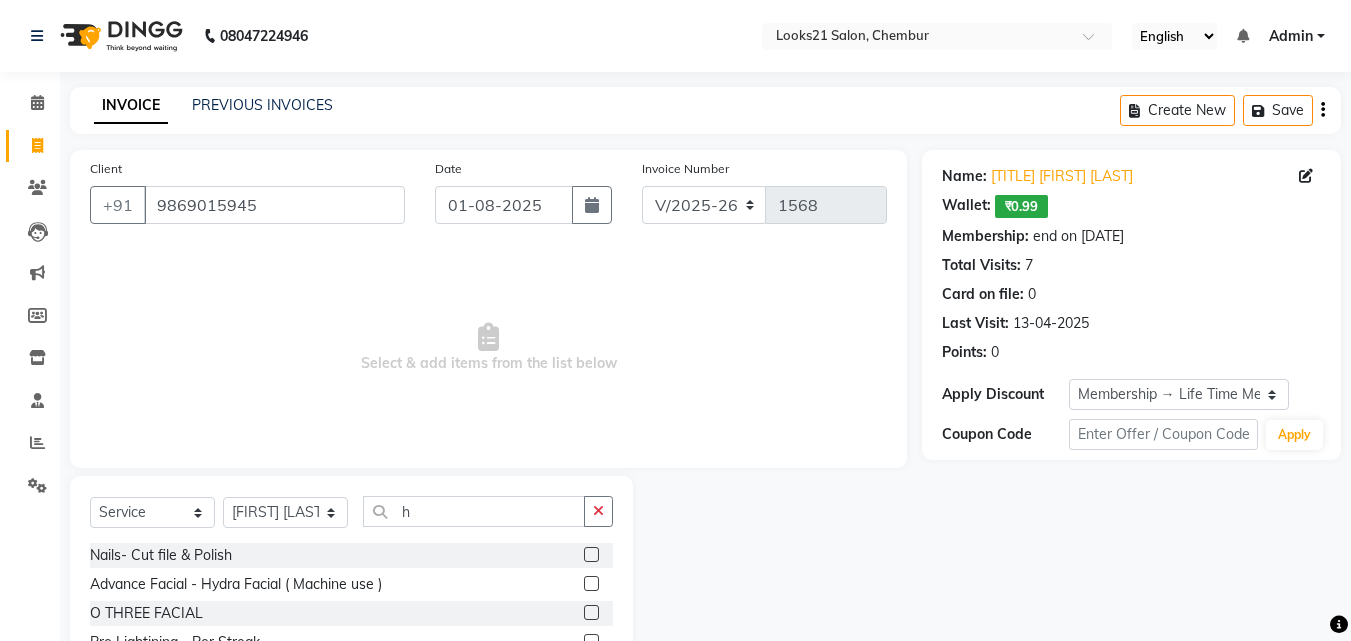 select on "844" 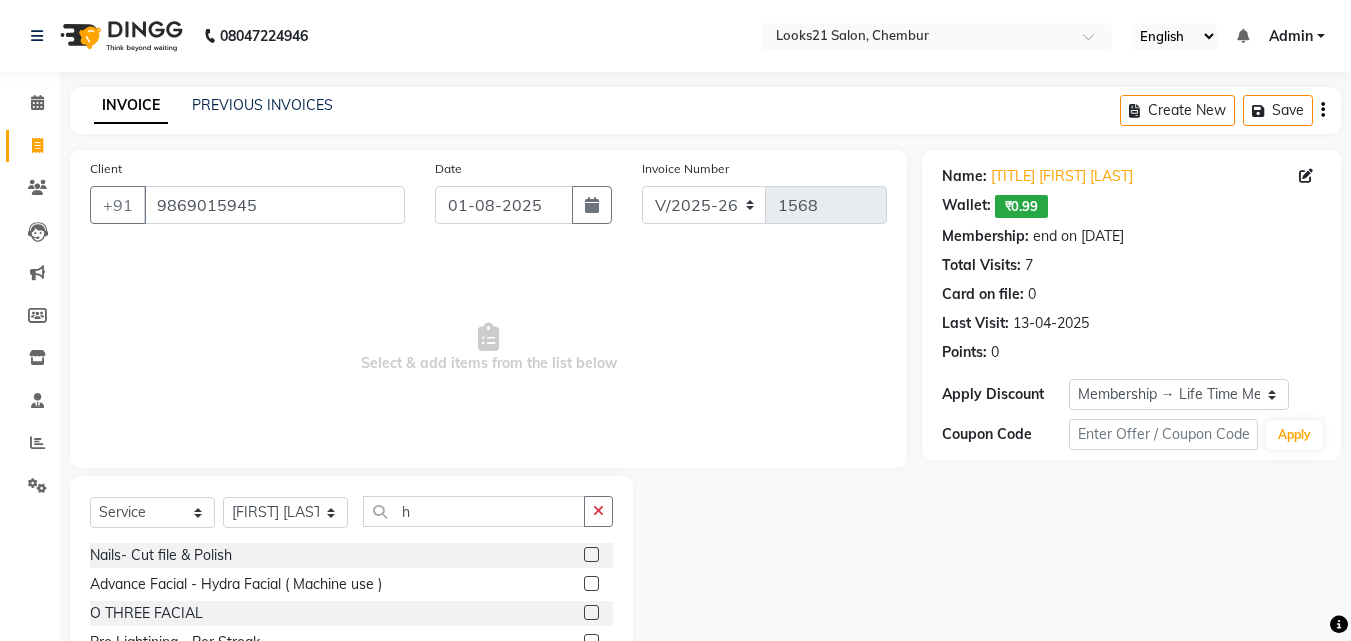 scroll, scrollTop: 0, scrollLeft: 0, axis: both 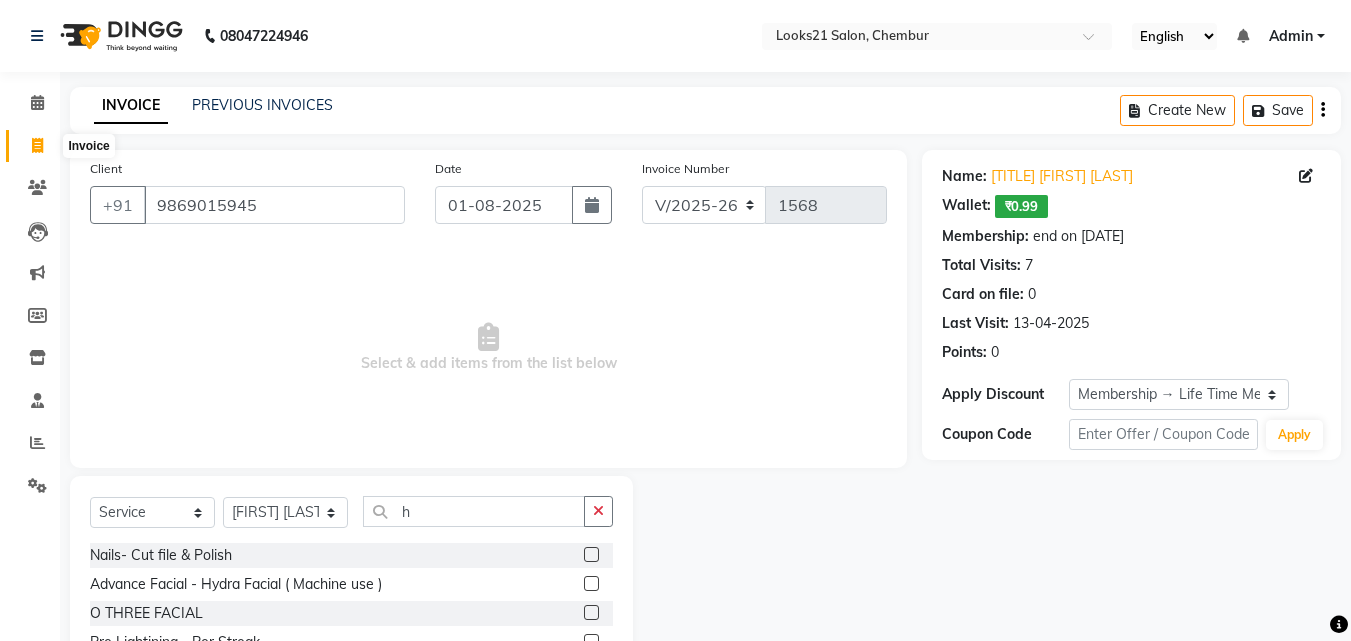 click 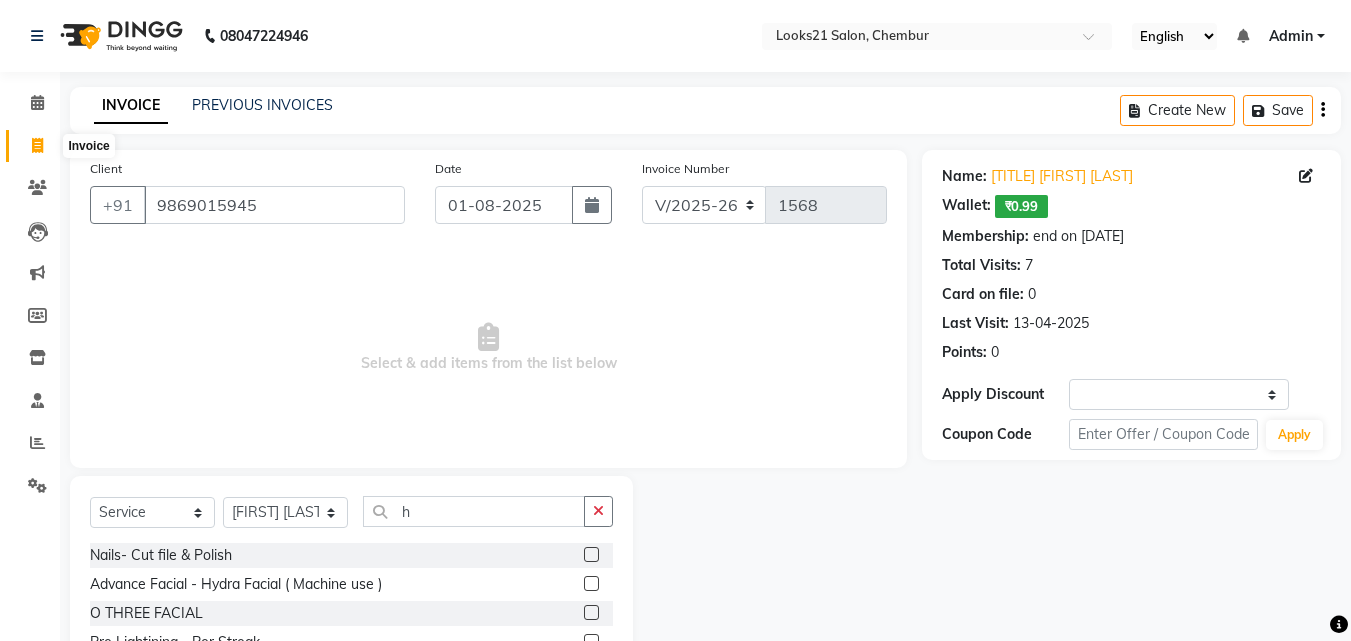 select on "service" 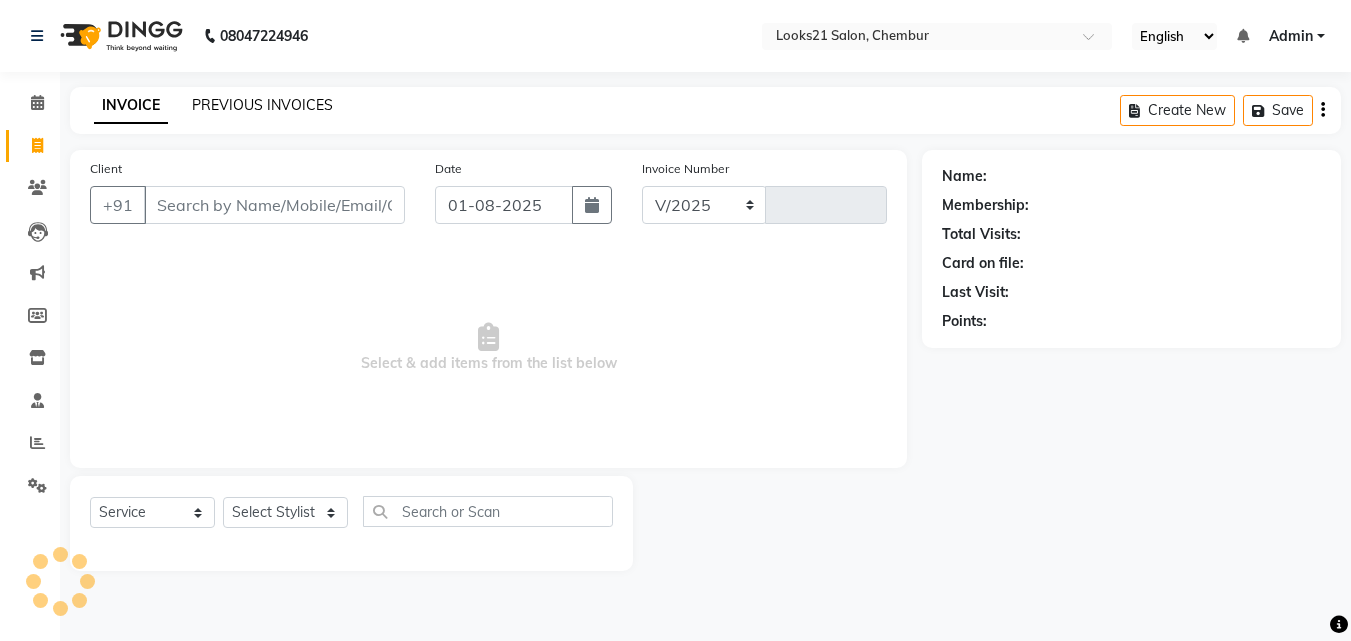 click on "PREVIOUS INVOICES" 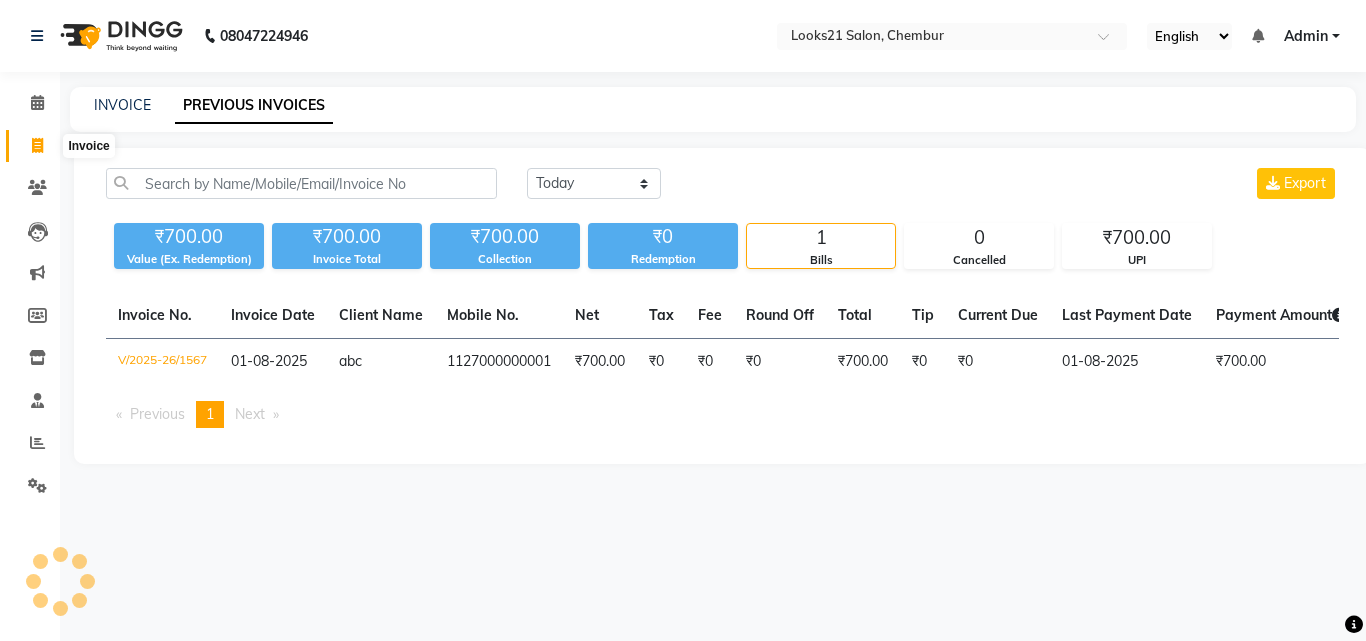 click 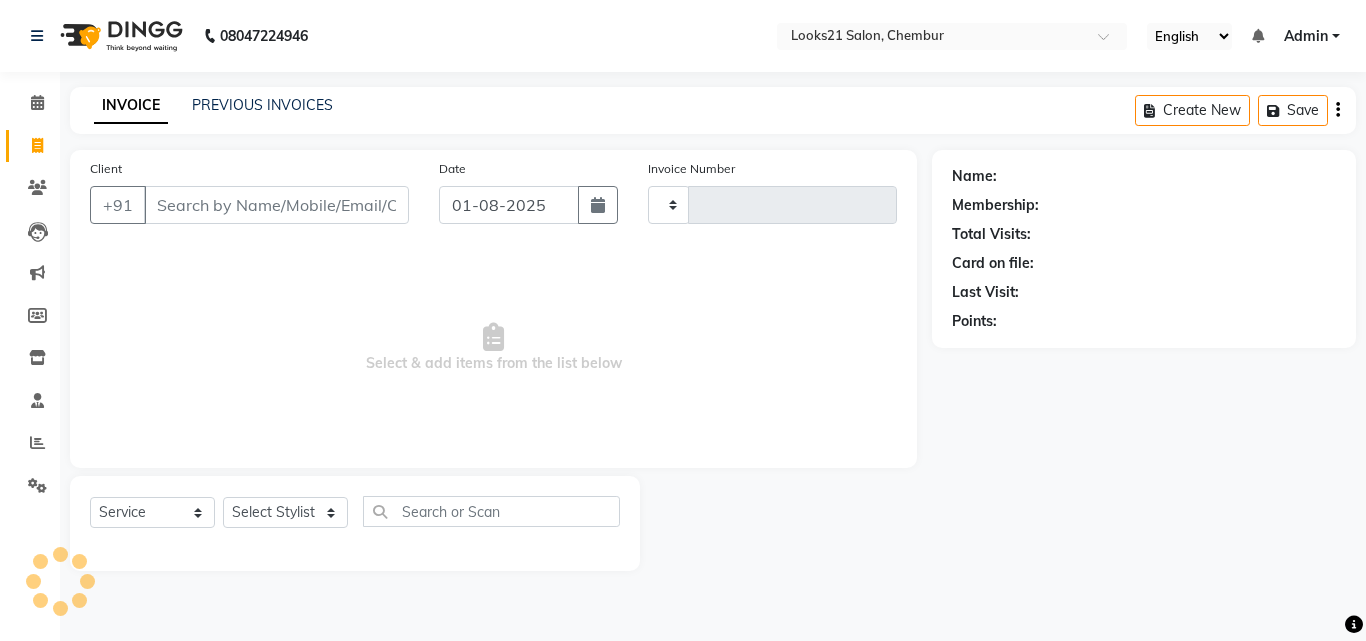type on "1568" 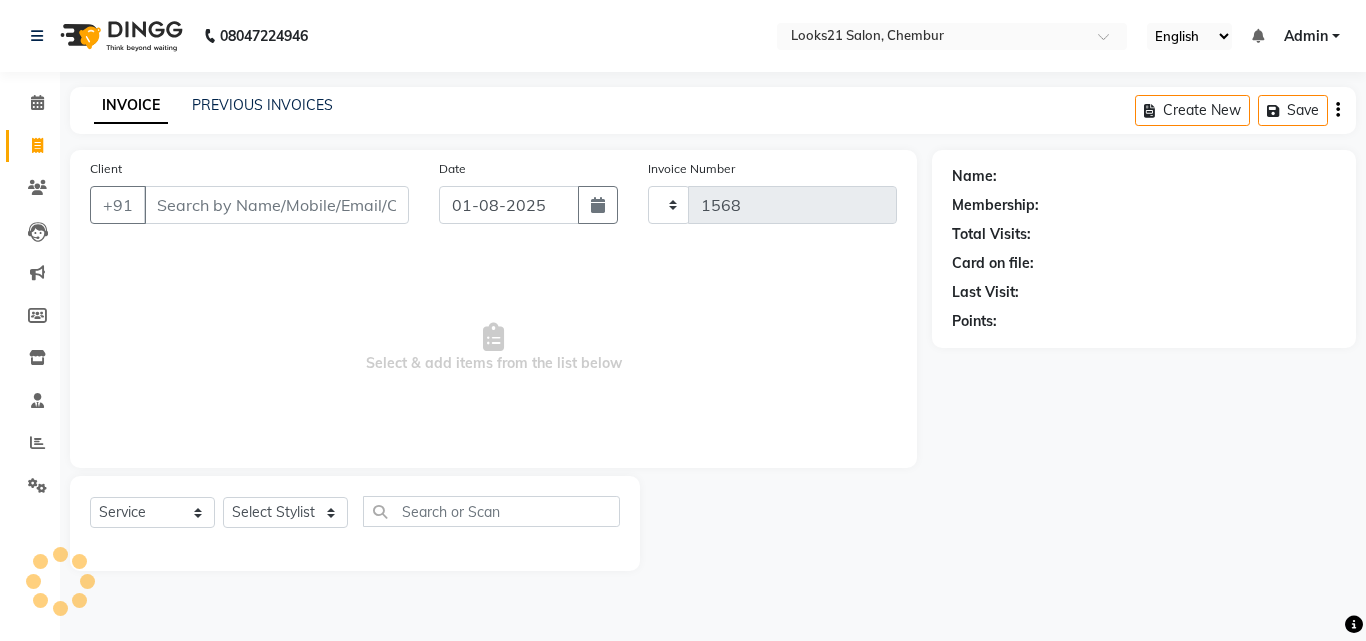 select on "844" 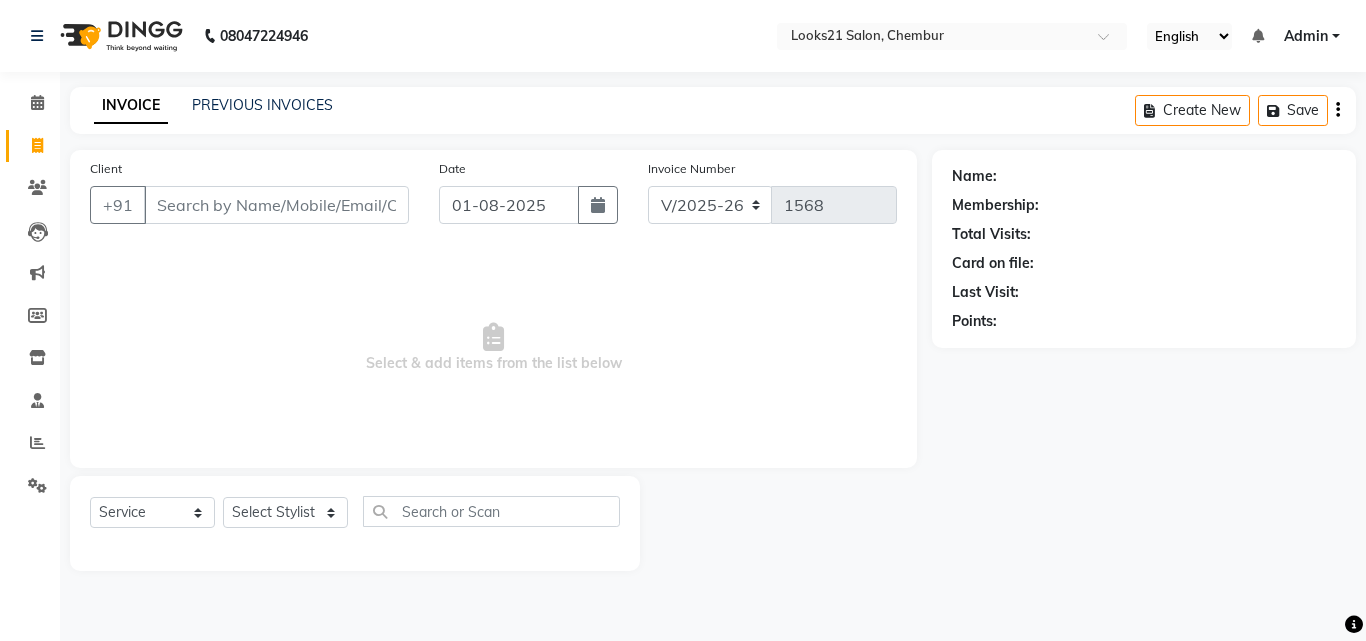 click on "Client" at bounding box center (276, 205) 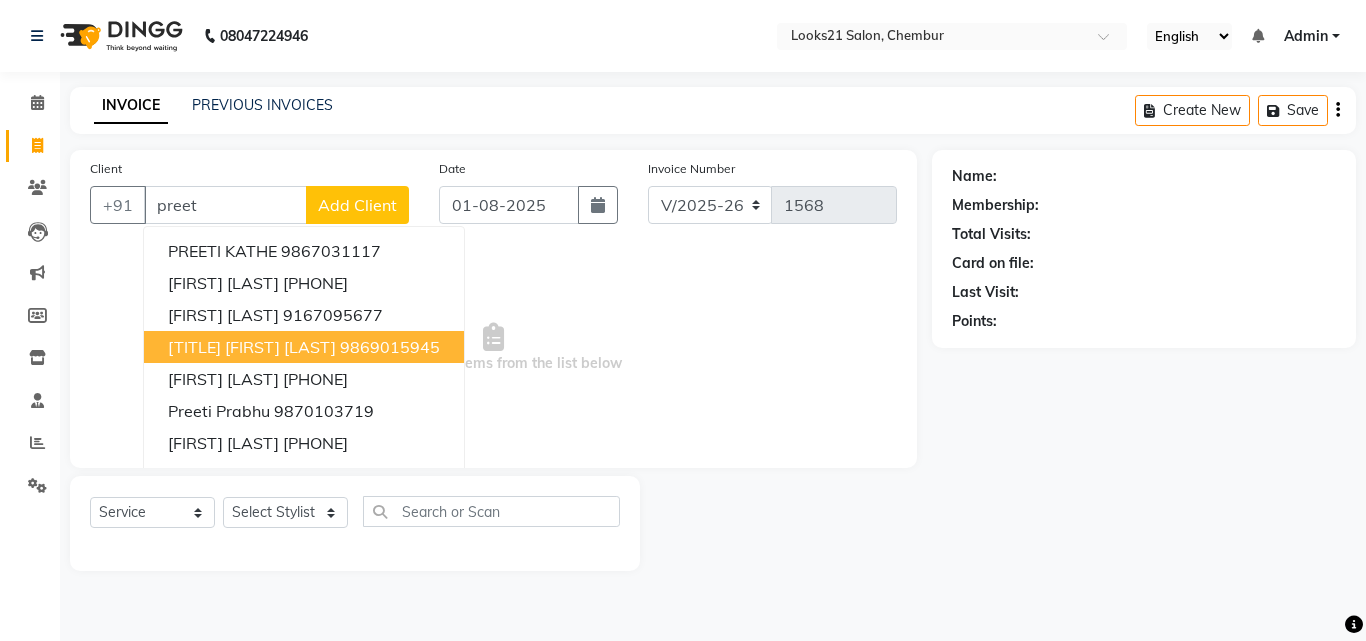 click on "[TITLE] [FIRST] [LAST]" at bounding box center (252, 347) 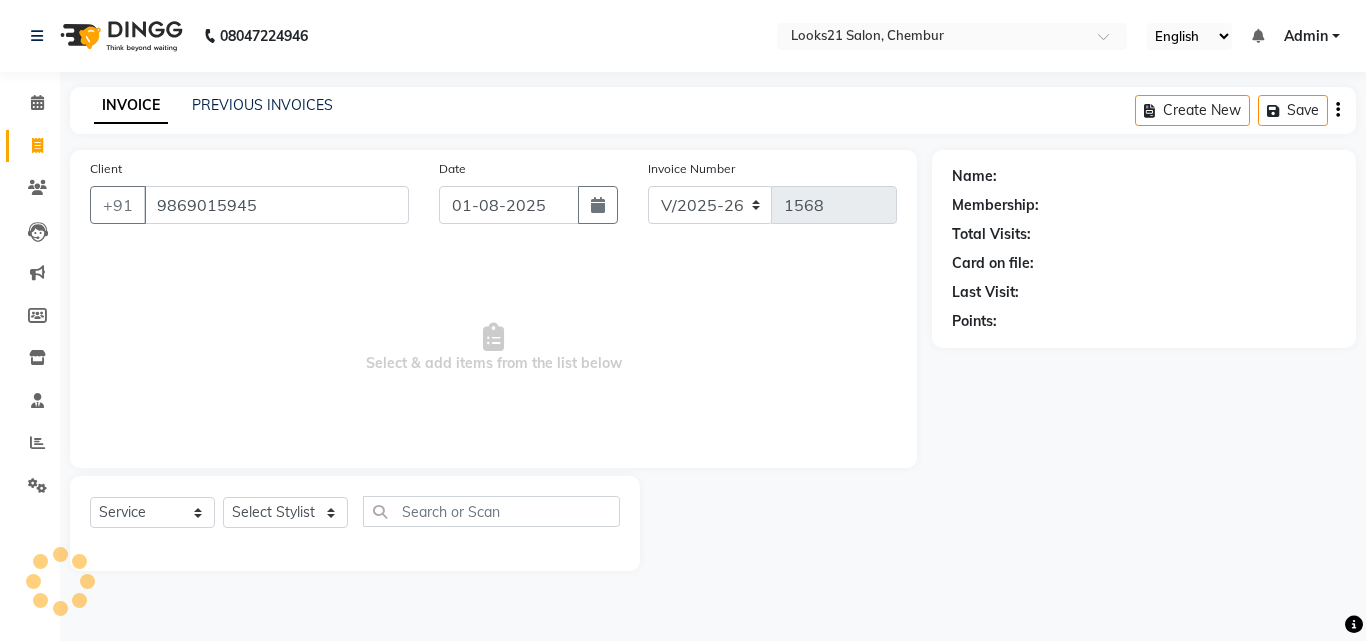 type on "9869015945" 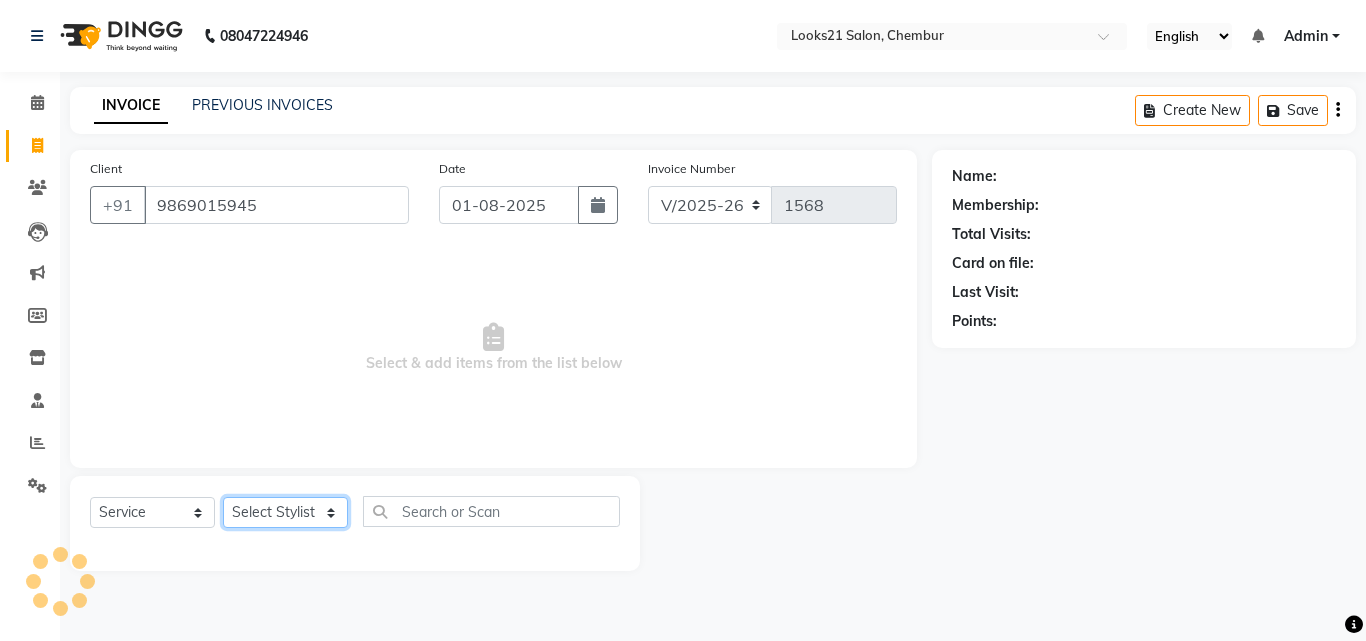 click on "Select Stylist Anwar Danish Janardhan LOOKS 21 Sabiya Khan Sajeda Siddiqui Samiksha Shakil Sharif Ahmed Shraddha Vaishali" 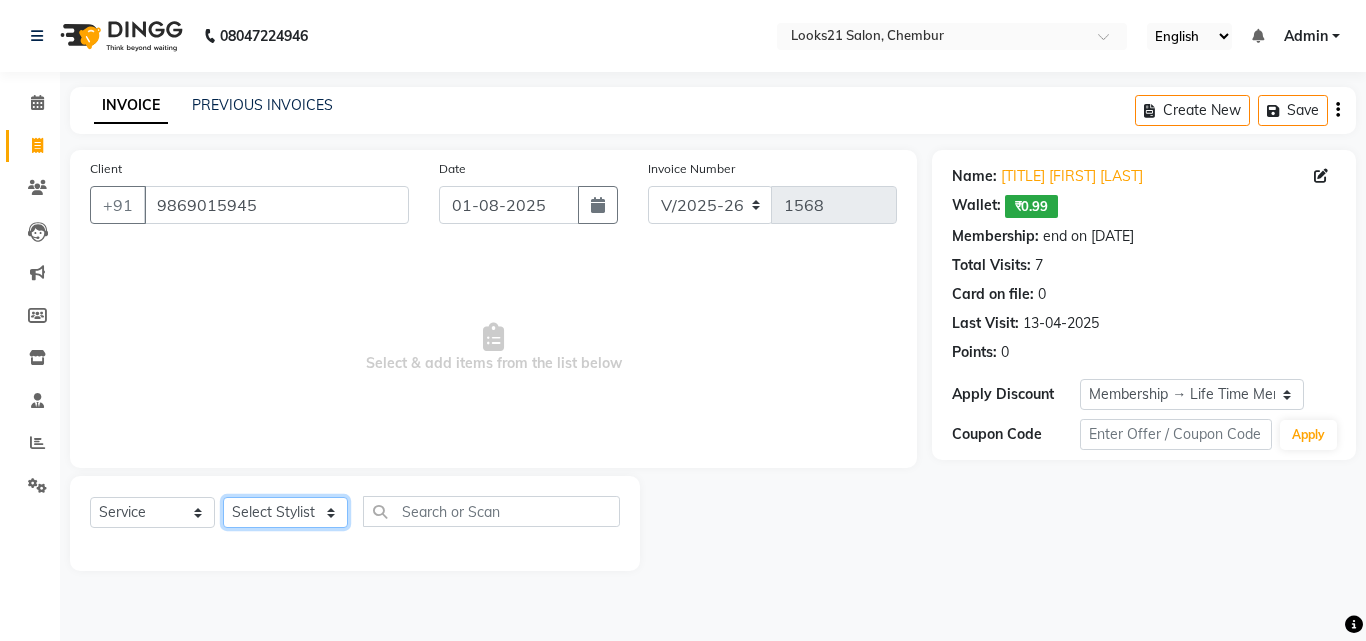 select on "13889" 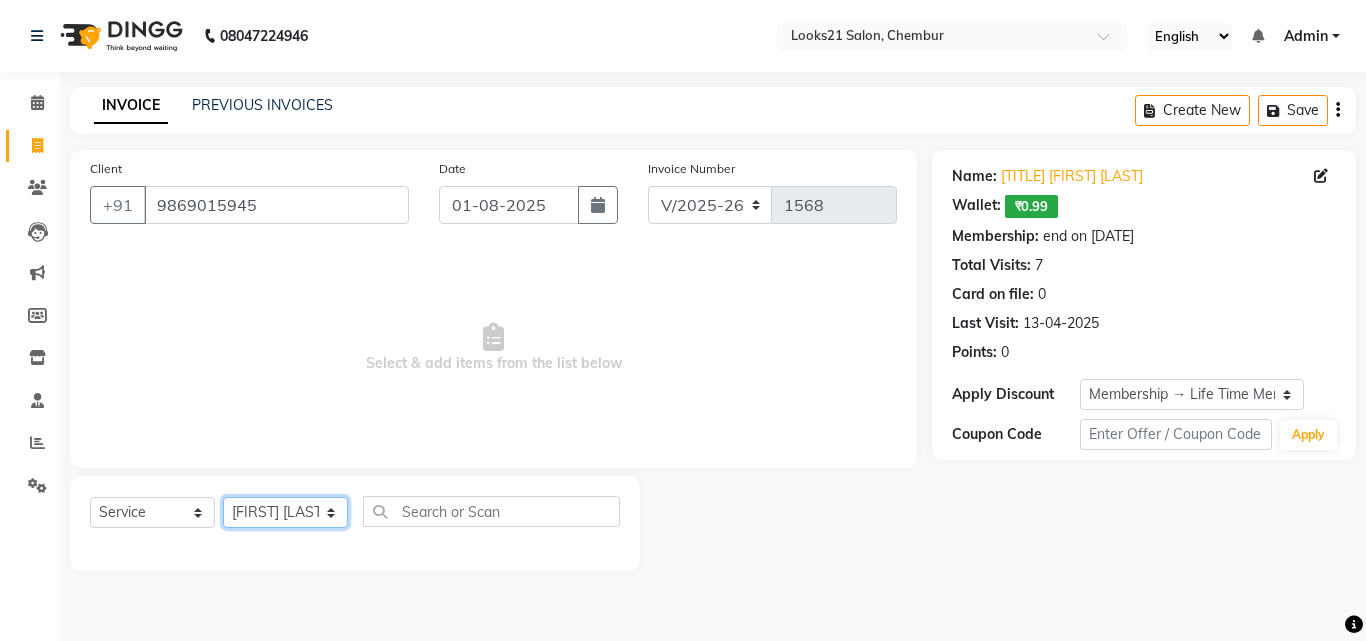 click on "Select Stylist Anwar Danish Janardhan LOOKS 21 Sabiya Khan Sajeda Siddiqui Samiksha Shakil Sharif Ahmed Shraddha Vaishali" 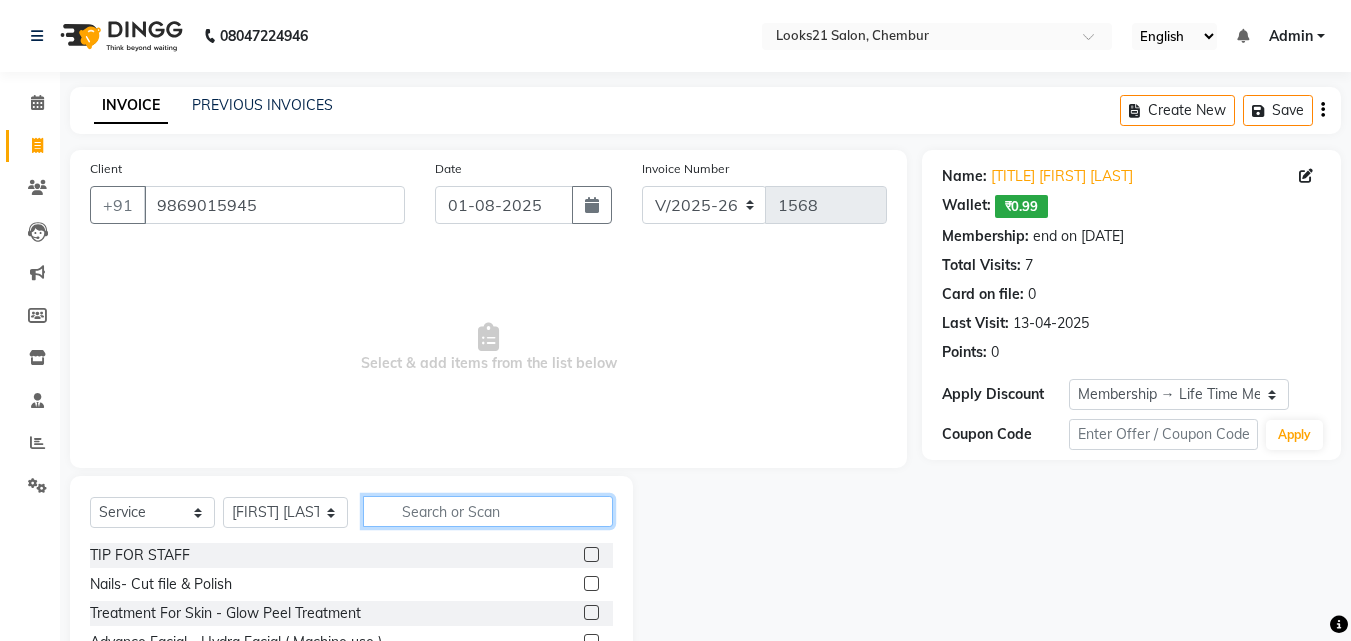 click 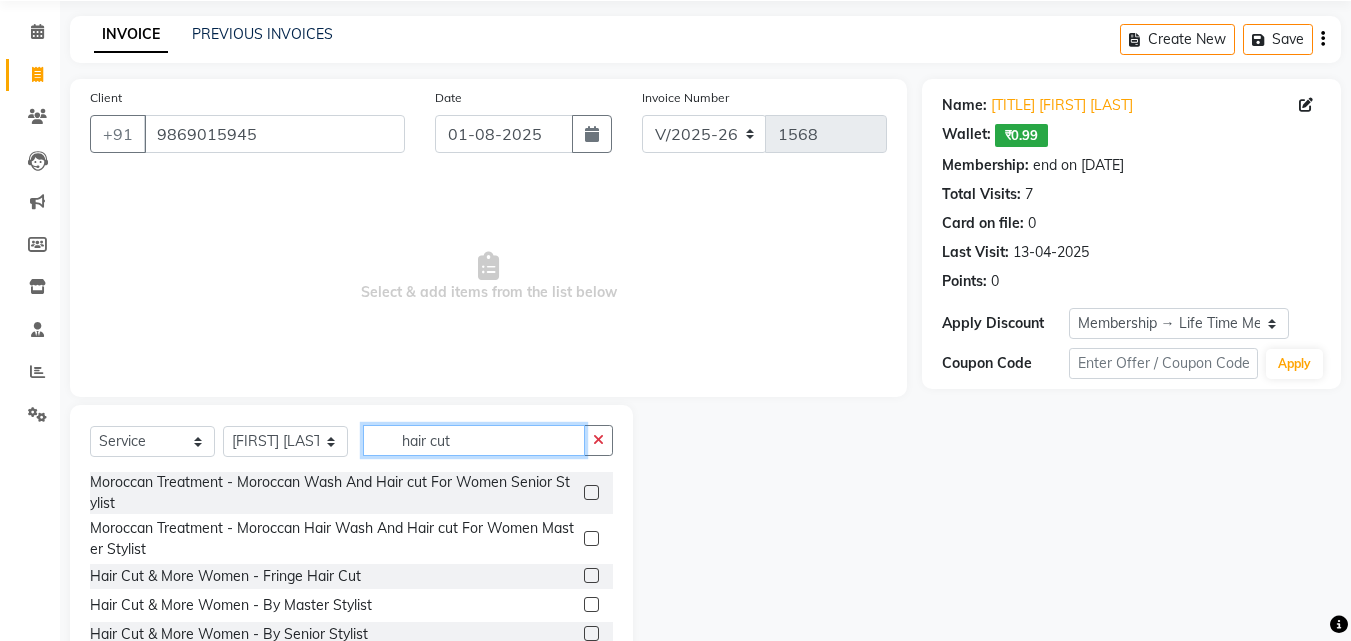 scroll, scrollTop: 160, scrollLeft: 0, axis: vertical 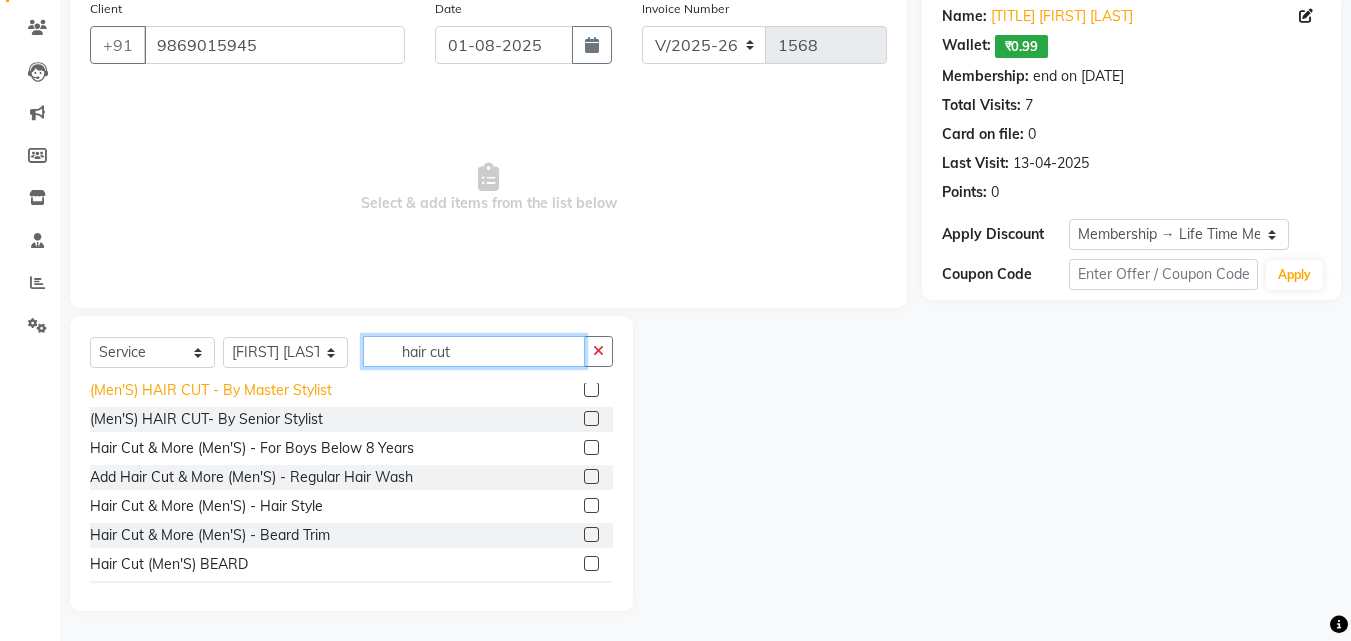type on "hair cut" 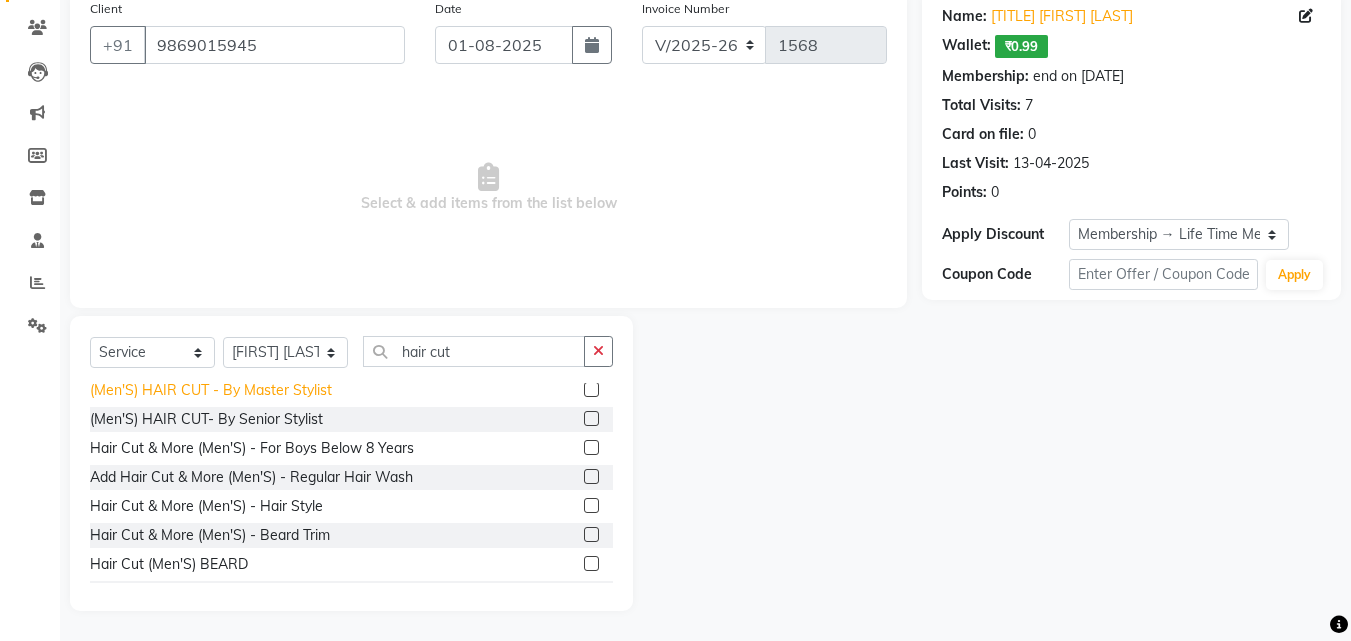 click on "(Men'S) HAIR CUT  - By Master Stylist" 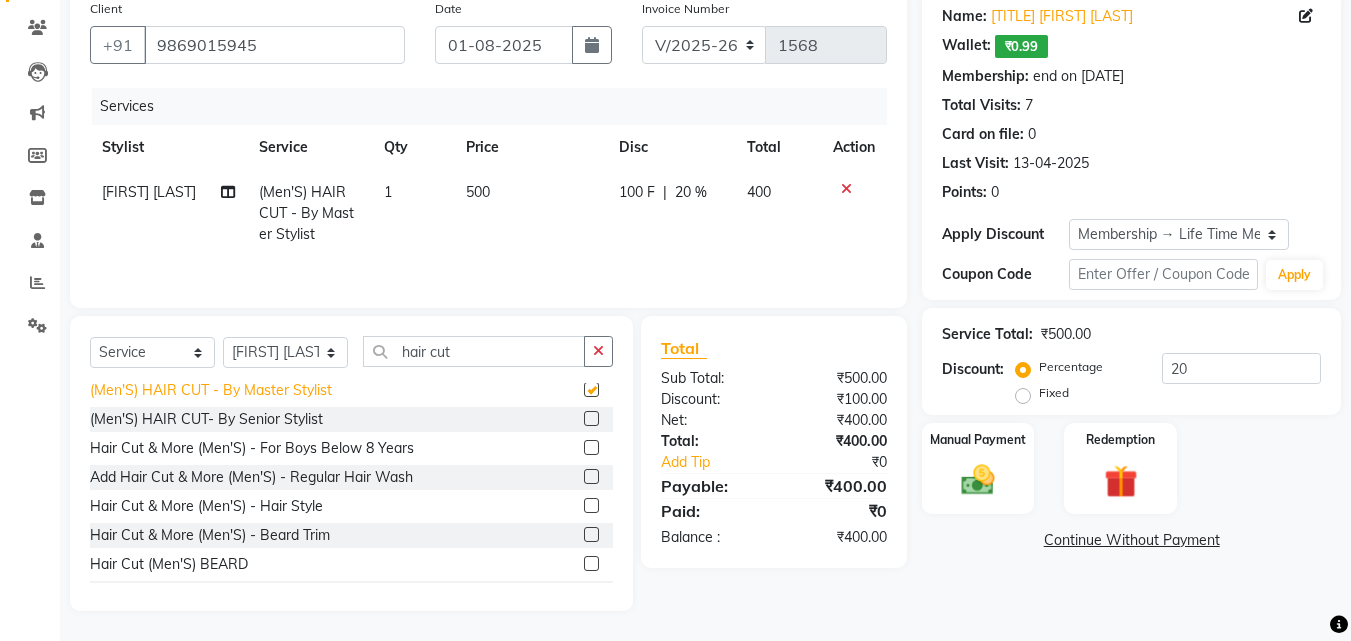 checkbox on "false" 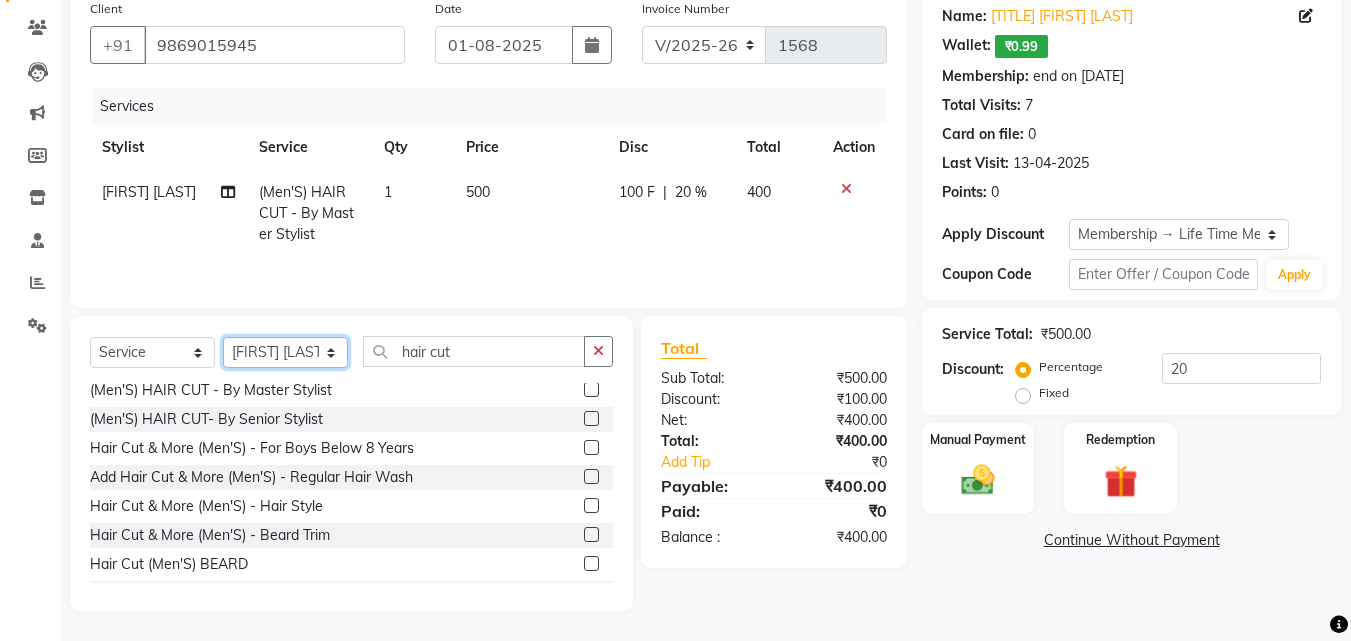click on "Select Stylist Anwar Danish Janardhan LOOKS 21 Sabiya Khan Sajeda Siddiqui Samiksha Shakil Sharif Ahmed Shraddha Vaishali" 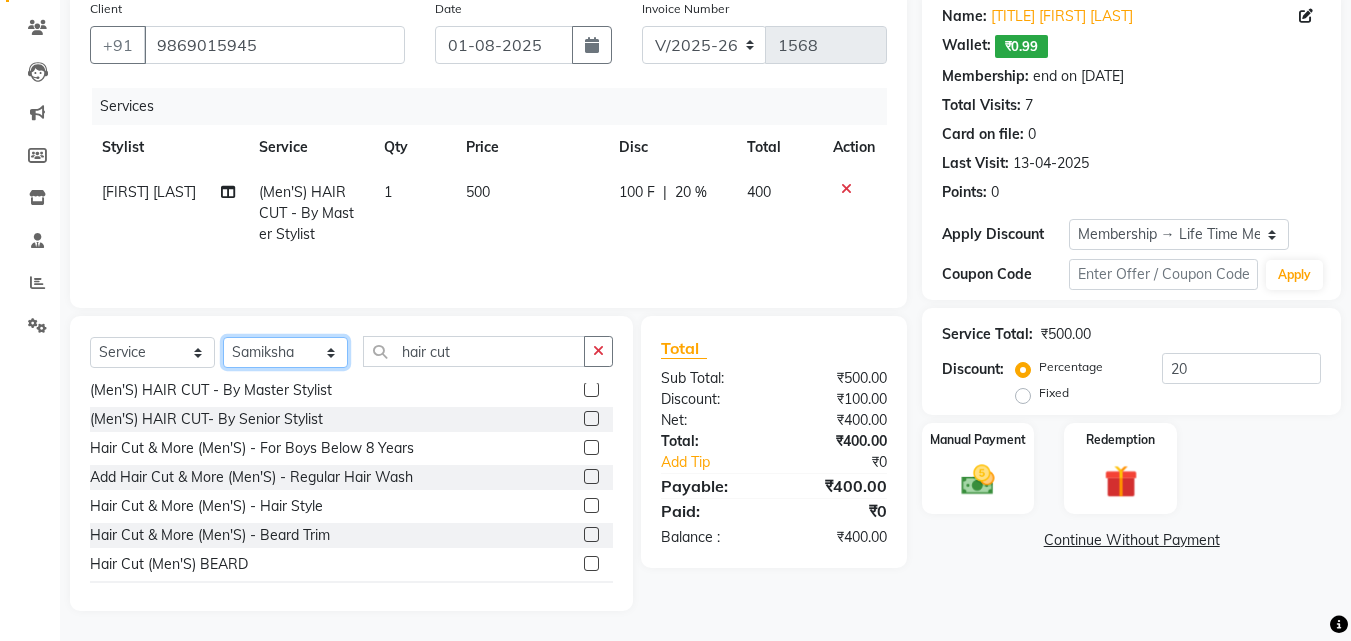 click on "Select Stylist Anwar Danish Janardhan LOOKS 21 Sabiya Khan Sajeda Siddiqui Samiksha Shakil Sharif Ahmed Shraddha Vaishali" 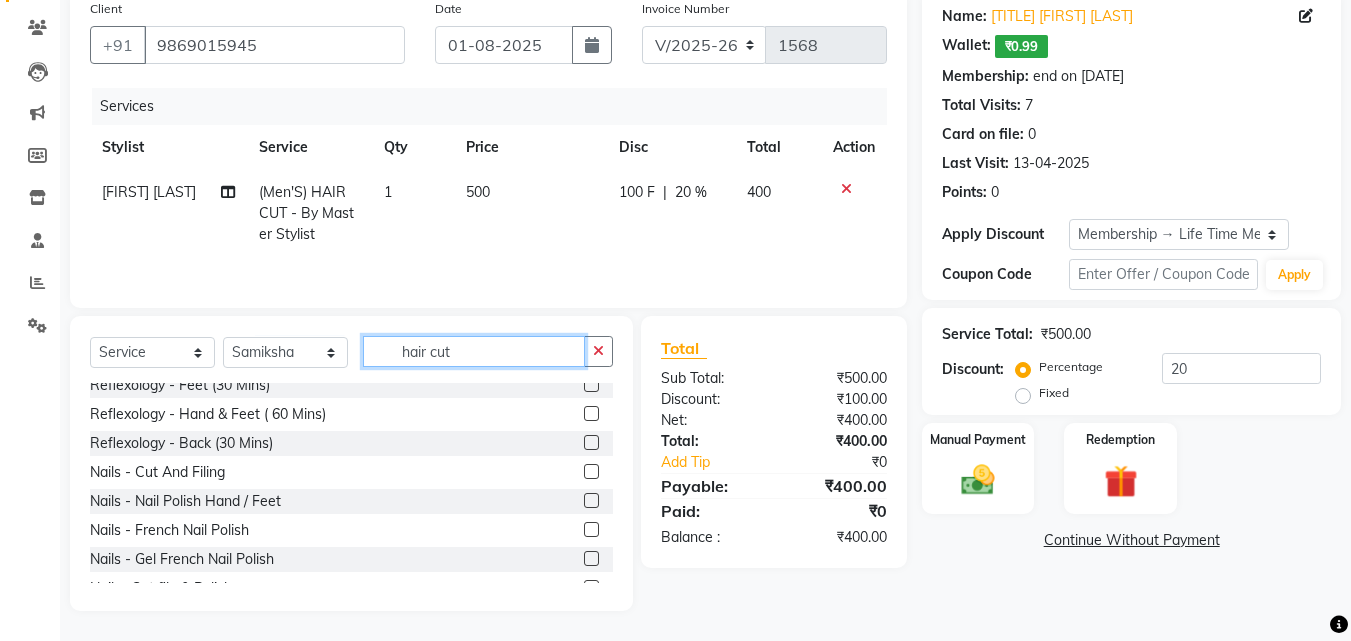 click on "hair cut" 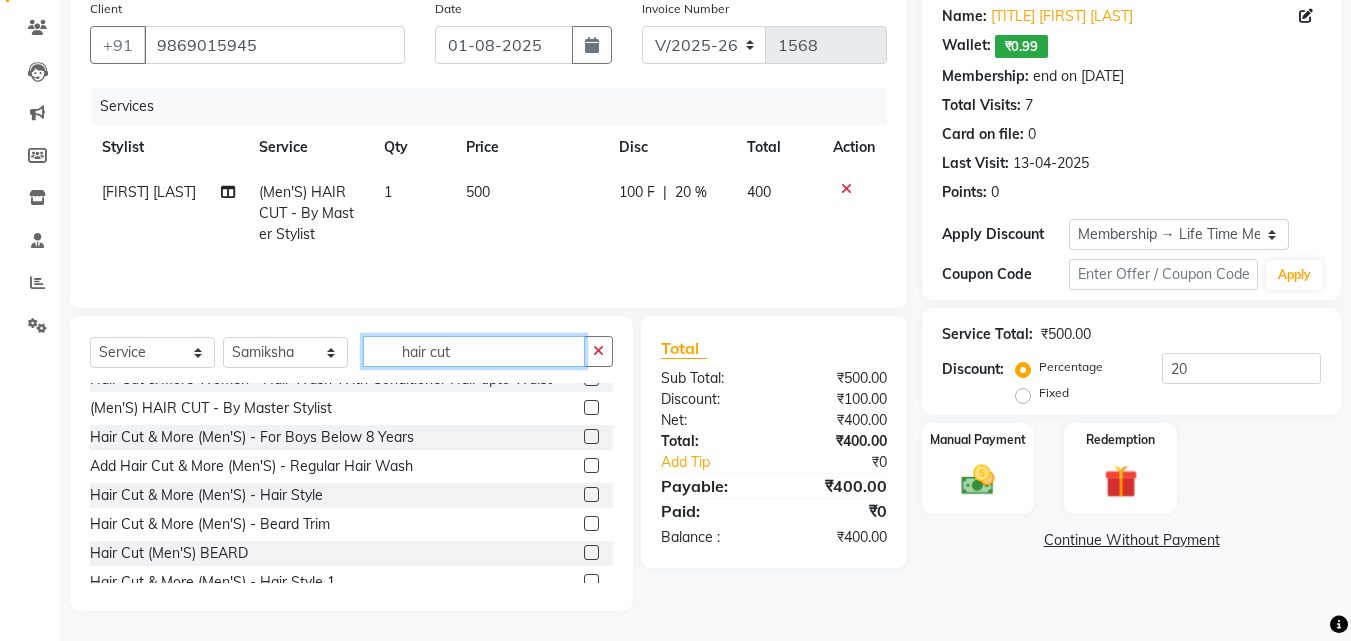 scroll, scrollTop: 214, scrollLeft: 0, axis: vertical 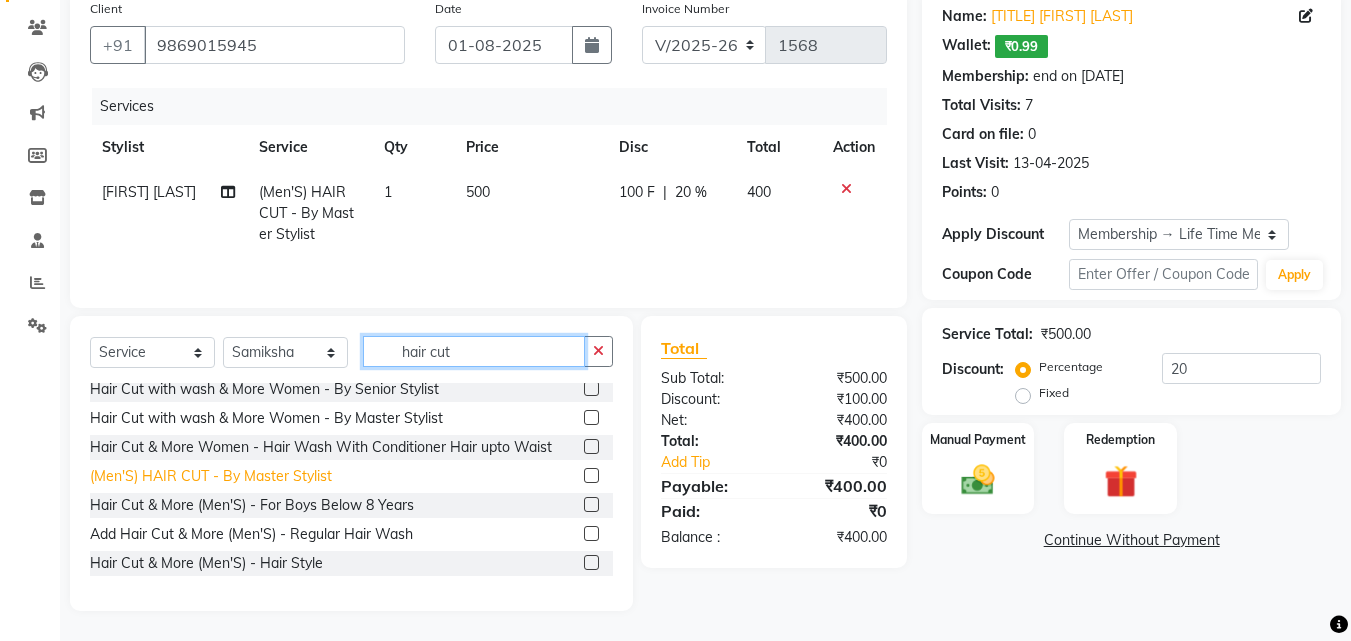 type on "hair cut" 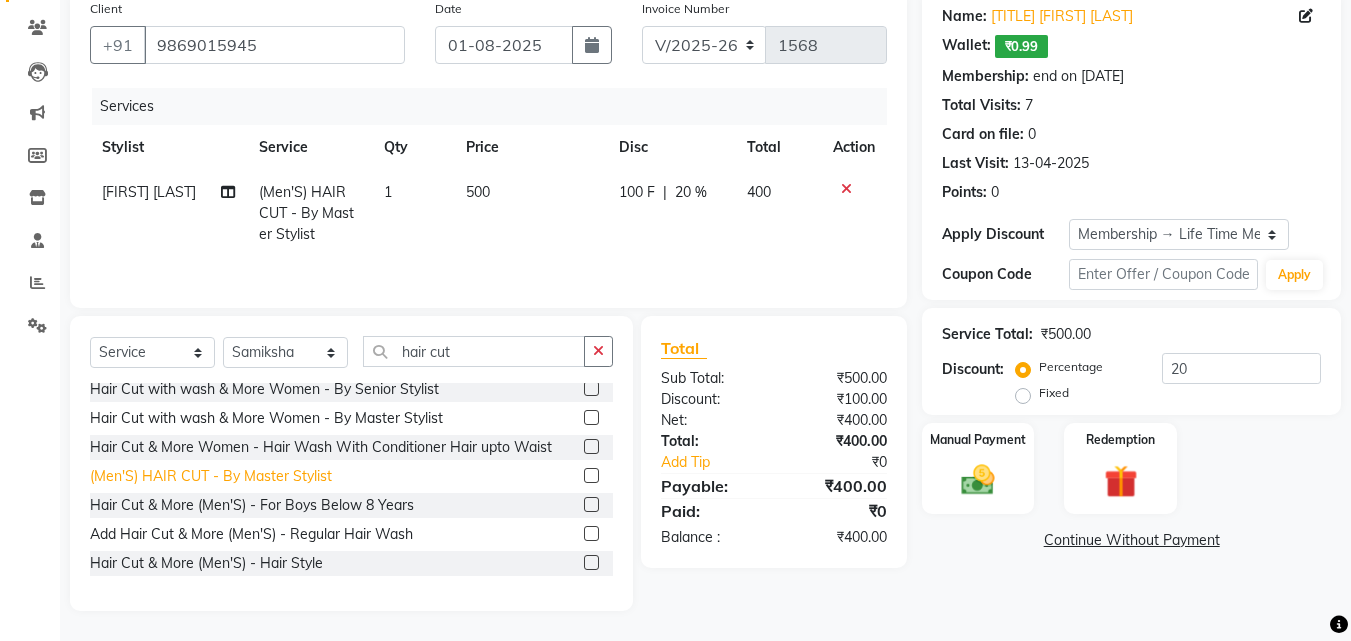 click on "(Men'S) HAIR CUT  - By Master Stylist" 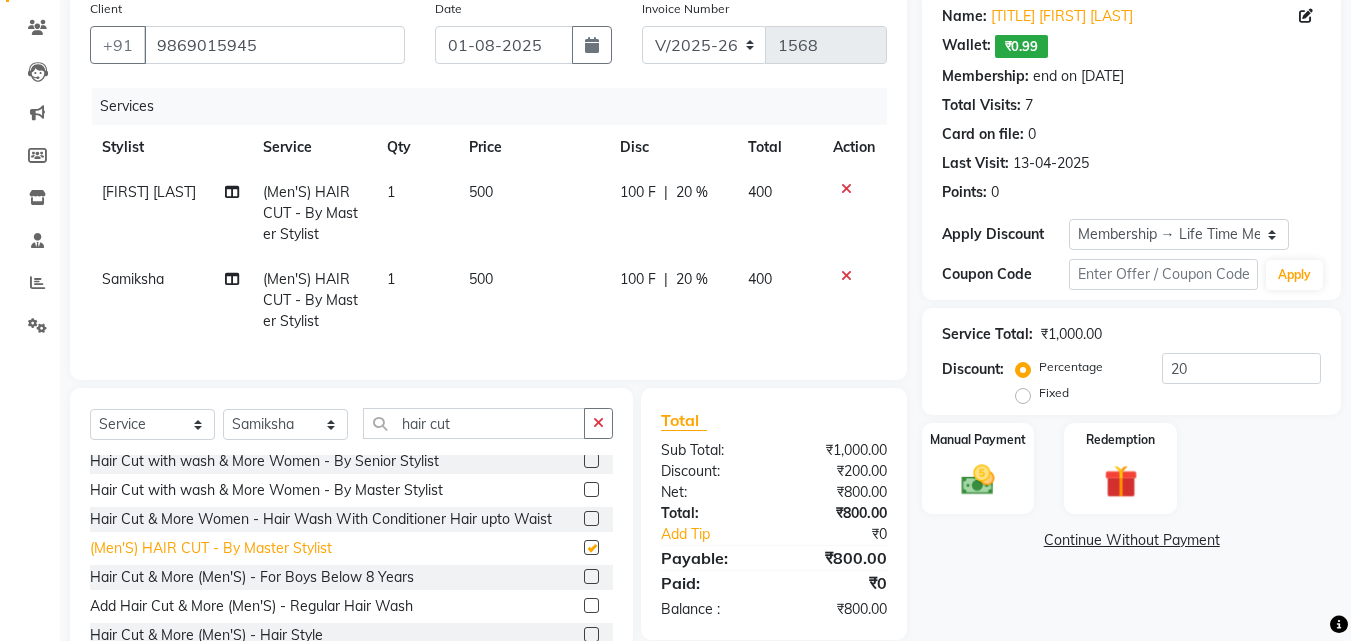 checkbox on "false" 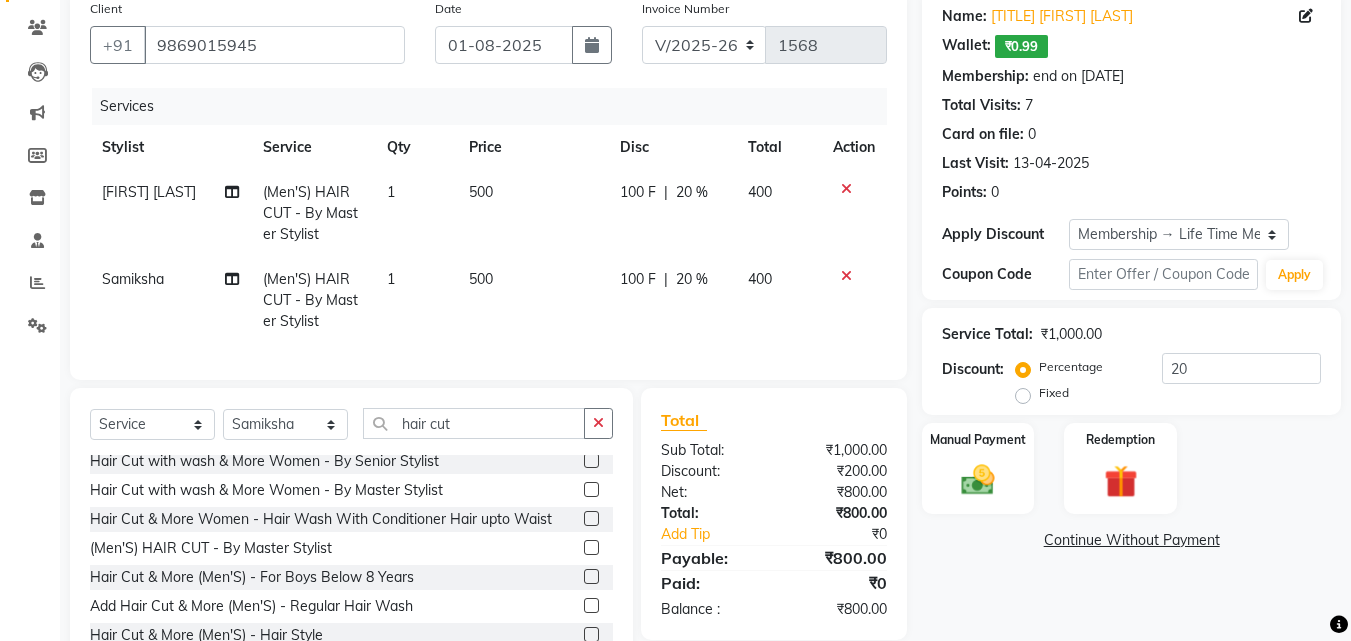 click on "1" 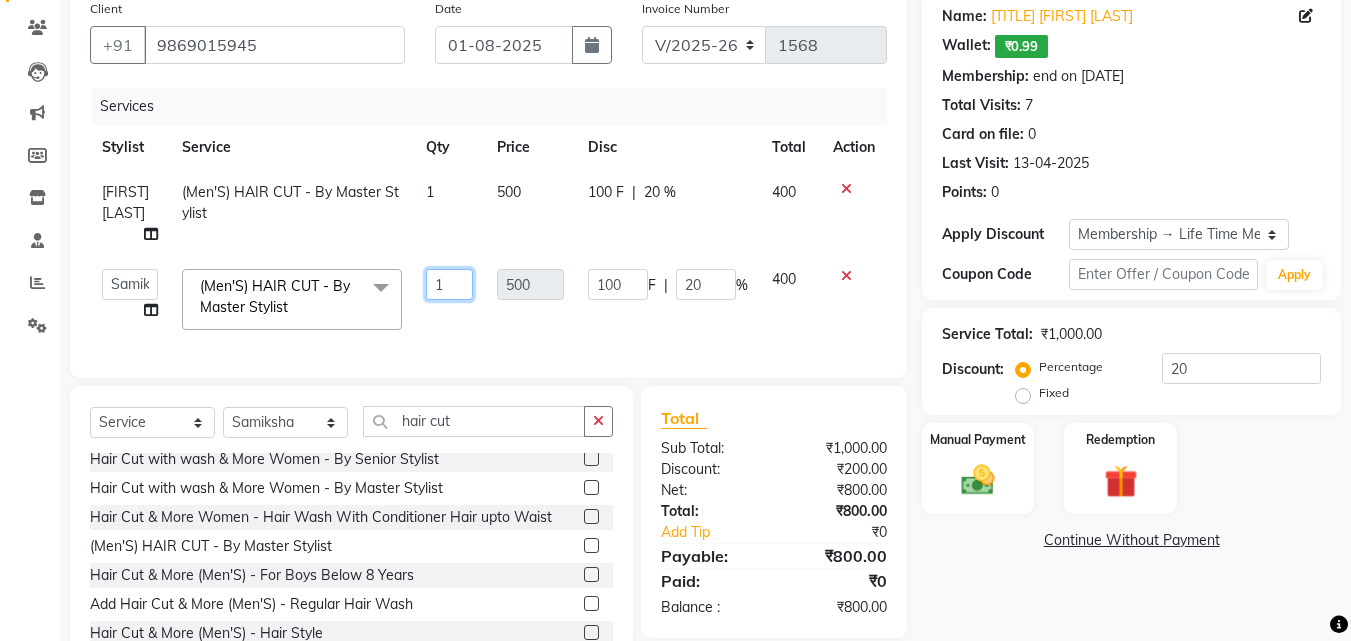 drag, startPoint x: 450, startPoint y: 261, endPoint x: 396, endPoint y: 257, distance: 54.147945 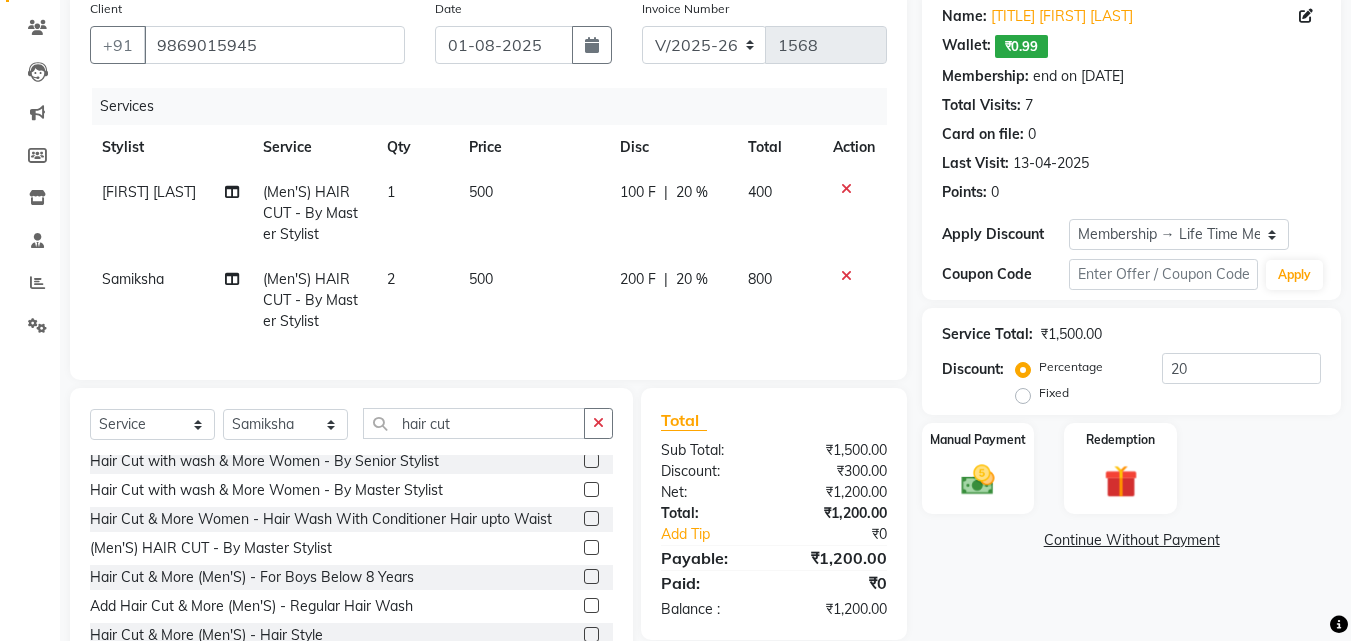 click on "Samiksha" 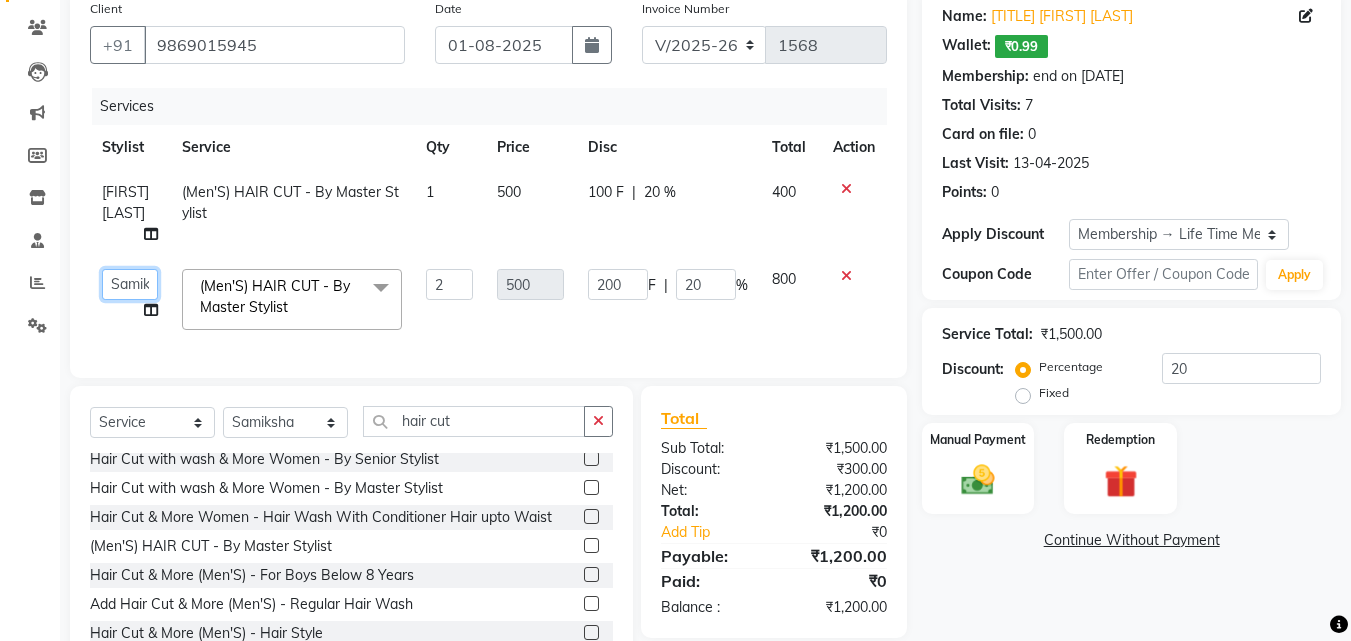click on "[FIRST] [LAST] [FIRST] [LAST] [FIRST] [LAST] [FIRST] [LAST] [FIRST] [LAST] [FIRST] [LAST] [FIRST] [LAST] [FIRST] [LAST]" 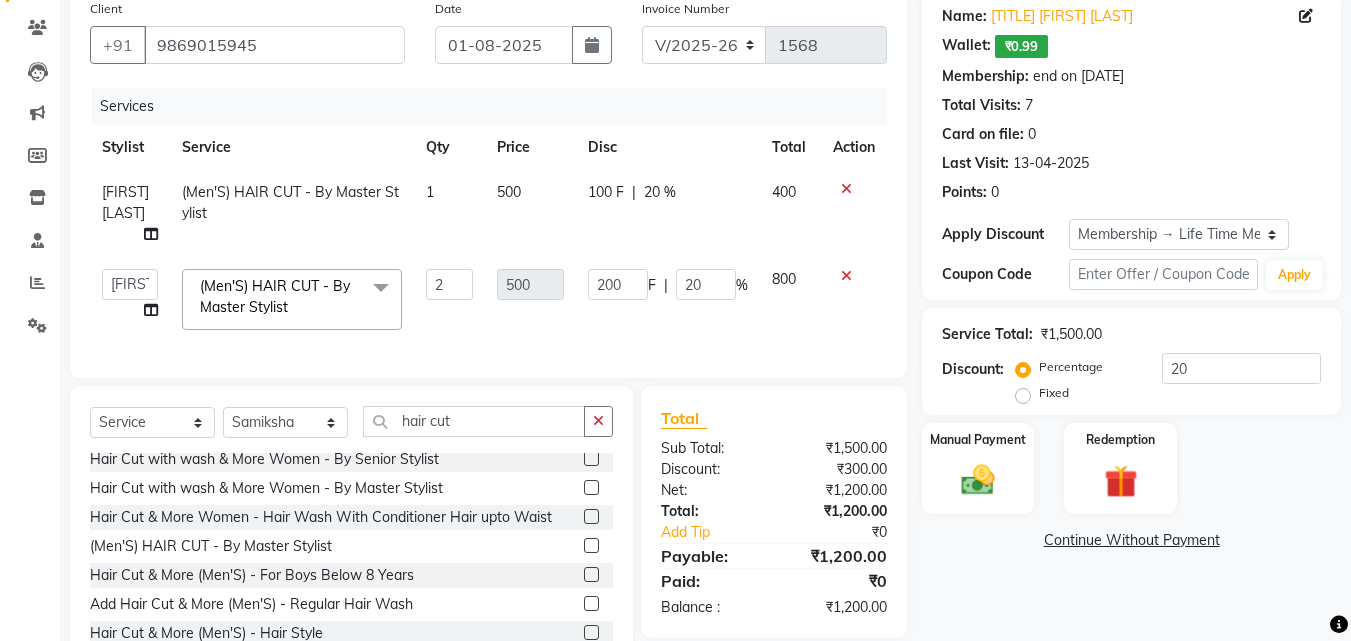 select on "13888" 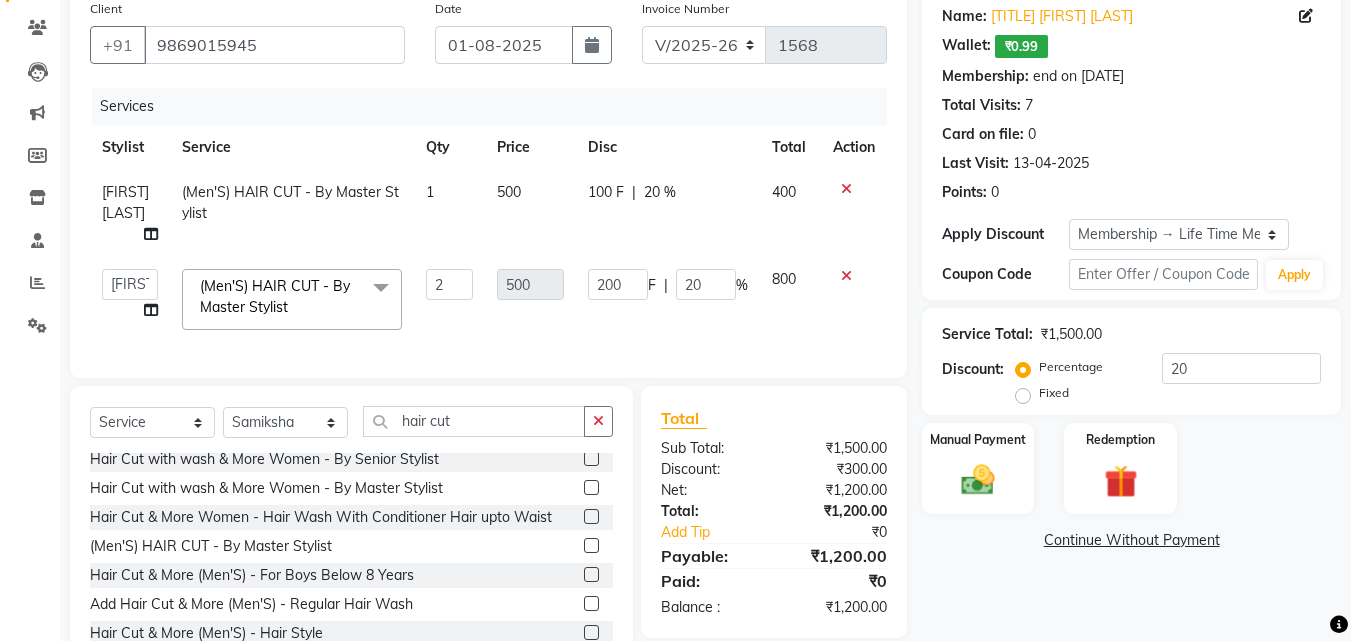 click on "500" 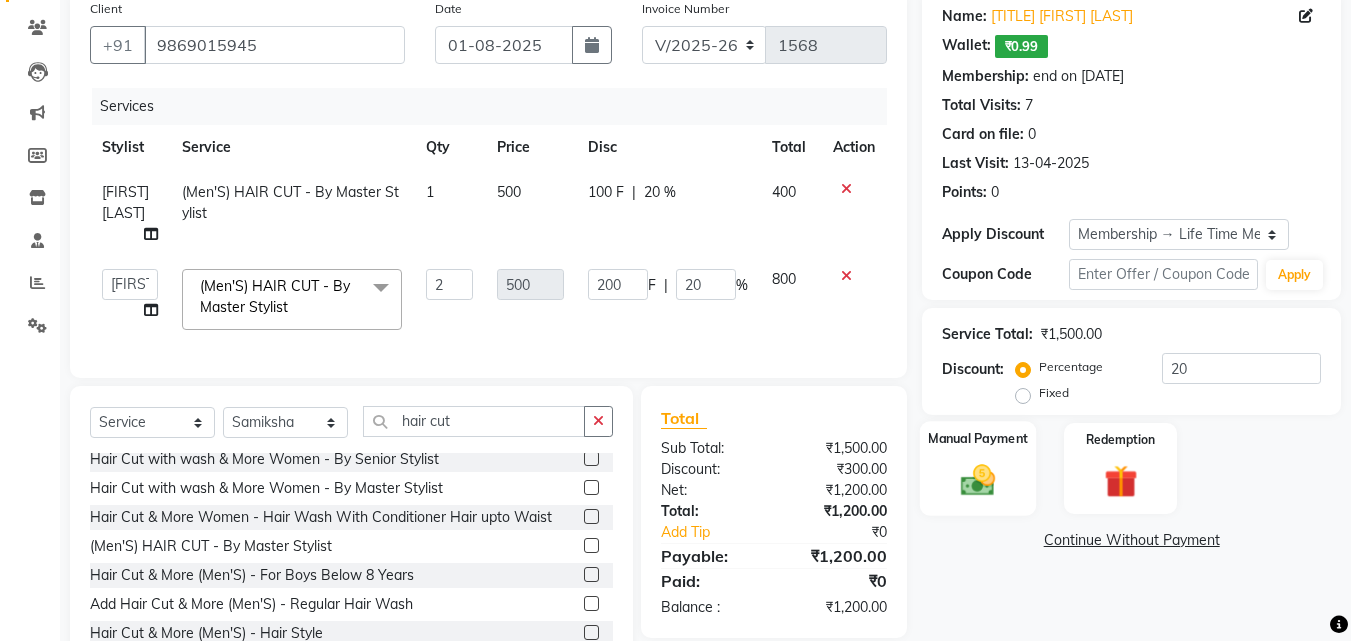 click 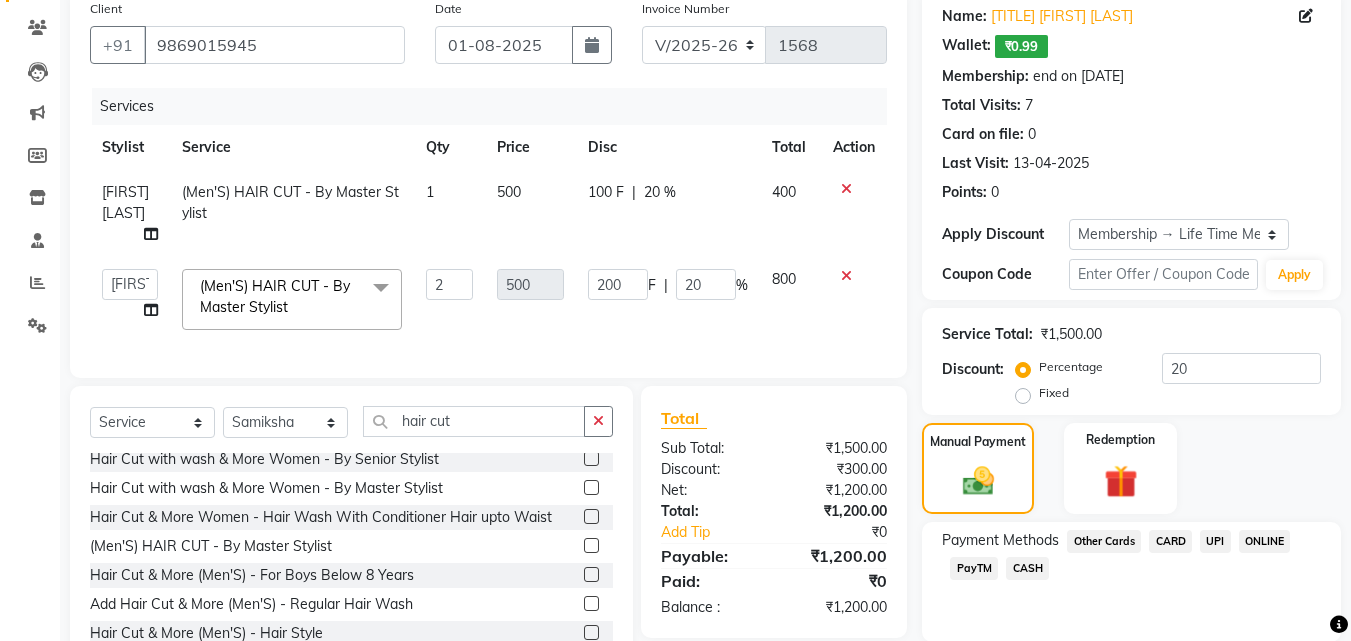 click on "CASH" 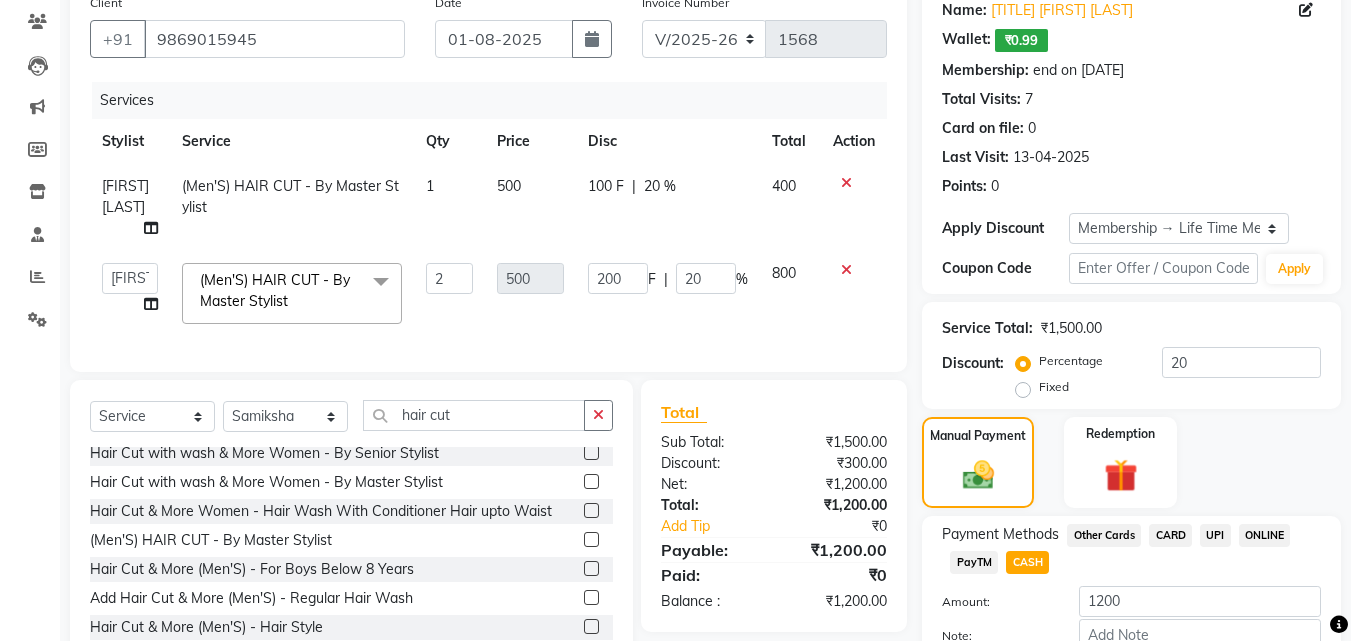 scroll, scrollTop: 288, scrollLeft: 0, axis: vertical 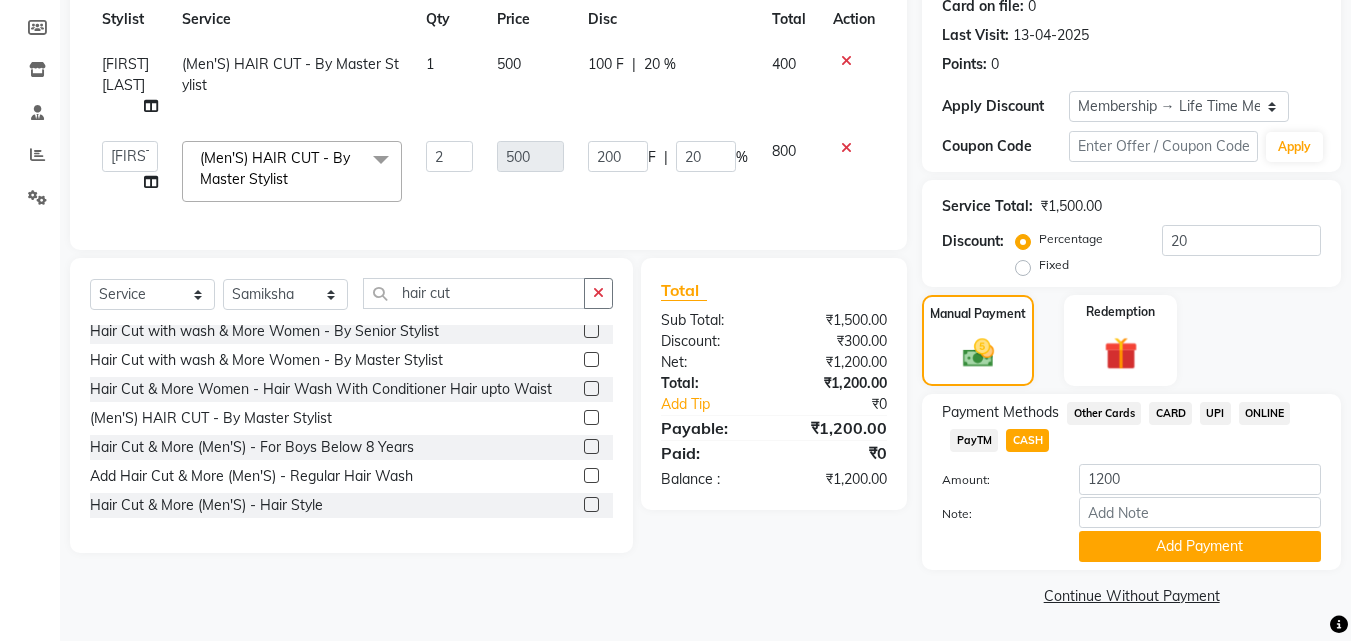 drag, startPoint x: 1184, startPoint y: 543, endPoint x: 1165, endPoint y: 492, distance: 54.42426 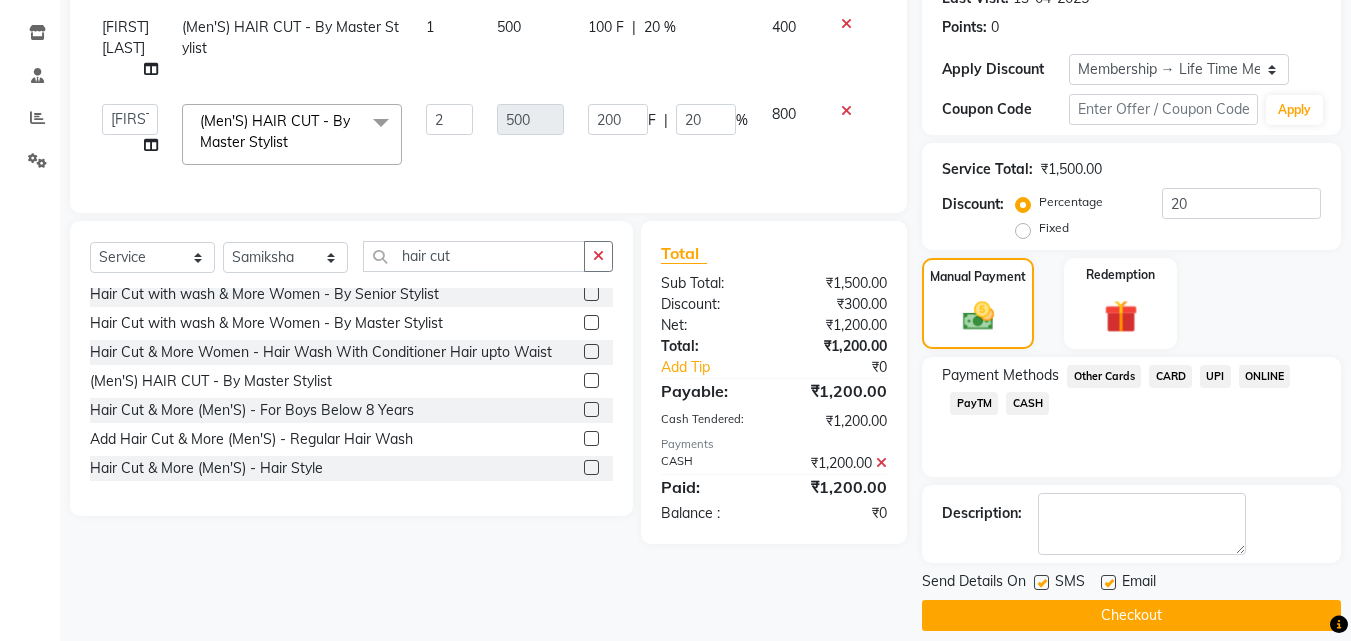 scroll, scrollTop: 345, scrollLeft: 0, axis: vertical 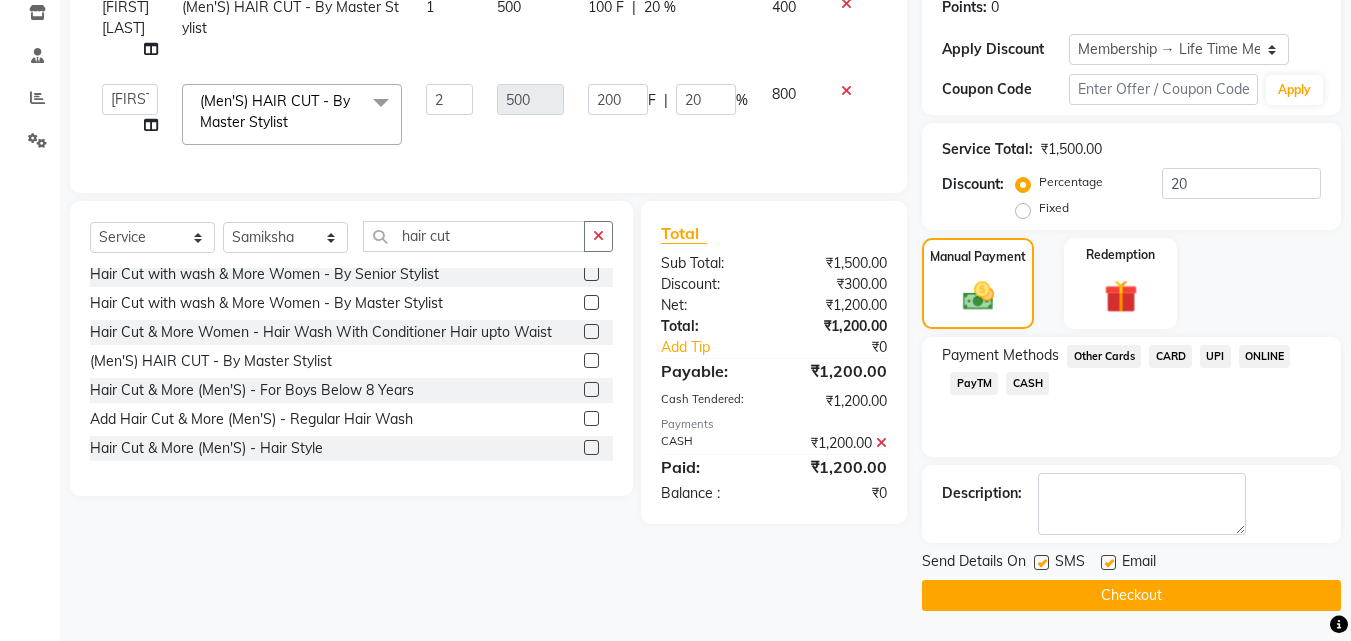 click on "Checkout" 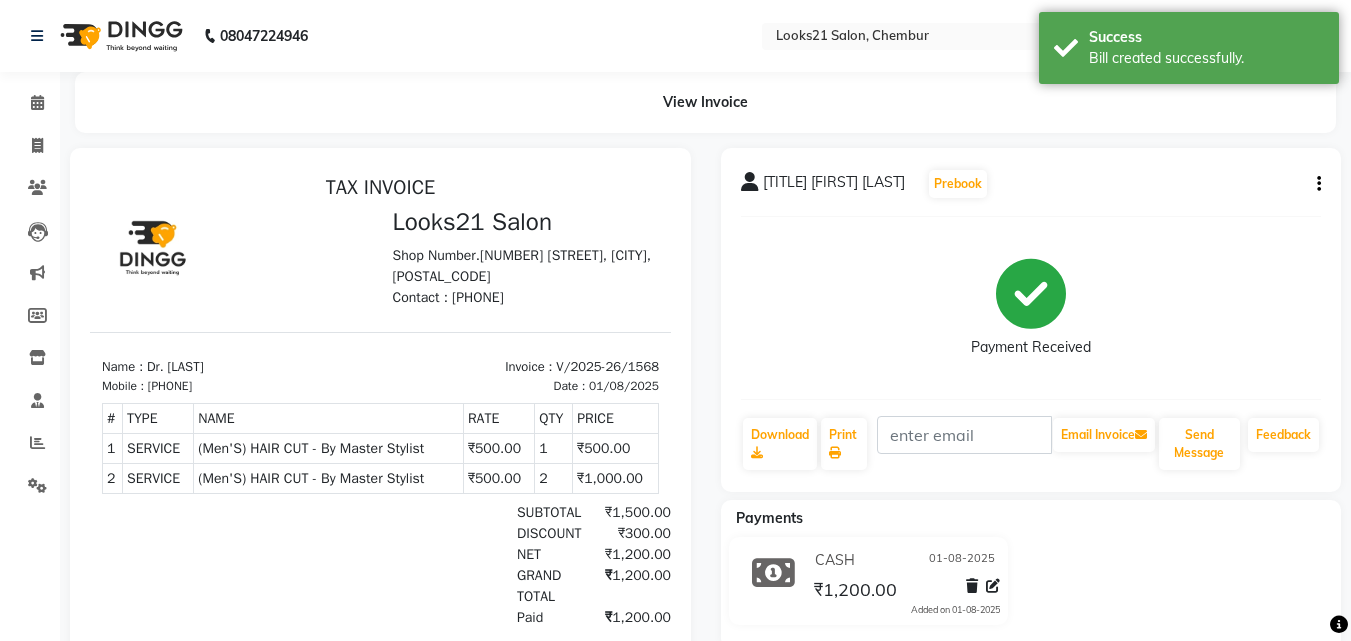 scroll, scrollTop: 0, scrollLeft: 0, axis: both 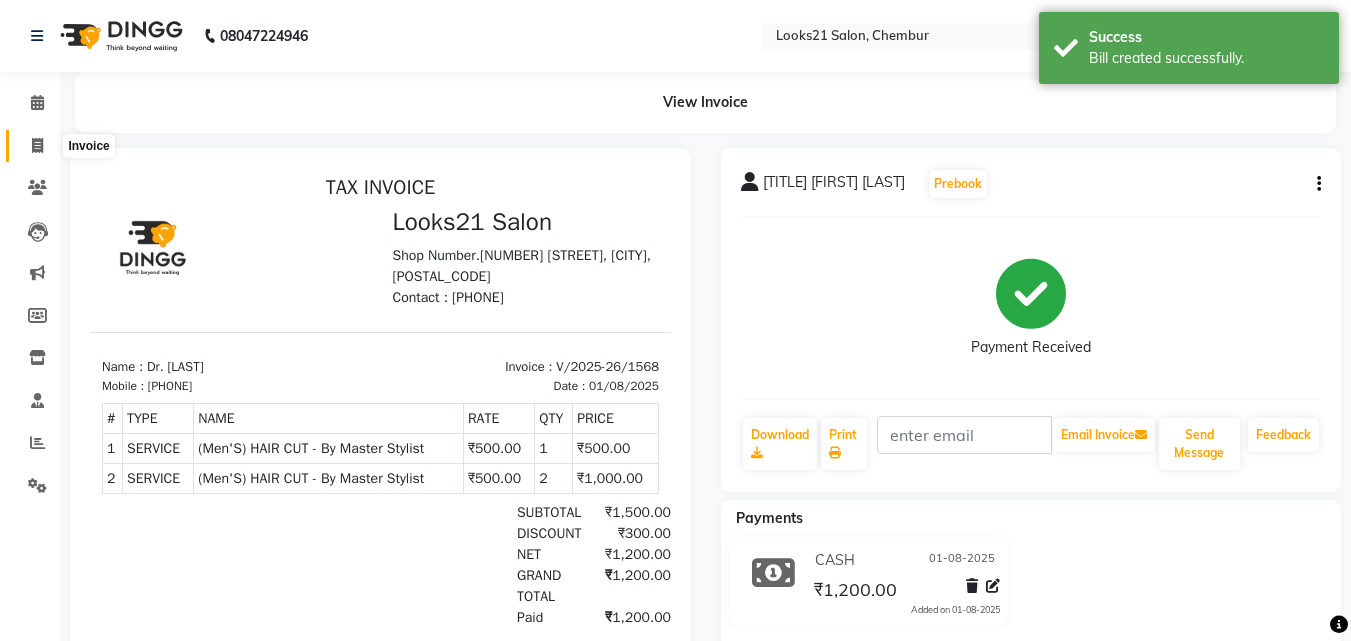 click 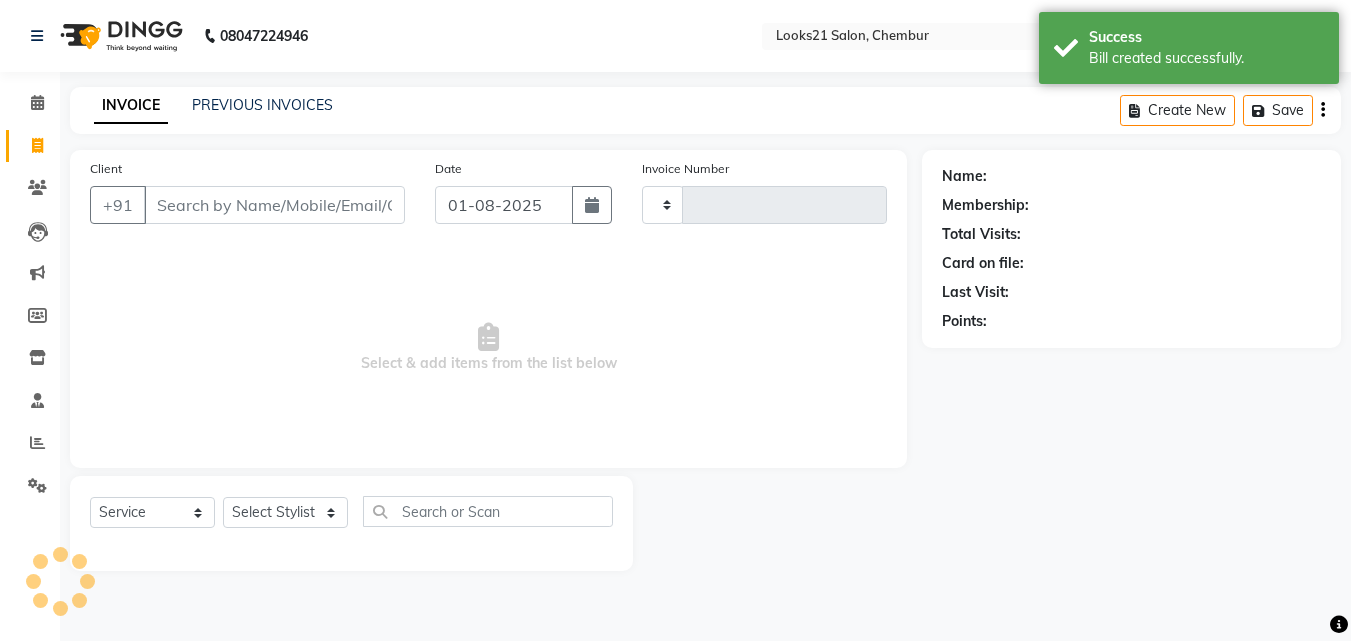 type on "1569" 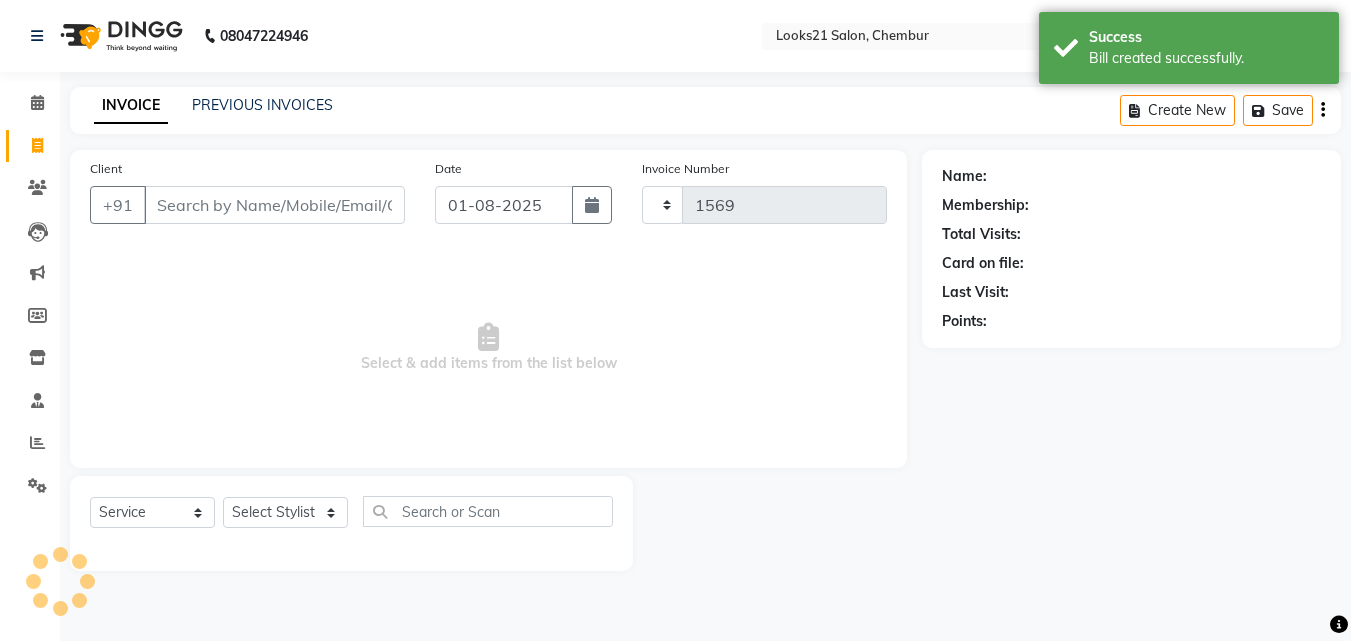 click on "Client" at bounding box center (274, 205) 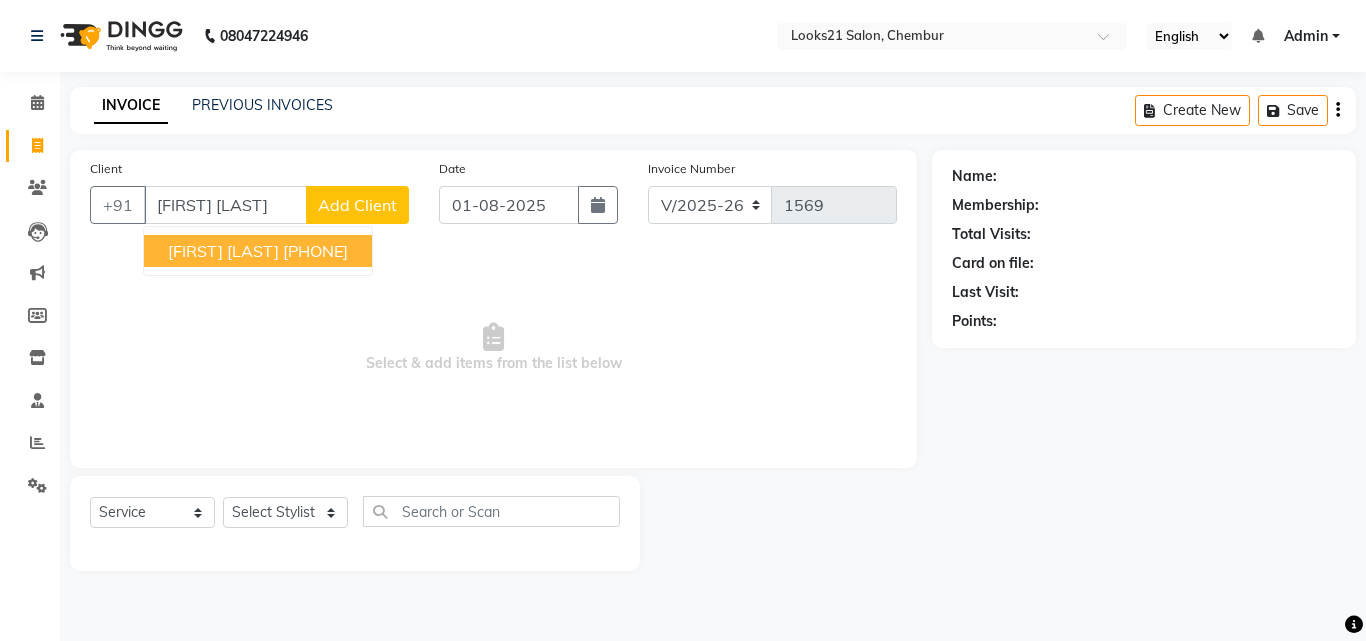 click on "[PHONE]" at bounding box center (315, 251) 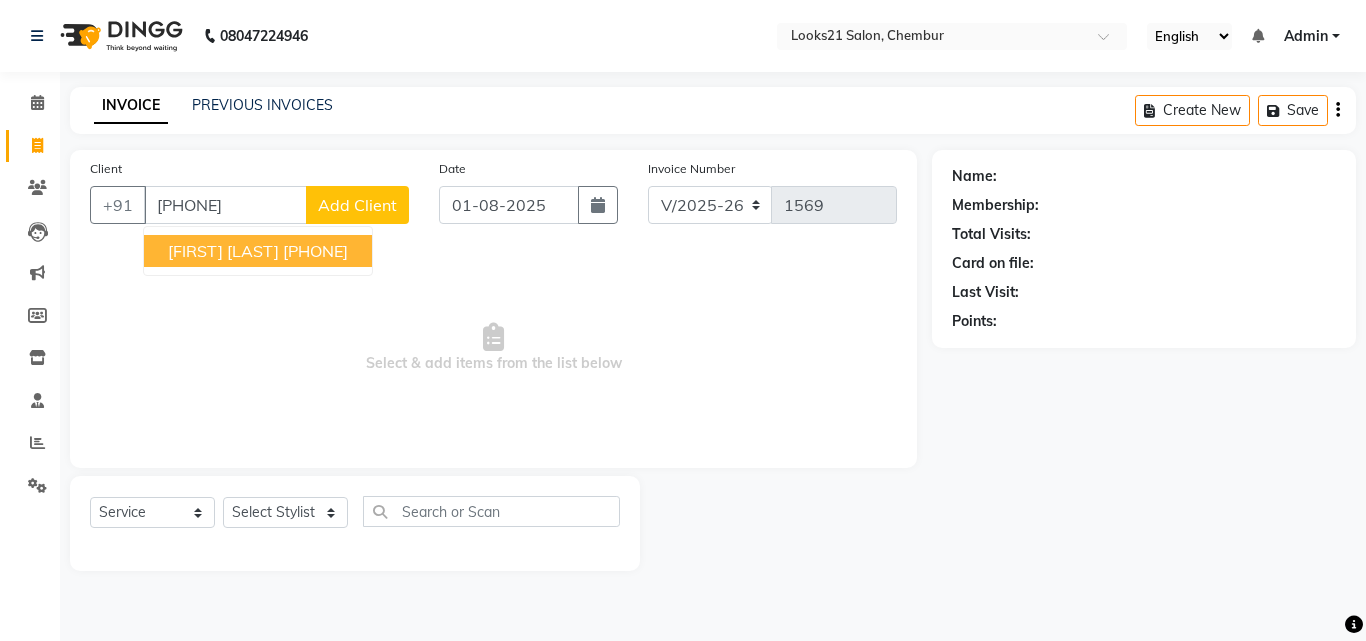 type on "[PHONE]" 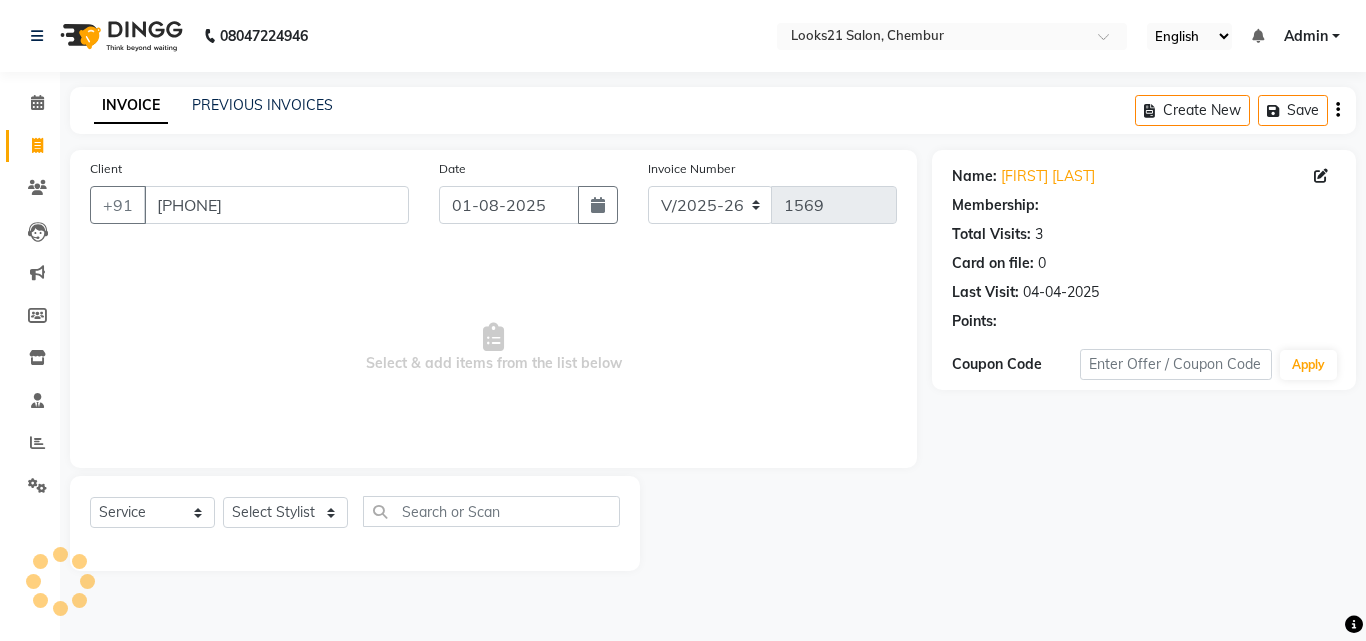 select on "1: Object" 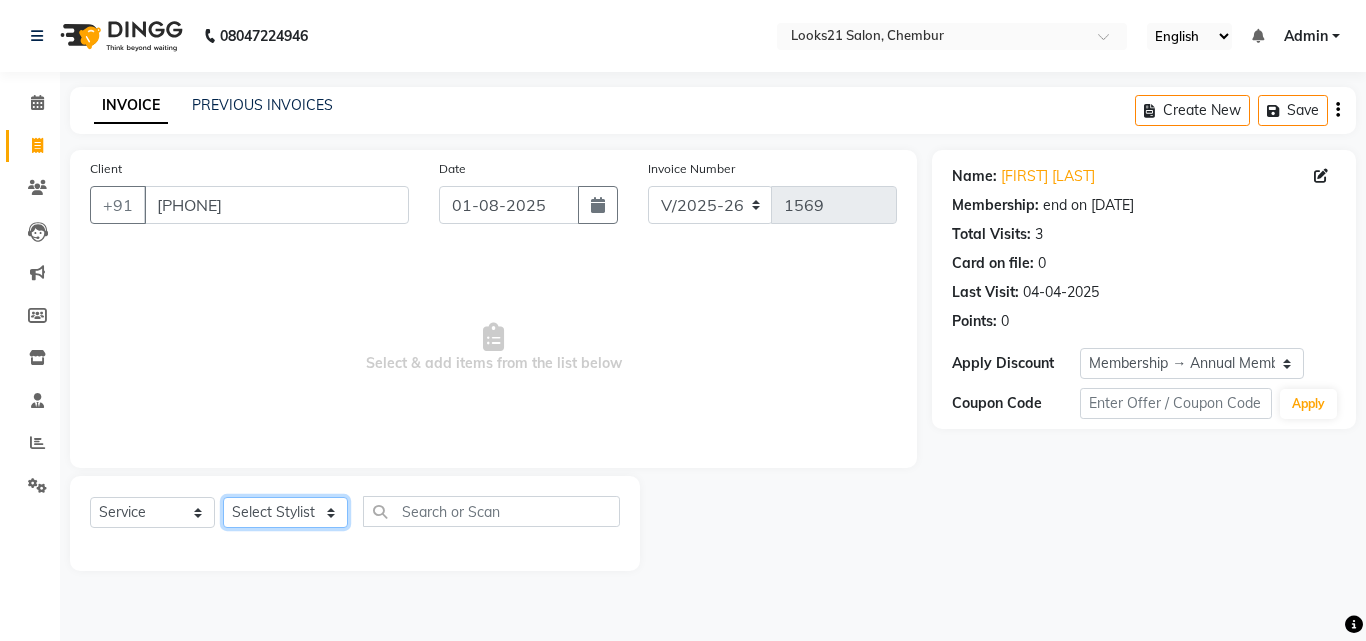 click on "Select Stylist Anwar Danish Janardhan LOOKS 21 Sabiya Khan Sajeda Siddiqui Samiksha Shakil Sharif Ahmed Shraddha Vaishali" 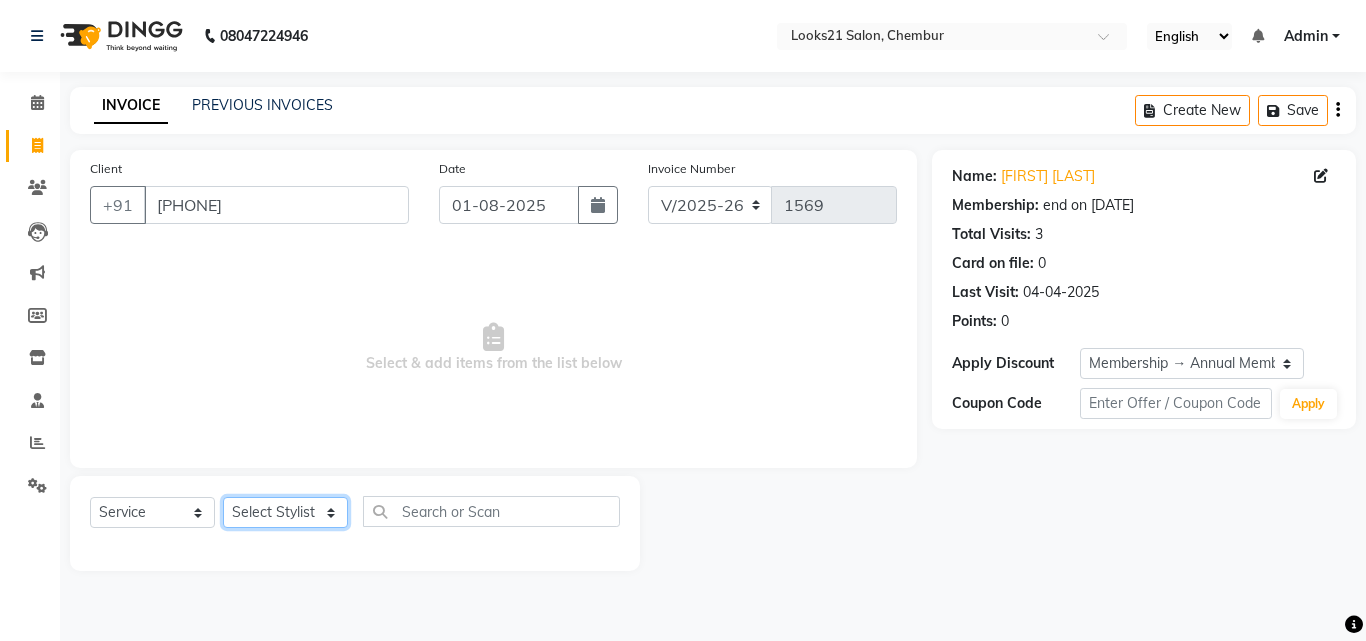 select on "13884" 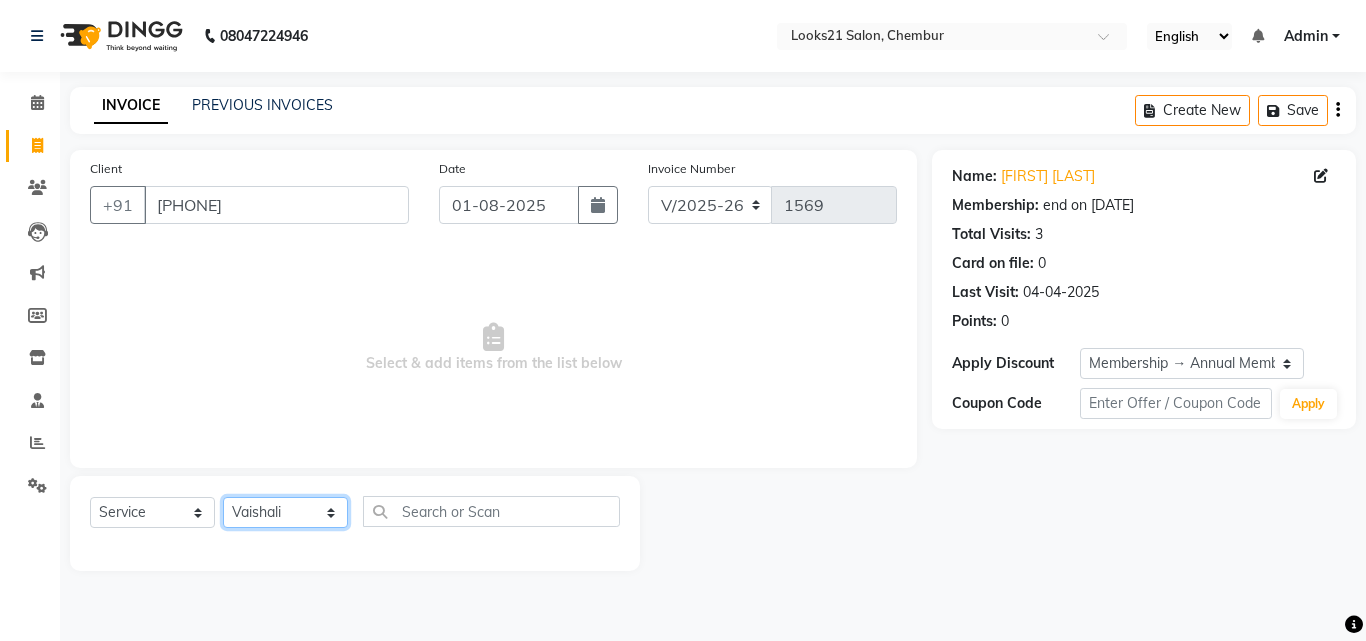 click on "Select Stylist Anwar Danish Janardhan LOOKS 21 Sabiya Khan Sajeda Siddiqui Samiksha Shakil Sharif Ahmed Shraddha Vaishali" 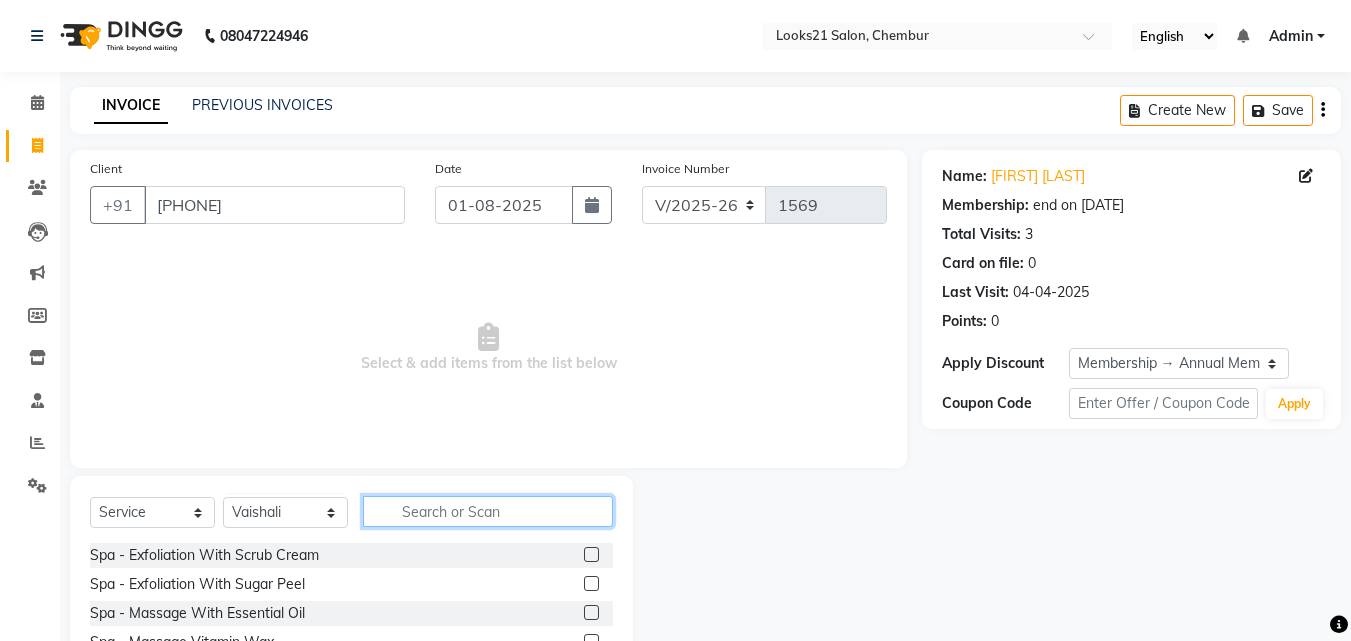 click 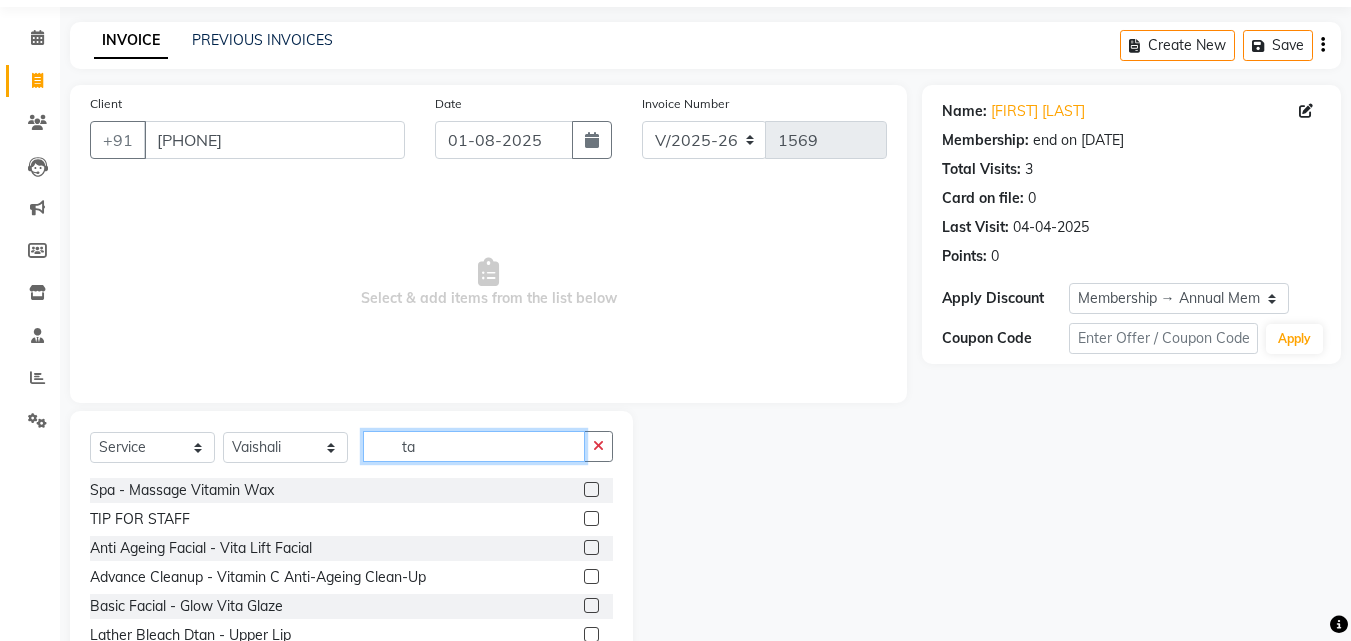 scroll, scrollTop: 100, scrollLeft: 0, axis: vertical 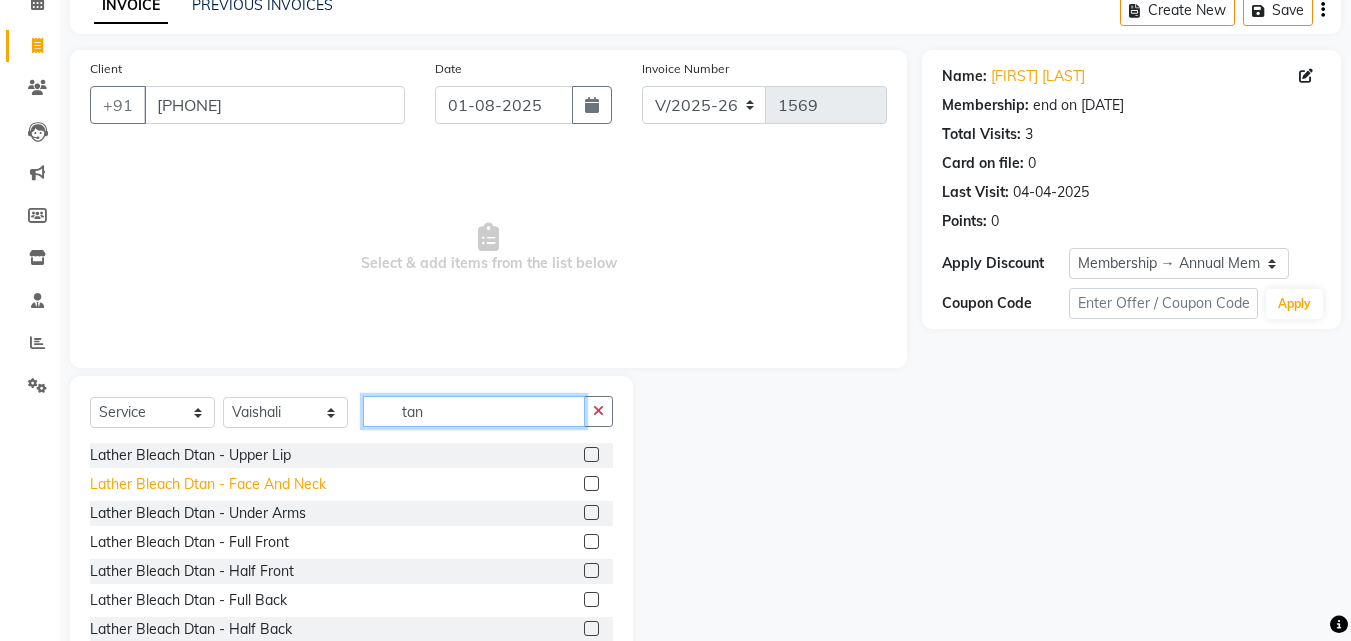 type on "tan" 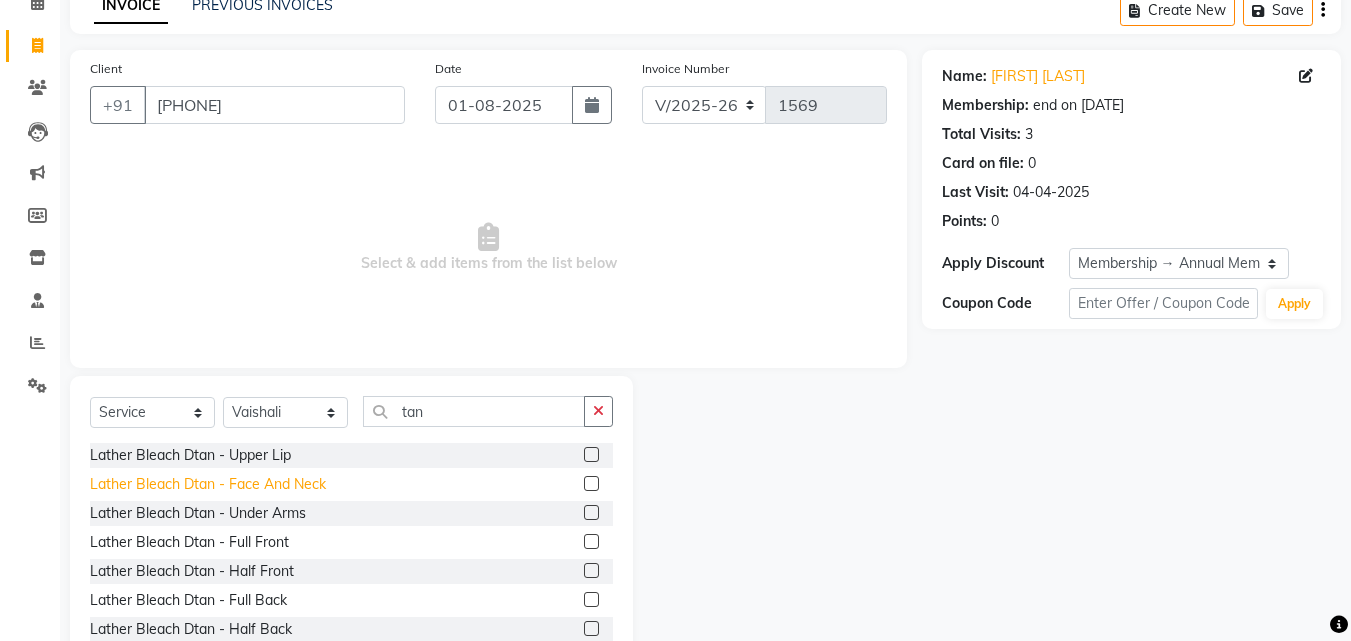 click on "Lather Bleach Dtan  - Face And Neck" 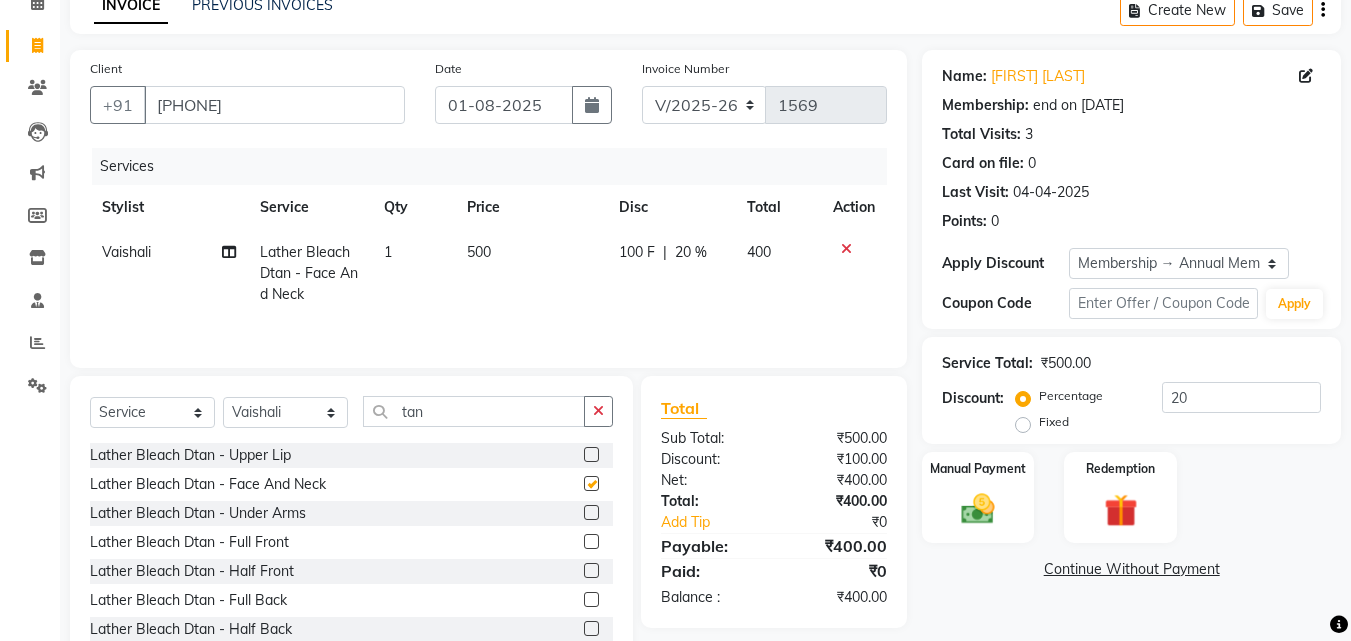 checkbox on "false" 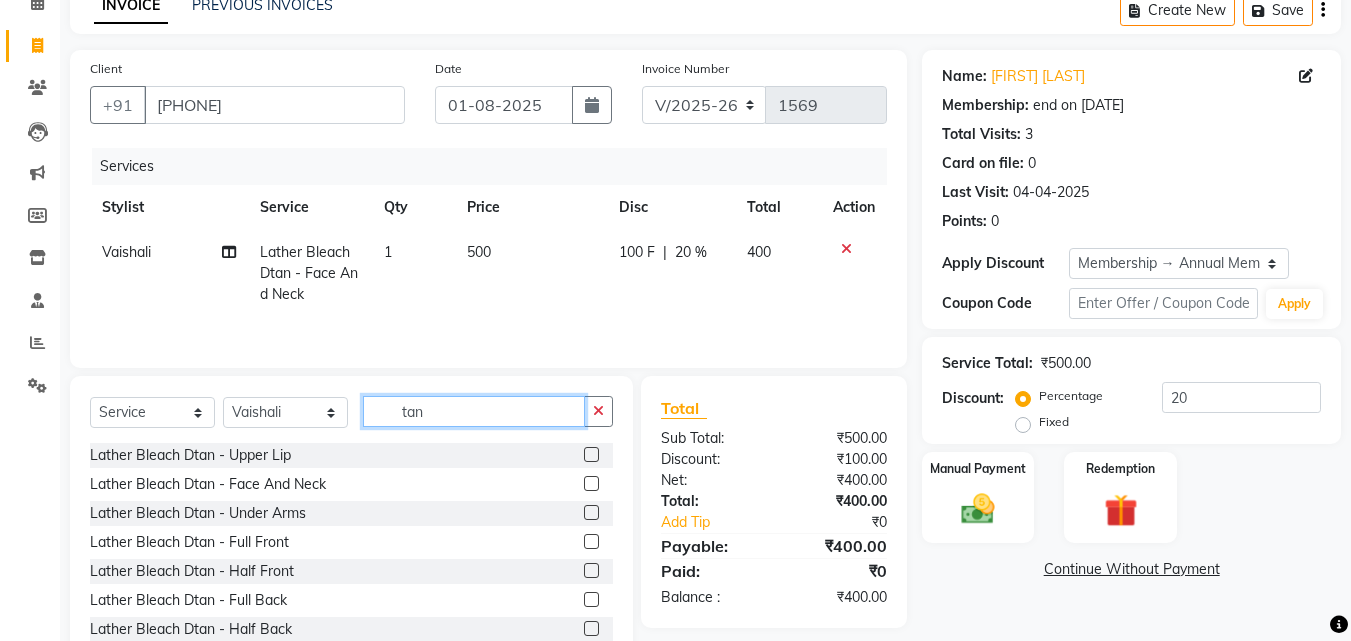 drag, startPoint x: 517, startPoint y: 395, endPoint x: 402, endPoint y: 400, distance: 115.10864 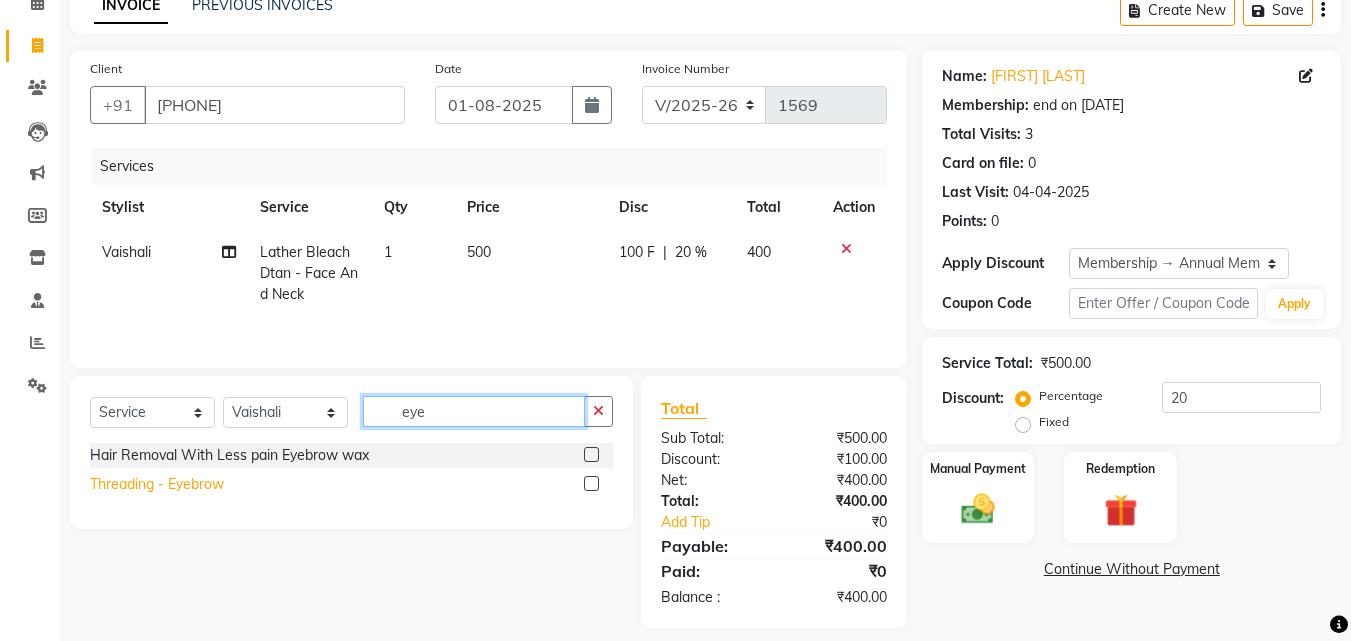 type on "eye" 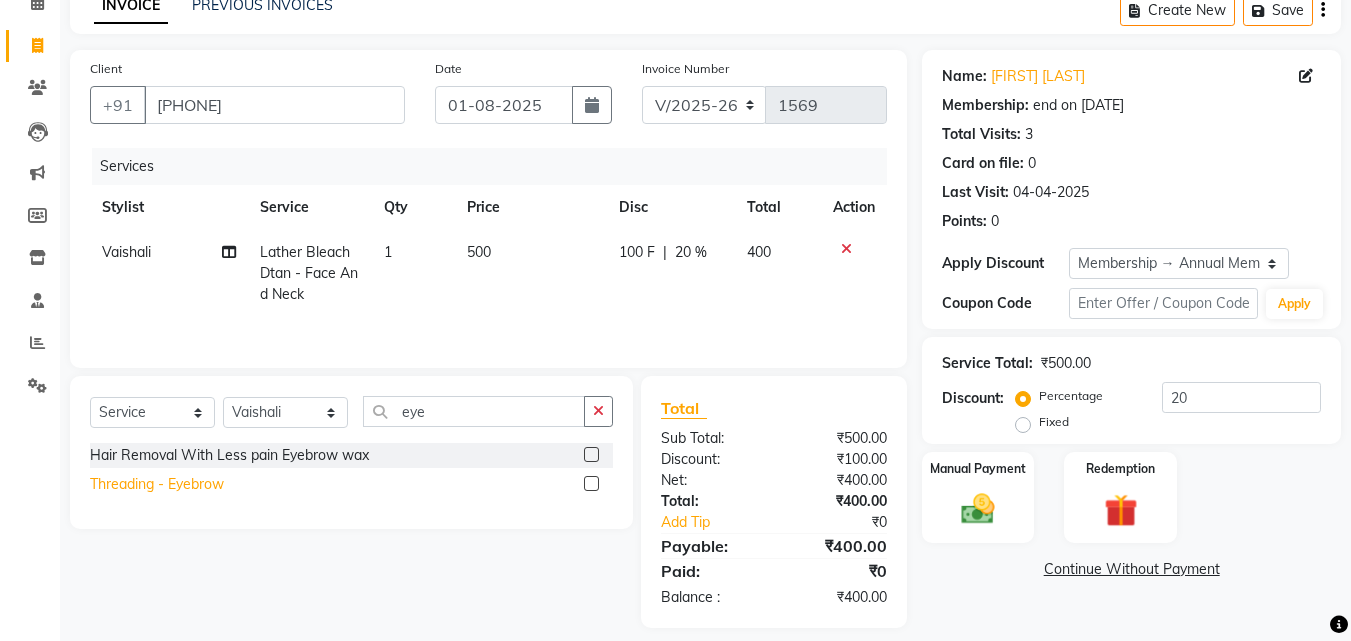 click on "Threading  - Eyebrow" 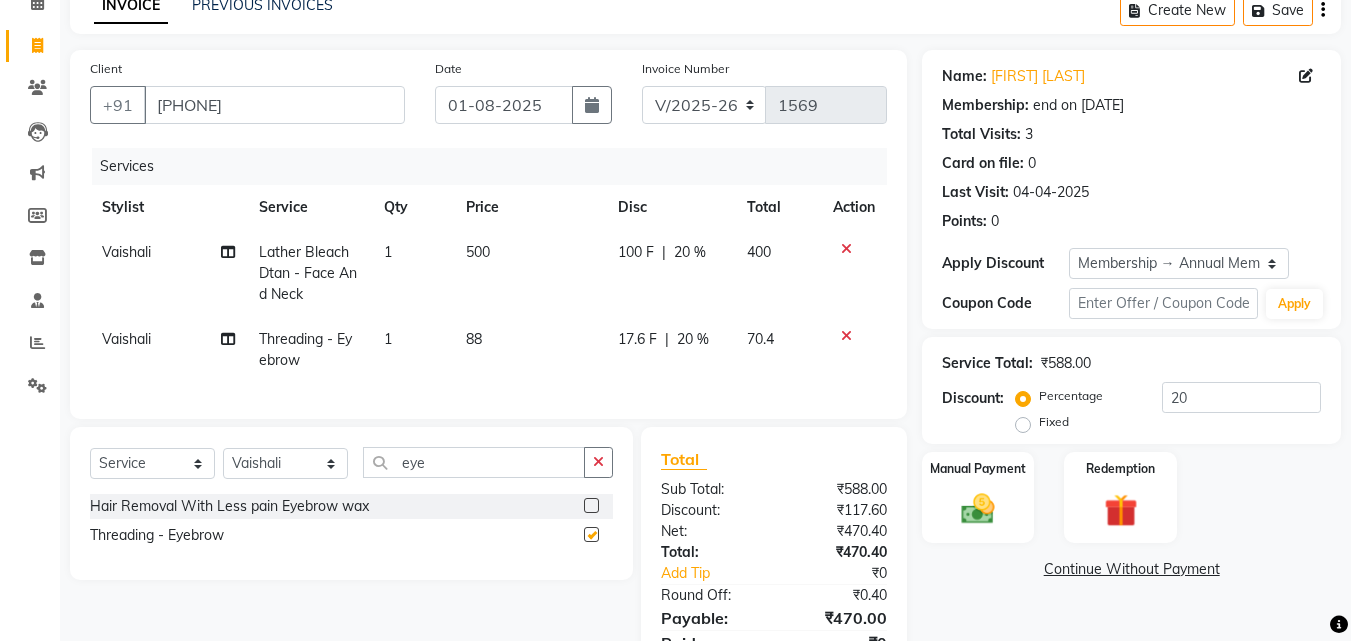checkbox on "false" 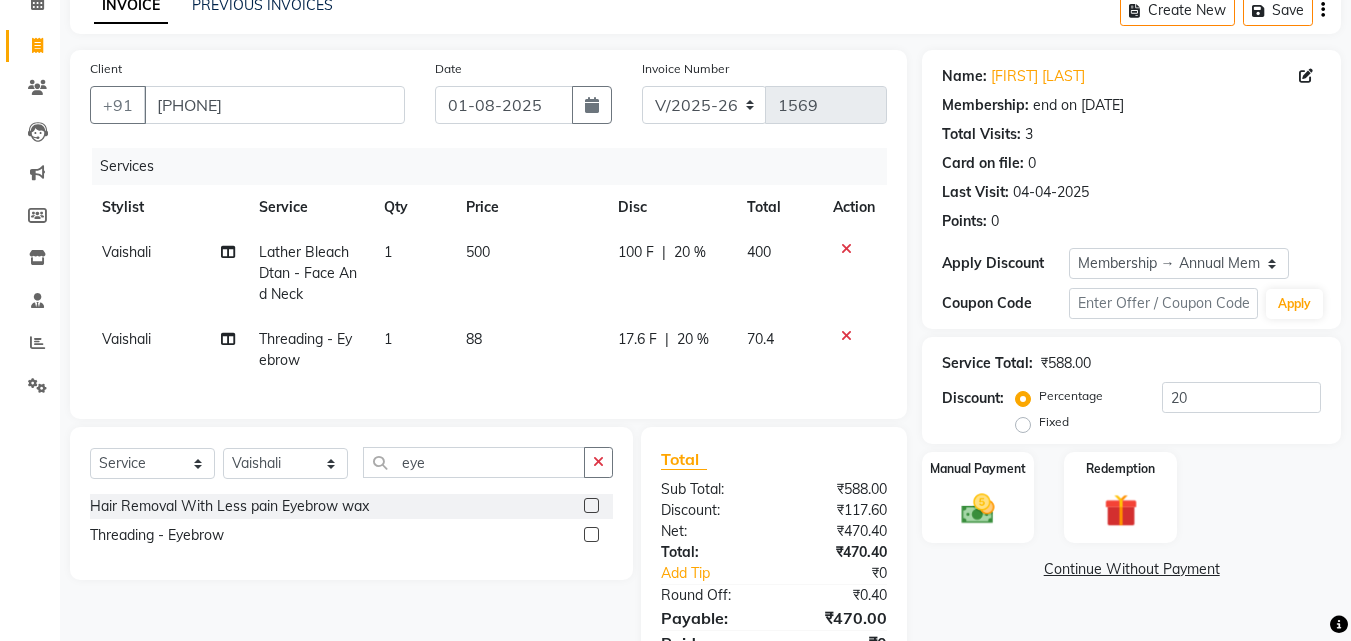 click on "1" 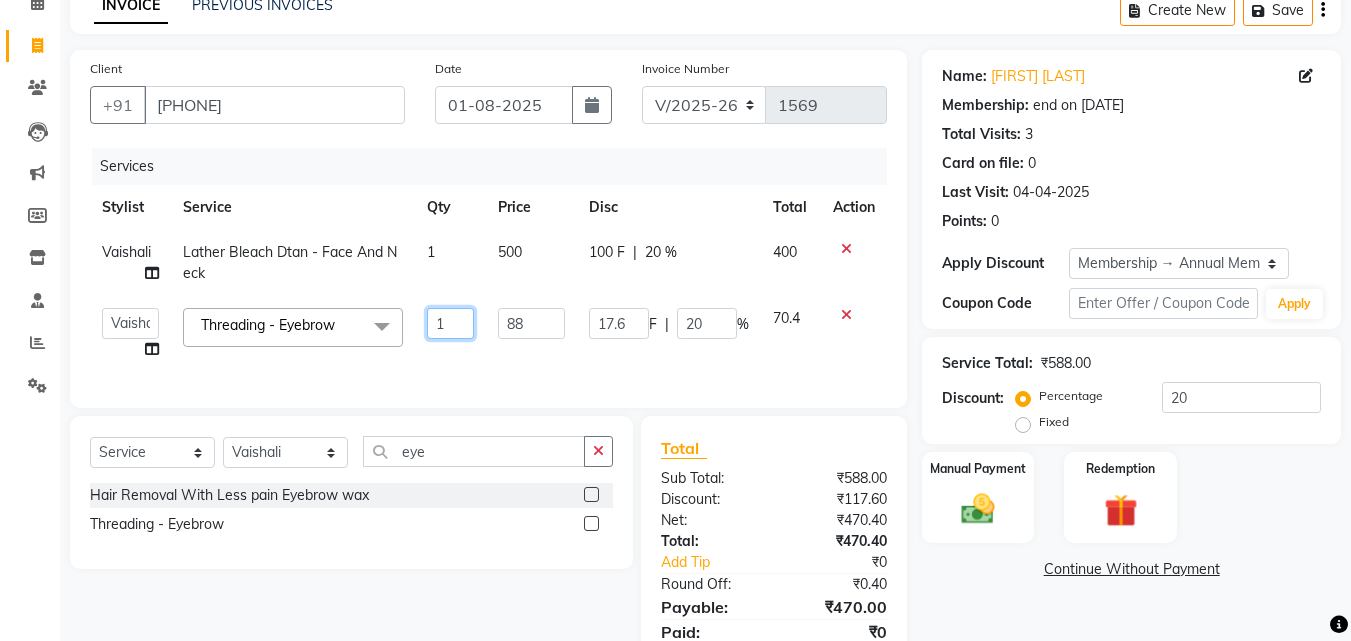 drag, startPoint x: 466, startPoint y: 320, endPoint x: 324, endPoint y: 307, distance: 142.59383 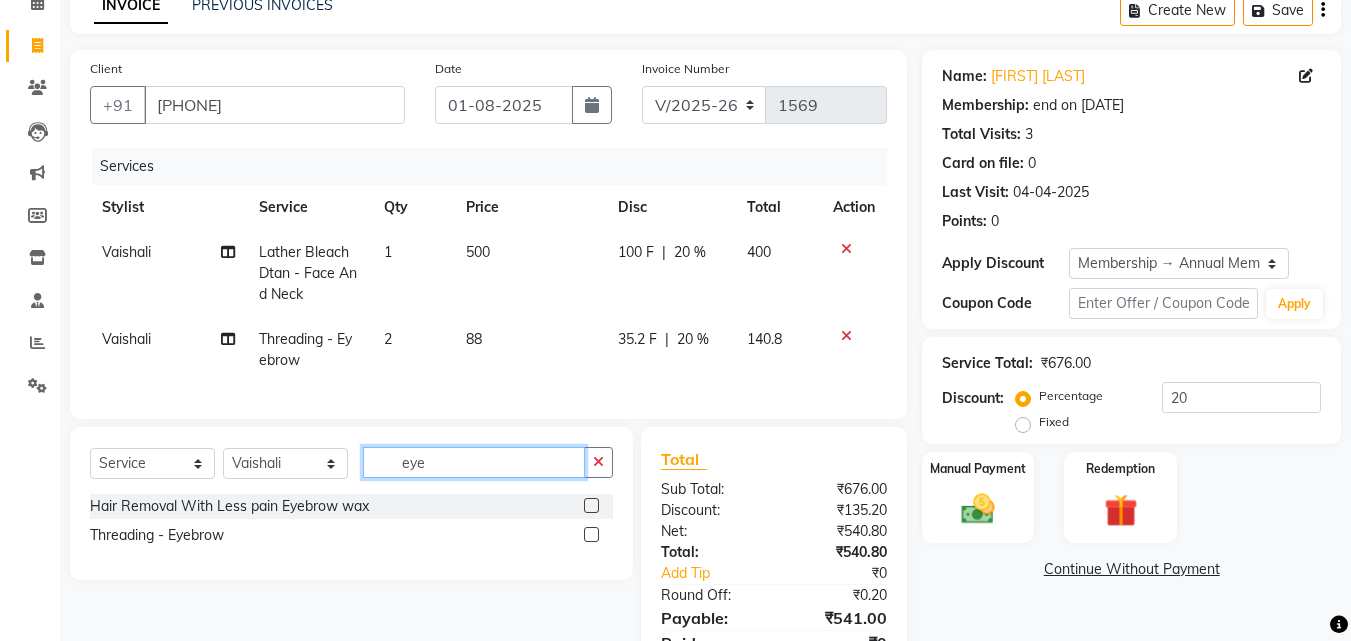 click on "eye" 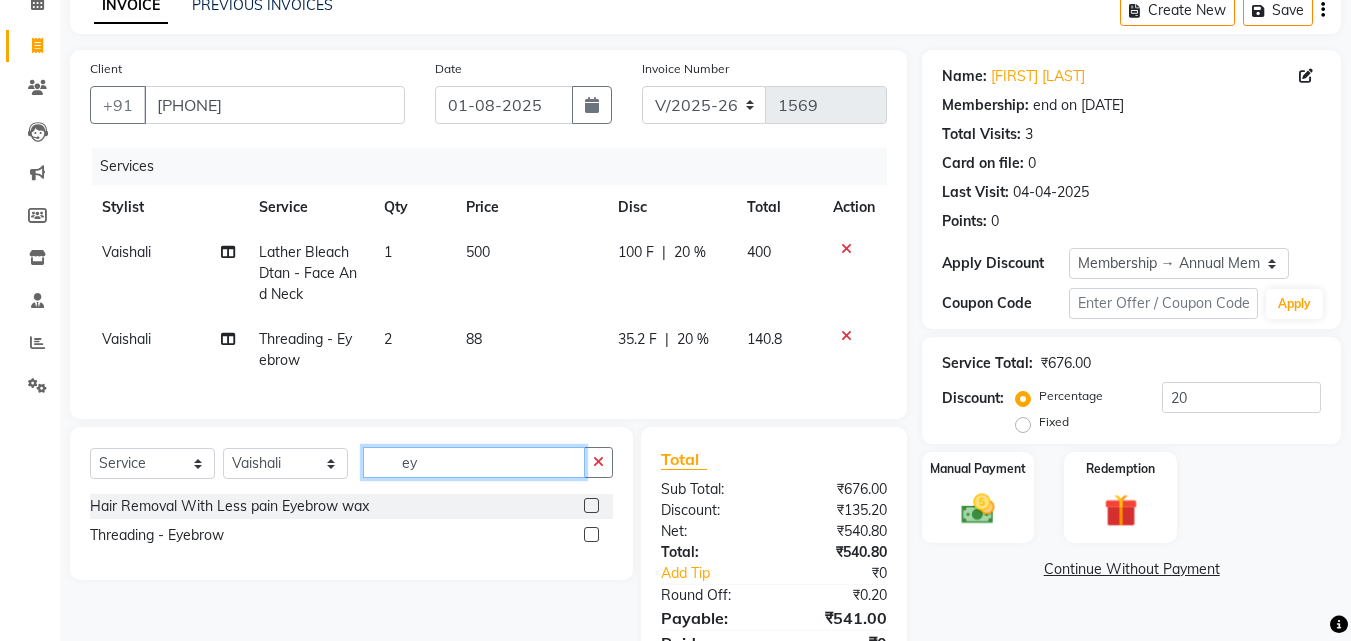 type on "e" 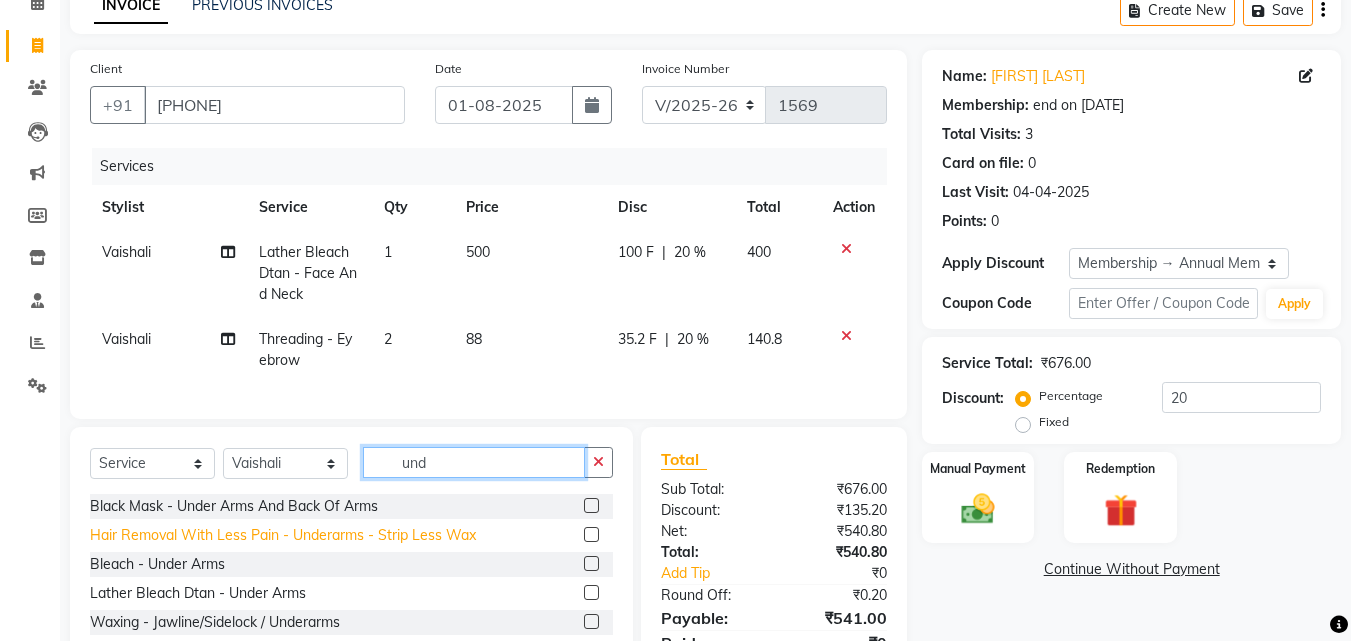 type on "und" 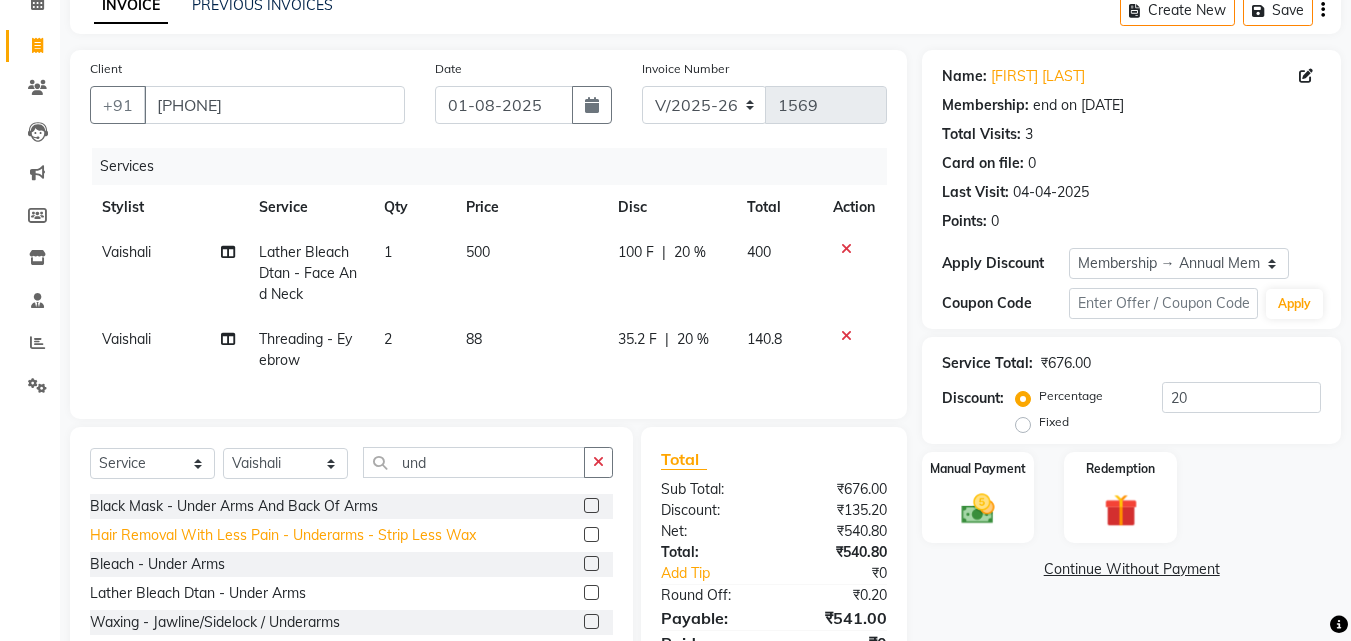 click on "Hair Removal With Less Pain  - Underarms - Strip Less Wax" 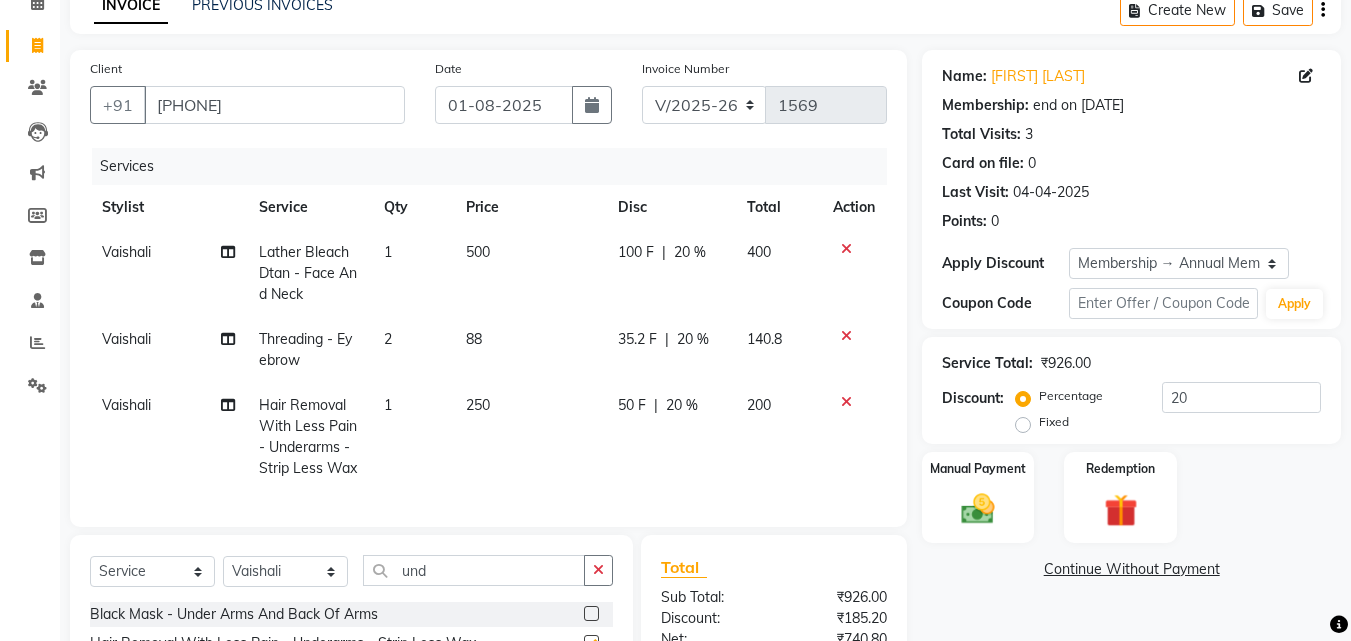 checkbox on "false" 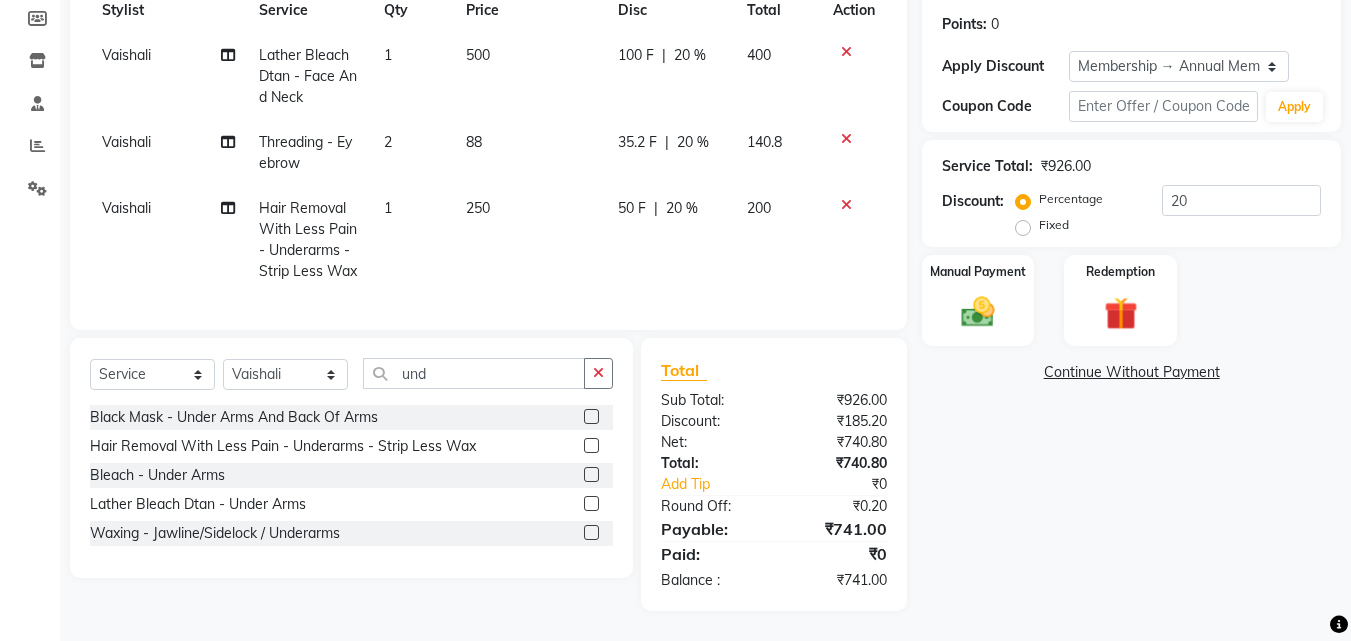 scroll, scrollTop: 312, scrollLeft: 0, axis: vertical 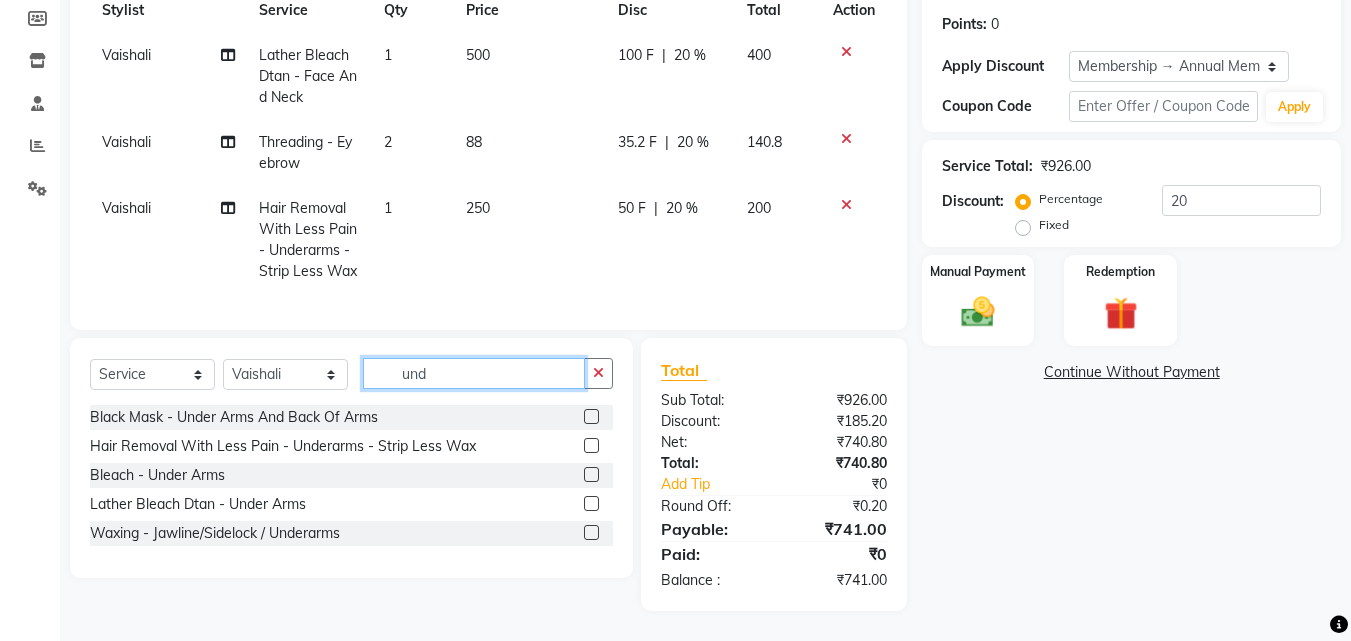 drag, startPoint x: 442, startPoint y: 371, endPoint x: 244, endPoint y: 347, distance: 199.44925 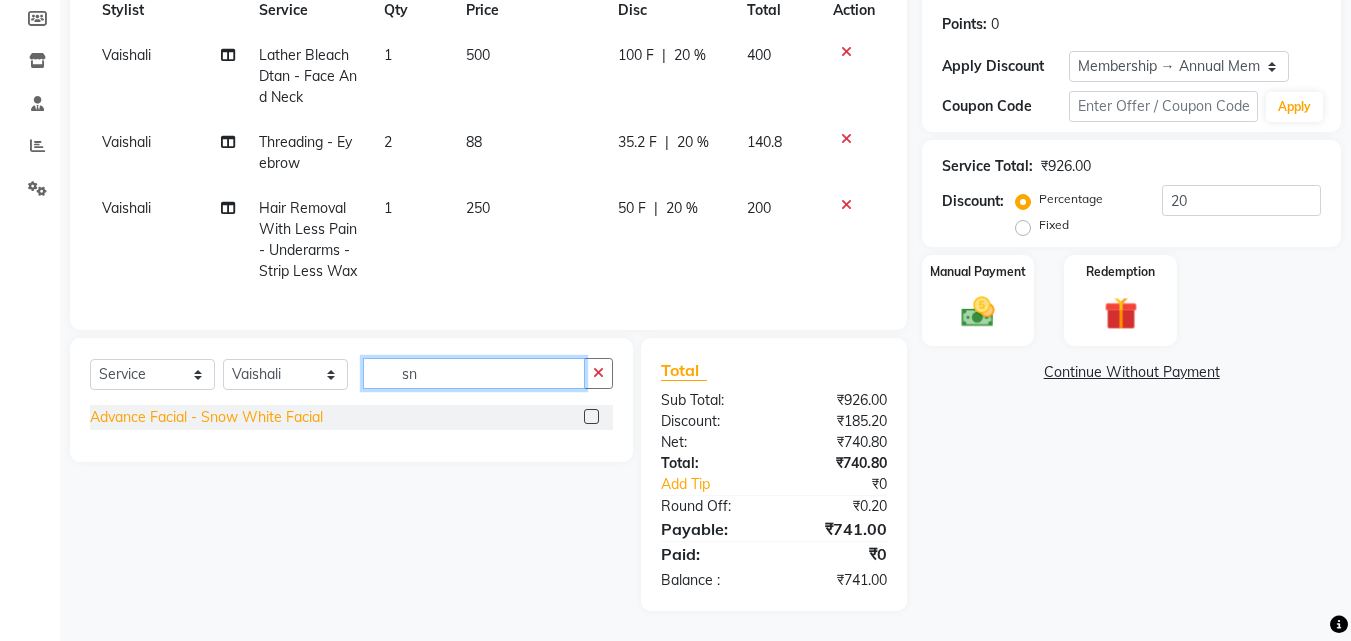 type on "sn" 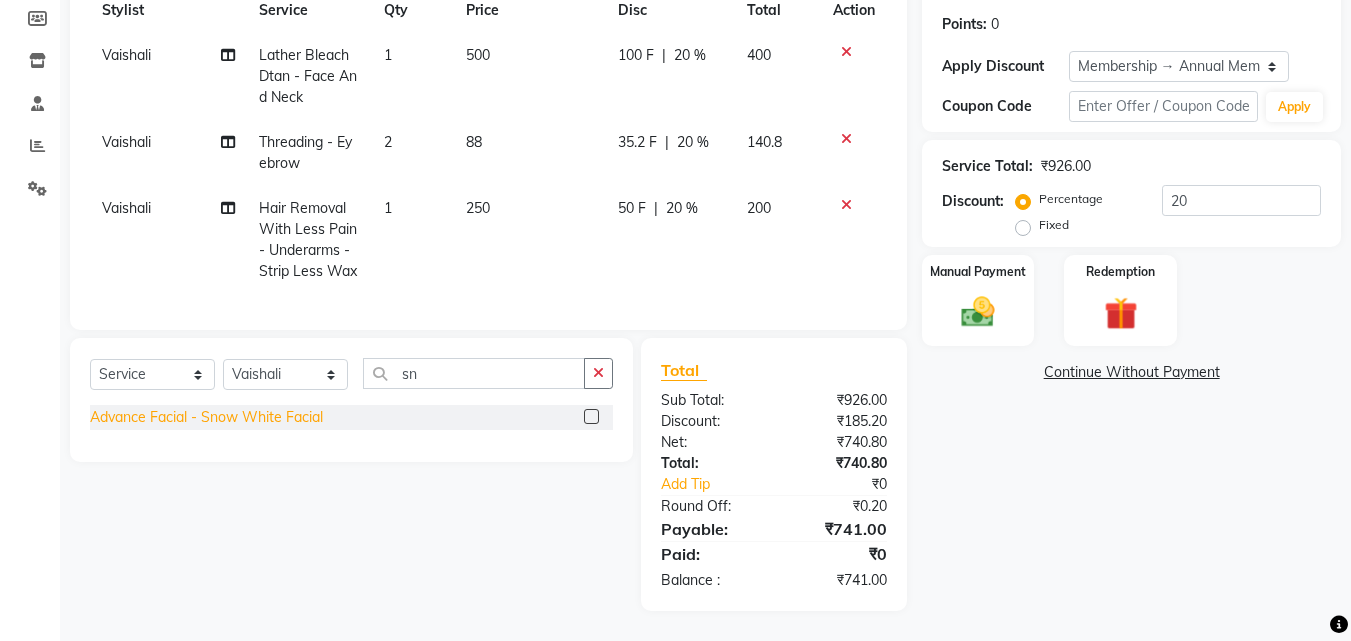 click on "Advance Facial  - Snow White Facial" 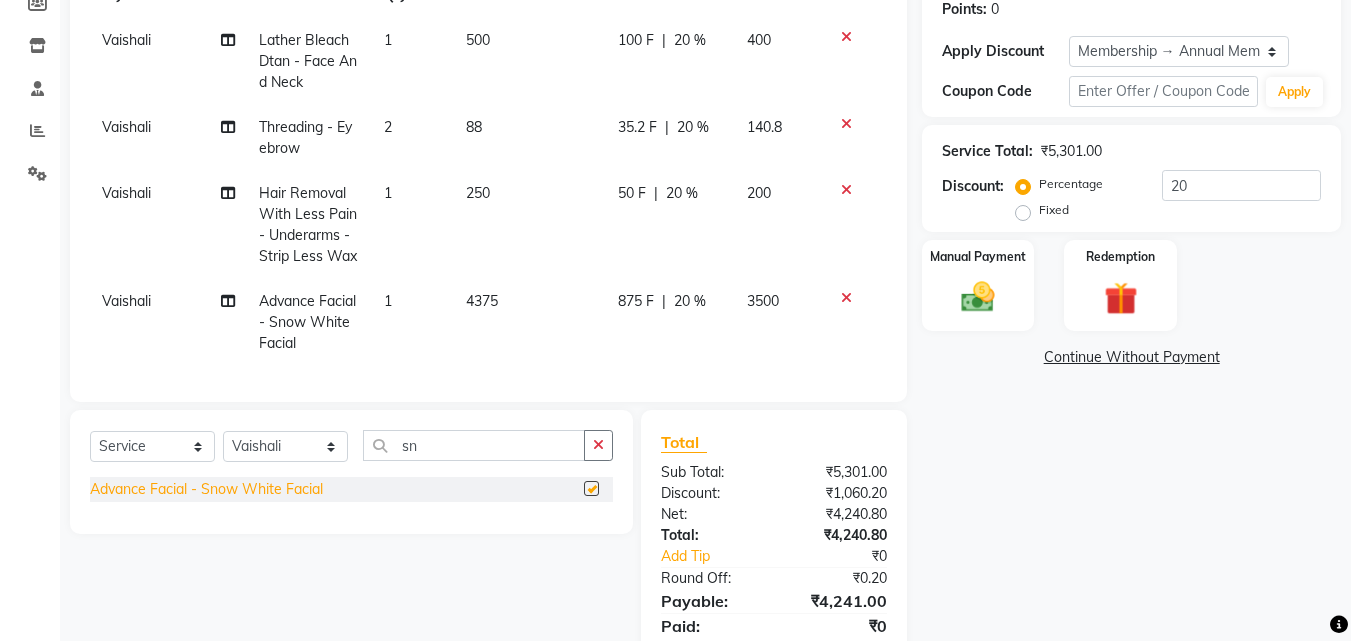 checkbox on "false" 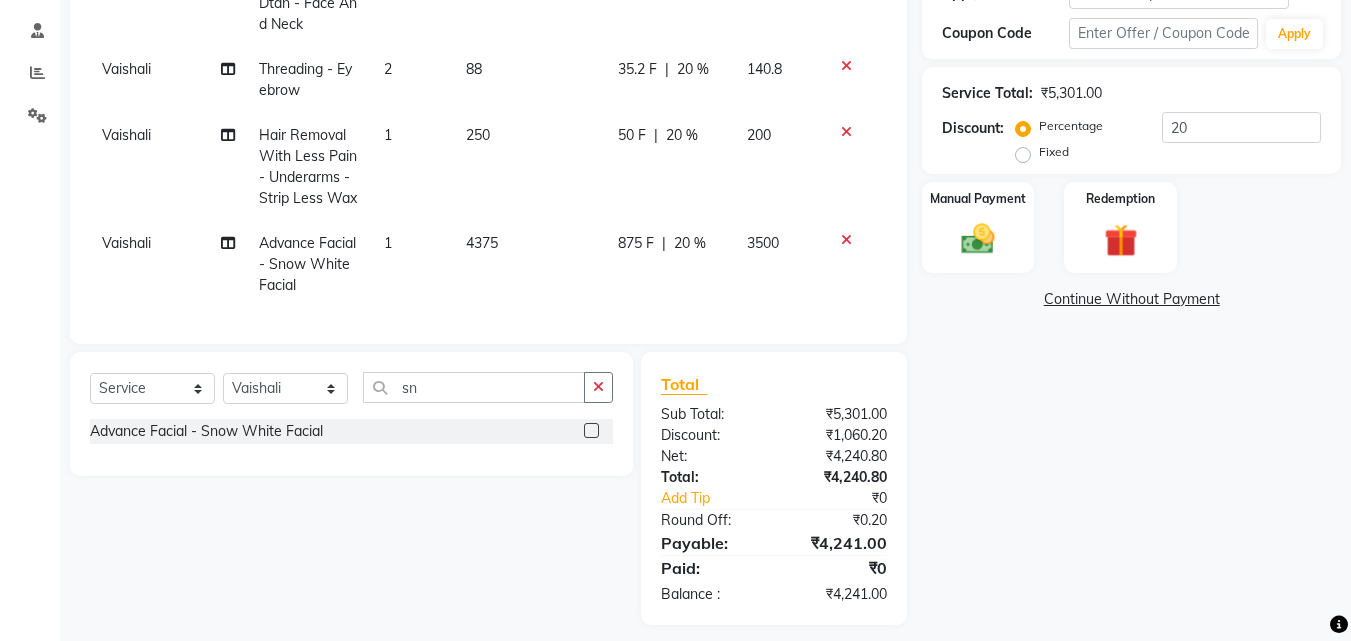 scroll, scrollTop: 399, scrollLeft: 0, axis: vertical 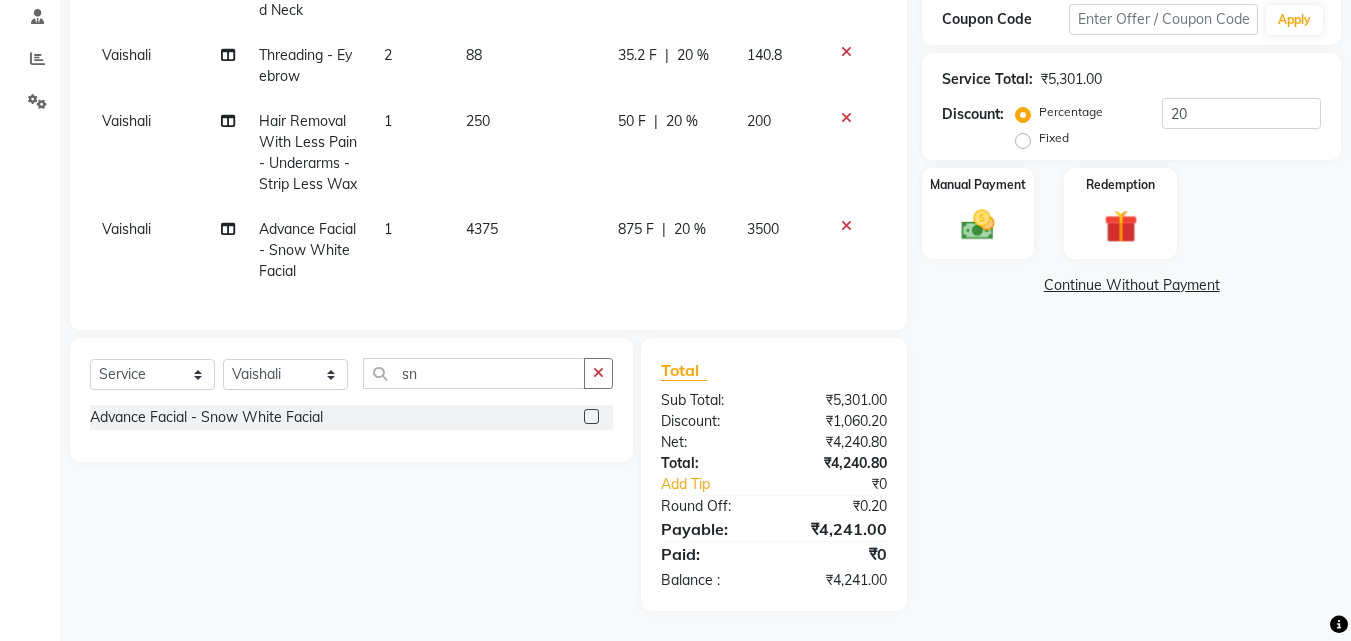 click on "20 %" 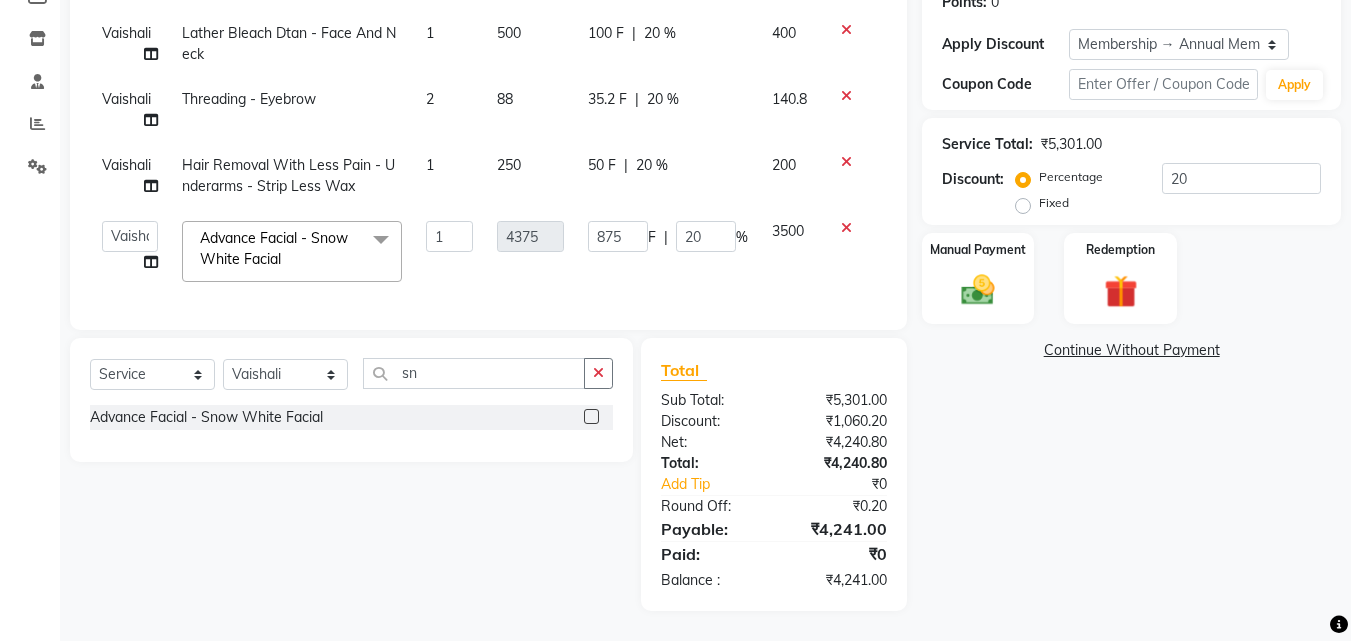 scroll, scrollTop: 334, scrollLeft: 0, axis: vertical 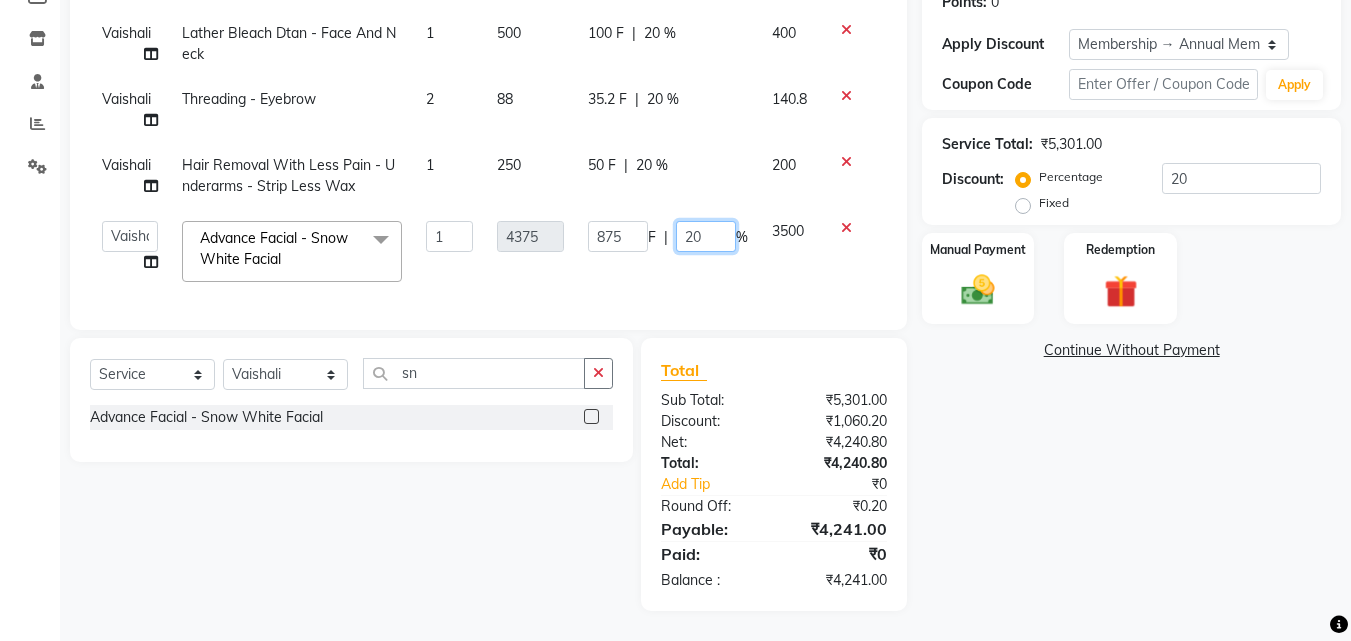click on "20" 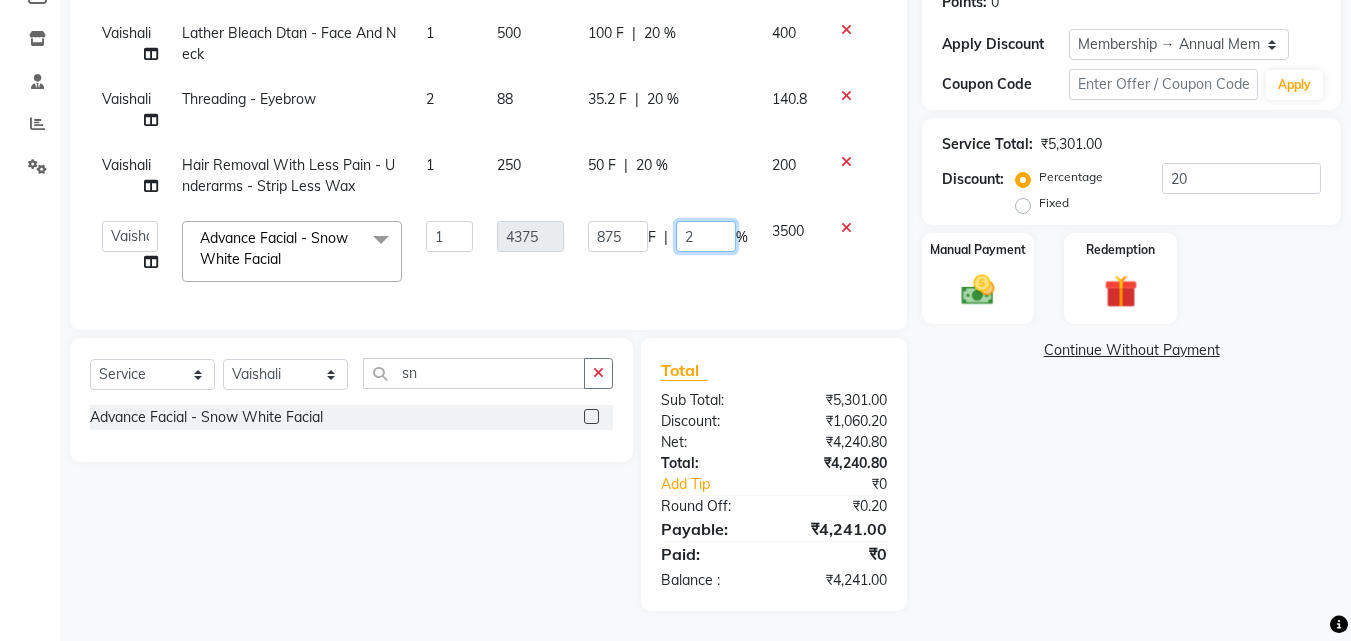 type on "28" 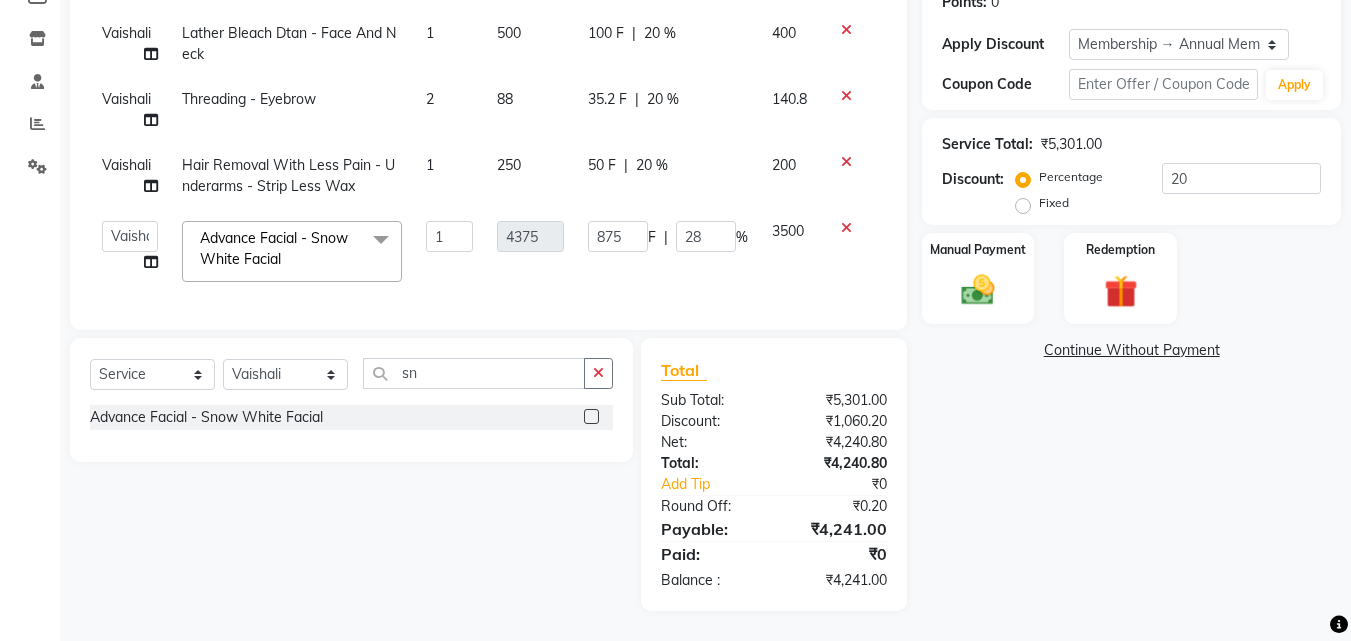 click on "875 F | 28 %" 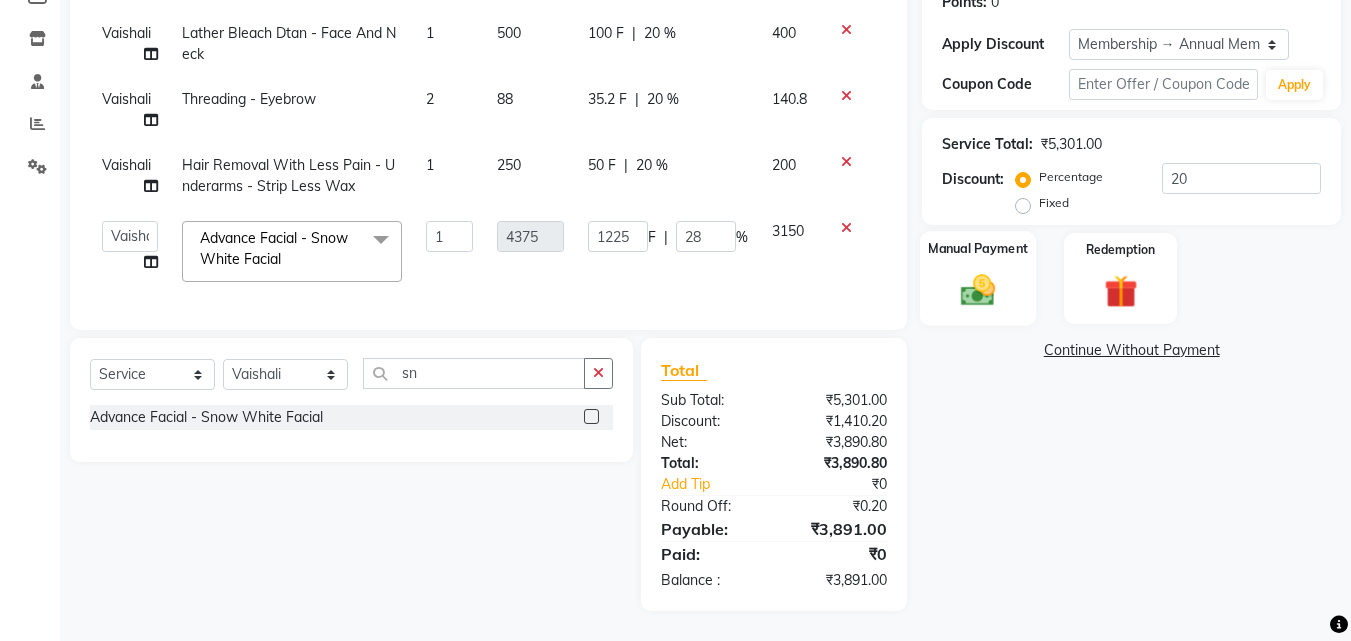 click 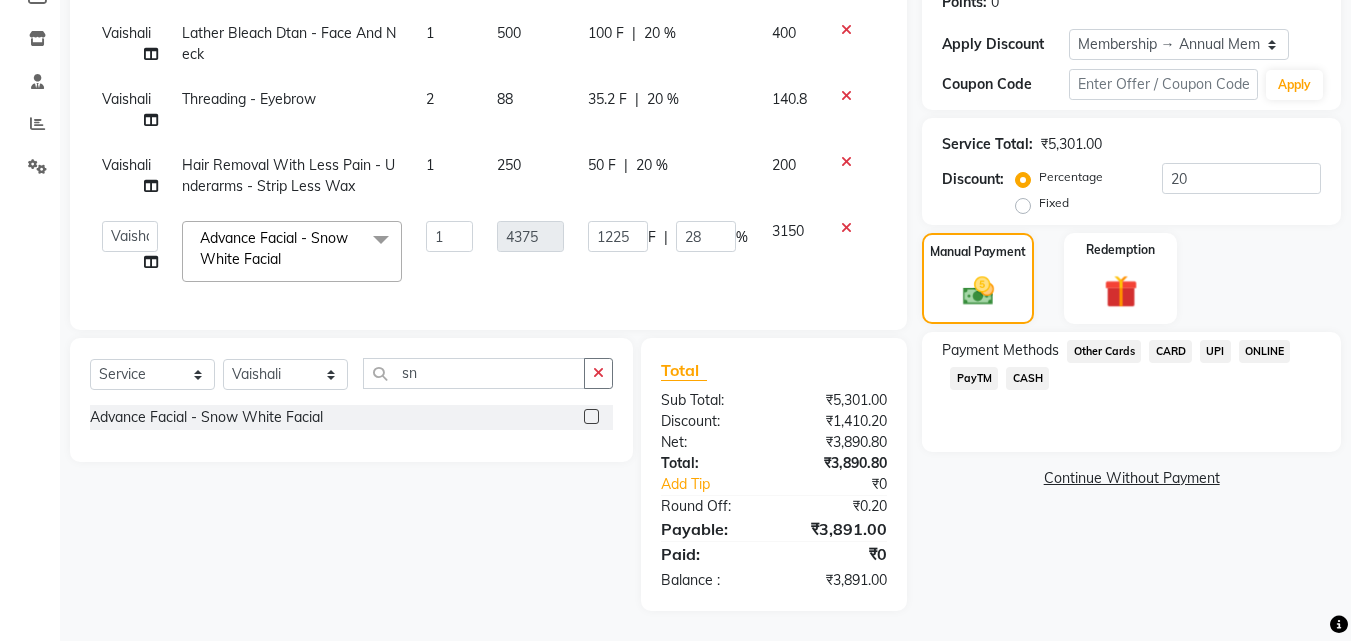 click on "CASH" 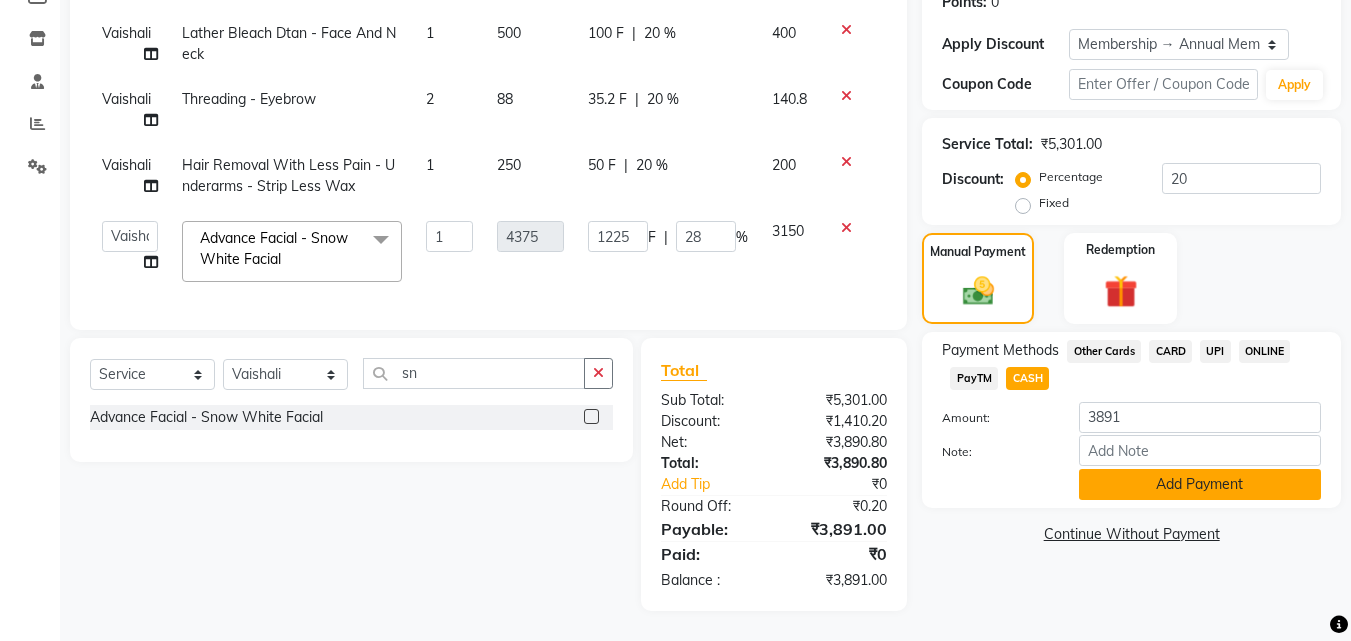 click on "Add Payment" 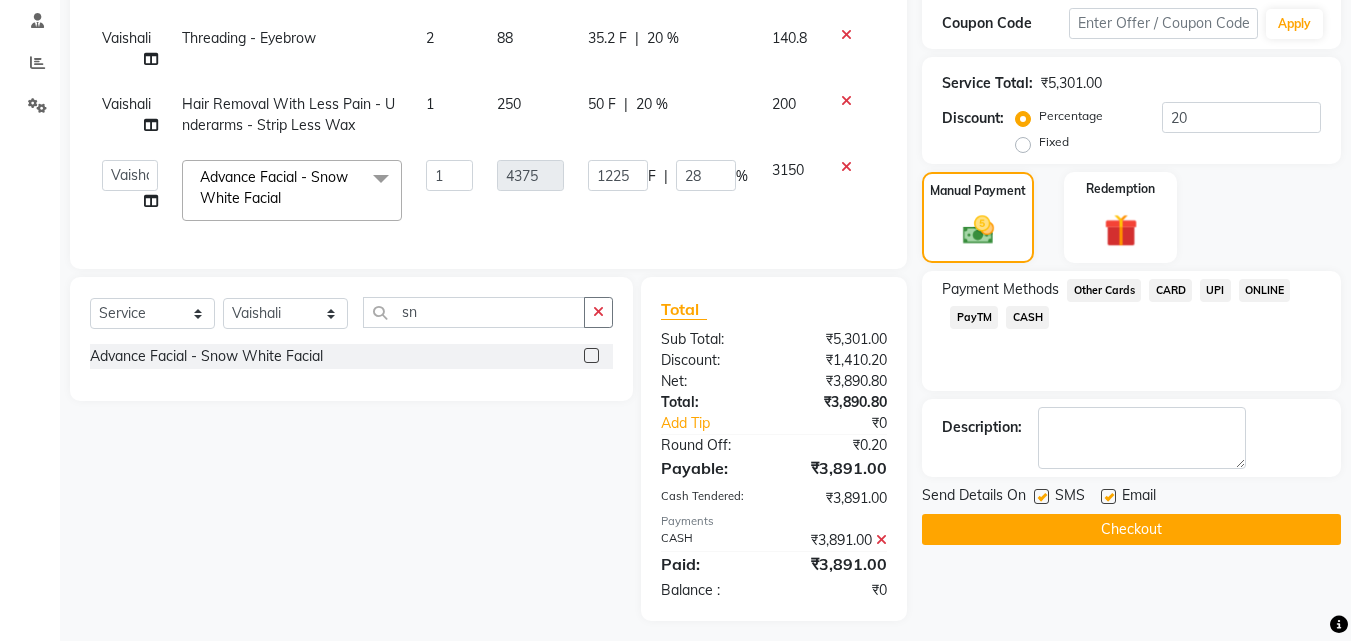 scroll, scrollTop: 405, scrollLeft: 0, axis: vertical 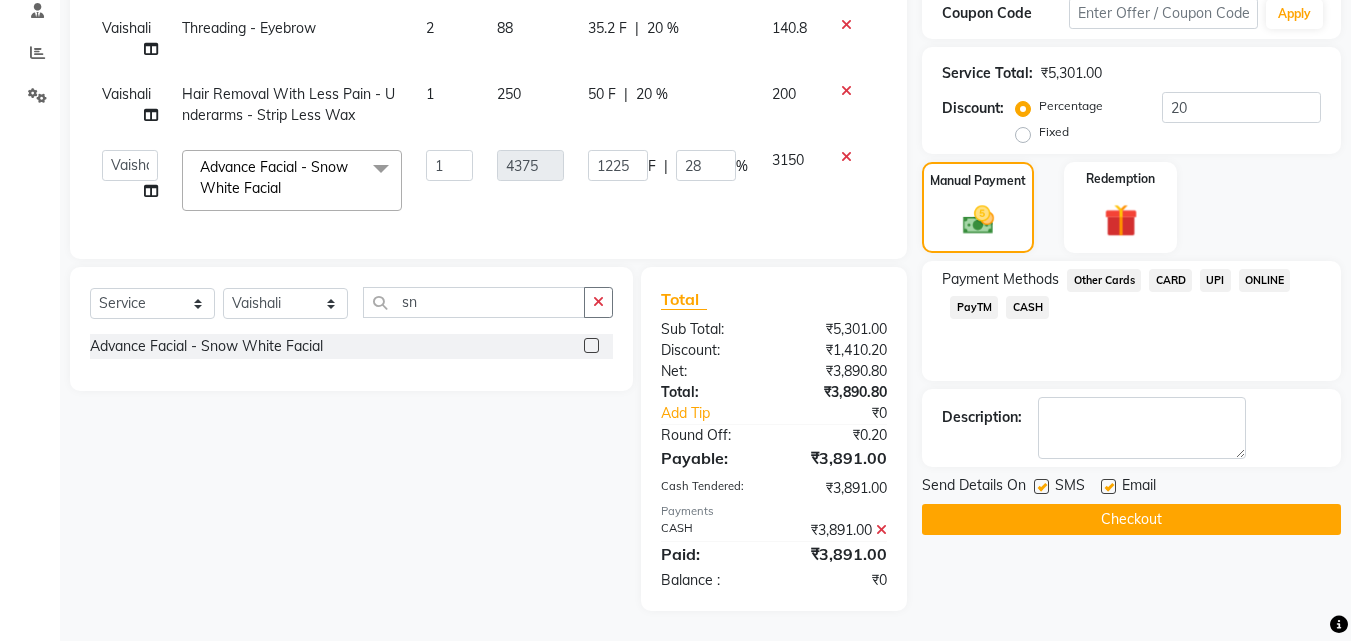 click on "Checkout" 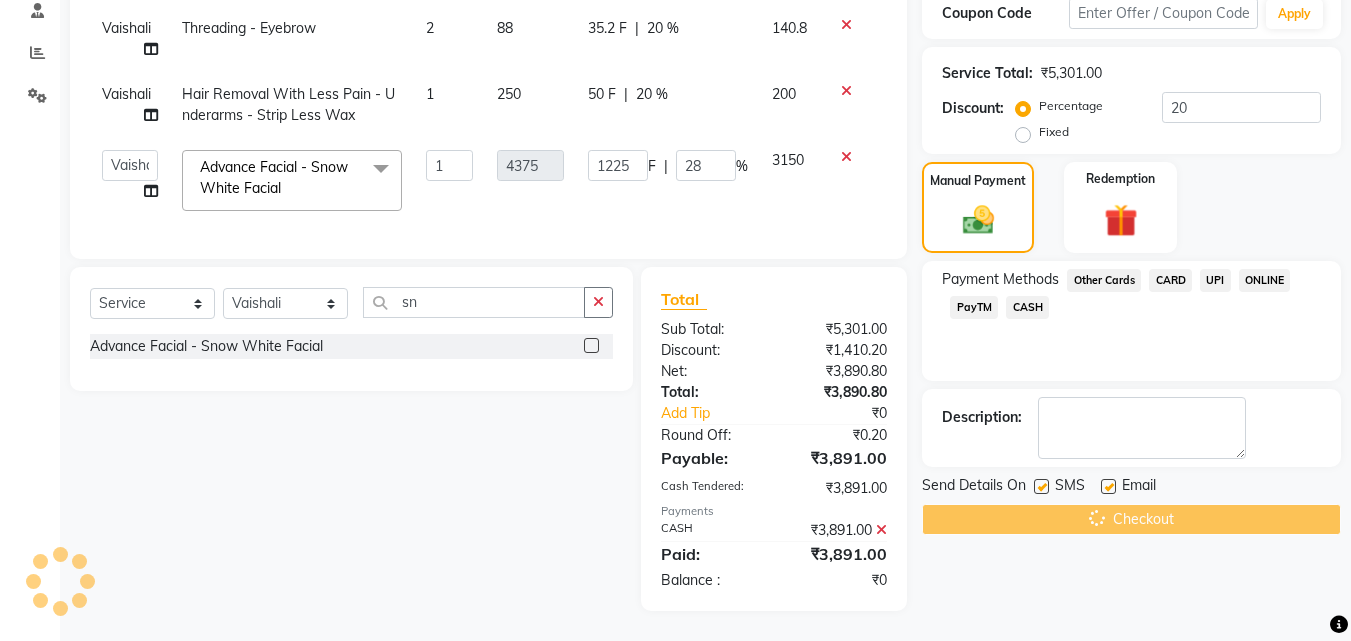 scroll, scrollTop: 199, scrollLeft: 0, axis: vertical 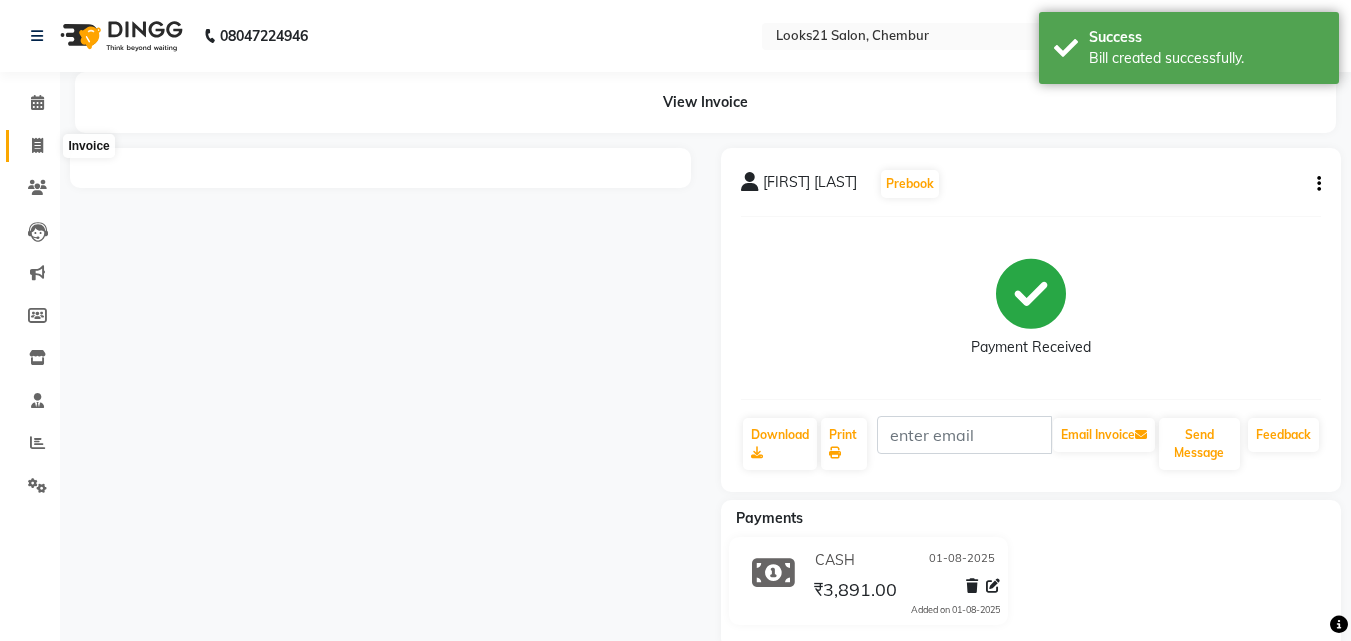 click 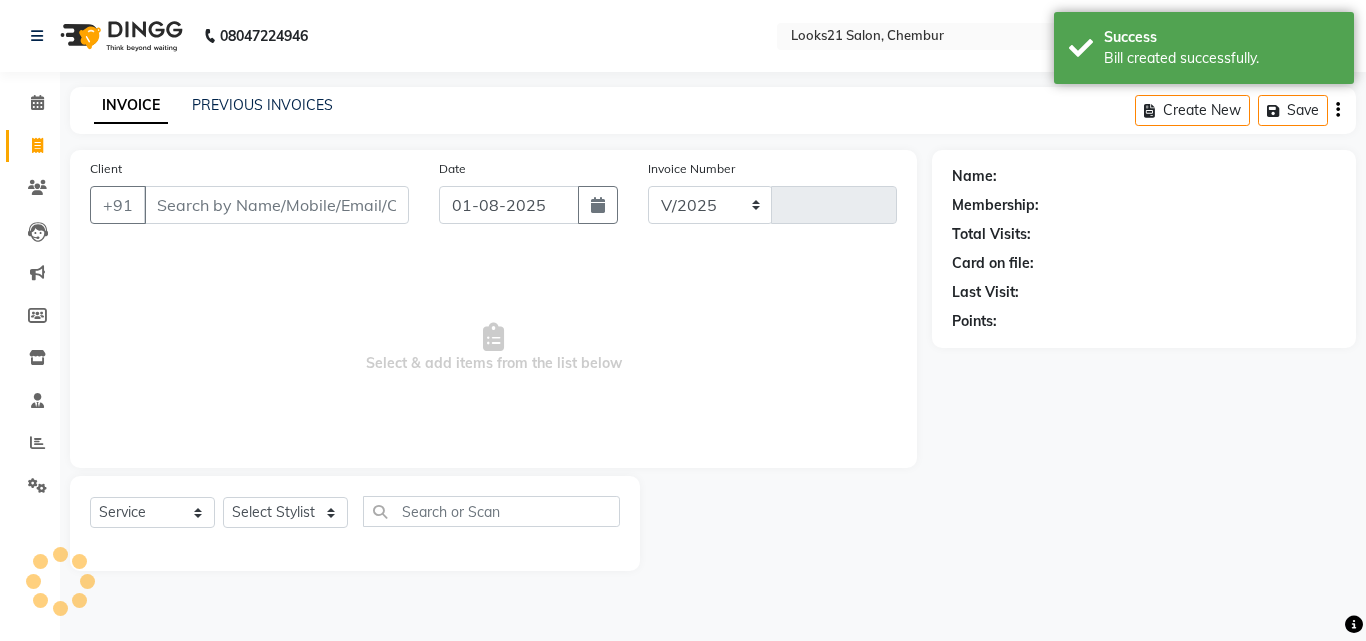 select on "844" 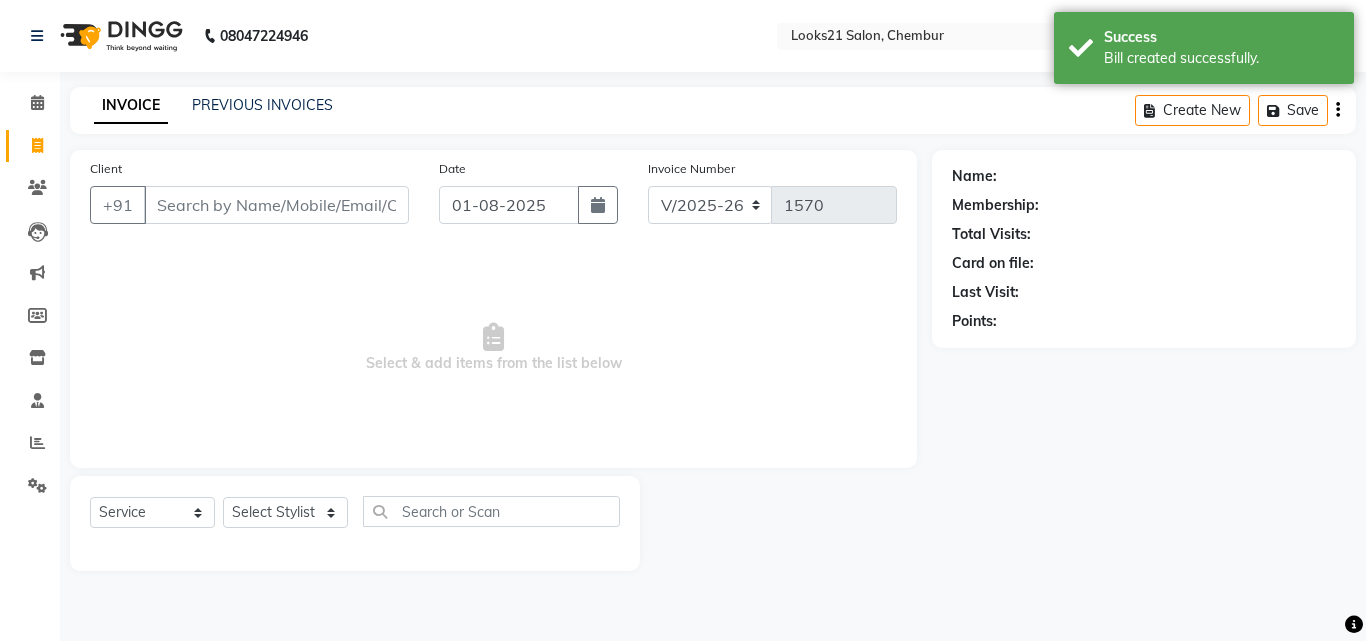 click on "Client" at bounding box center (276, 205) 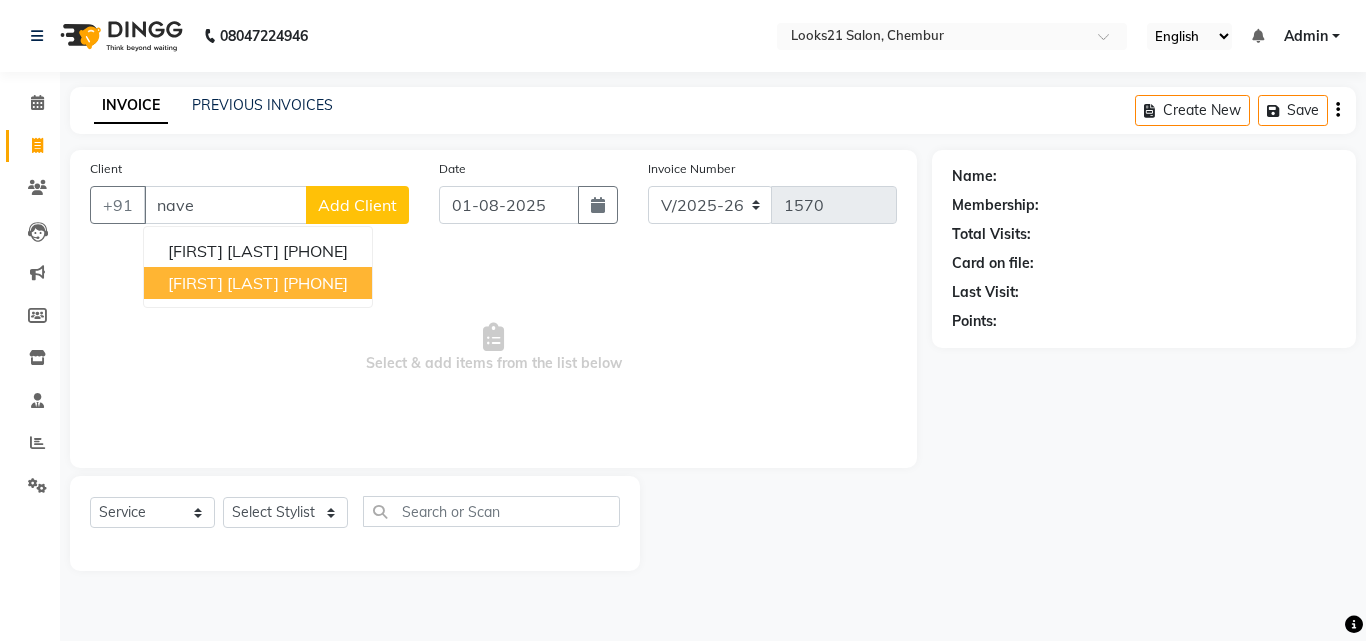 click on "[PHONE]" at bounding box center [315, 283] 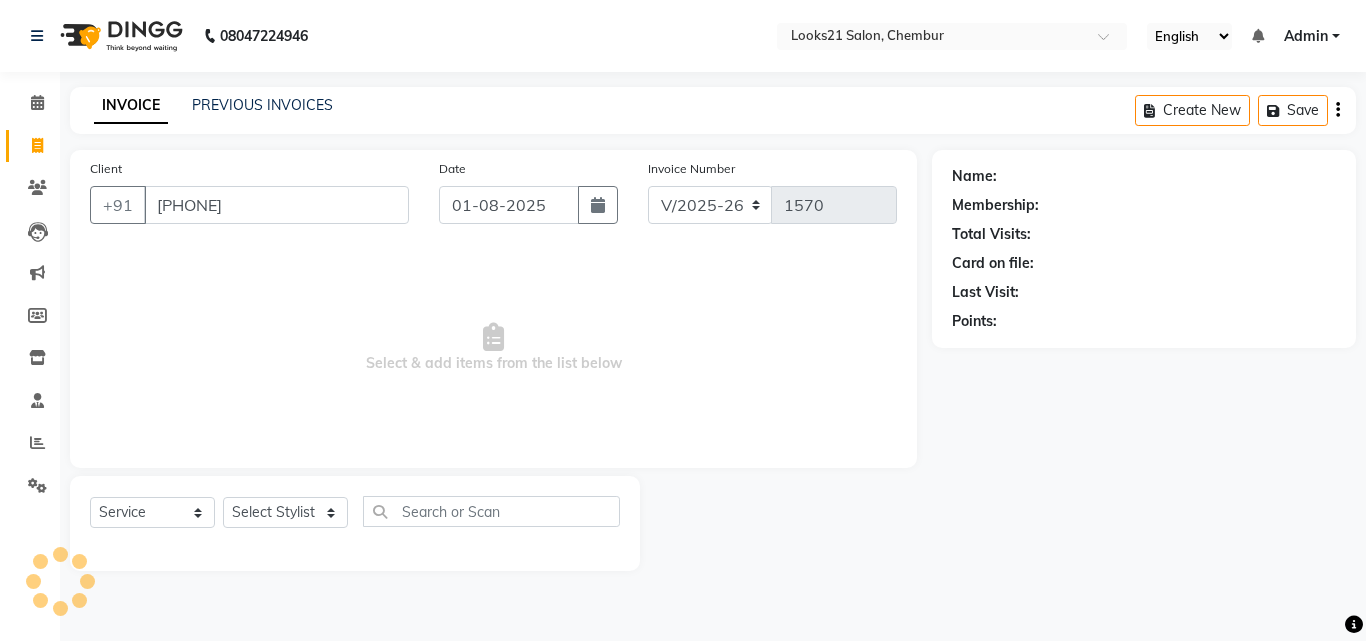 type on "[PHONE]" 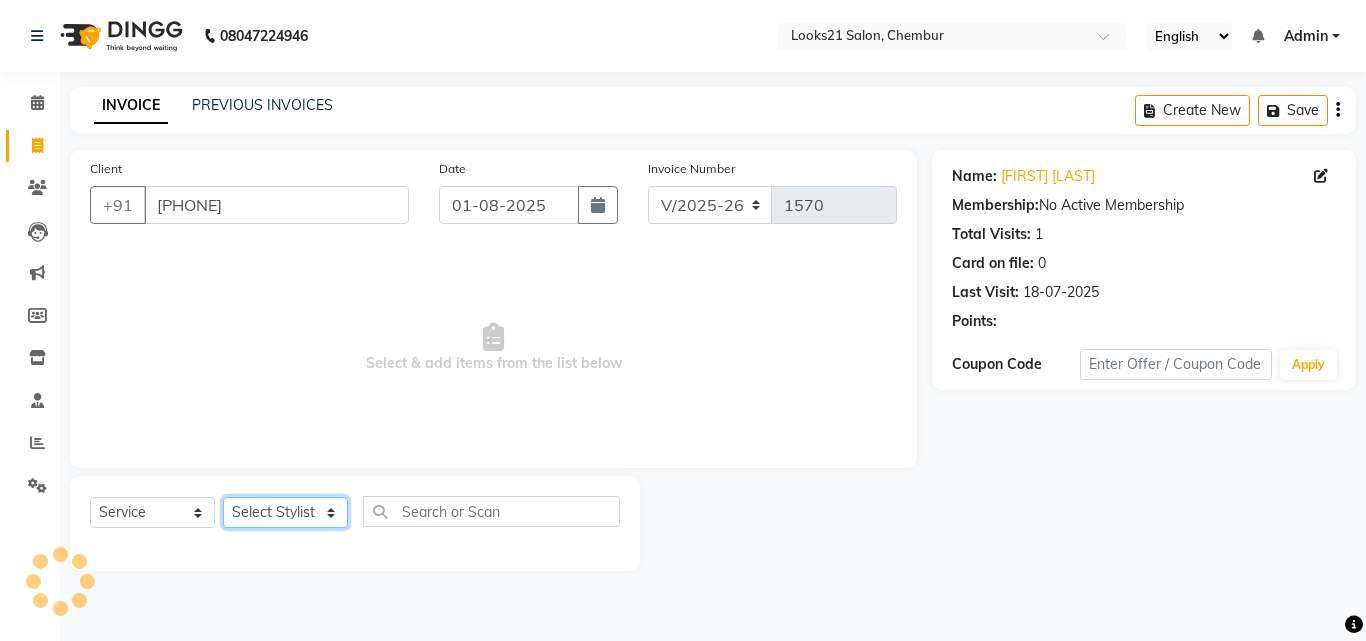 click on "Select Stylist Anwar Danish Janardhan LOOKS 21 Sabiya Khan Sajeda Siddiqui Samiksha Shakil Sharif Ahmed Shraddha Vaishali" 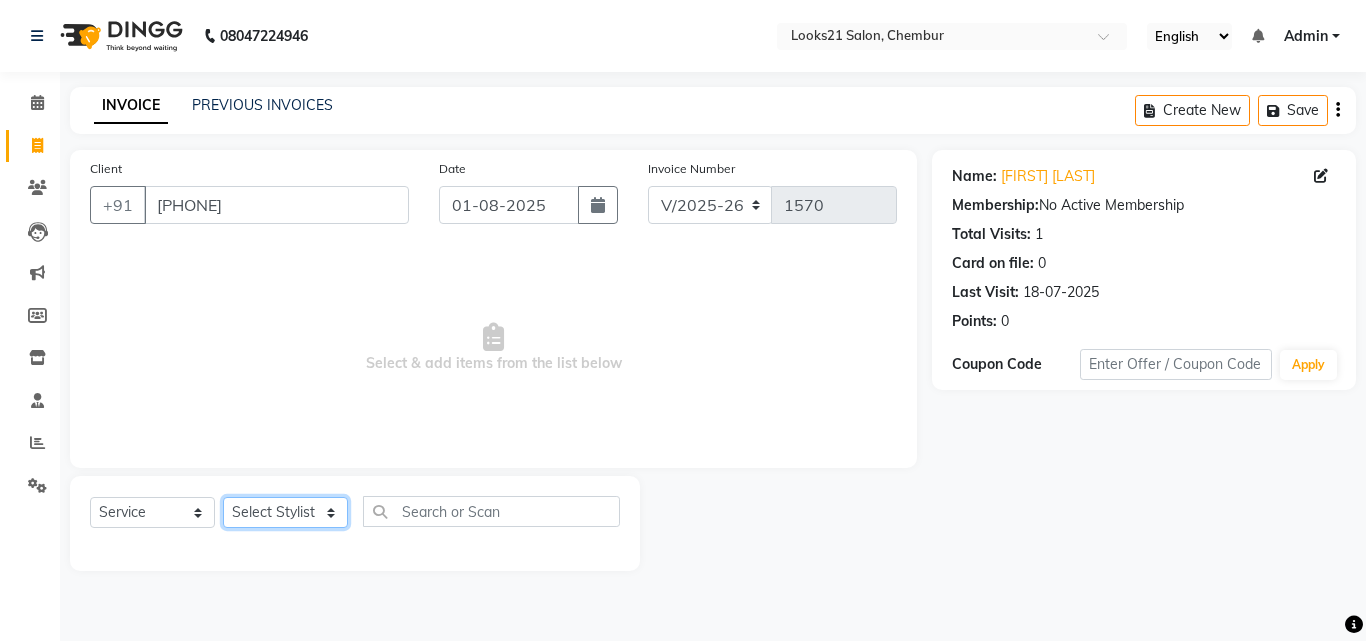 select on "13888" 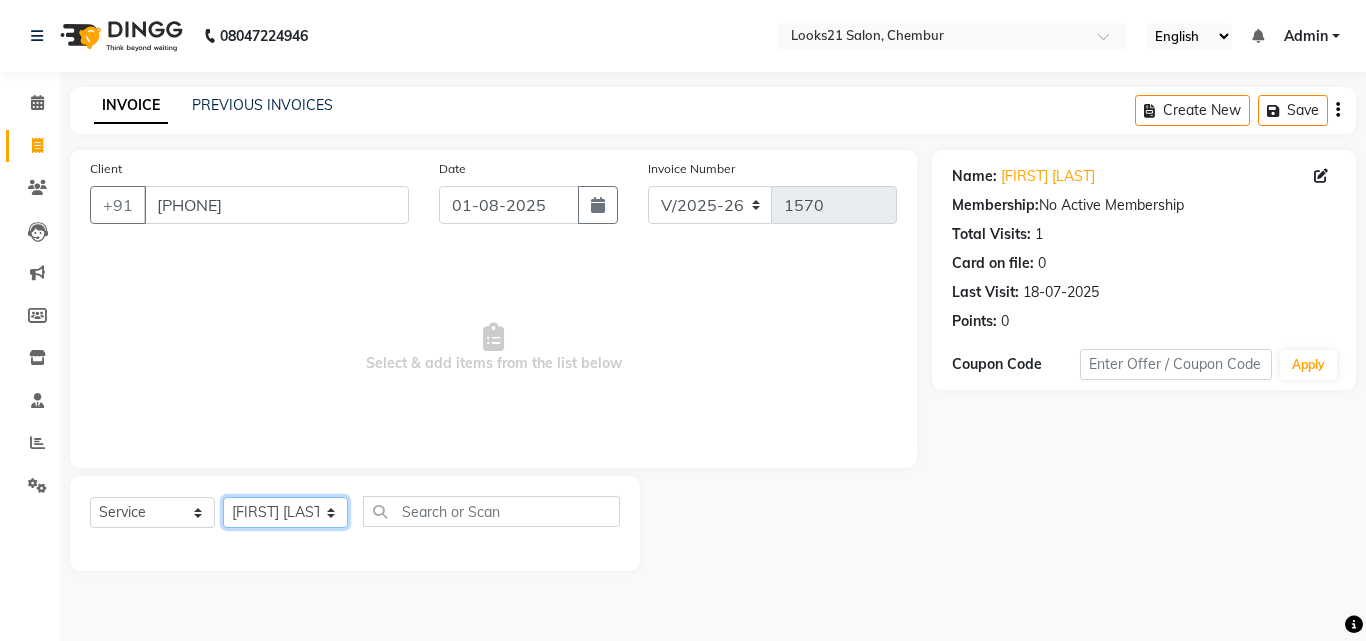 click on "Select Stylist Anwar Danish Janardhan LOOKS 21 Sabiya Khan Sajeda Siddiqui Samiksha Shakil Sharif Ahmed Shraddha Vaishali" 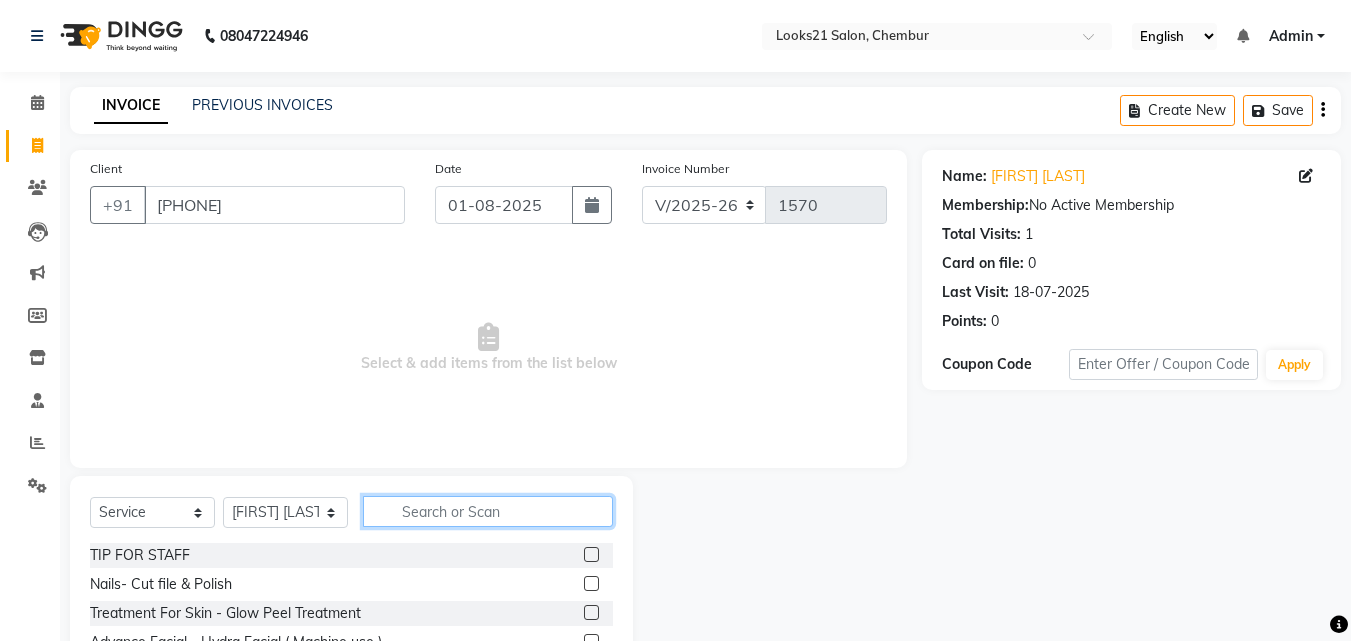 click 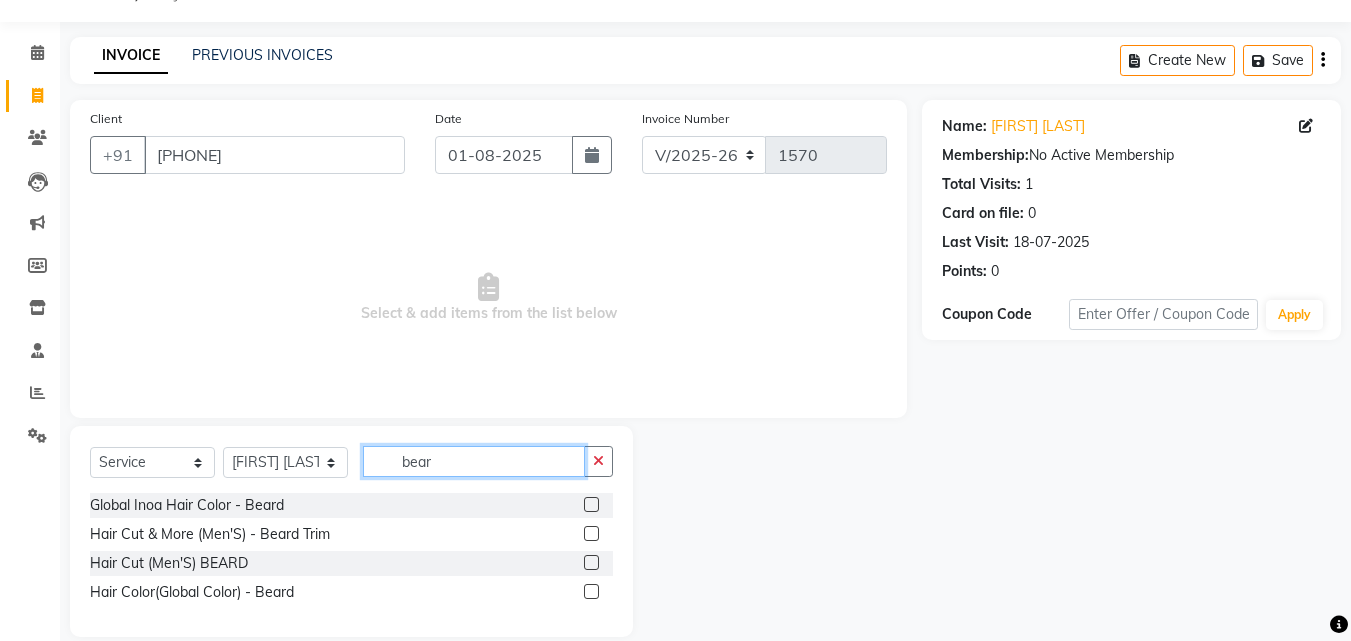 scroll, scrollTop: 76, scrollLeft: 0, axis: vertical 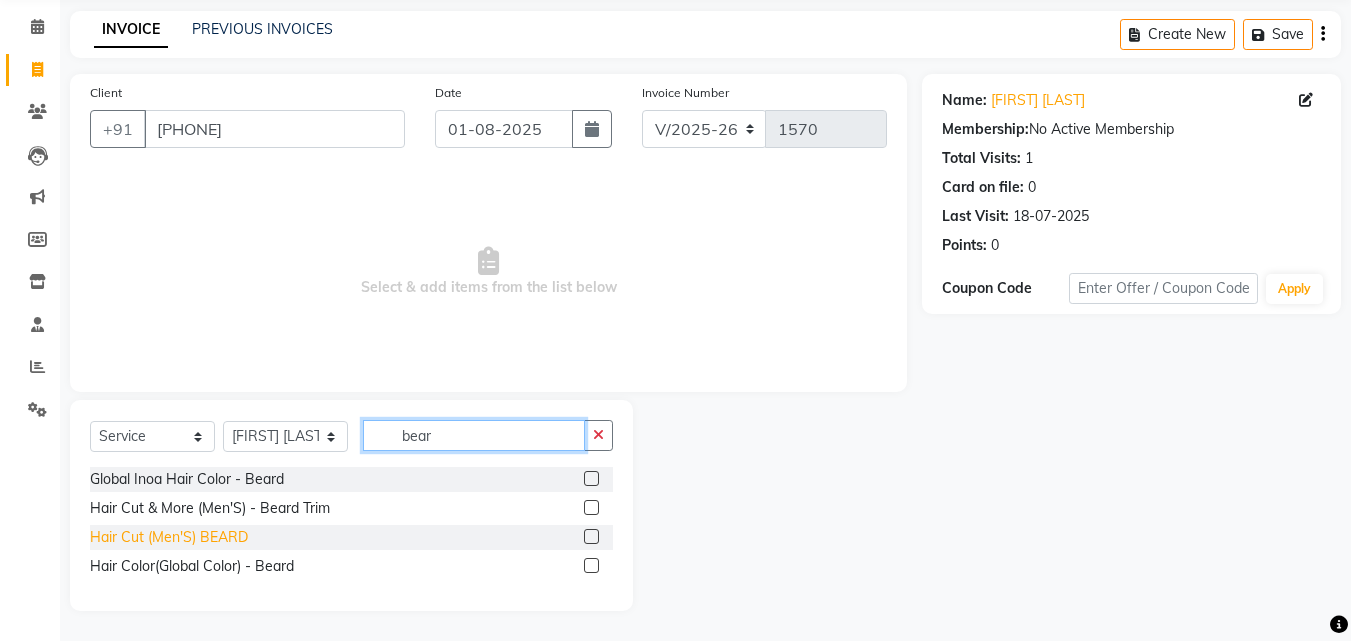 type on "bear" 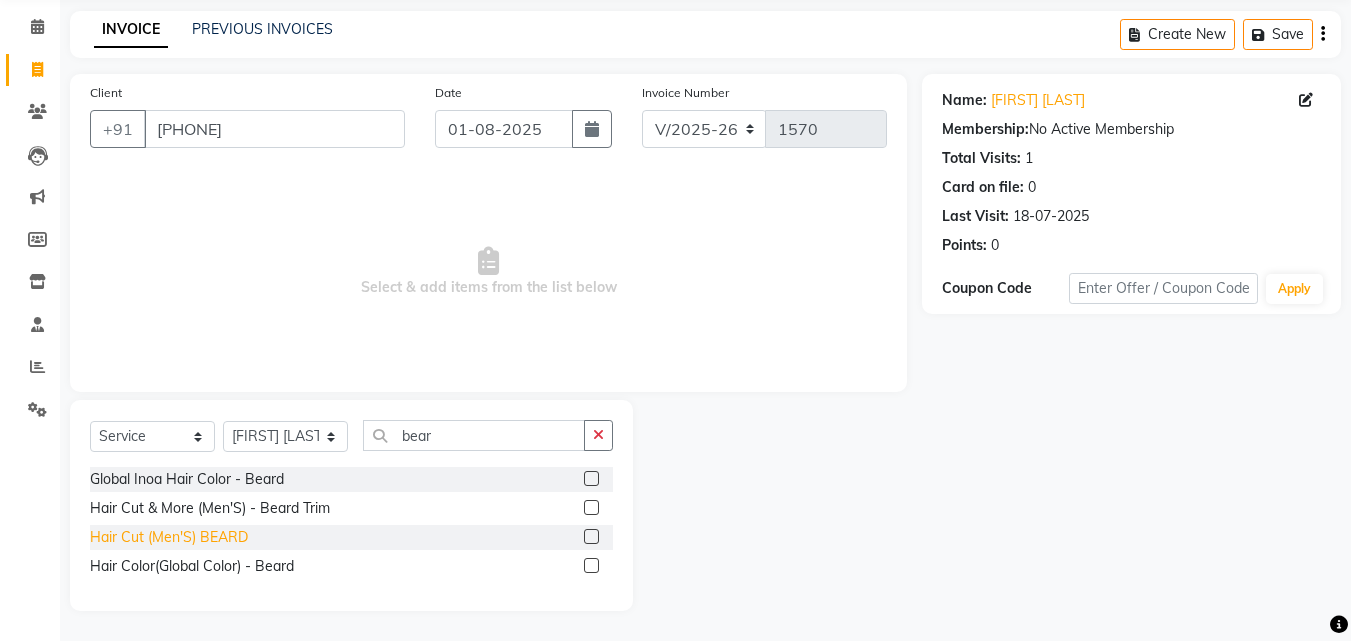 click on "Hair Cut (Men'S)  BEARD" 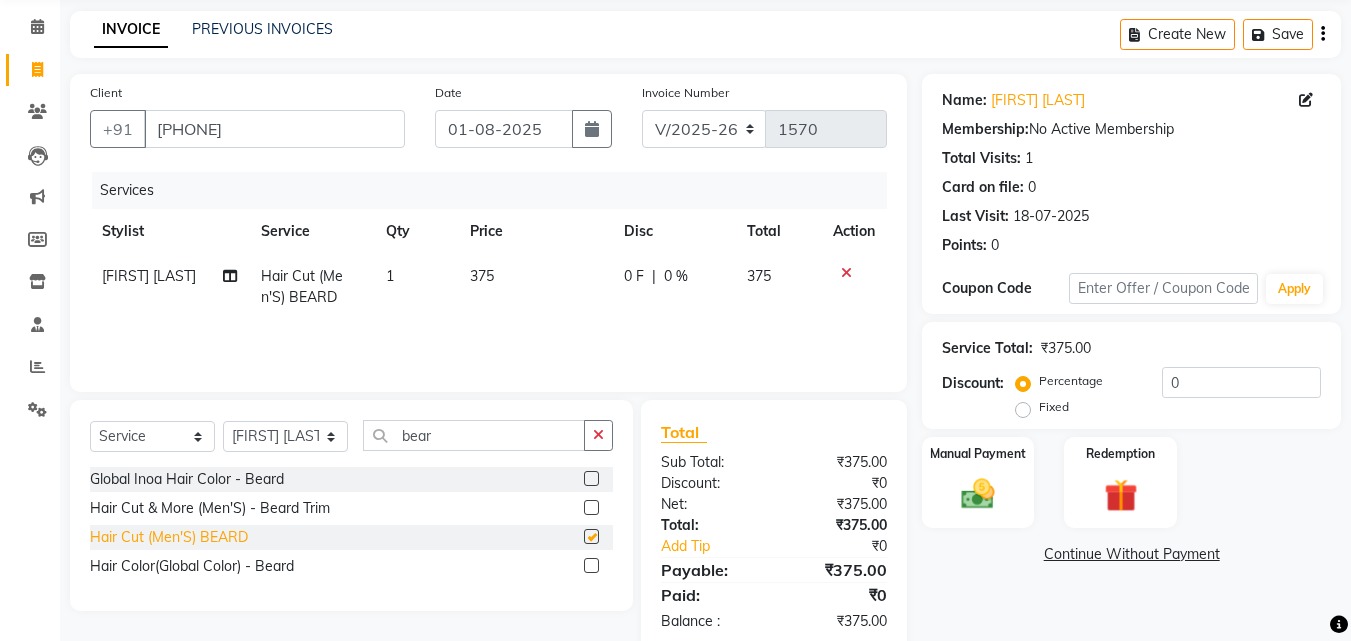 checkbox on "false" 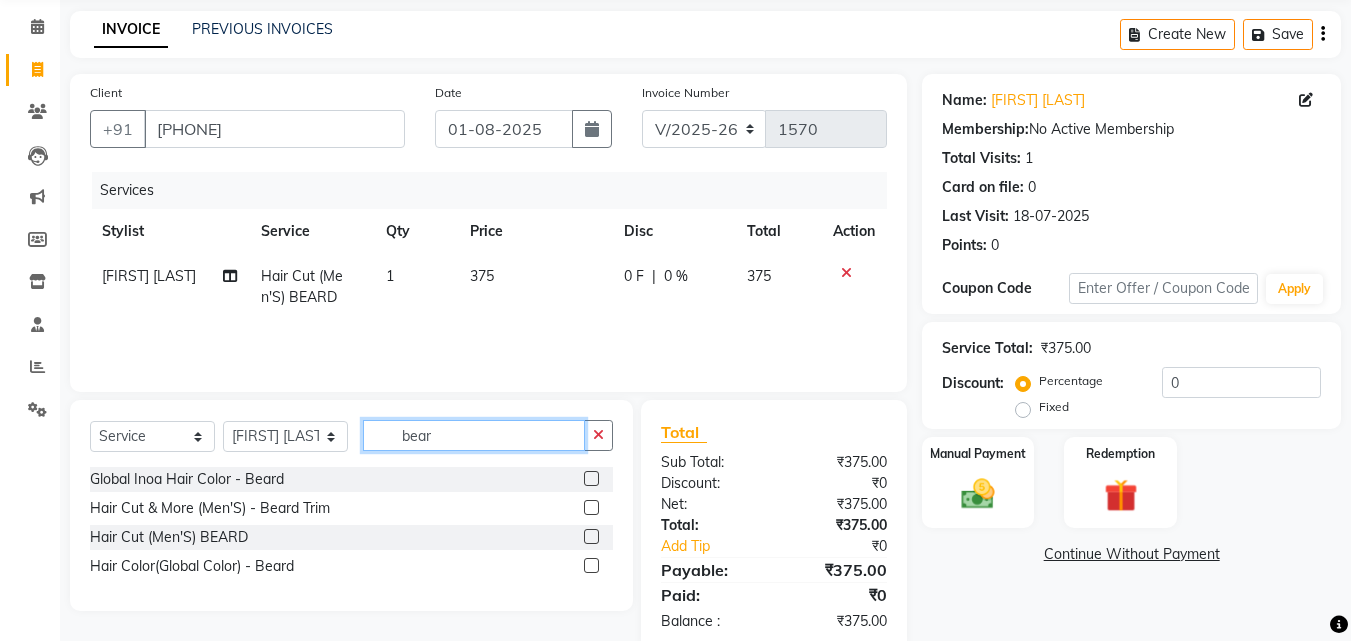 drag, startPoint x: 493, startPoint y: 429, endPoint x: 395, endPoint y: 433, distance: 98.0816 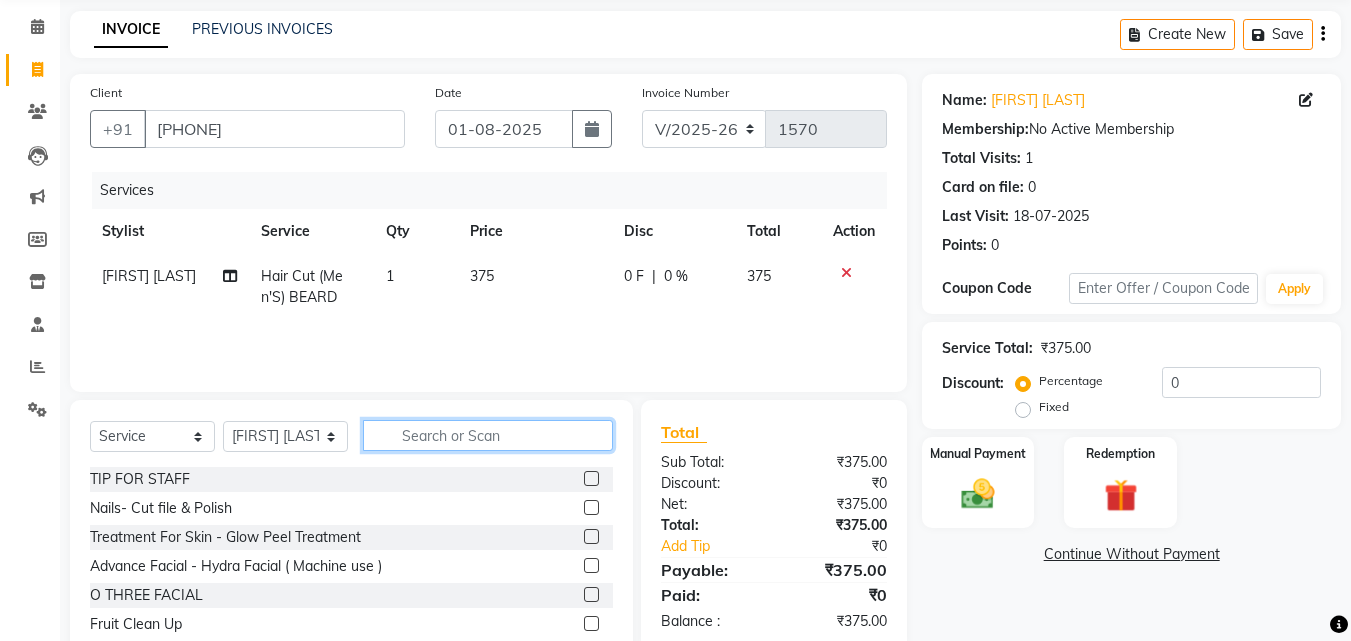 type 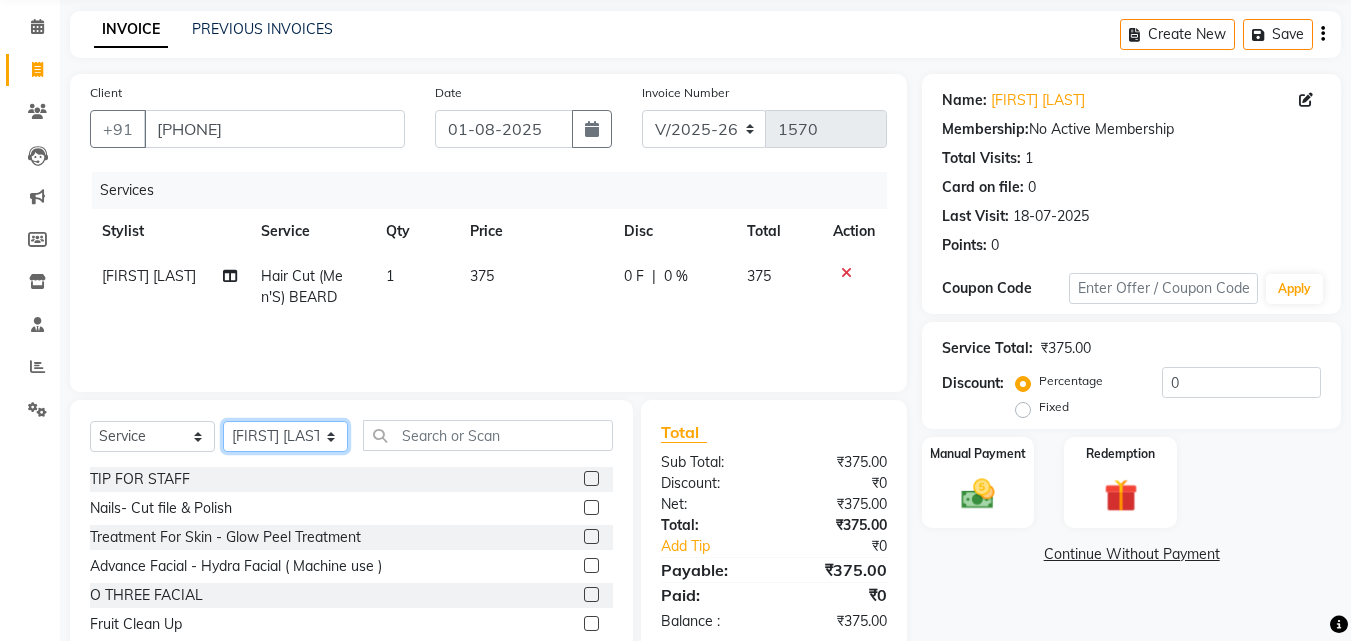 click on "Select Stylist Anwar Danish Janardhan LOOKS 21 Sabiya Khan Sajeda Siddiqui Samiksha Shakil Sharif Ahmed Shraddha Vaishali" 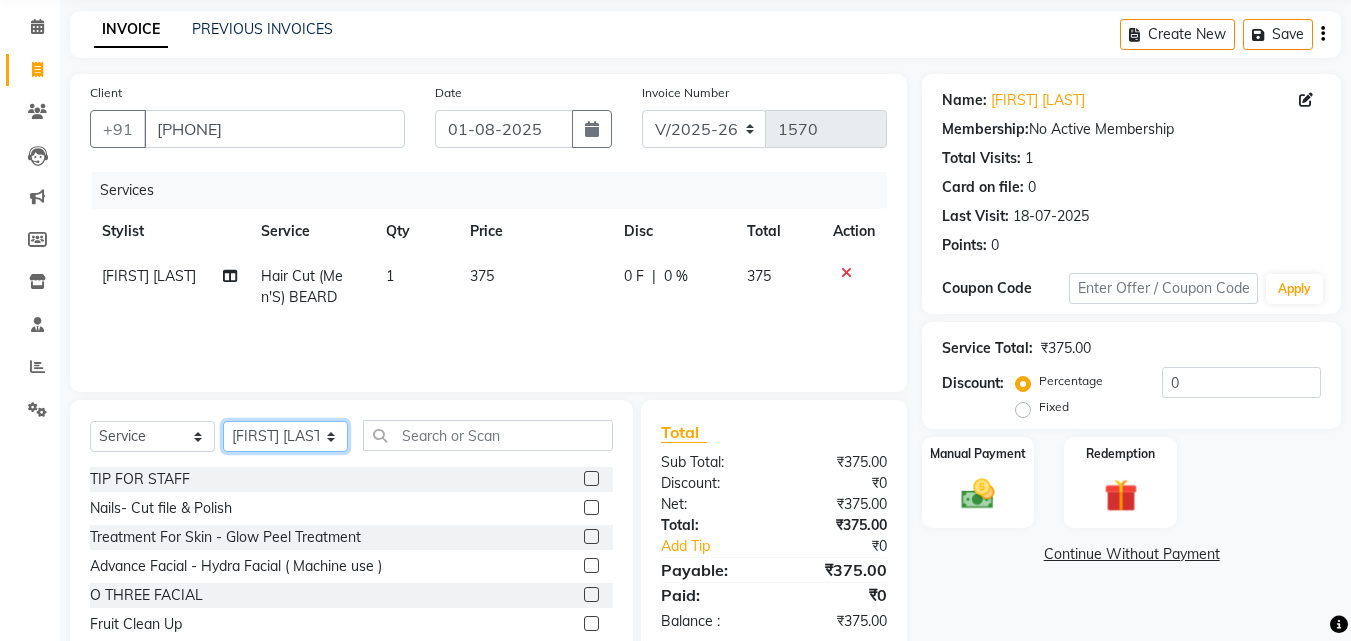 click on "Select Stylist Anwar Danish Janardhan LOOKS 21 Sabiya Khan Sajeda Siddiqui Samiksha Shakil Sharif Ahmed Shraddha Vaishali" 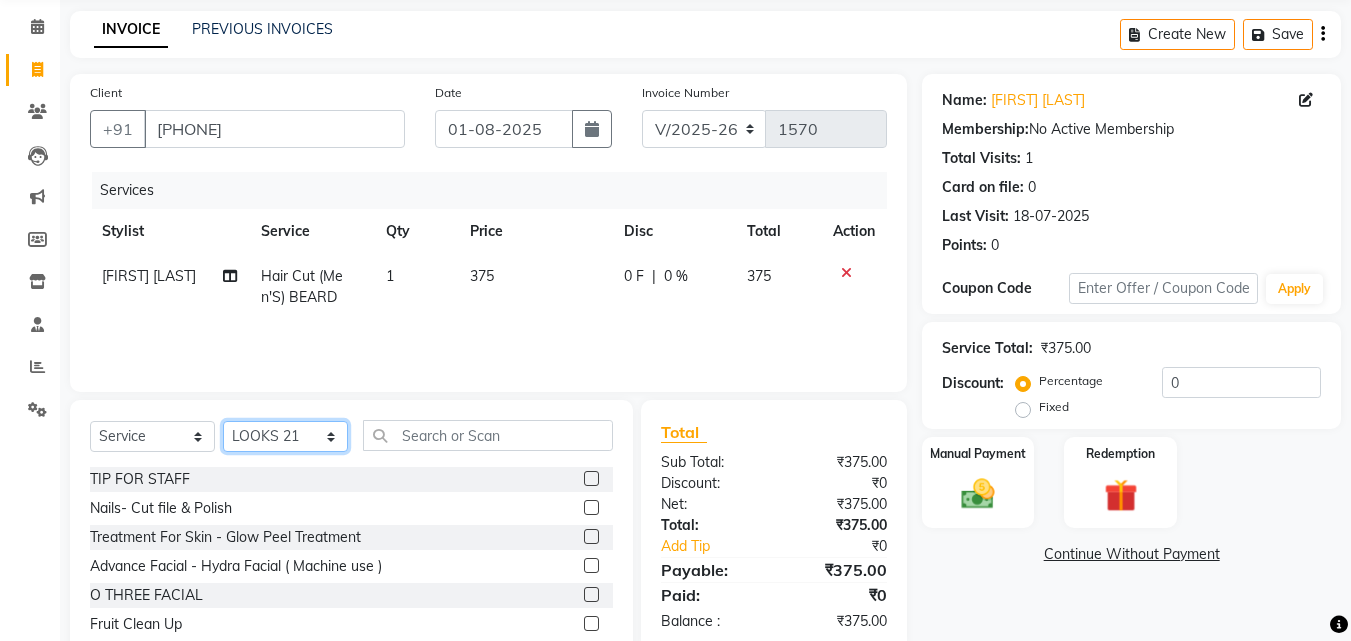 click on "Select Stylist Anwar Danish Janardhan LOOKS 21 Sabiya Khan Sajeda Siddiqui Samiksha Shakil Sharif Ahmed Shraddha Vaishali" 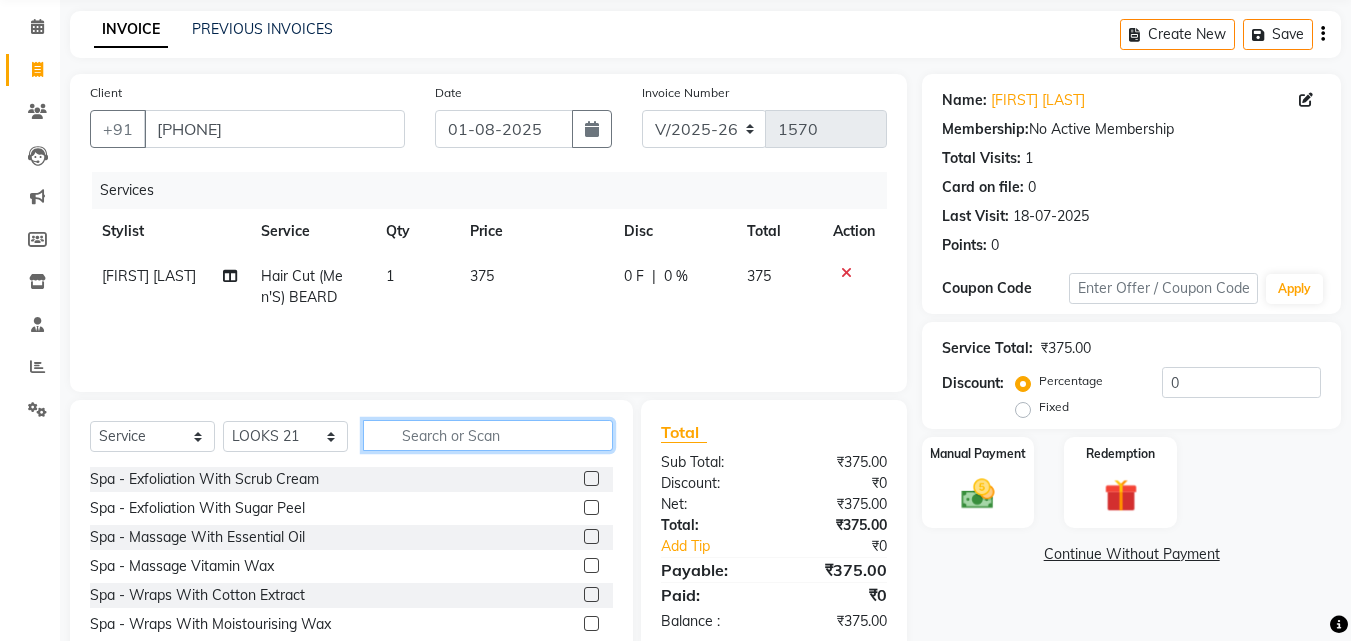click 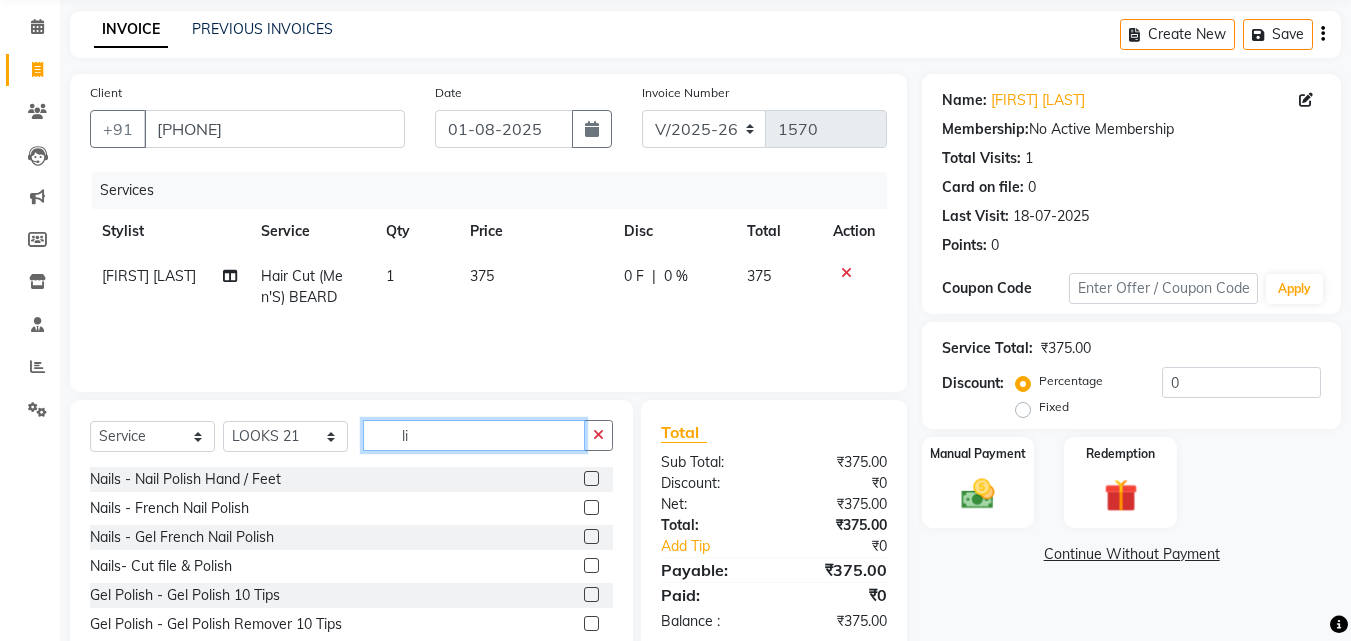 type on "l" 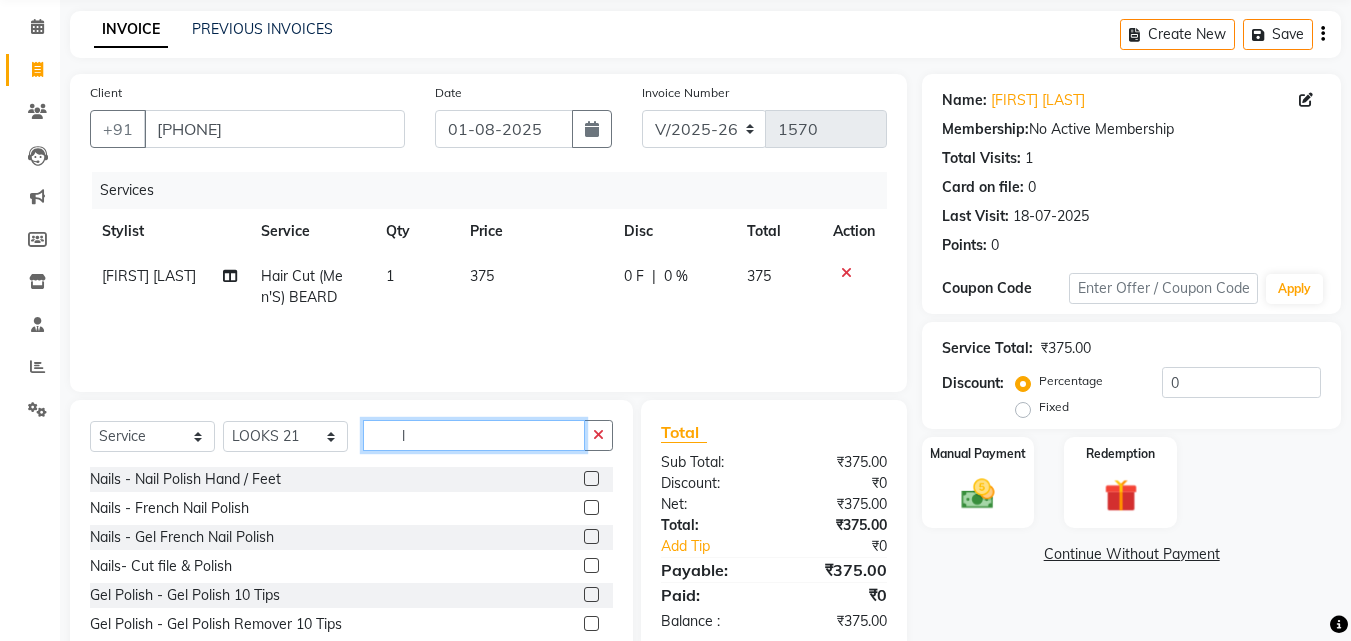 type 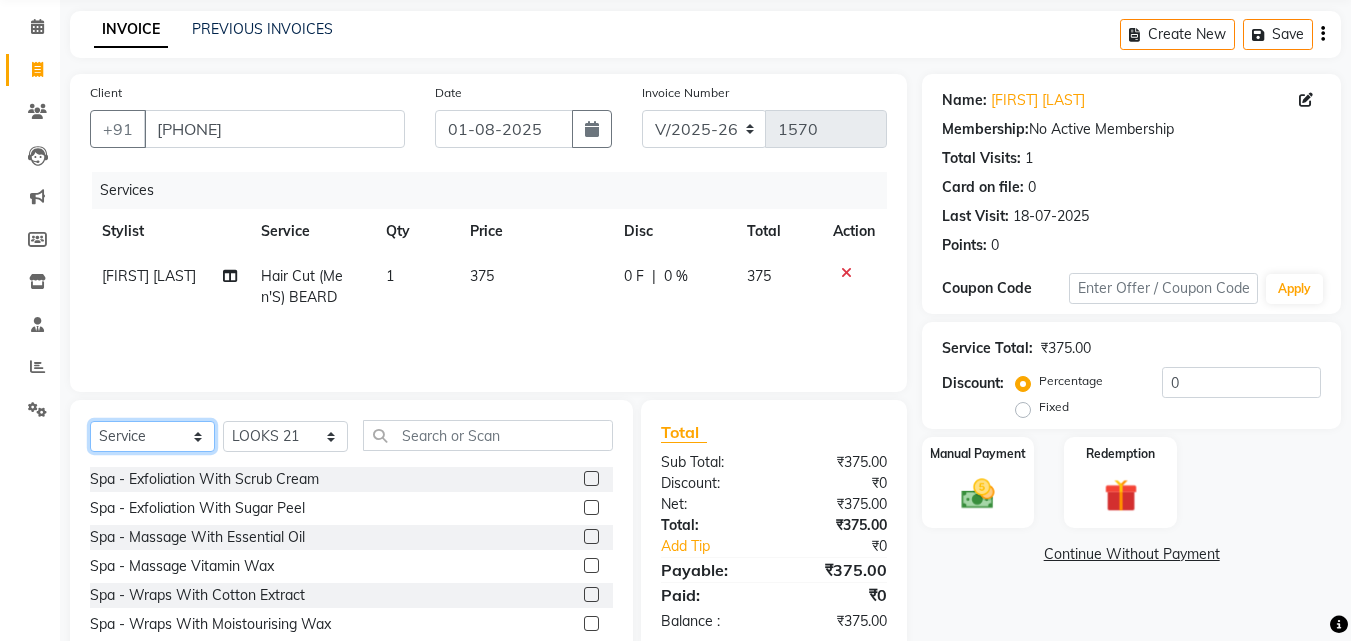 click on "Select  Service  Product  Membership  Package Voucher Prepaid Gift Card" 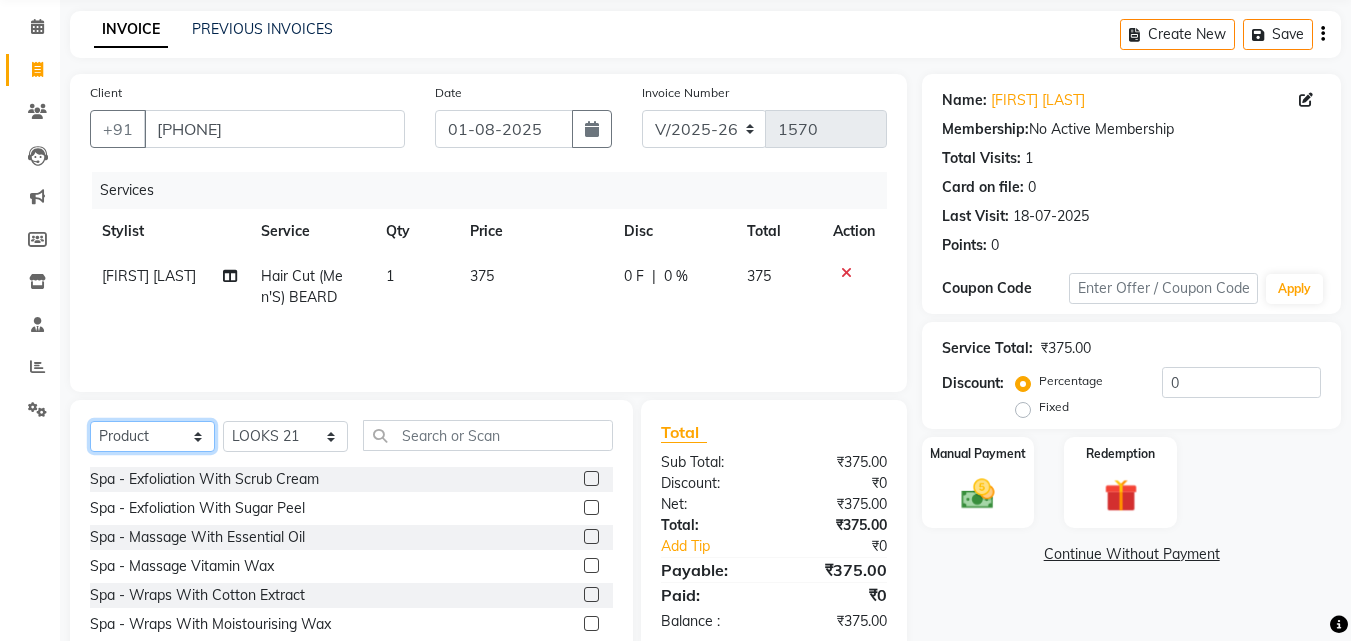 click on "Select  Service  Product  Membership  Package Voucher Prepaid Gift Card" 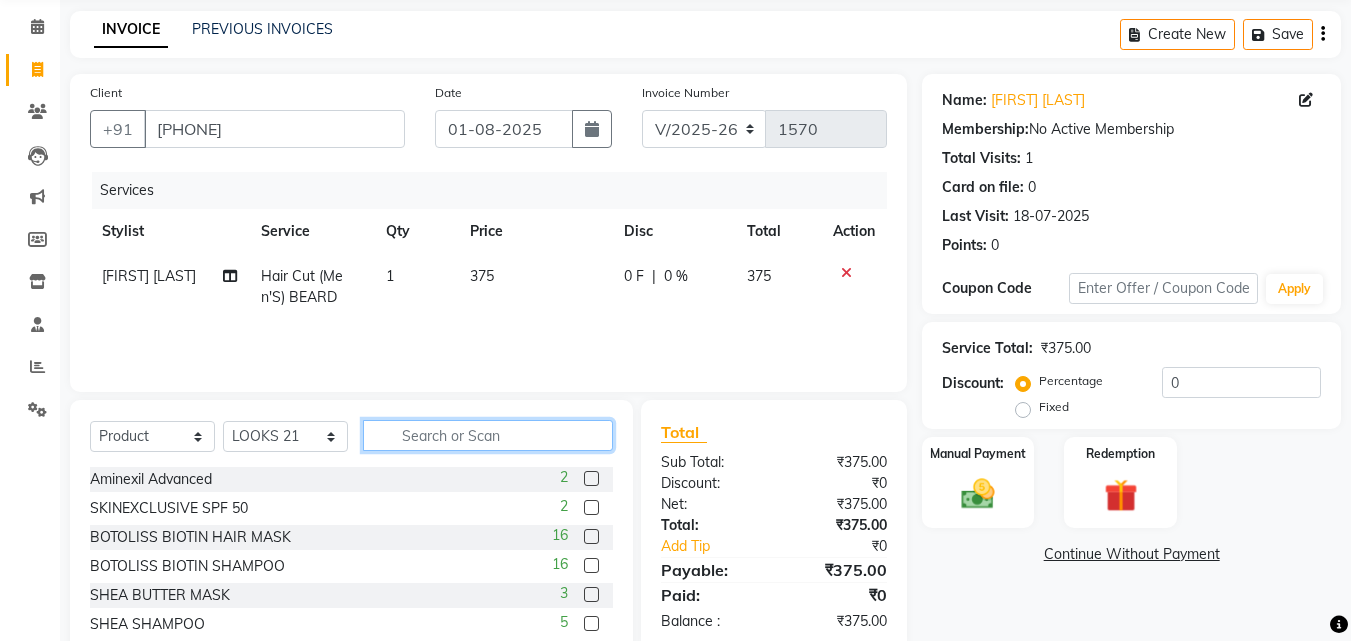 click 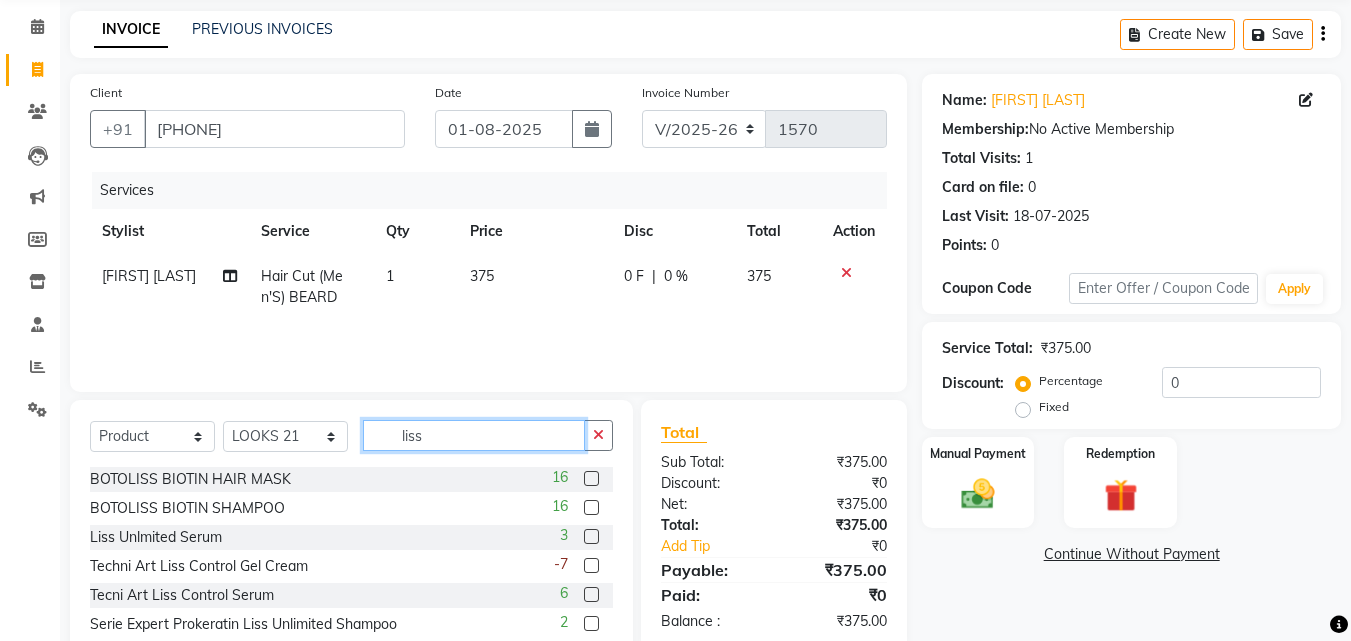 scroll, scrollTop: 3, scrollLeft: 0, axis: vertical 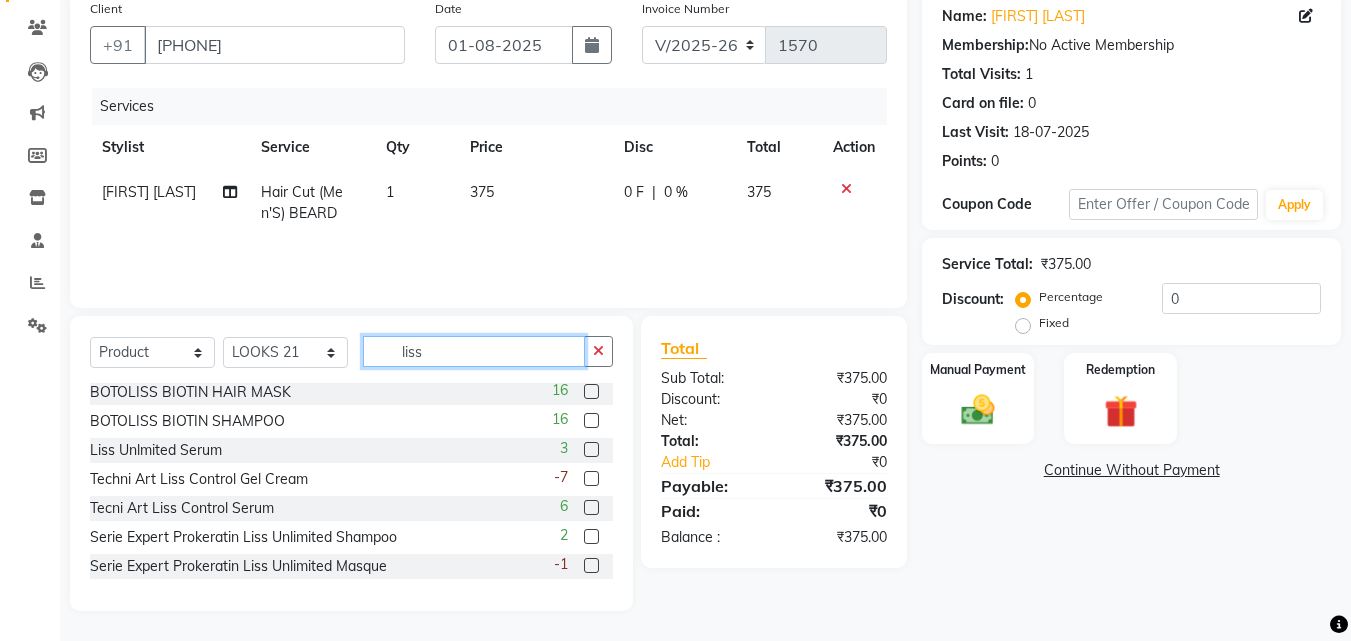 drag, startPoint x: 444, startPoint y: 355, endPoint x: 304, endPoint y: 354, distance: 140.00357 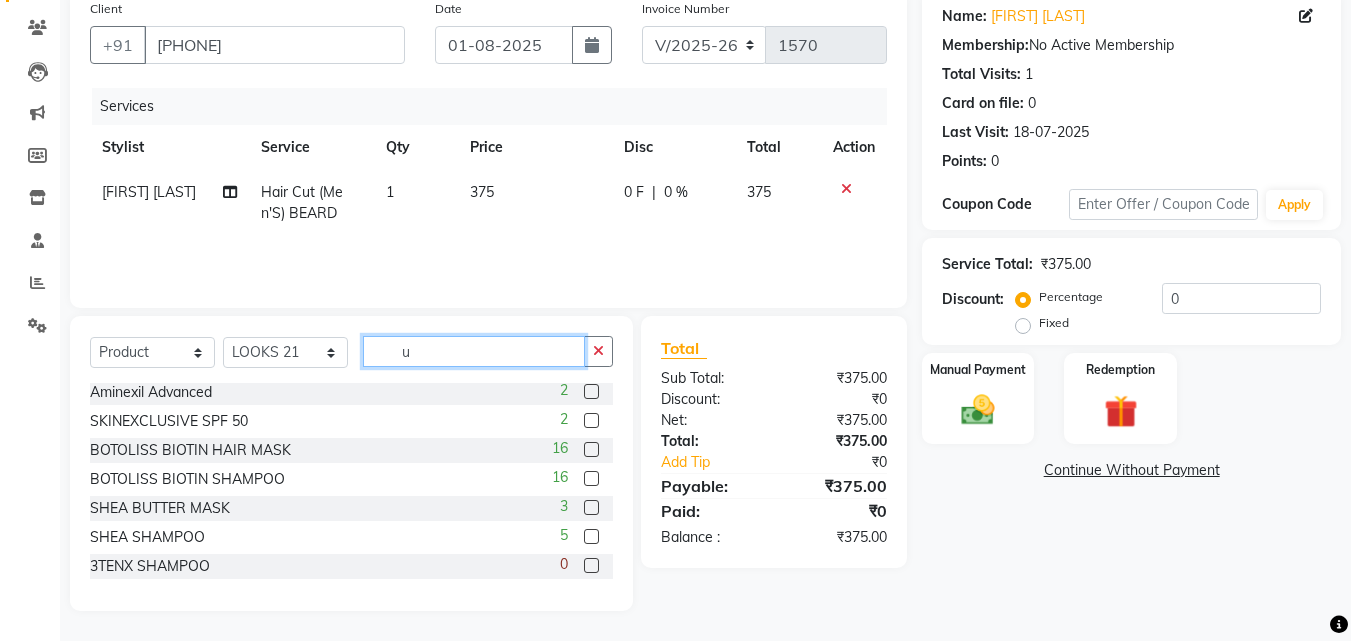 scroll, scrollTop: 61, scrollLeft: 0, axis: vertical 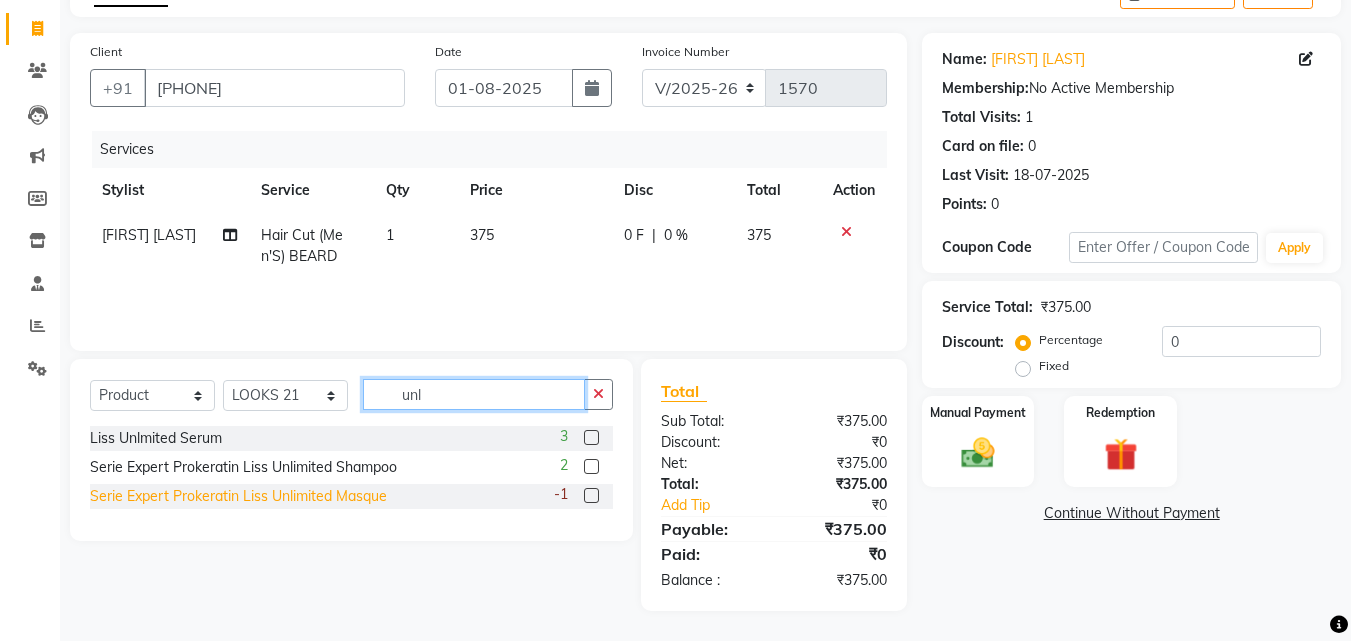 type on "unl" 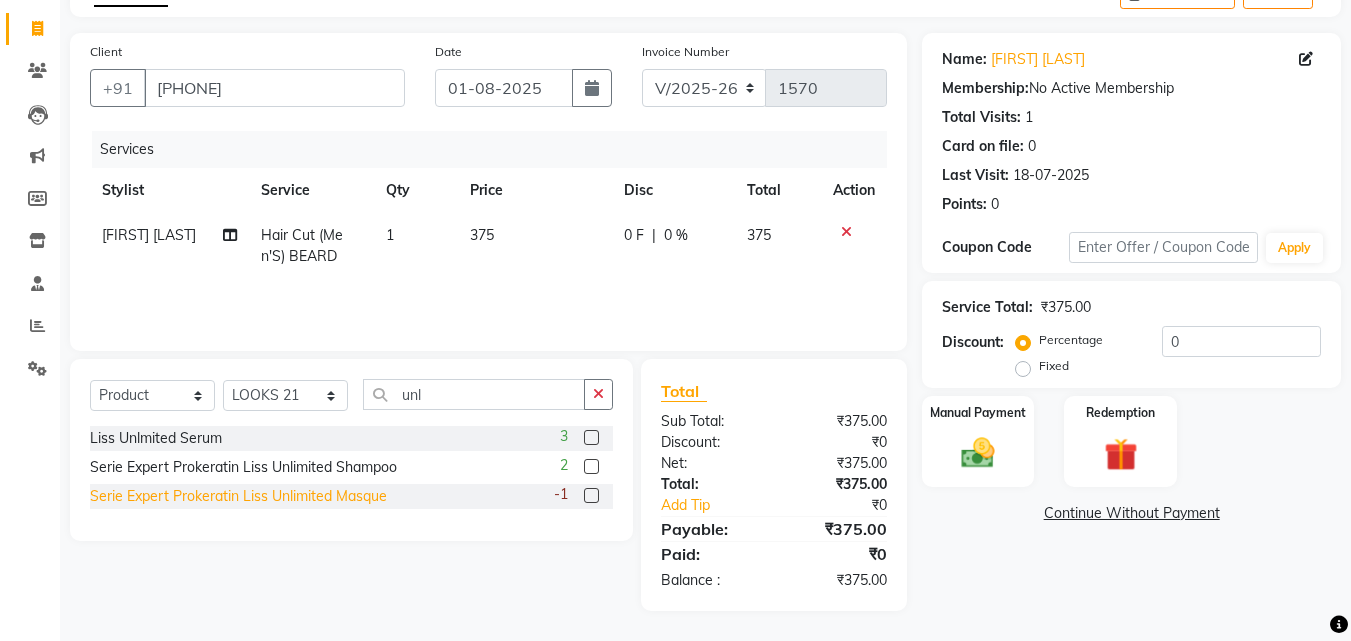 click on "Serie Expert Prokeratin Liss Unlimited Masque" 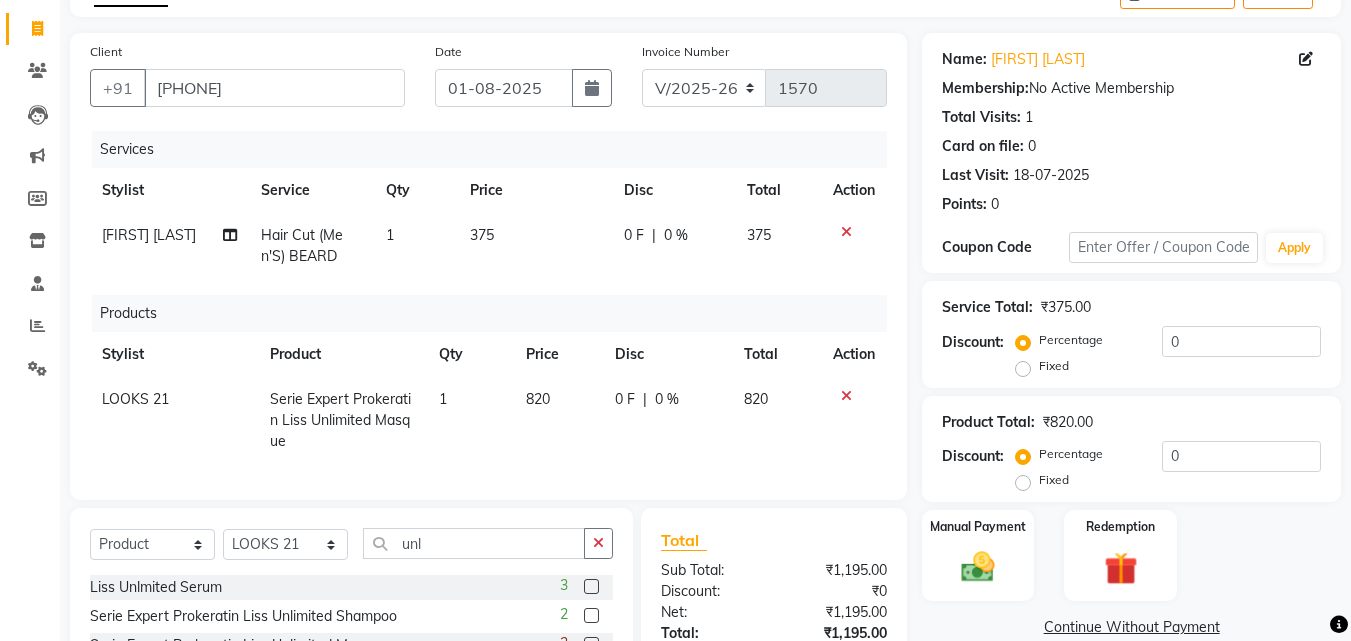 checkbox on "false" 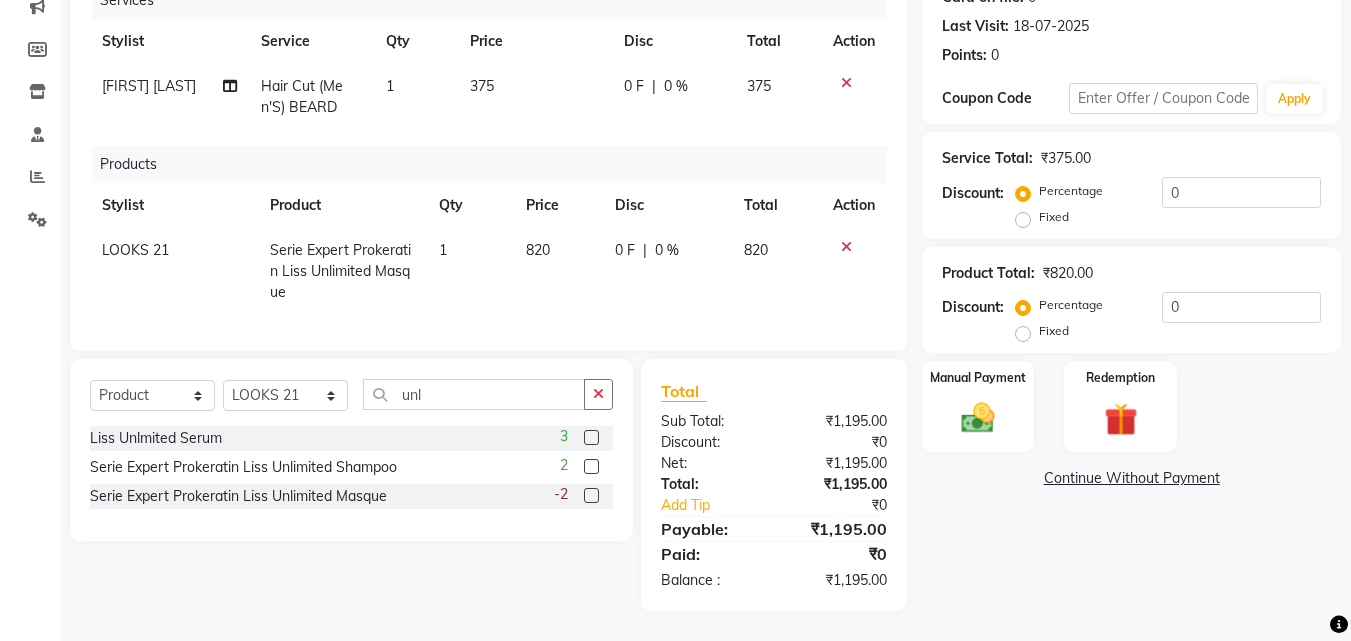 scroll, scrollTop: 281, scrollLeft: 0, axis: vertical 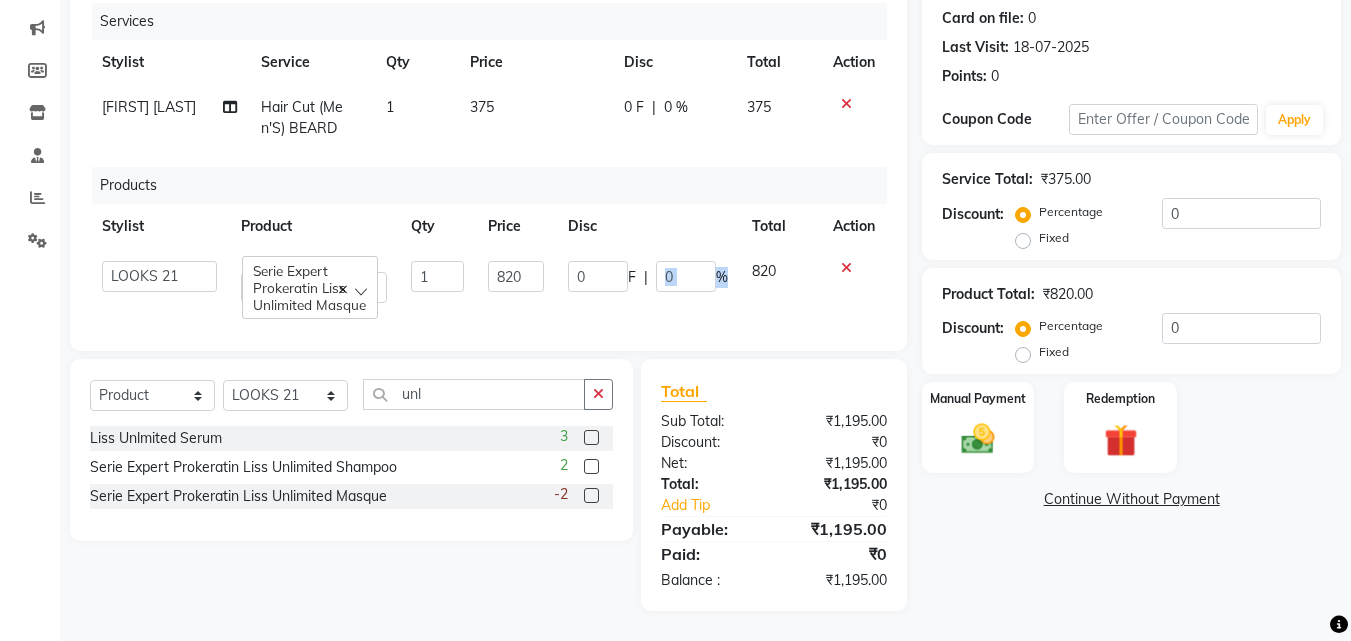 drag, startPoint x: 726, startPoint y: 258, endPoint x: 646, endPoint y: 269, distance: 80.75271 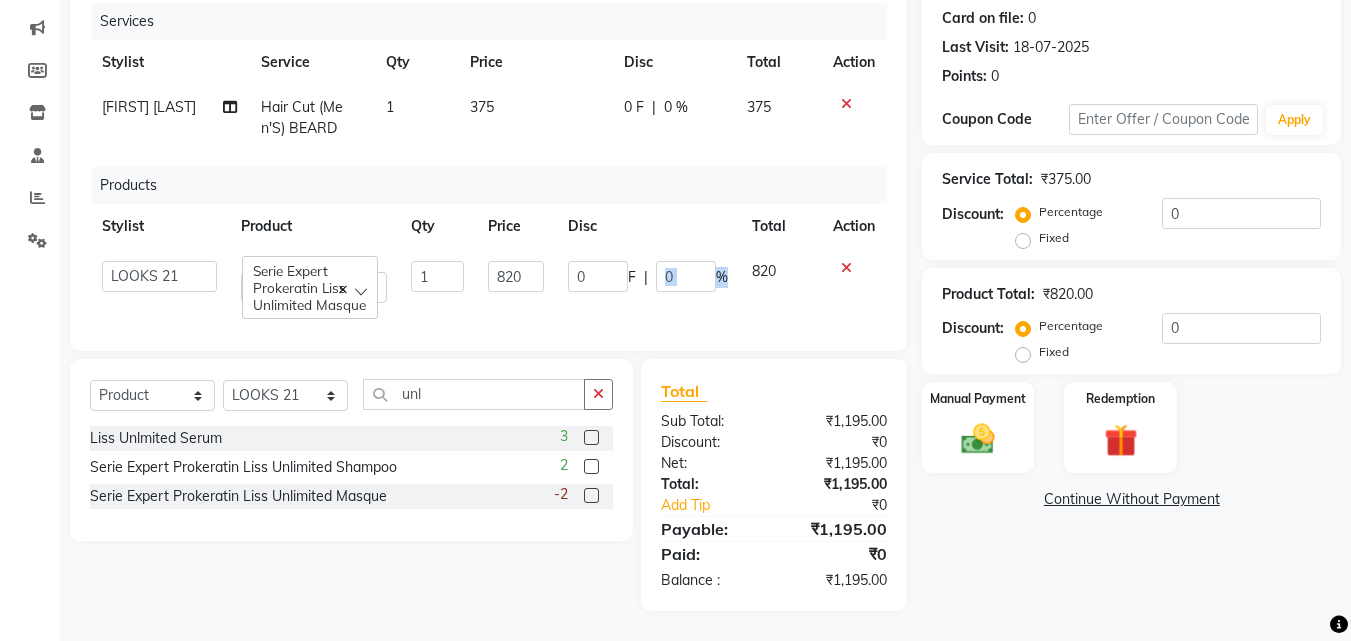 click on "0 F | 0 %" 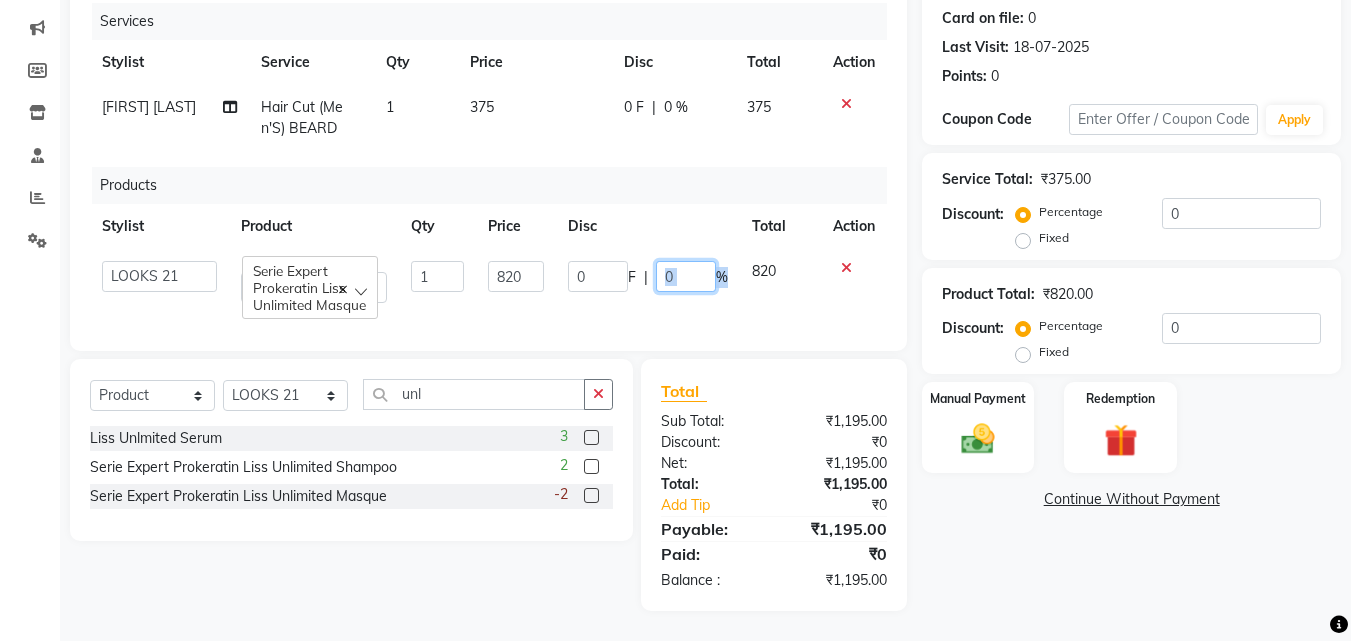 click on "0" 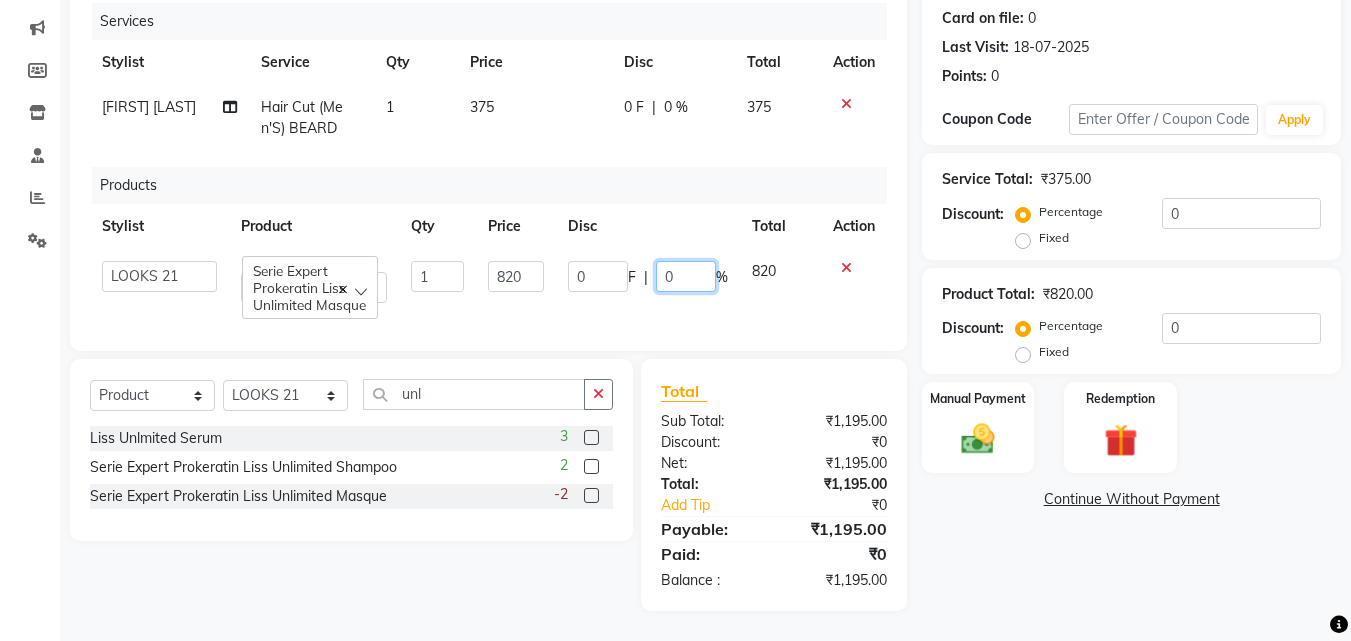 drag, startPoint x: 698, startPoint y: 255, endPoint x: 652, endPoint y: 252, distance: 46.09772 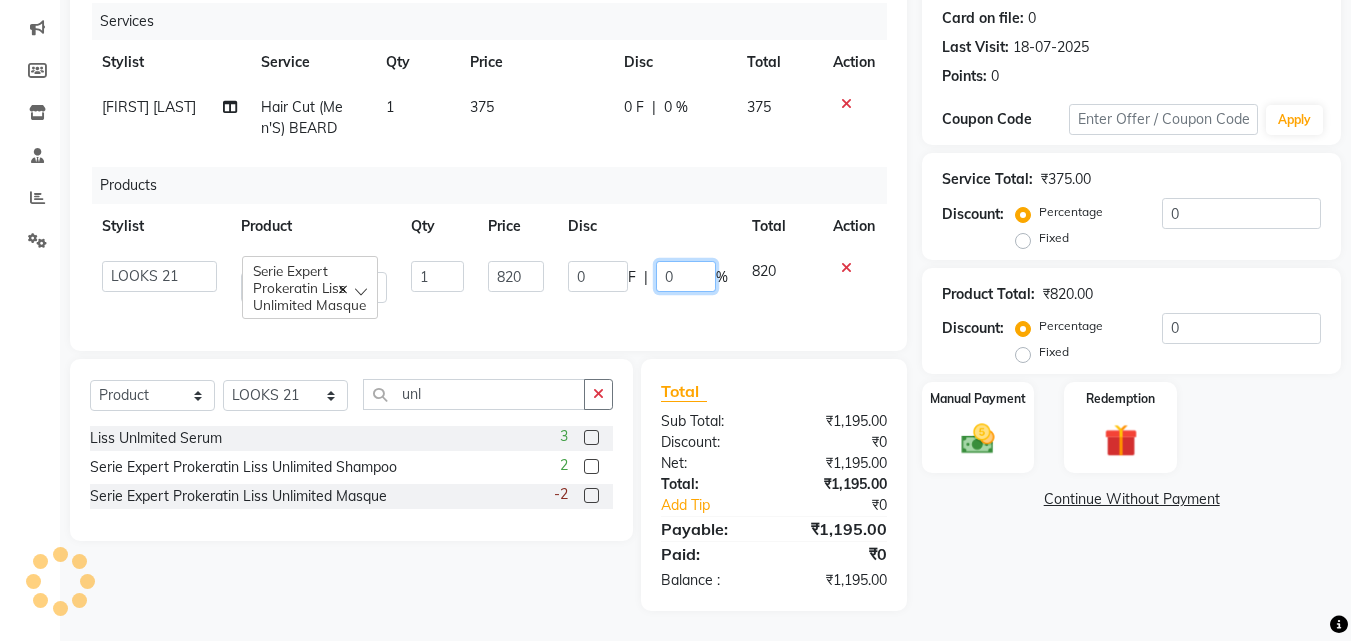 type on "5" 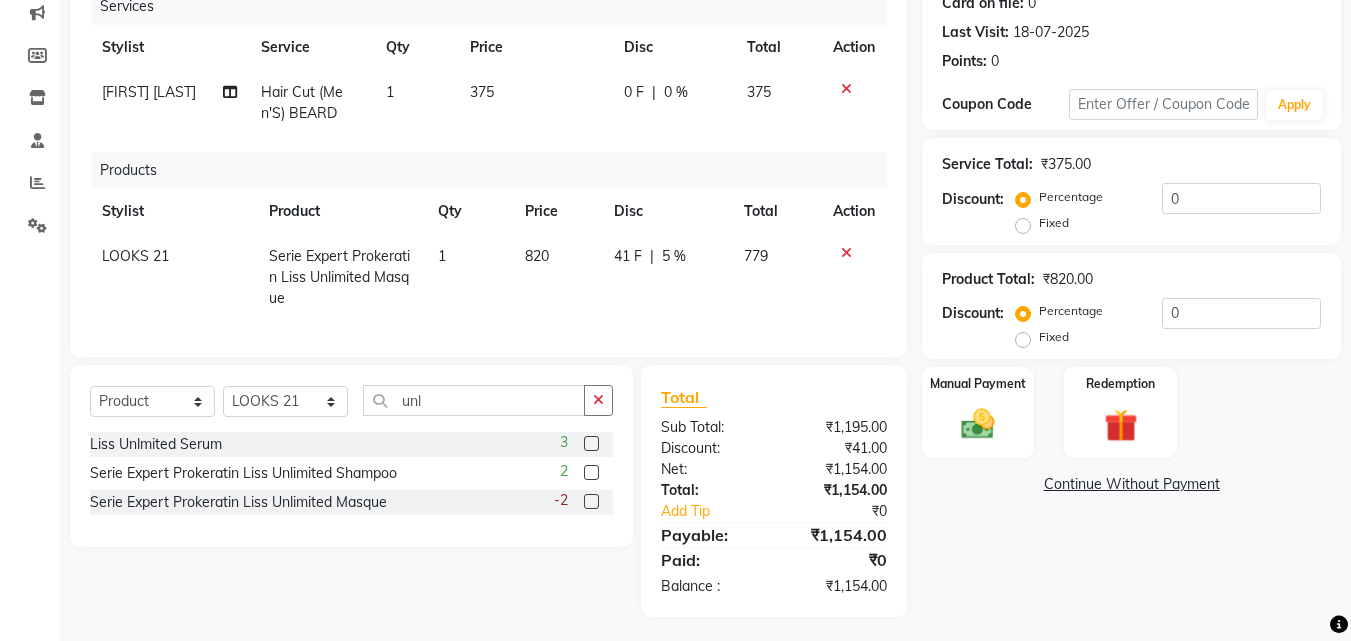 click on "41 F | 5 %" 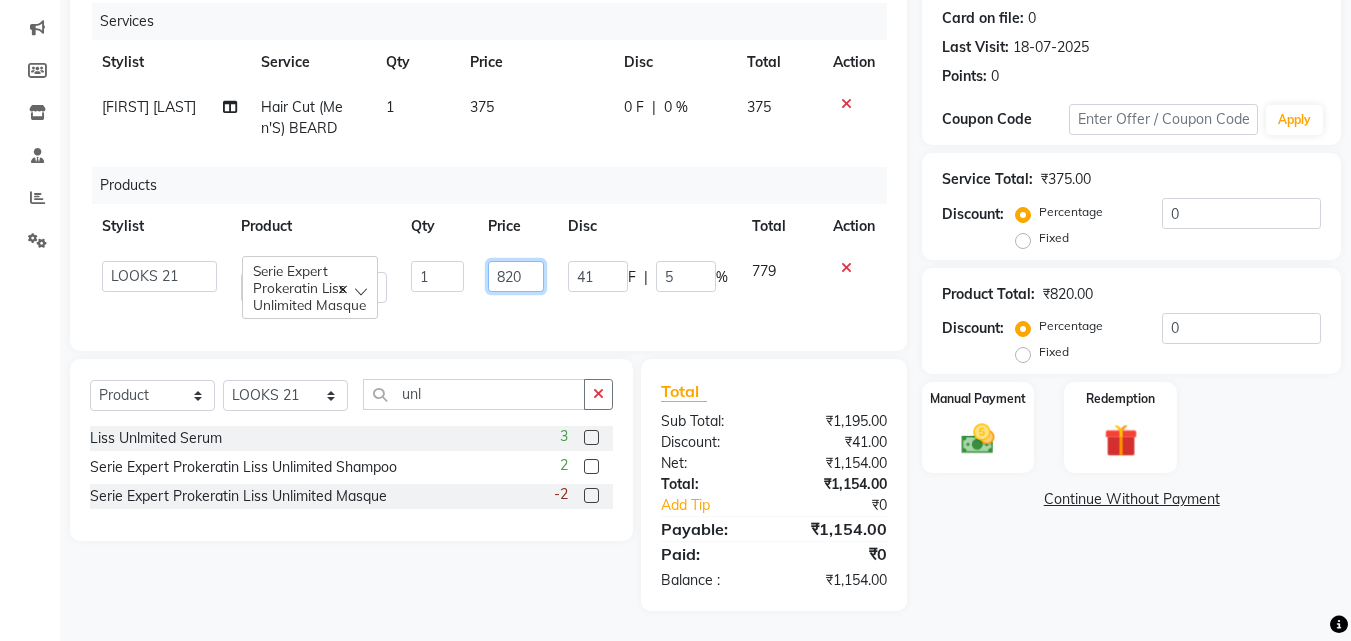 click on "820" 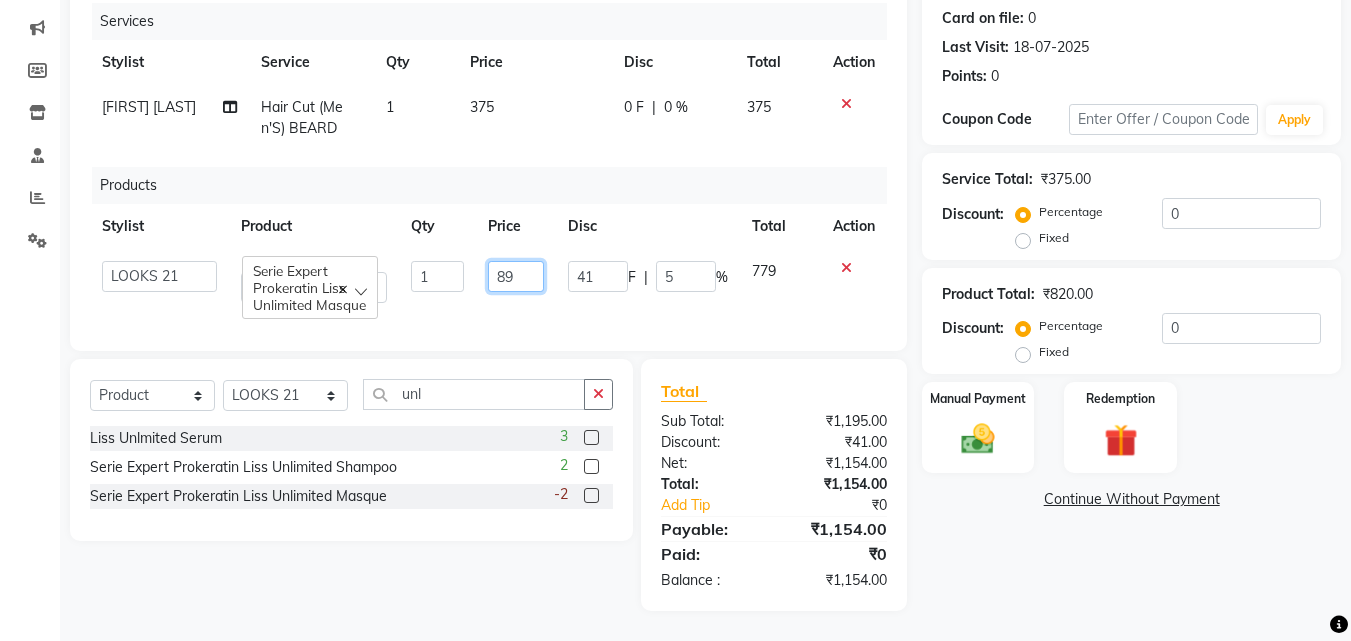 type on "890" 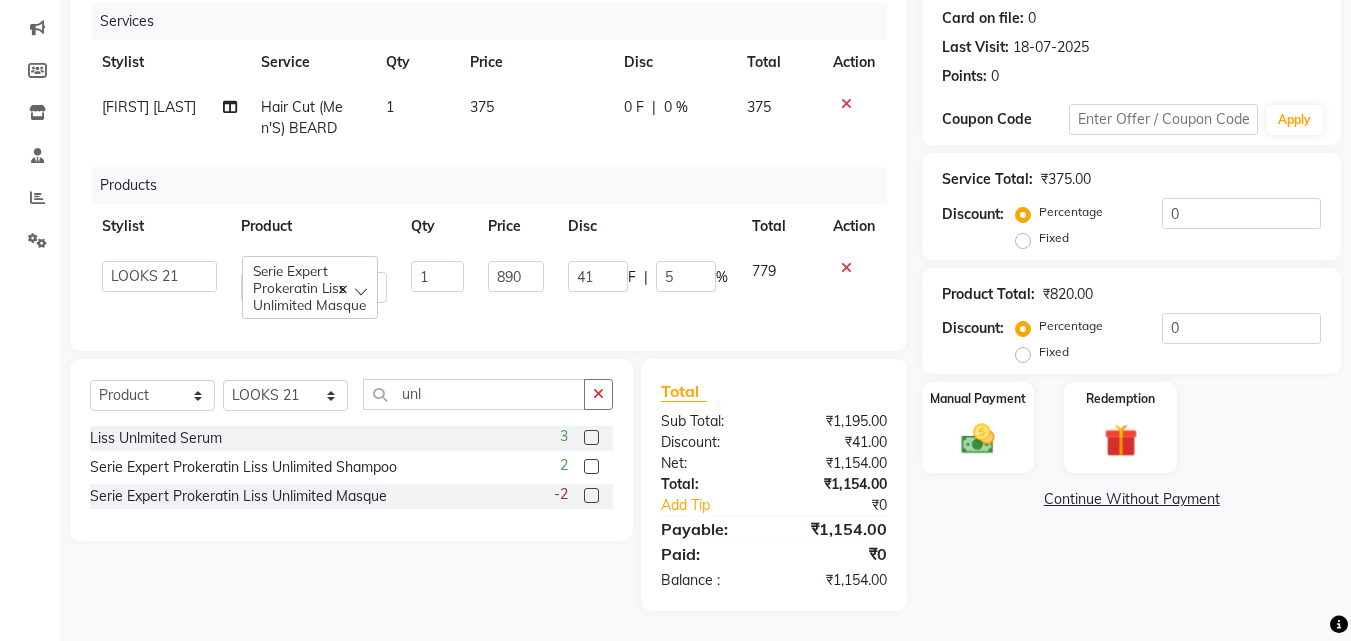 click on "890" 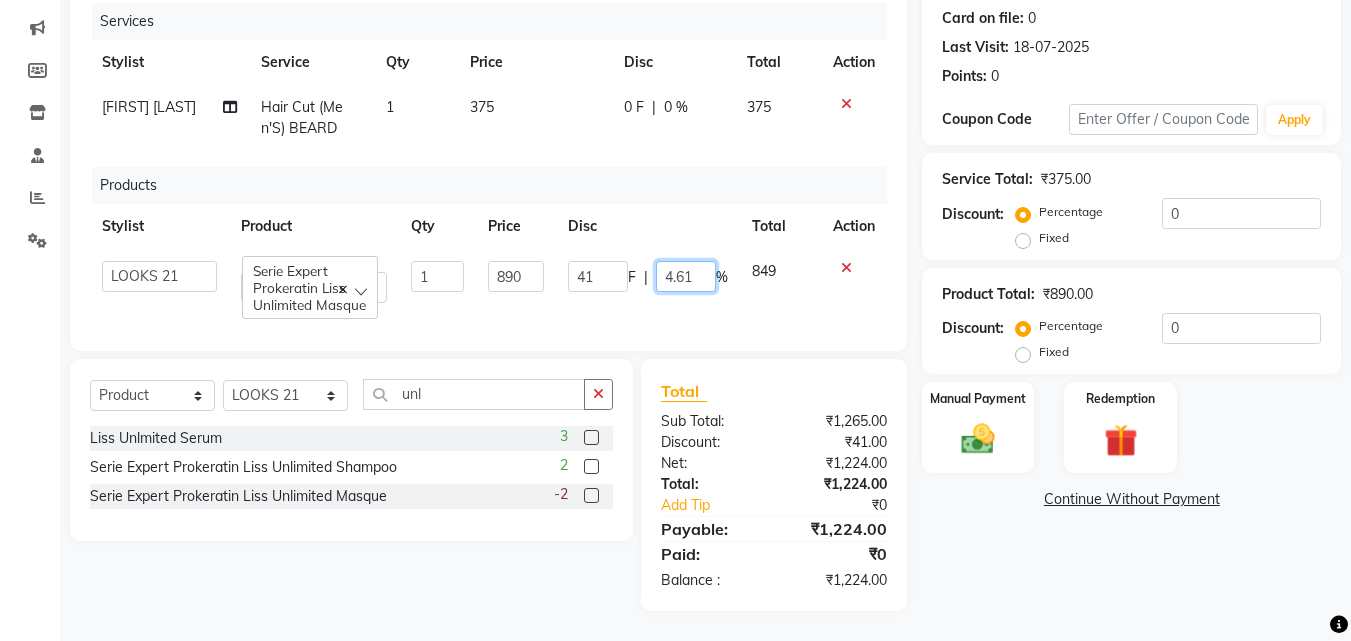 drag, startPoint x: 695, startPoint y: 263, endPoint x: 633, endPoint y: 258, distance: 62.201286 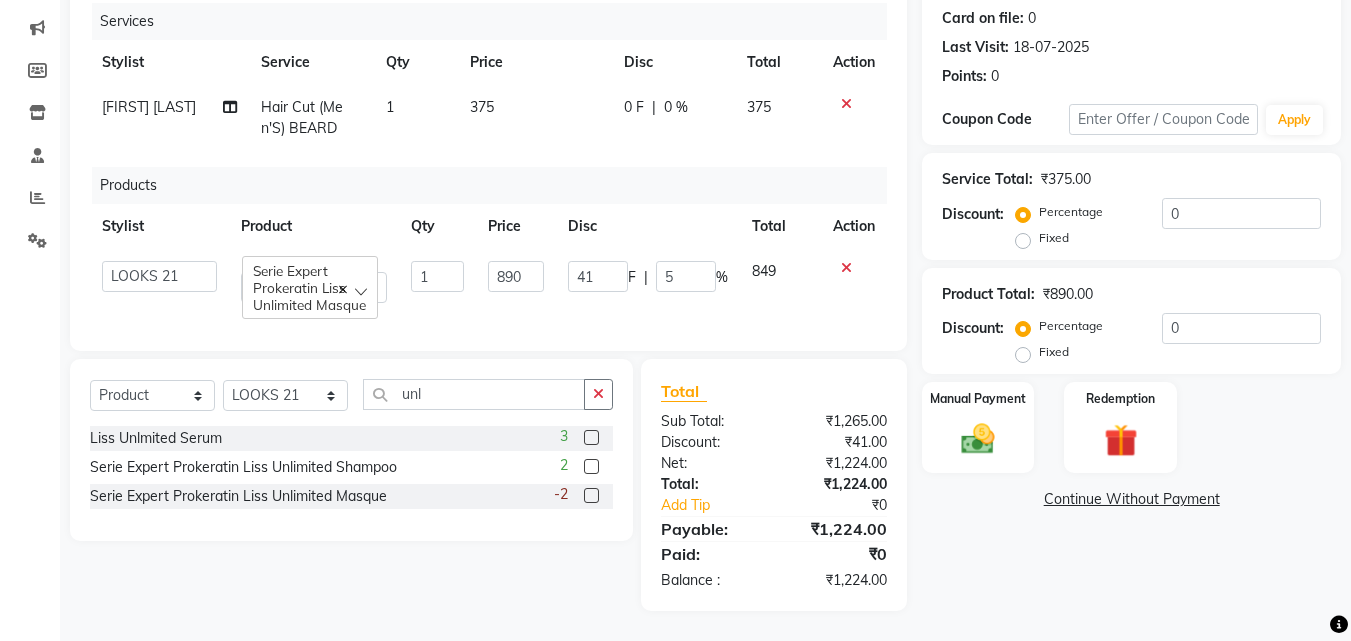 click on "41 F | 5 %" 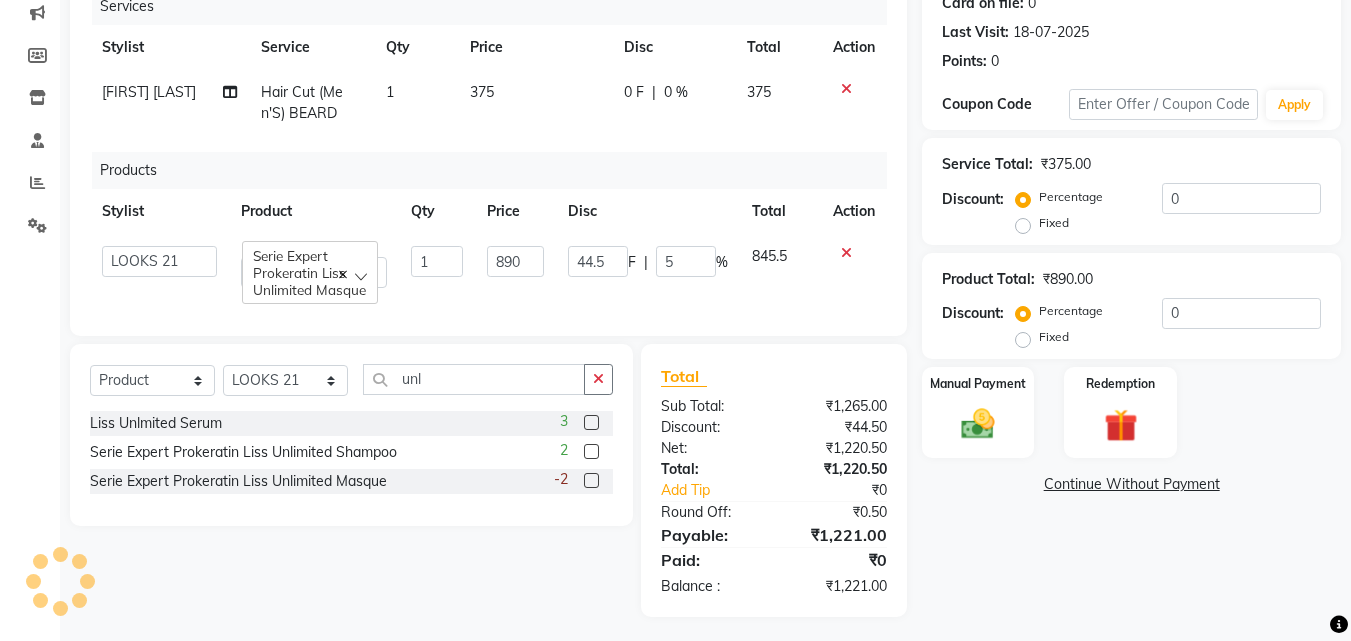 click on "0 F | 0 %" 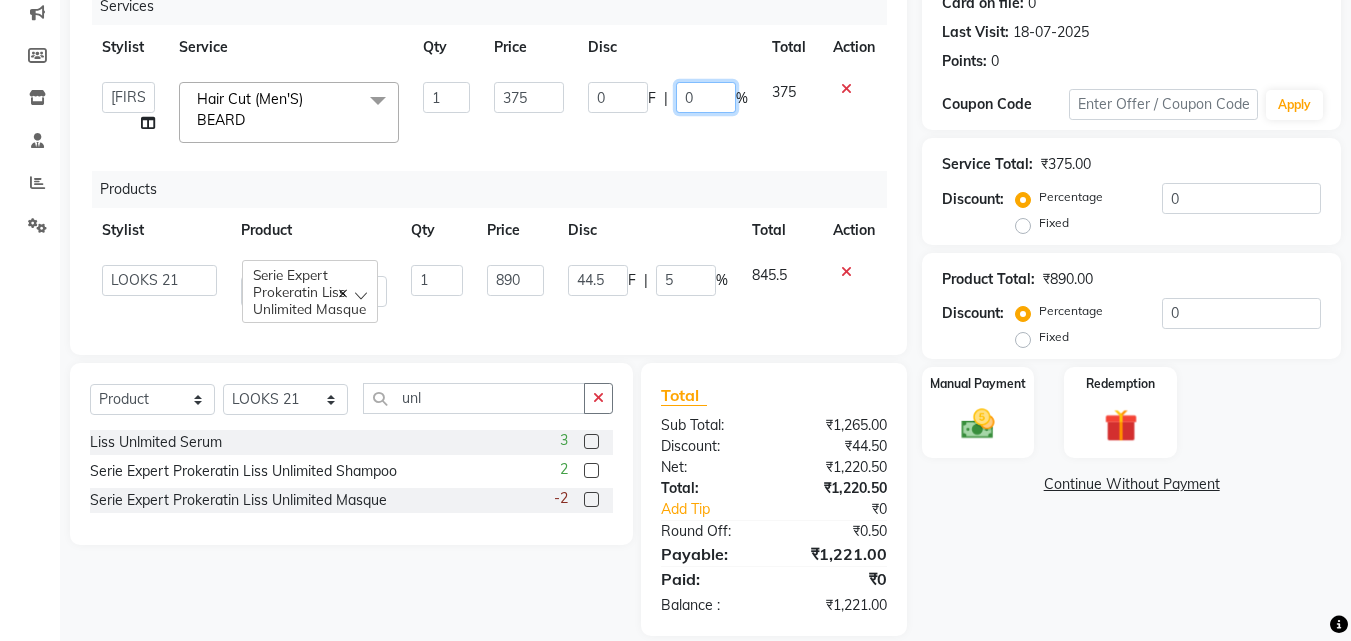 drag, startPoint x: 723, startPoint y: 99, endPoint x: 595, endPoint y: 93, distance: 128.14055 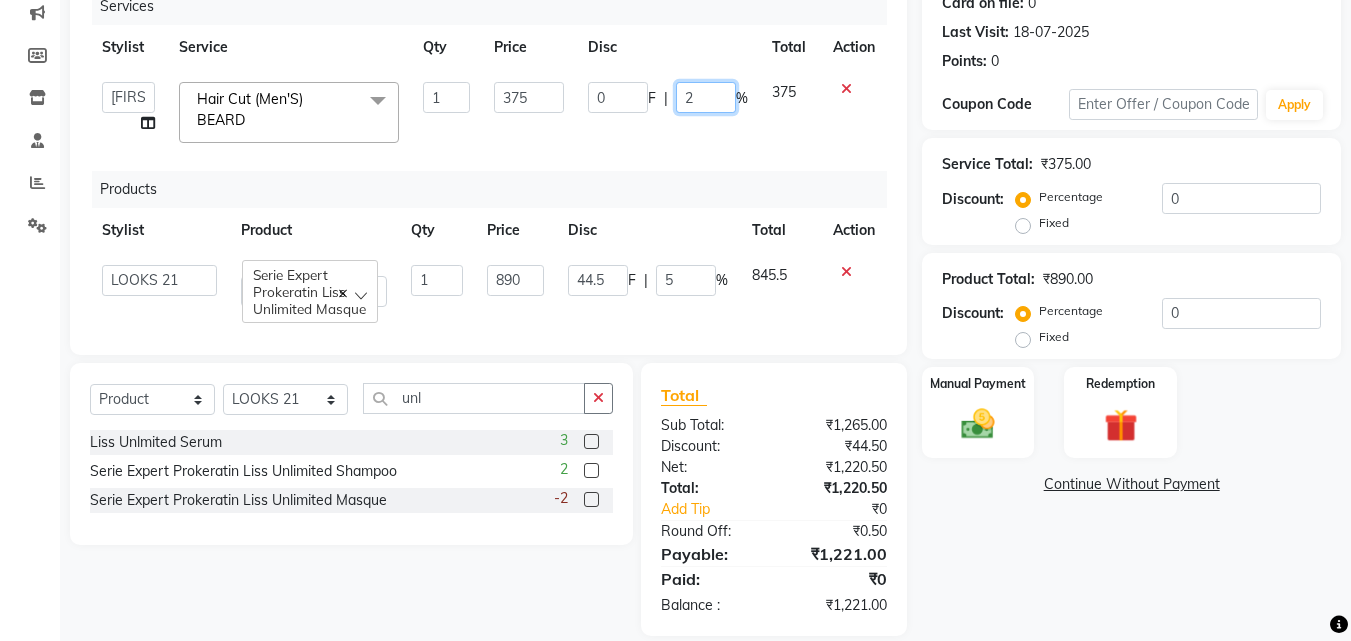 type on "20" 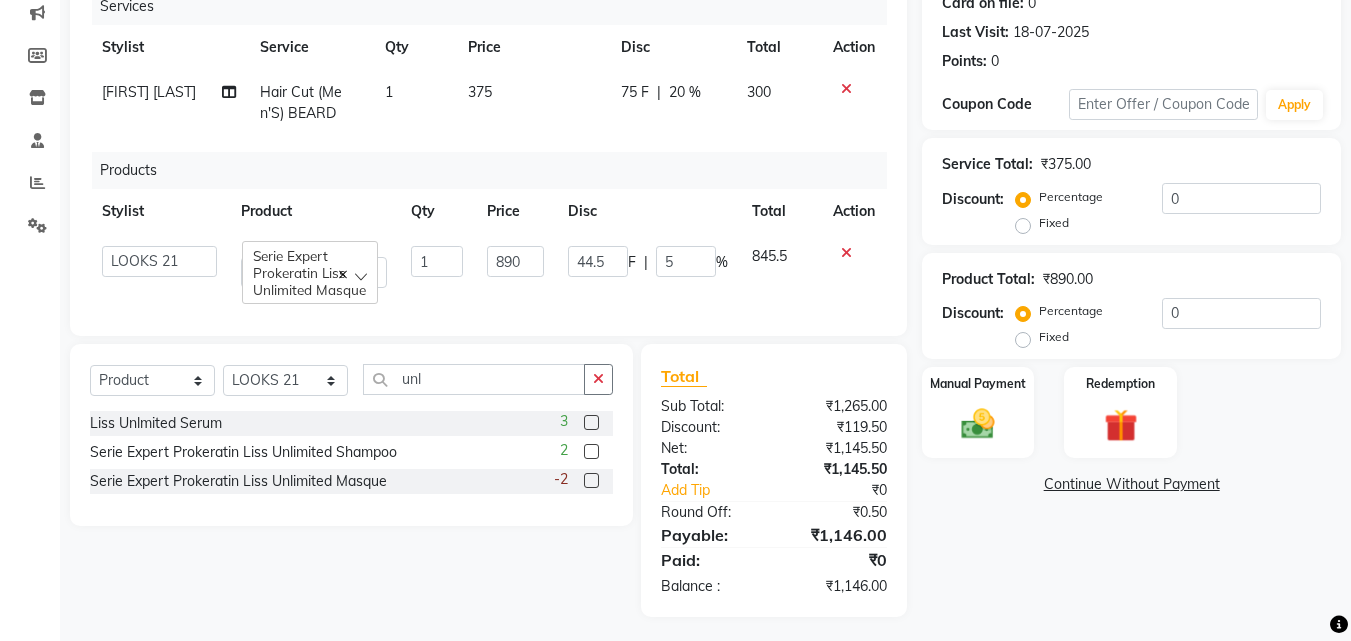 click on "Services Stylist Service Qty Price Disc Total Action [FIRST] Hair Cut (Men'S)  BEARD 1 375 75 F | 20 % 300 Products Stylist Product Qty Price Disc Total Action  [FIRST]   [FIRST]   [FIRST]   [PRODUCT_NAME]    [FIRST]   [FIRST]   [FIRST]   [FIRST]   [FIRST]   [FIRST]   [FIRST]   Serie Expert Prokeratin Liss Unlimited Masque  1 890 44.5 F | 5 % 845.5" 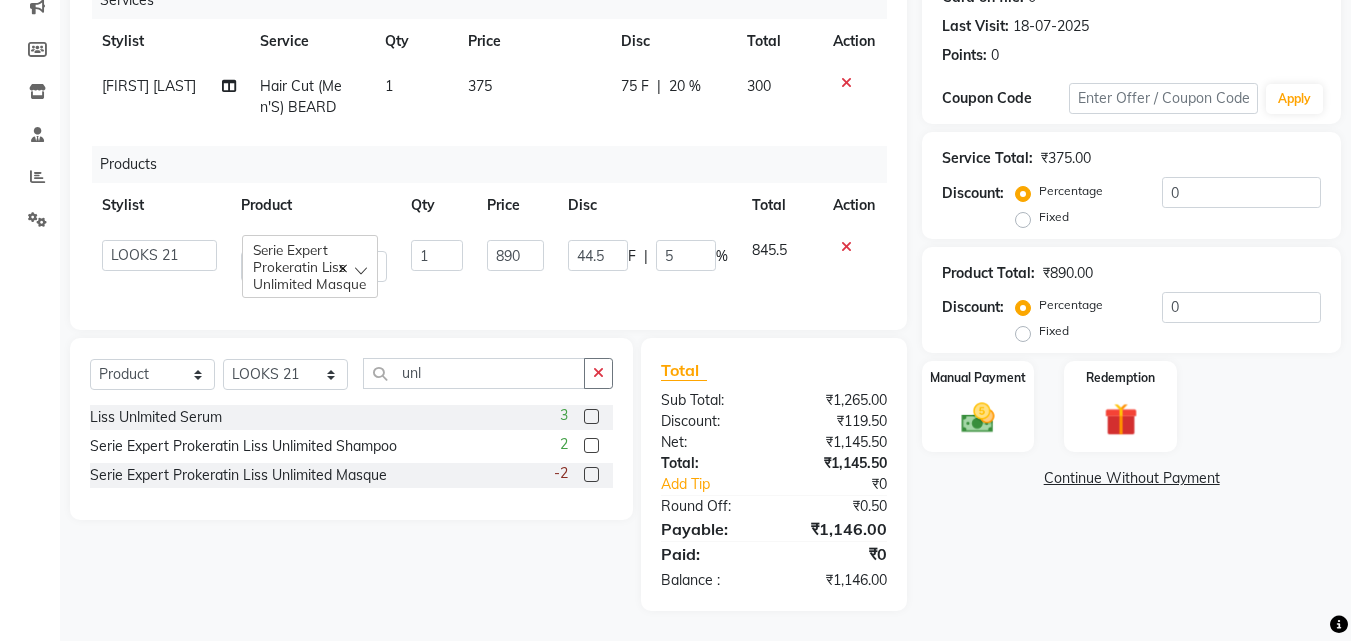 scroll, scrollTop: 289, scrollLeft: 0, axis: vertical 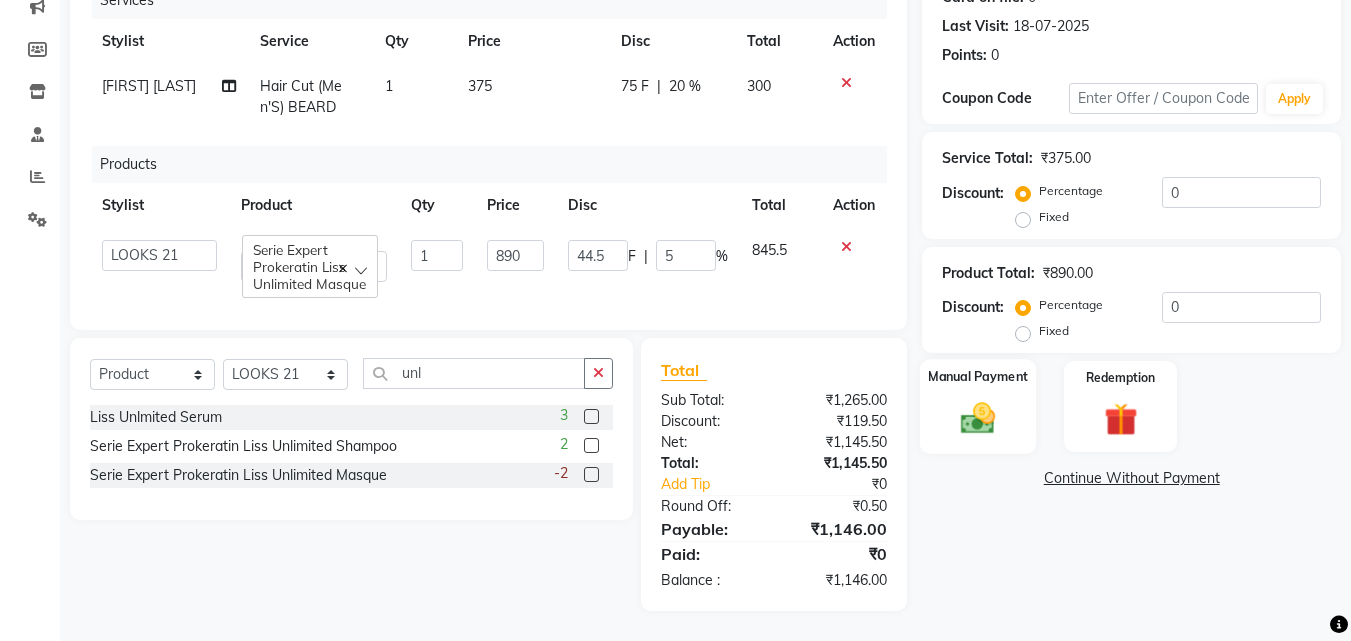 click 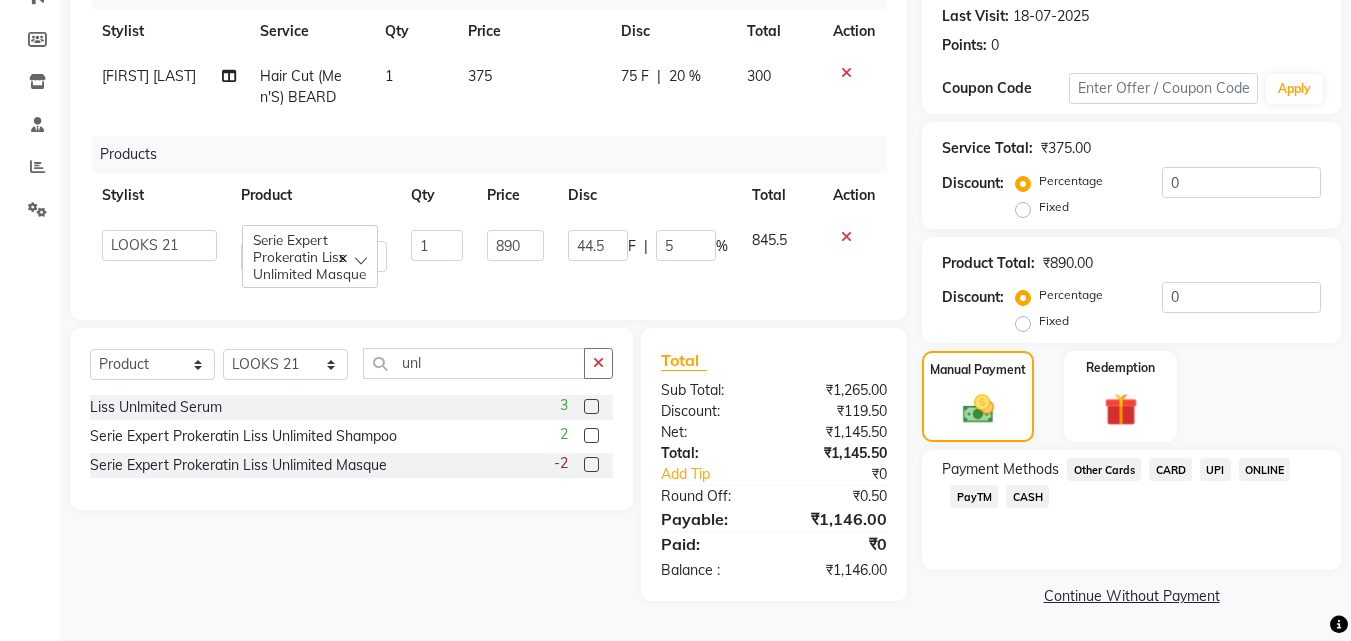 click on "UPI" 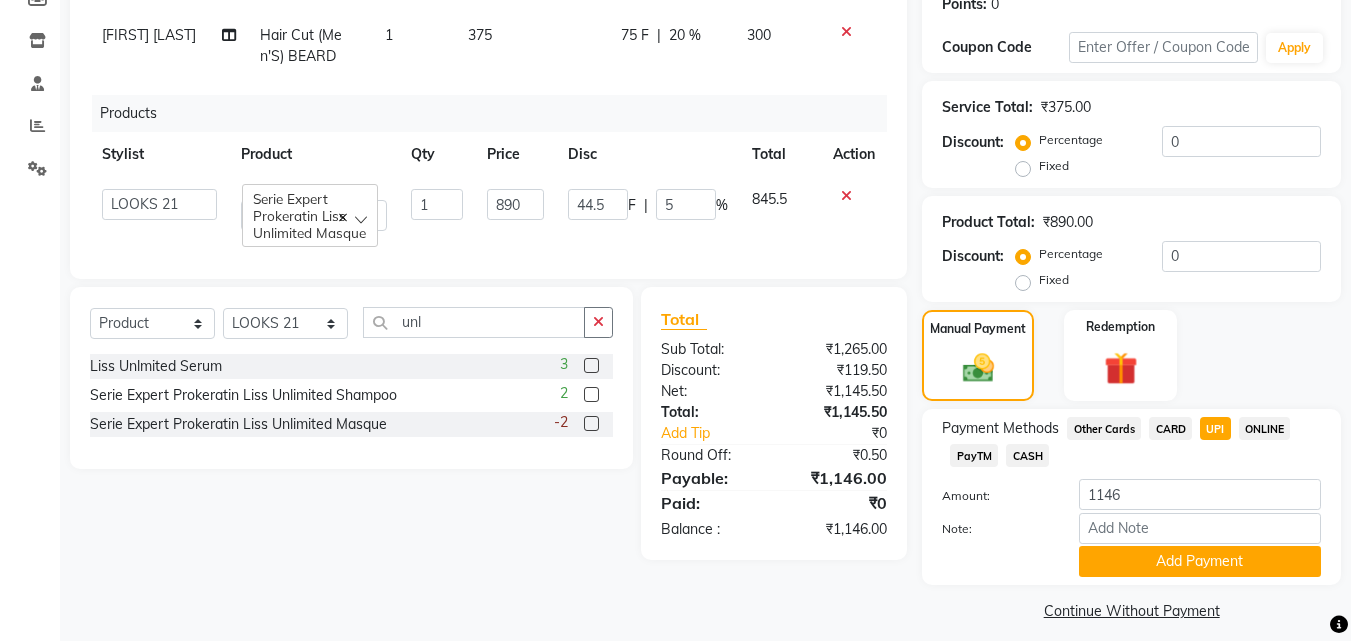 scroll, scrollTop: 332, scrollLeft: 0, axis: vertical 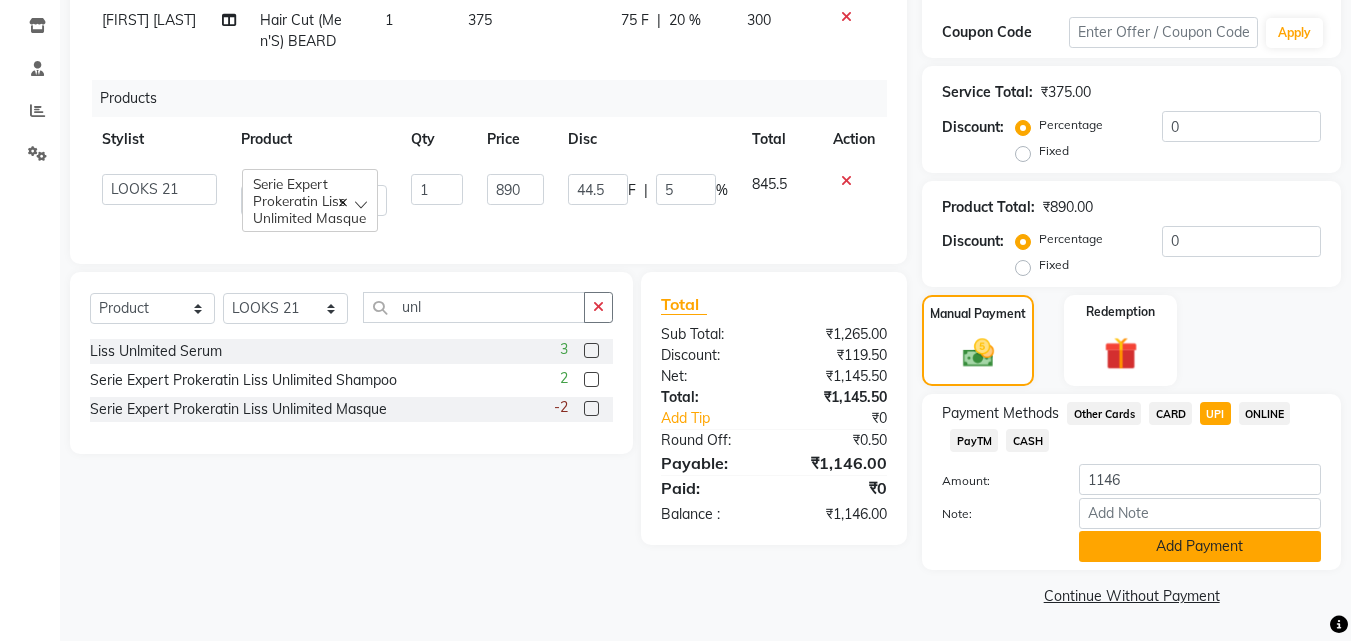 click on "Add Payment" 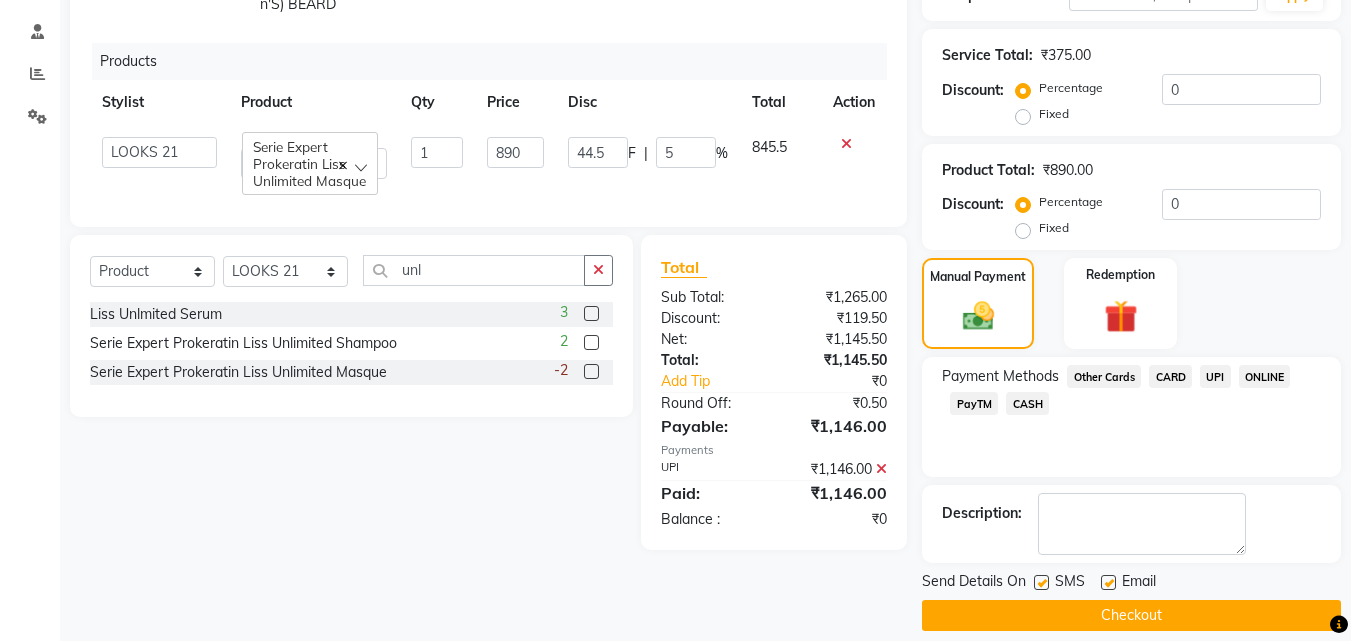 scroll, scrollTop: 389, scrollLeft: 0, axis: vertical 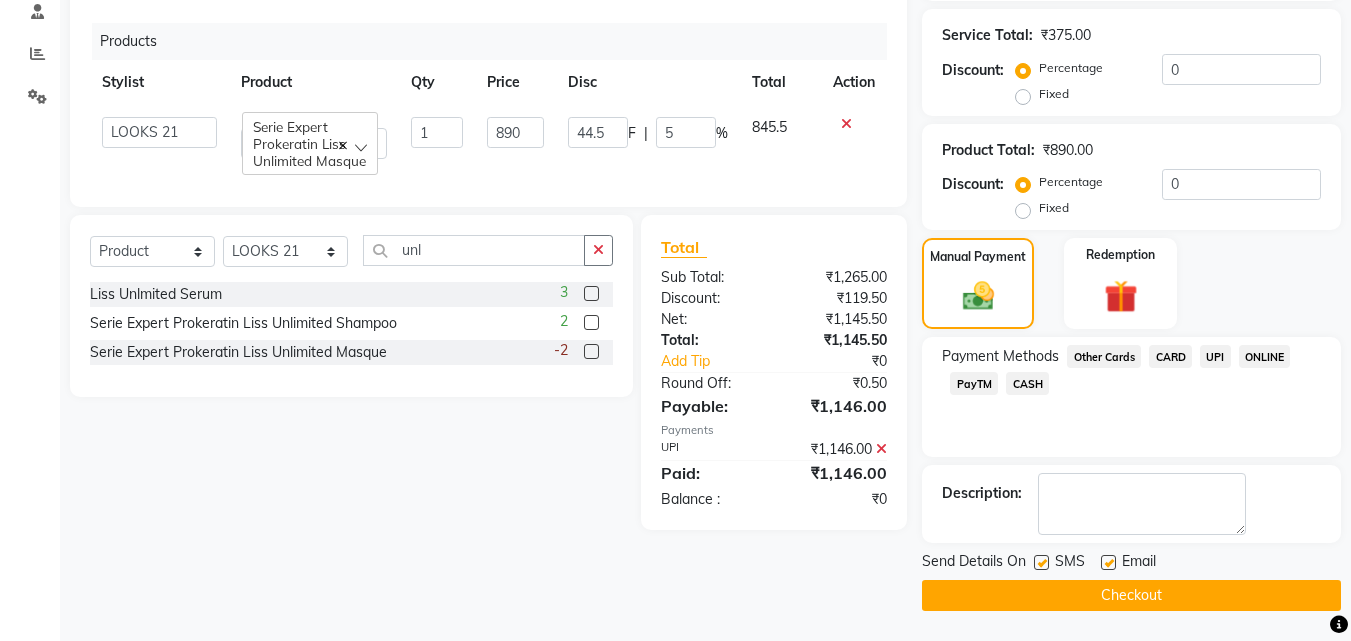click on "Checkout" 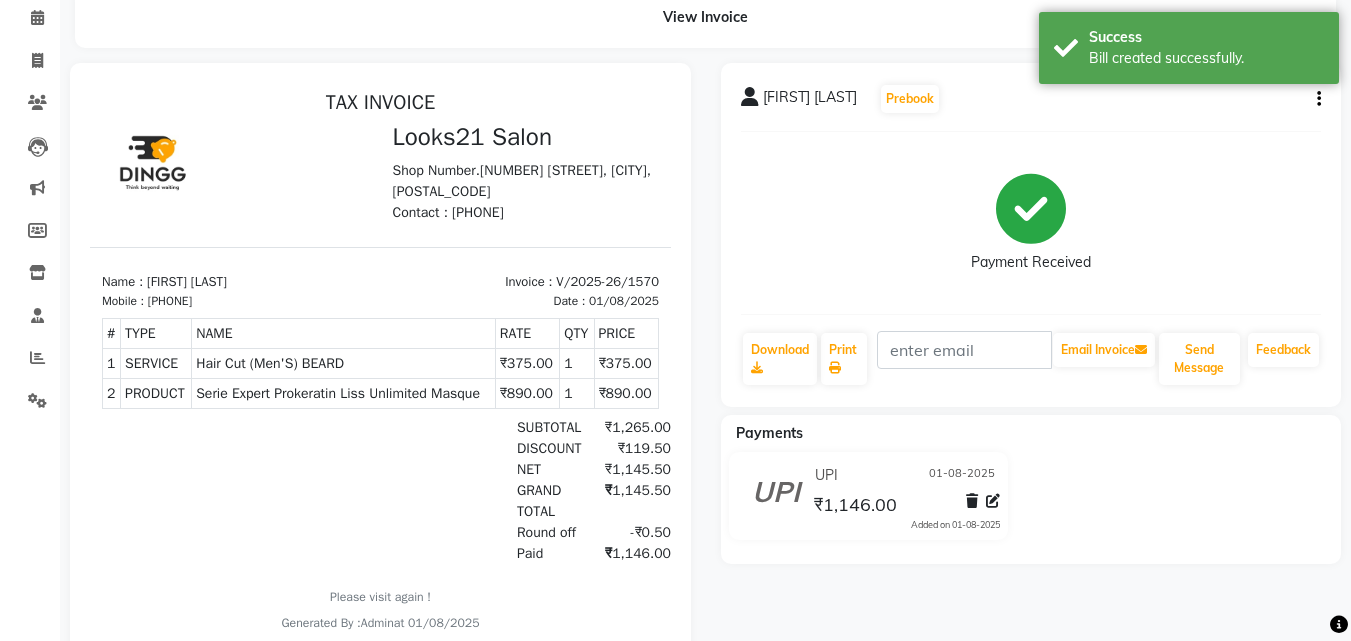 scroll, scrollTop: 0, scrollLeft: 0, axis: both 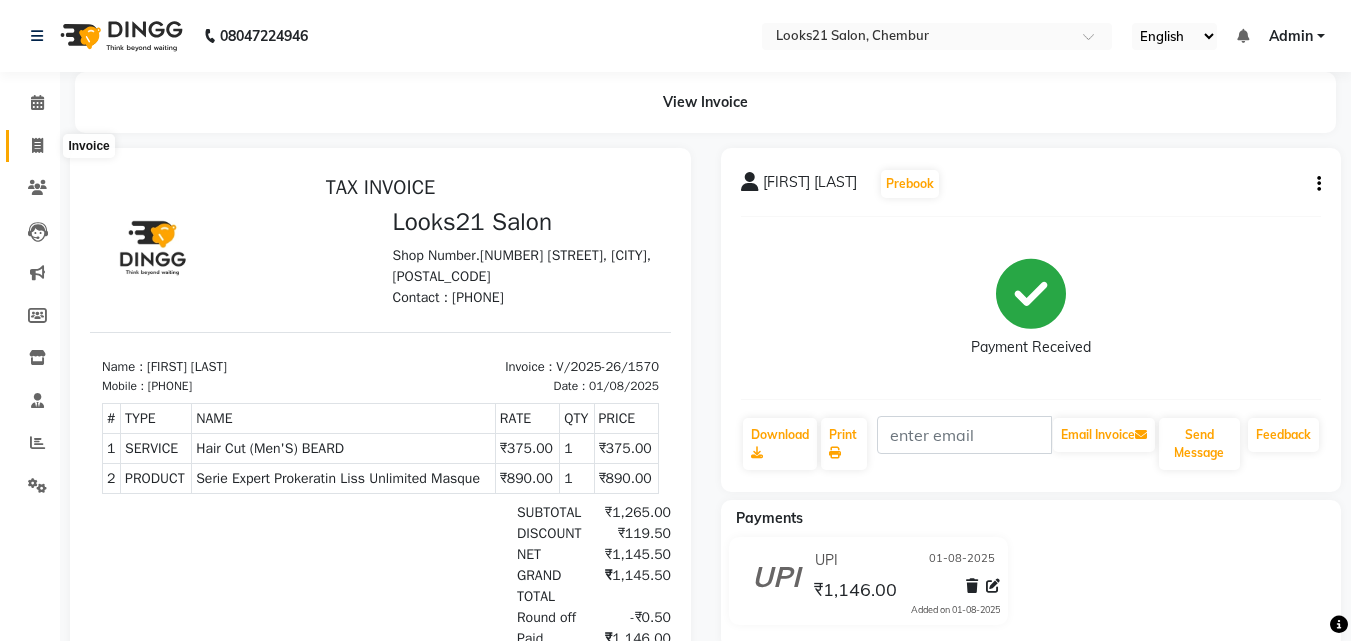 click 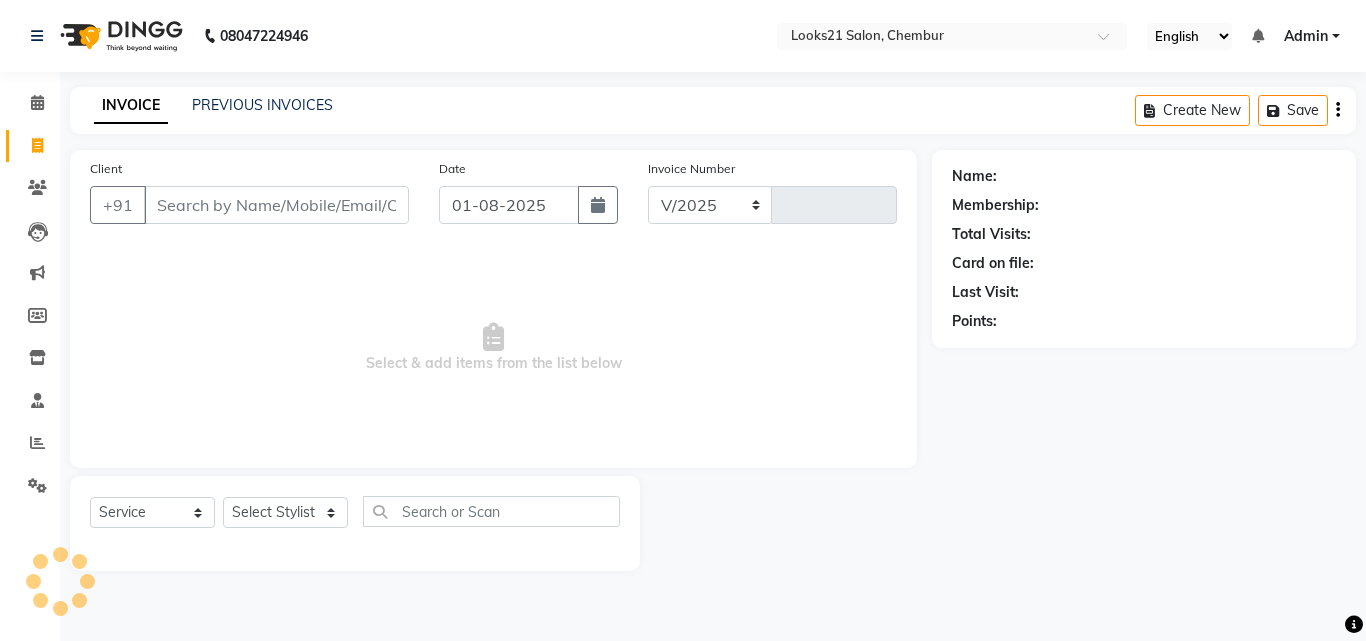 select on "844" 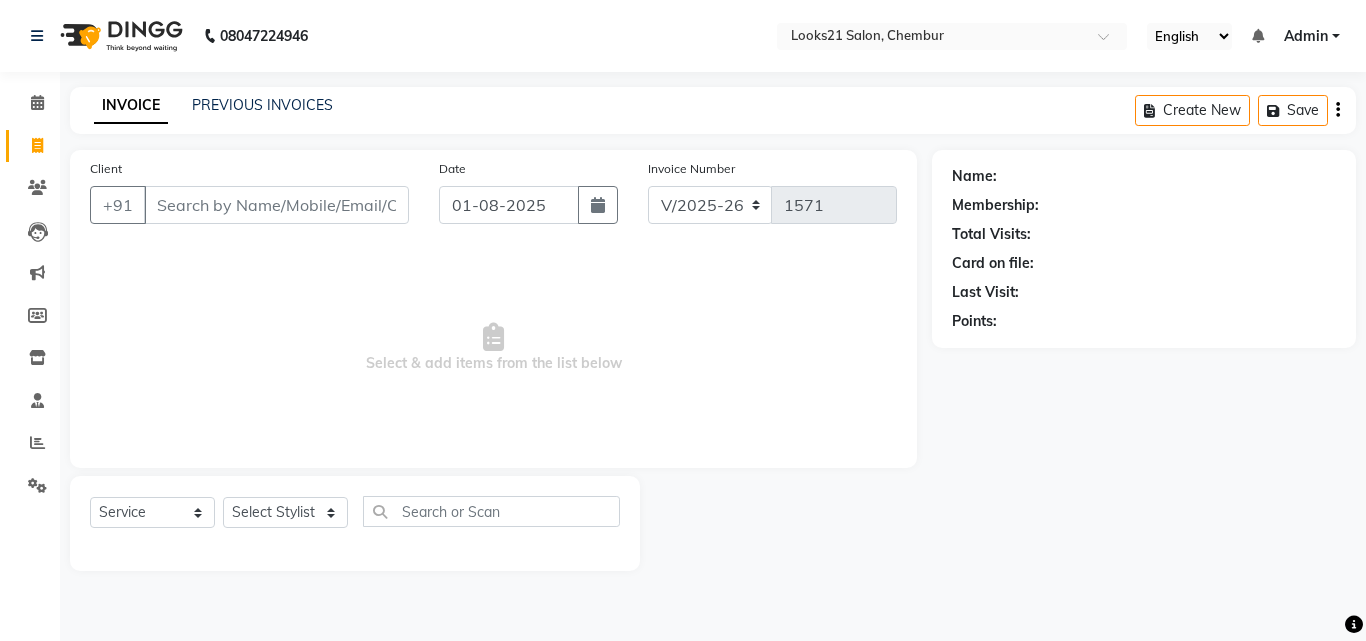 click on "Client" at bounding box center [276, 205] 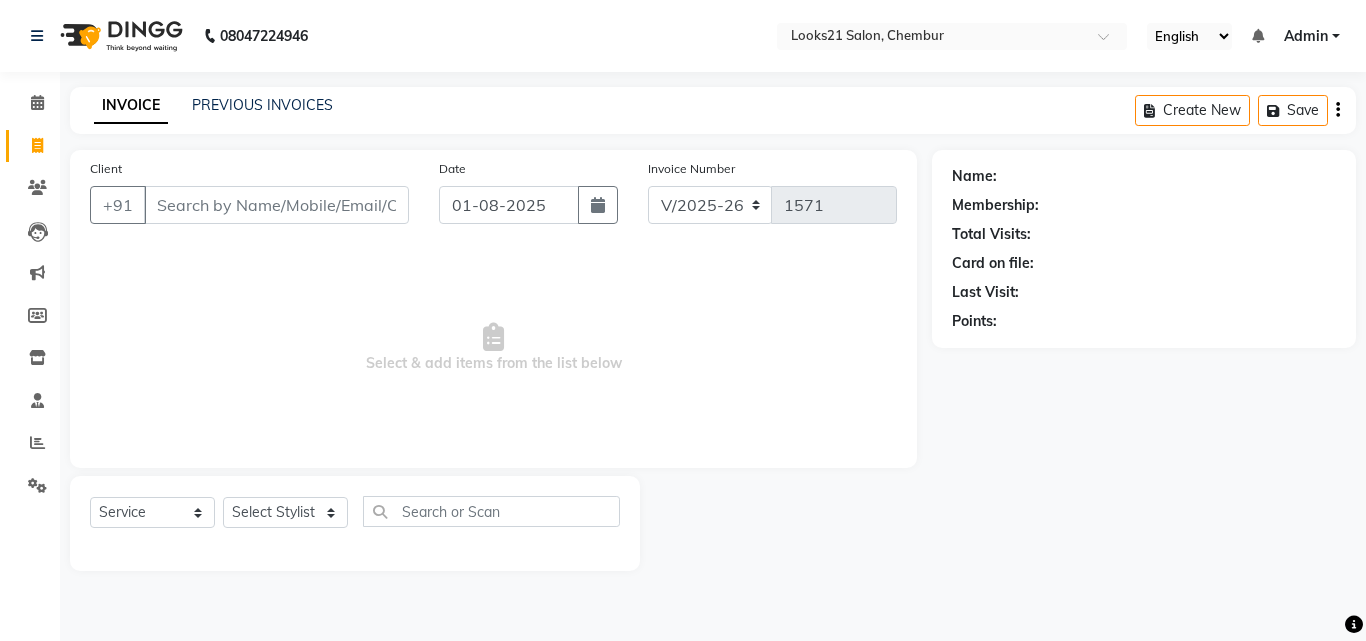 click on "Client" at bounding box center [276, 205] 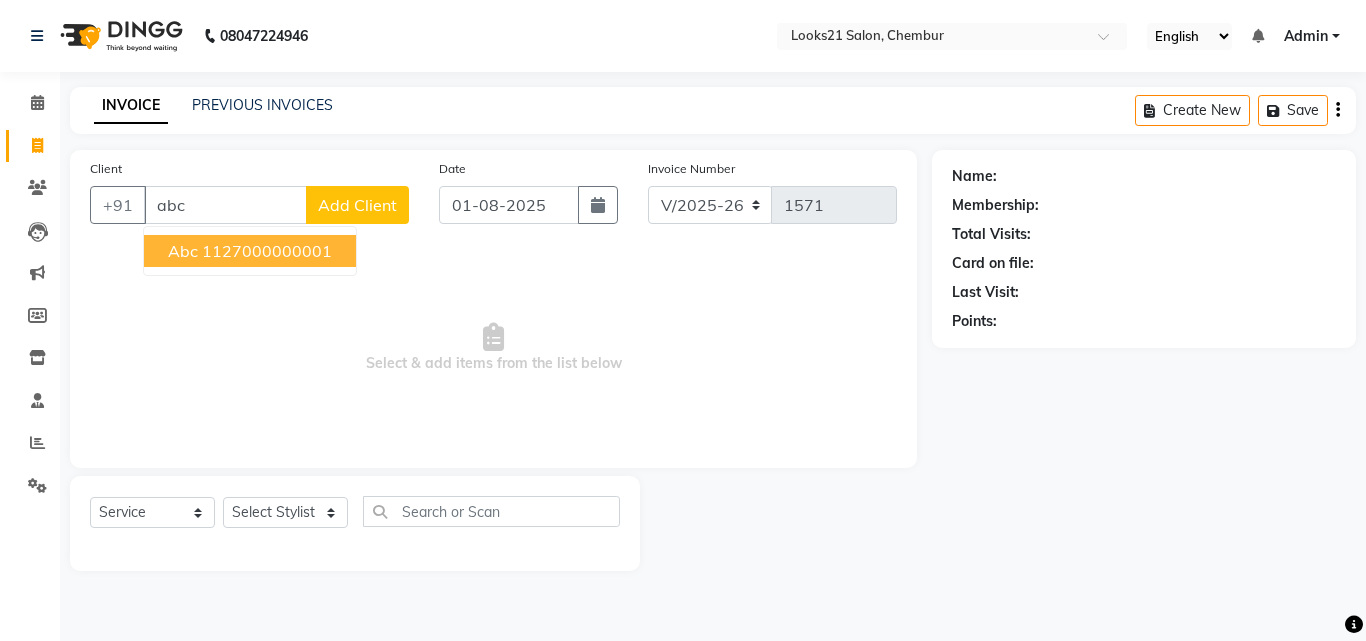 click on "abc [NUMBER]" at bounding box center [250, 251] 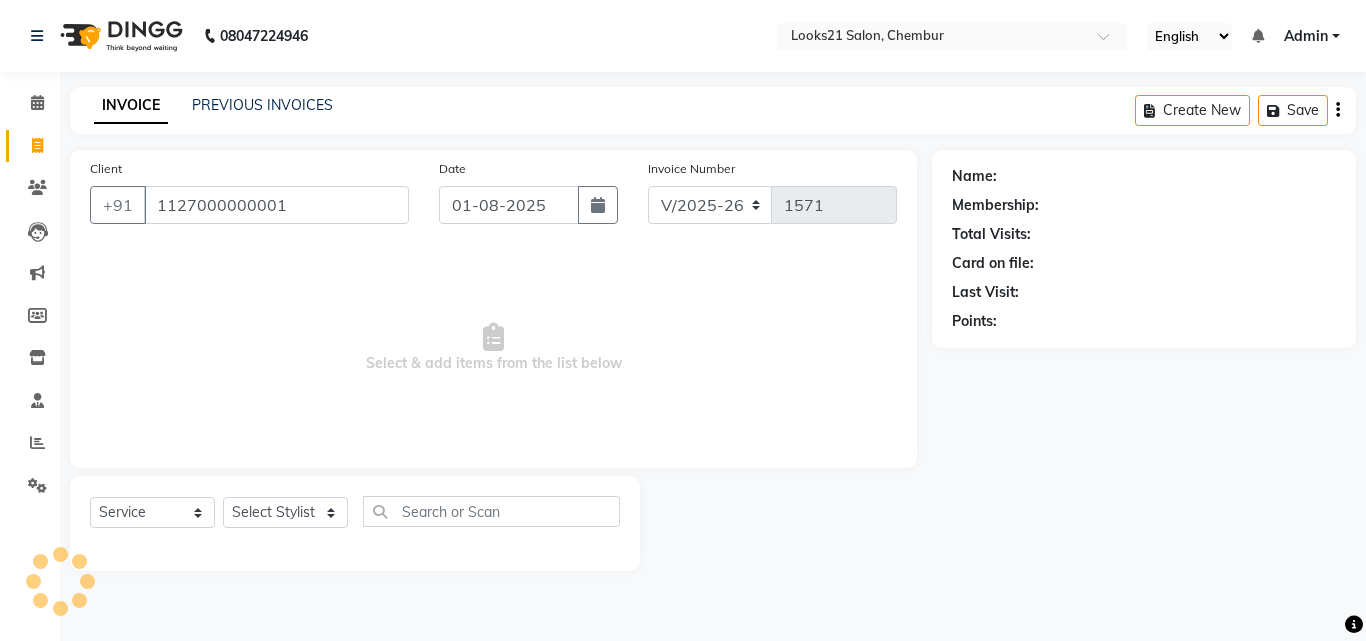 type on "1127000000001" 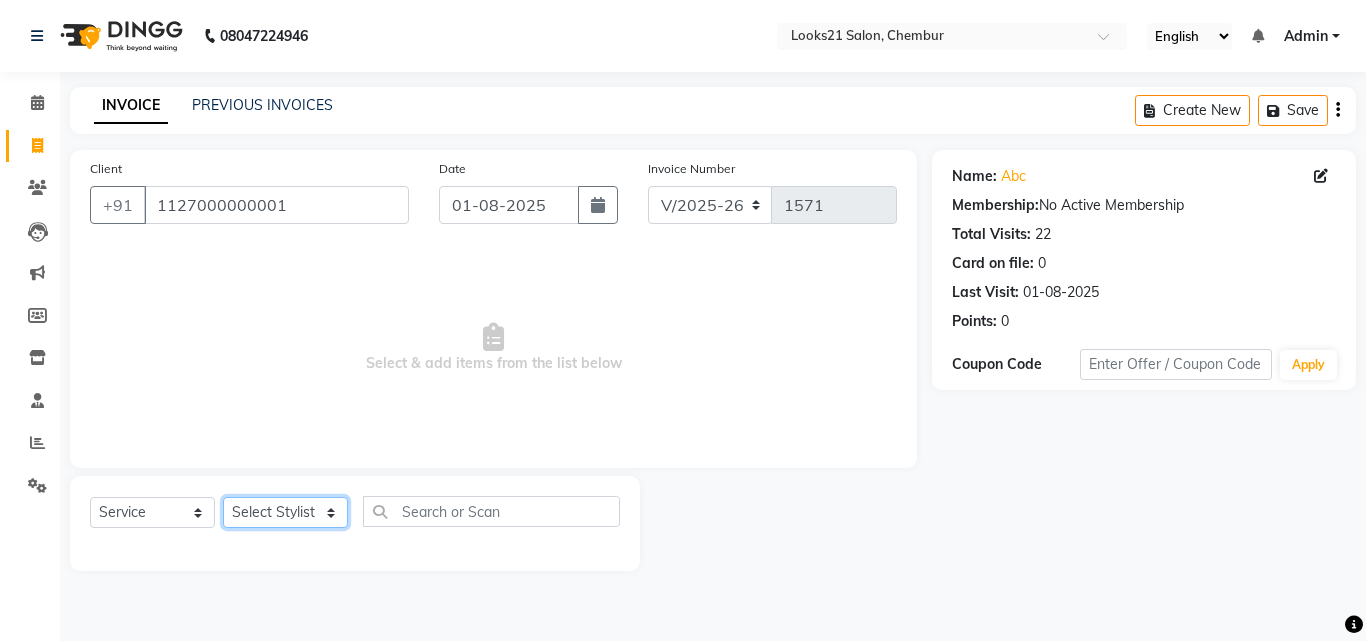 click on "Select Stylist Anwar Danish Janardhan LOOKS 21 Sabiya Khan Sajeda Siddiqui Samiksha Shakil Sharif Ahmed Shraddha Vaishali" 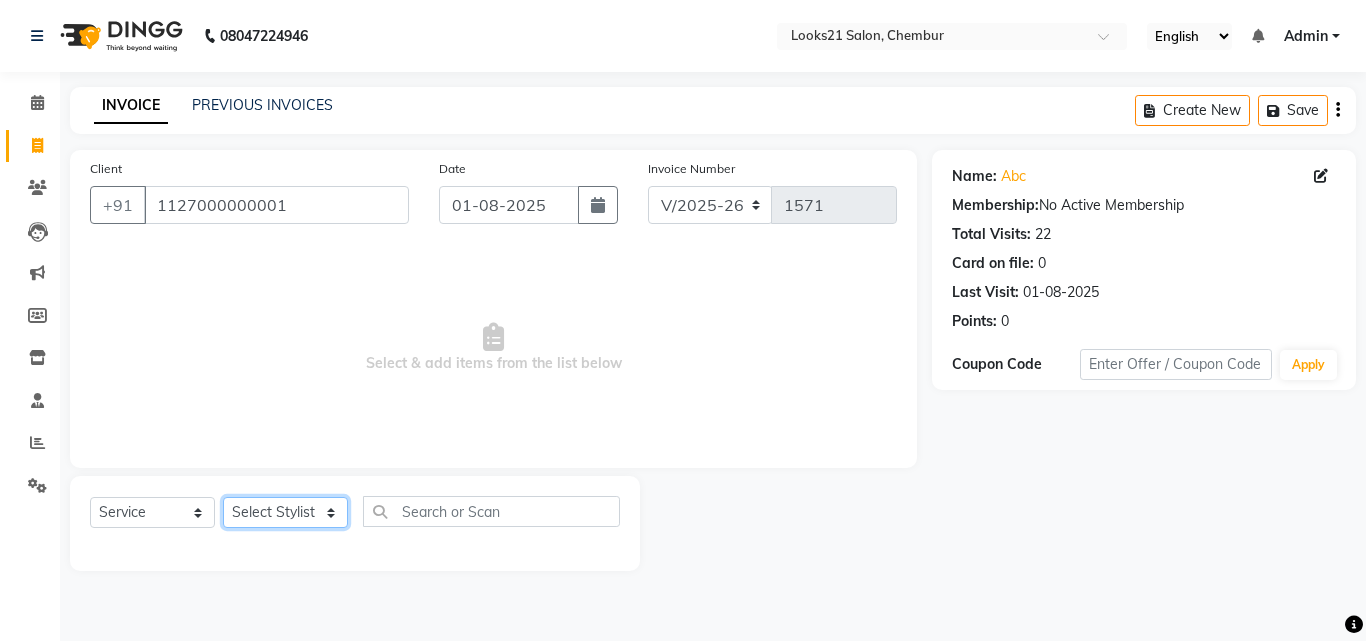 select on "13883" 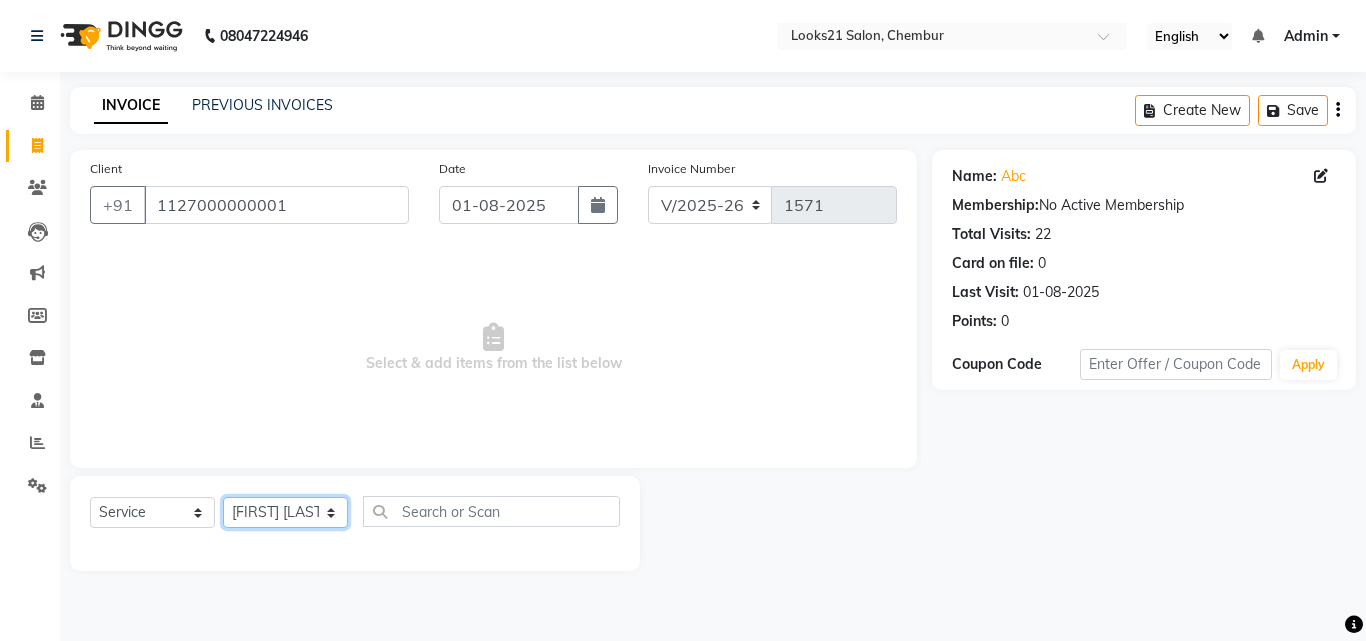 click on "Select Stylist Anwar Danish Janardhan LOOKS 21 Sabiya Khan Sajeda Siddiqui Samiksha Shakil Sharif Ahmed Shraddha Vaishali" 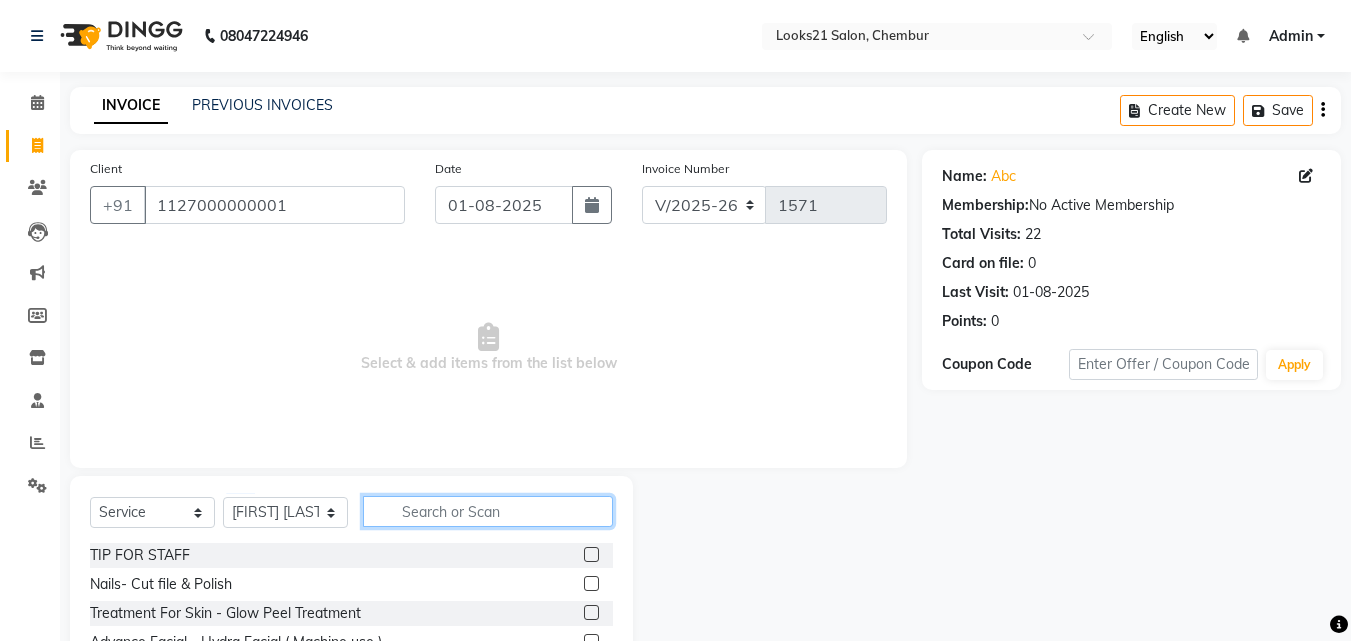click 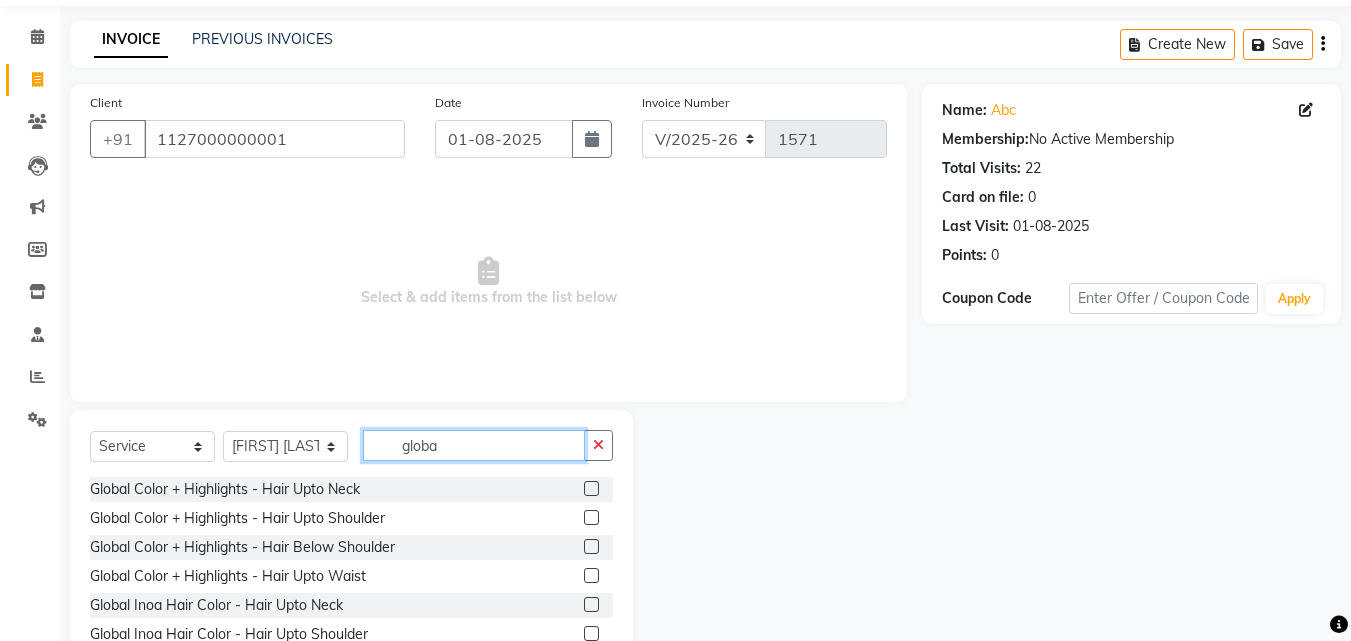 scroll, scrollTop: 100, scrollLeft: 0, axis: vertical 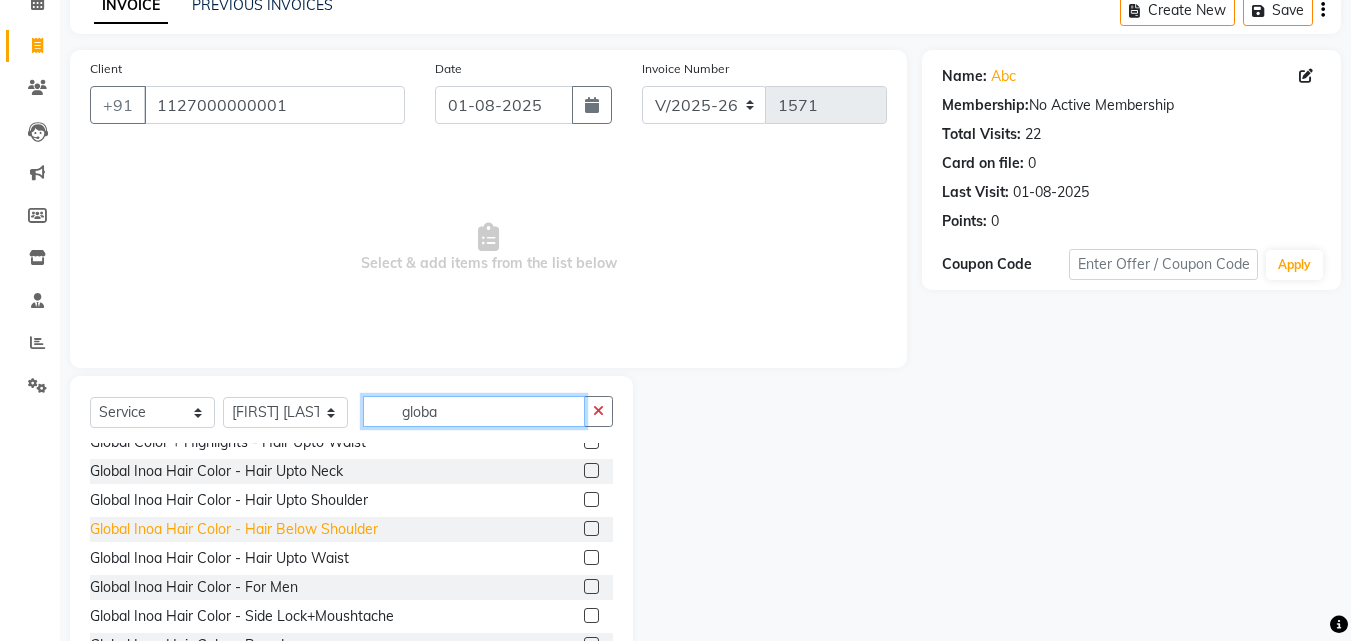 type on "globa" 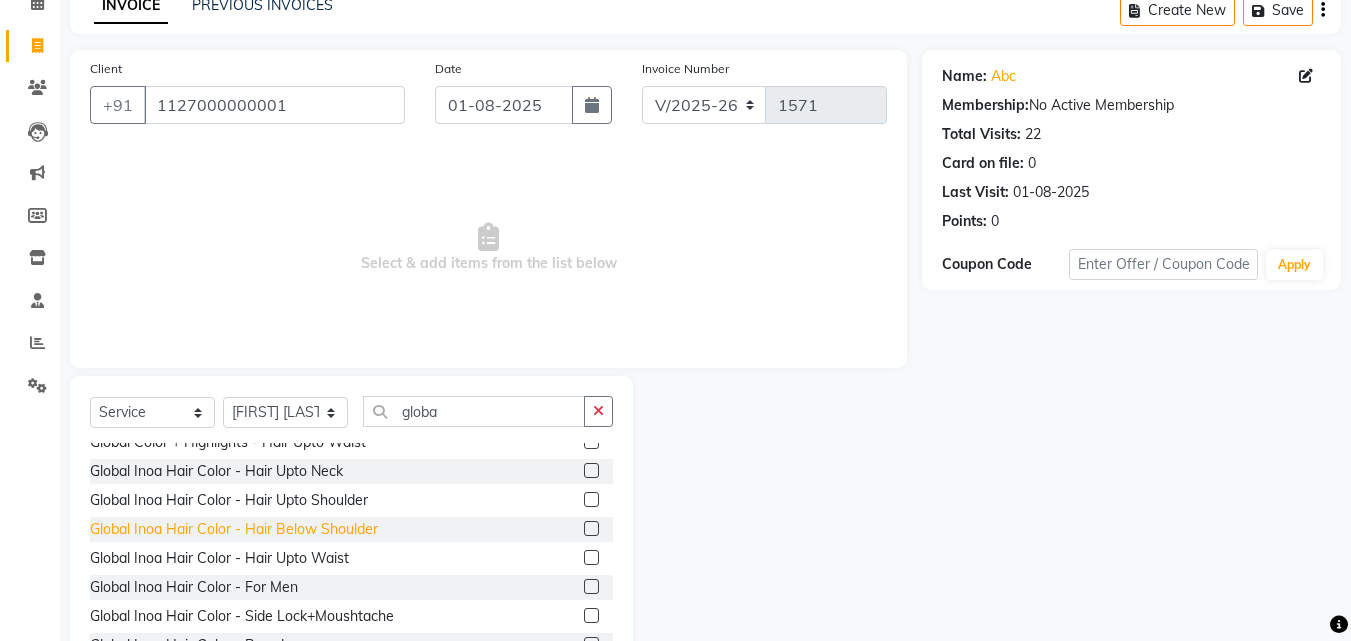 click on "Global Inoa Hair Color  - Hair Below Shoulder" 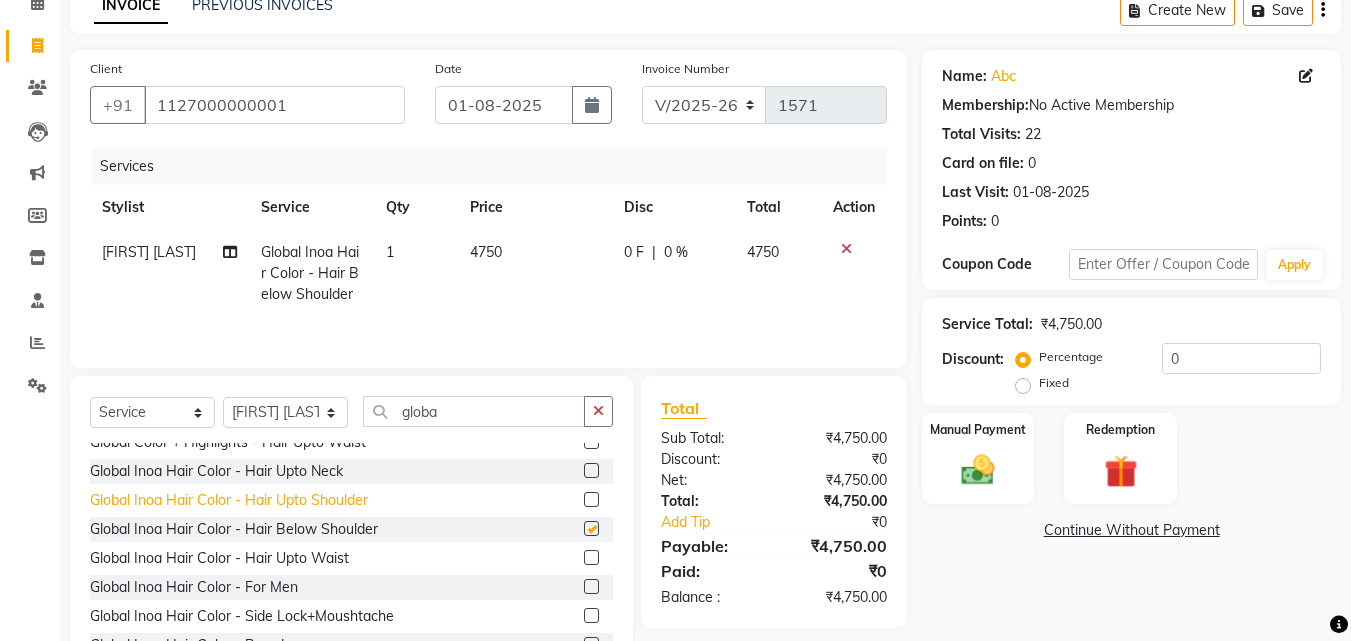 checkbox on "false" 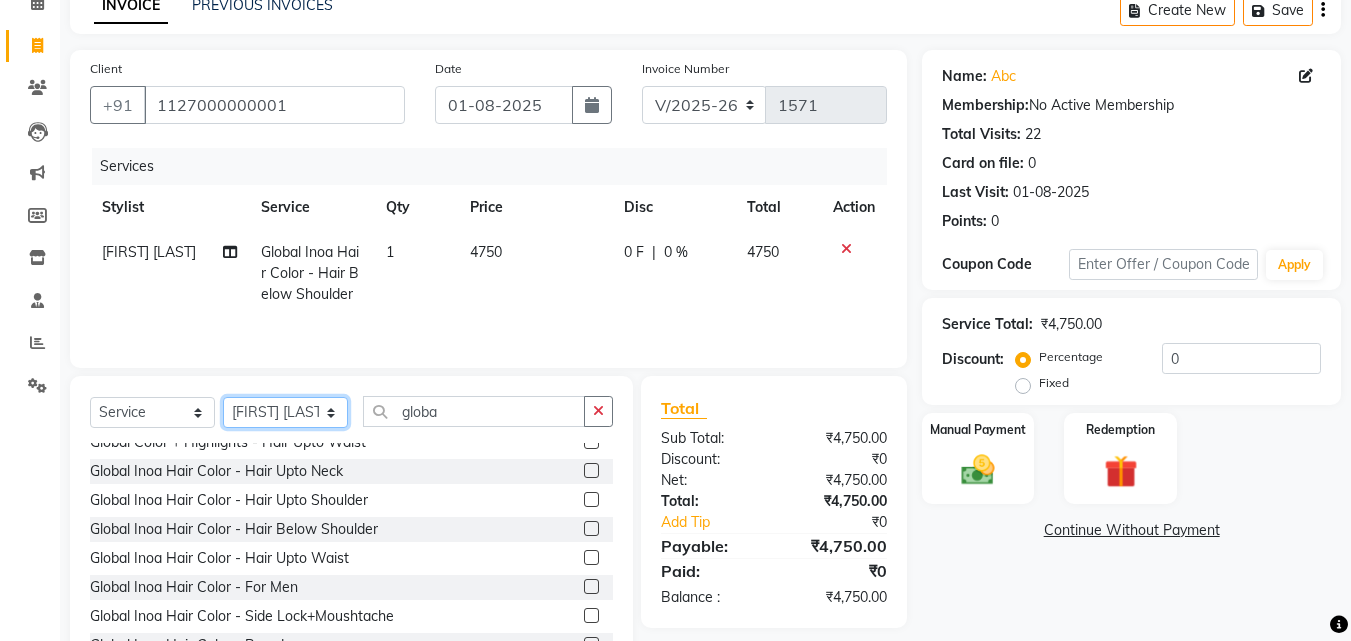 click on "Select Stylist Anwar Danish Janardhan LOOKS 21 Sabiya Khan Sajeda Siddiqui Samiksha Shakil Sharif Ahmed Shraddha Vaishali" 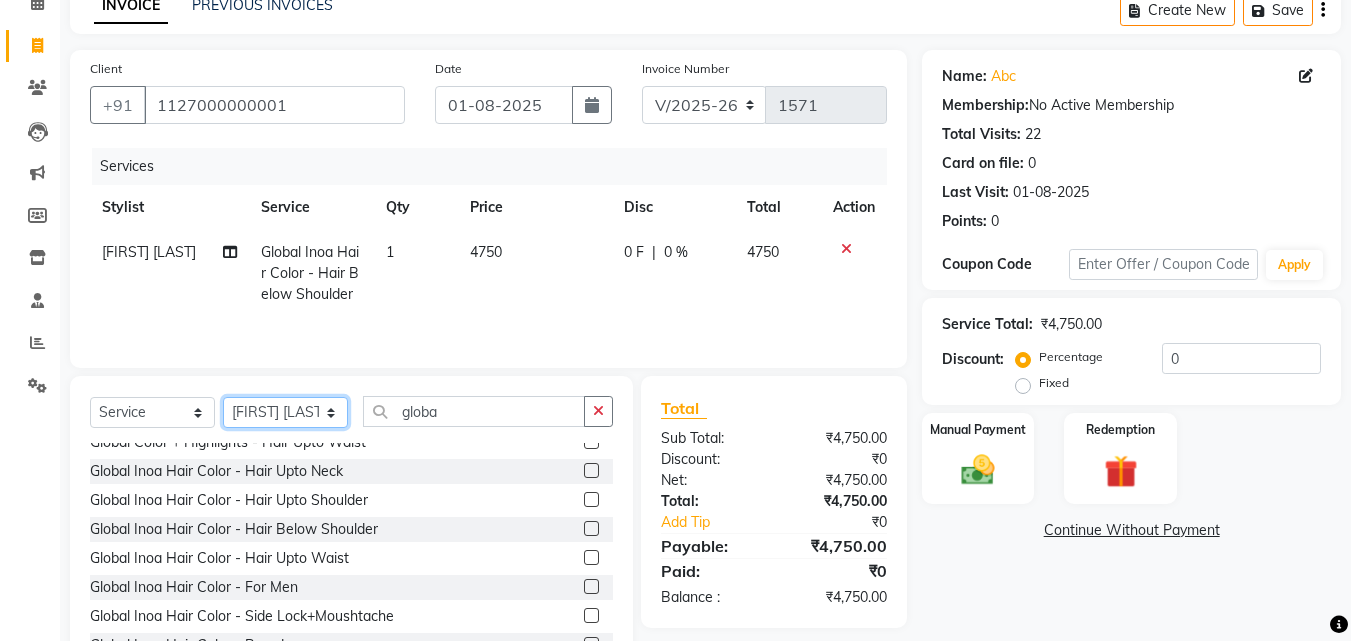 select on "13887" 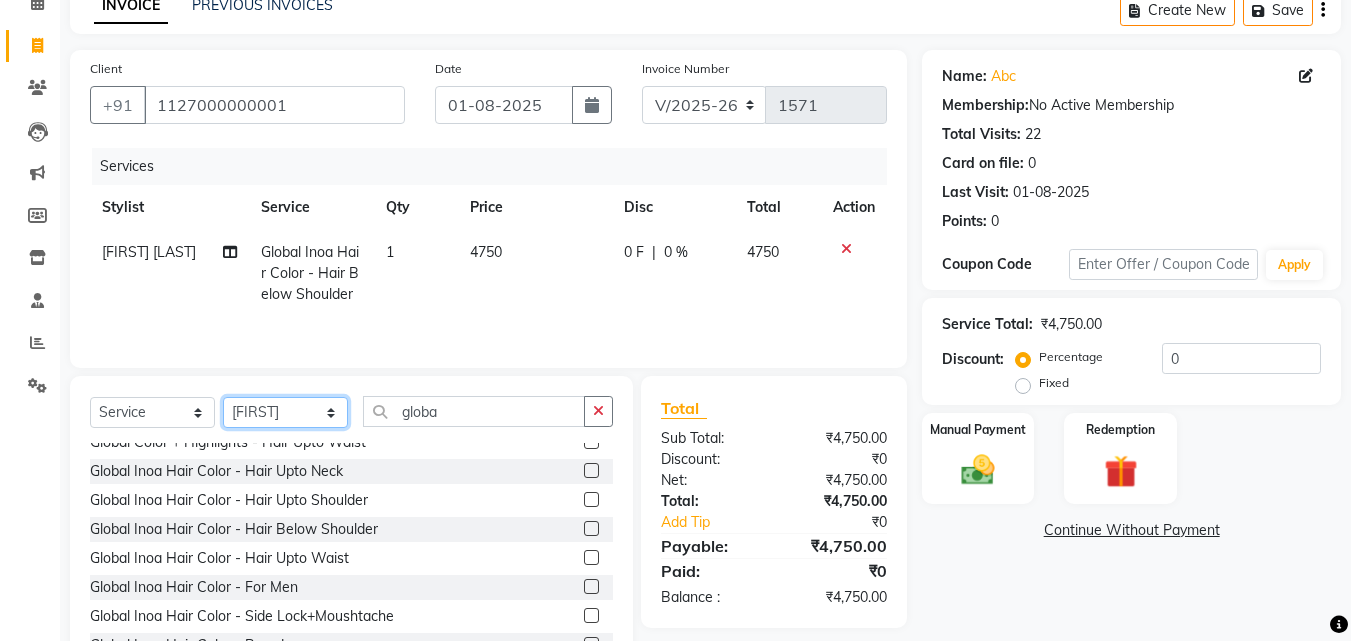 click on "Select Stylist Anwar Danish Janardhan LOOKS 21 Sabiya Khan Sajeda Siddiqui Samiksha Shakil Sharif Ahmed Shraddha Vaishali" 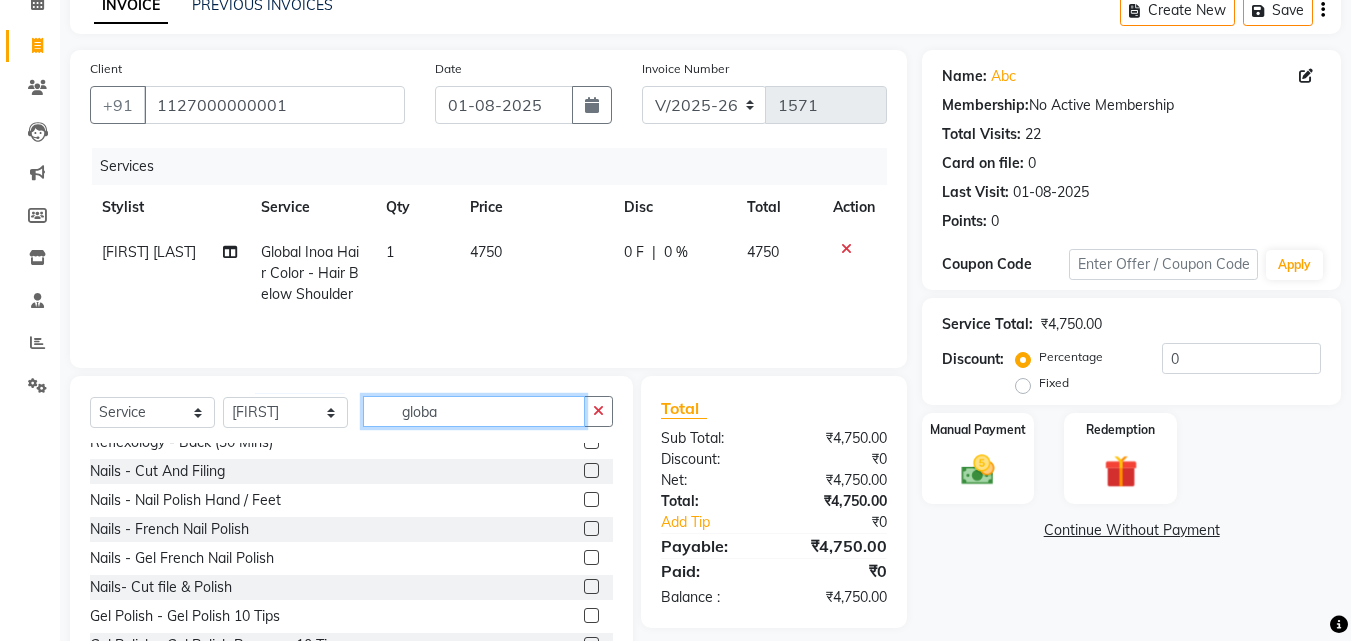 click on "Select Service Product Membership Package Voucher Prepaid Gift Card Select Stylist Anwar Danish Janardhan LOOKS 21 sabiya khan Sajeda Siddiqui Samiksha Shakil Sharif Ahmed Shraddha Vaishali globa TIP FOR STAFF Reflexology - Feet (30 Mins) Reflexology - Hand & Feet ( 60 Mins) Reflexology - Back (30 Mins) Nails - Cut And Filing Nails - Nail Polish Hand / Feet Nails - French Nail Polish Nails - Gel French Nail Polish Nails- Cut file & Polish Gel Polish - Gel Polish 10 Tips Gel Polish - Gel Polish Remover 10 Tips Gel Polish - Builder Gel Extension Gel Polish - Gum Gel Extension Gel Polish - 10 Tips Glitter Polish Treatment For Skin - Glow Peel Treatment Advance Facial - Hydra Facial ( Machine use ) O THREE FACIAL Fruit Clean Up Loreal Scalp Advanced Treatment - For women Loreal Scalp Advanced Clay Treatment 3TENX SPA Moroccan Treatment - Moroccan Wash And Hair cut For Women Senior Stylist Moroccan Treatment - Moroccan Wash And Hair cut For Women Master Stylist Mehndi" 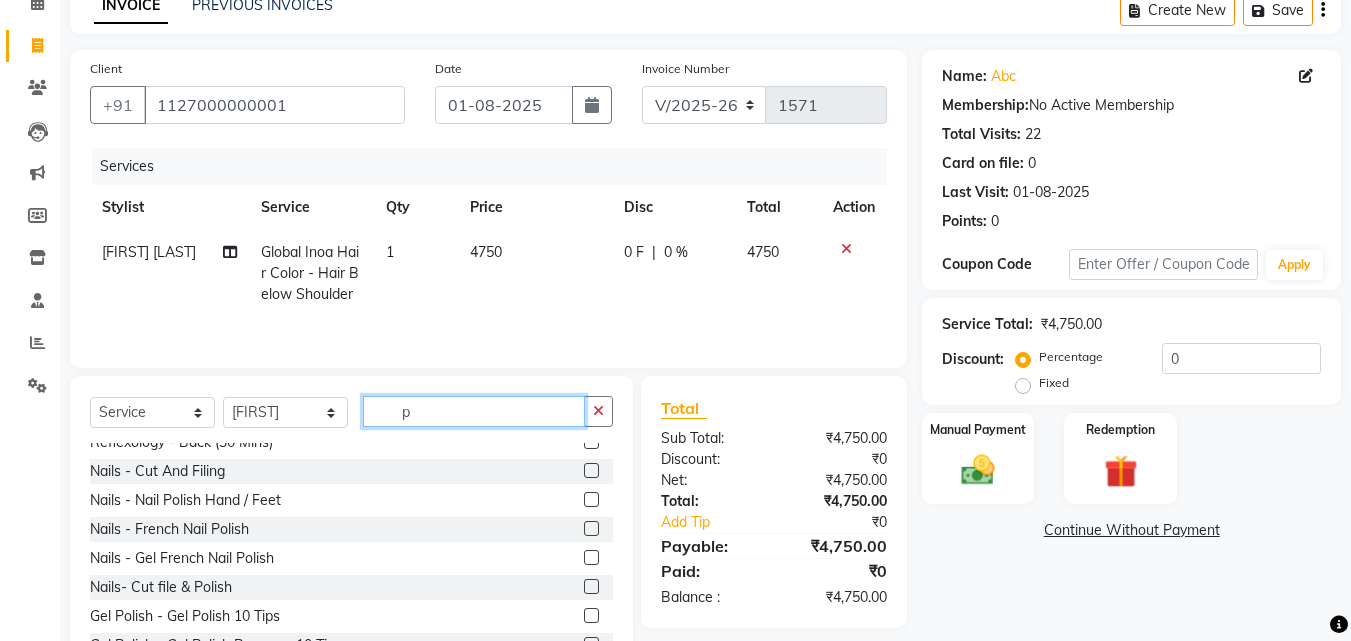 scroll, scrollTop: 0, scrollLeft: 0, axis: both 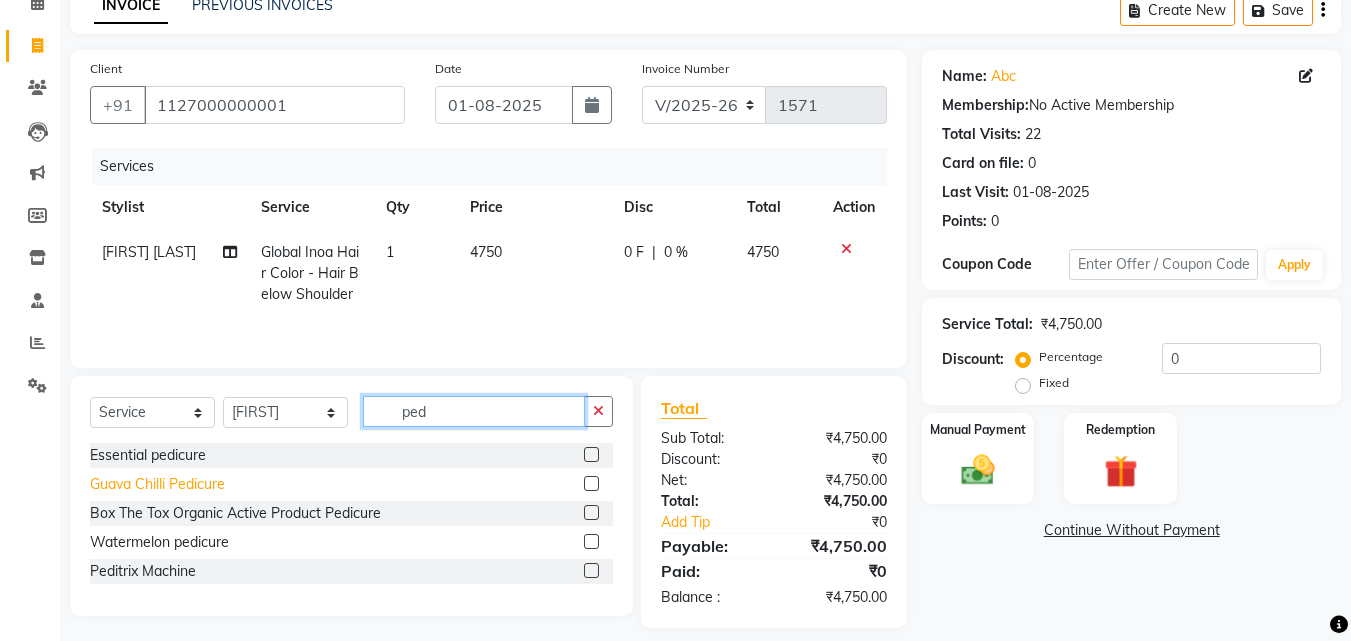 type on "ped" 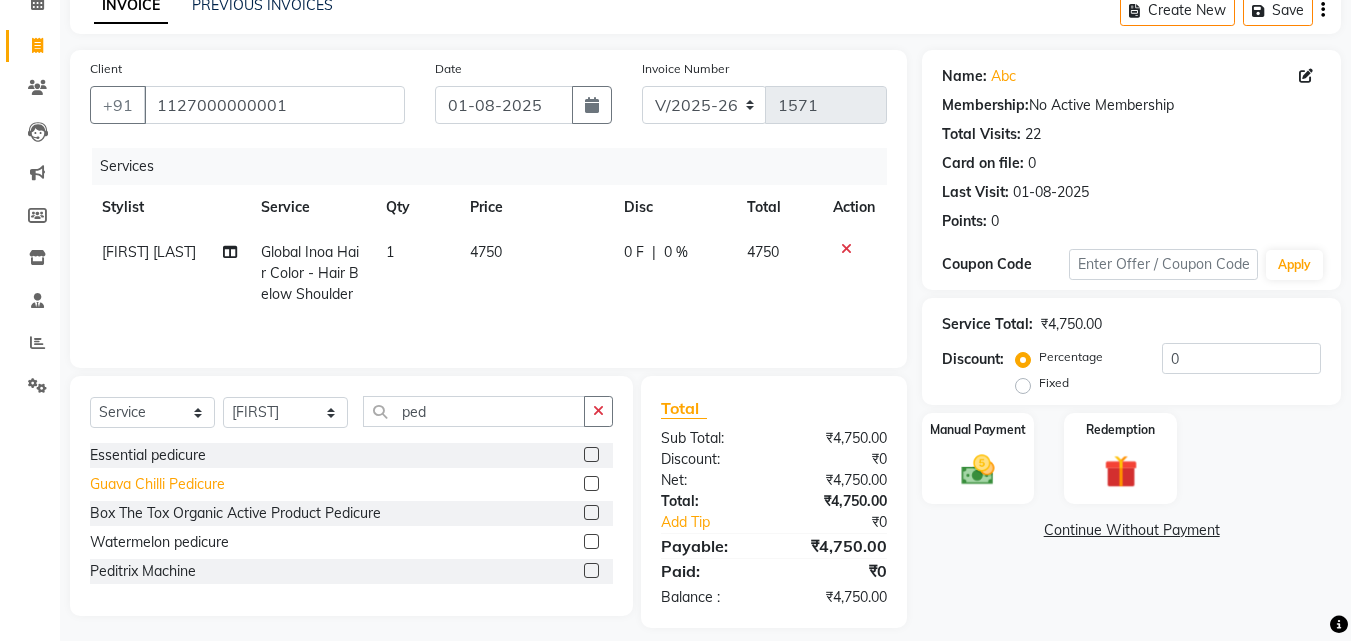 click on "Guava Chilli Pedicure" 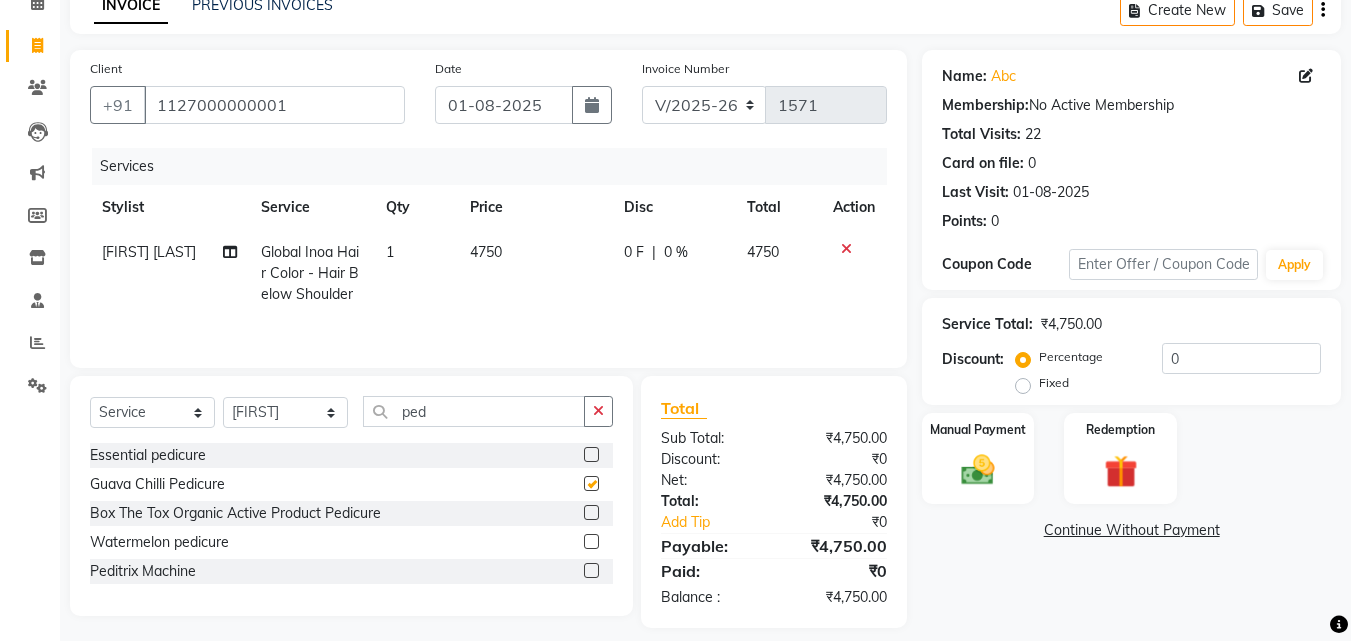 checkbox on "false" 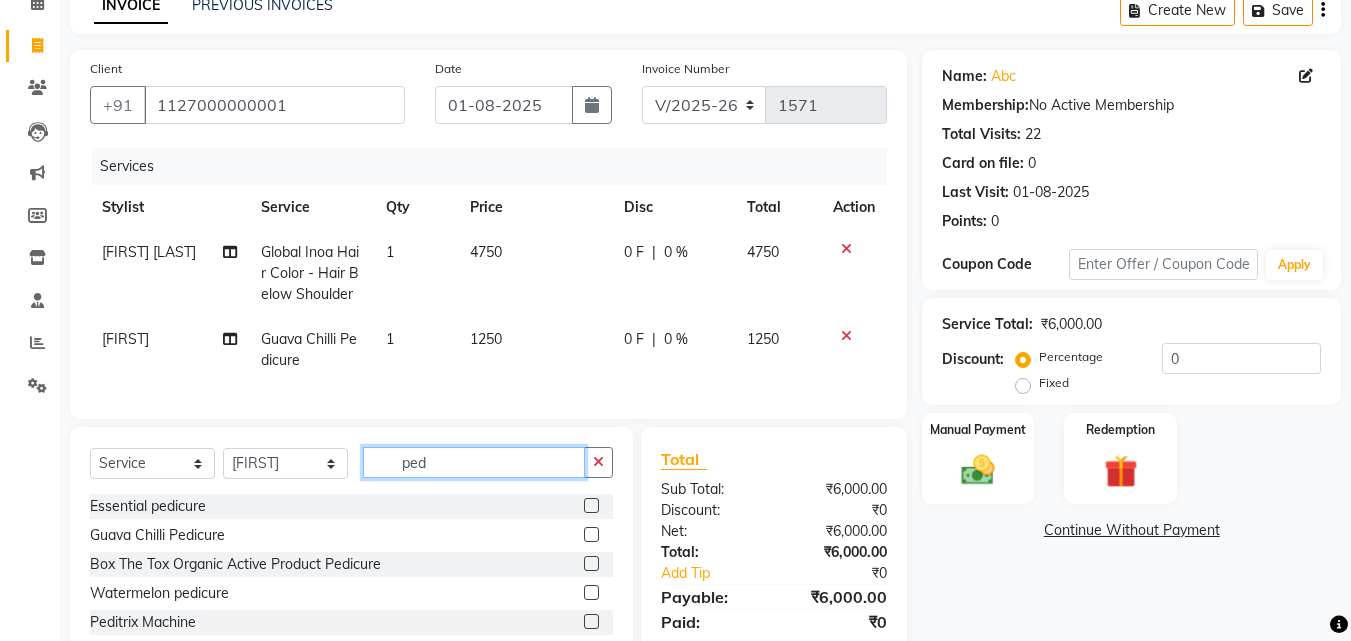 drag, startPoint x: 471, startPoint y: 472, endPoint x: 383, endPoint y: 462, distance: 88.56636 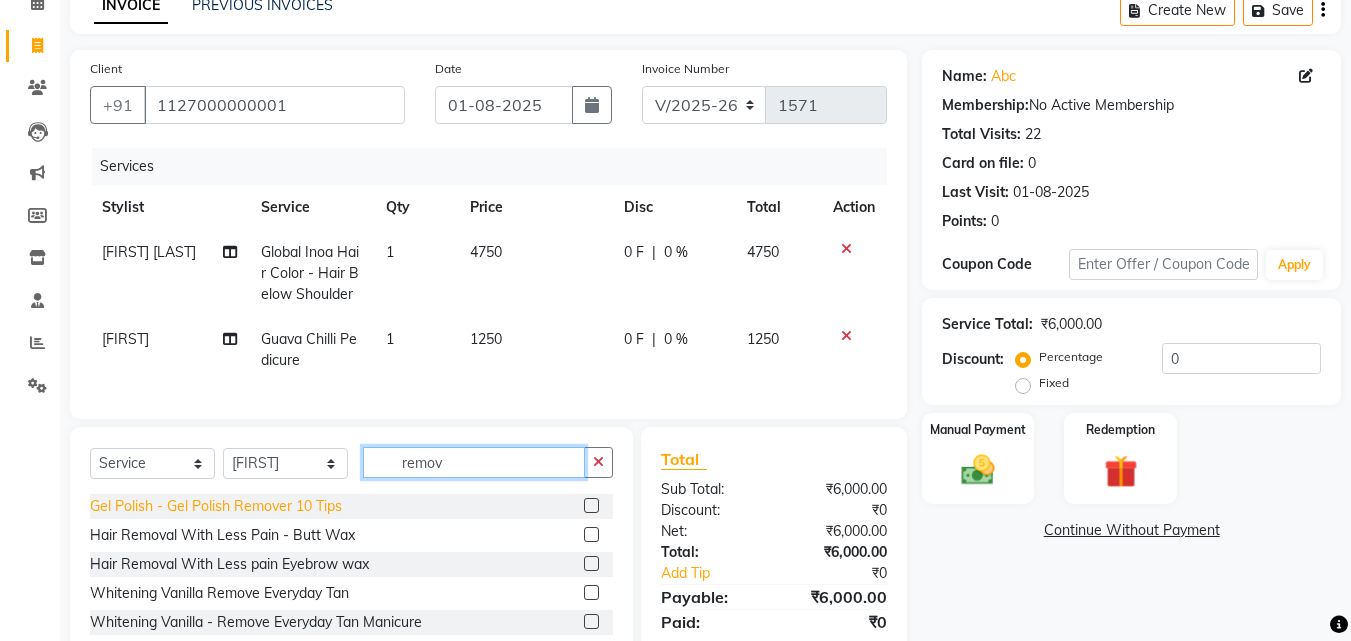 type on "remov" 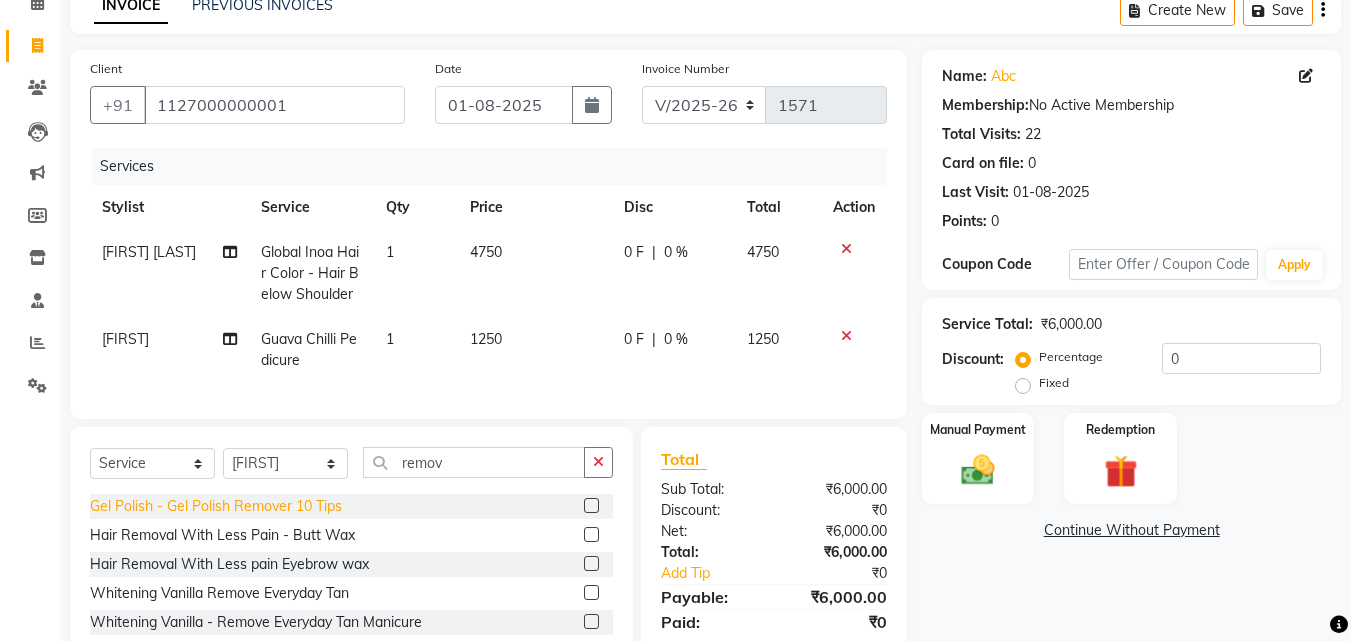 click on "Gel Polish  - Gel Polish Remover 10 Tips" 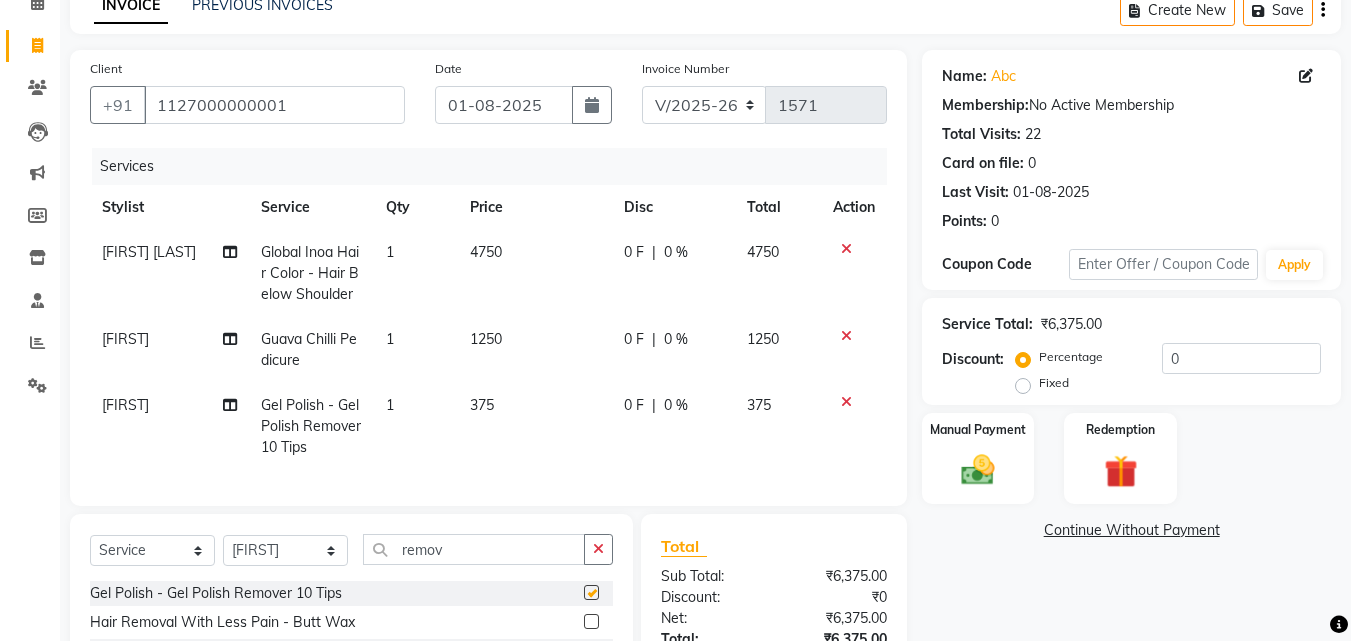 checkbox on "false" 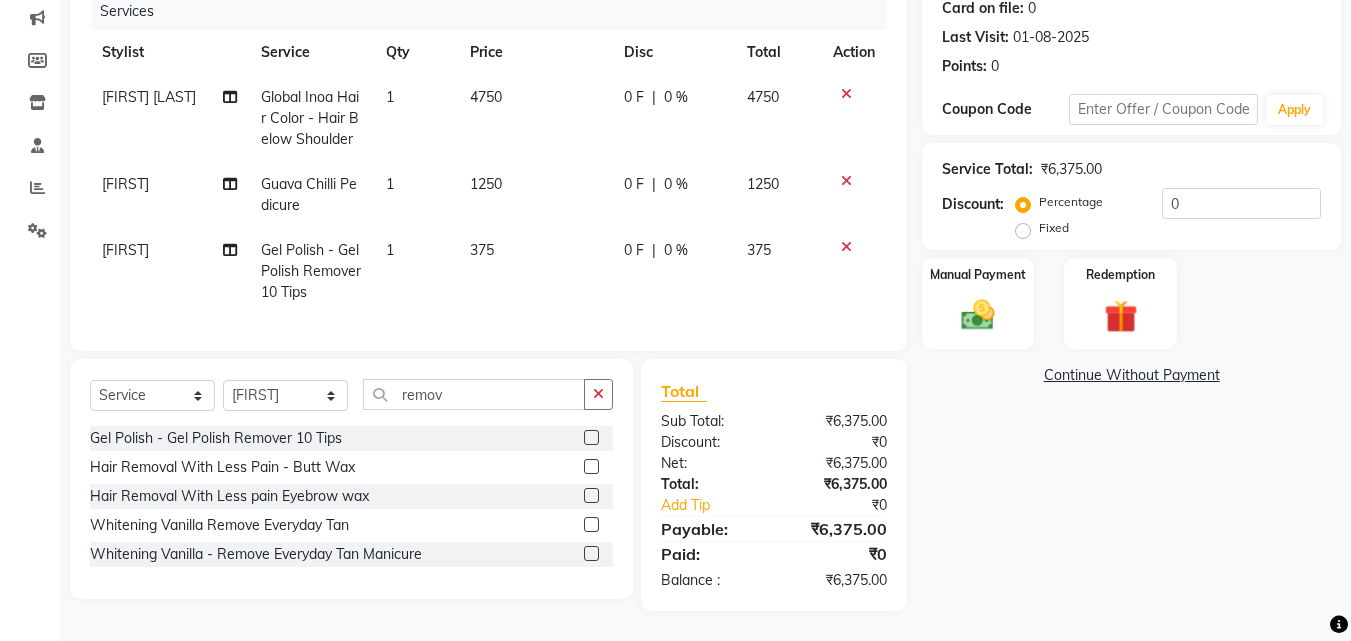 scroll, scrollTop: 270, scrollLeft: 0, axis: vertical 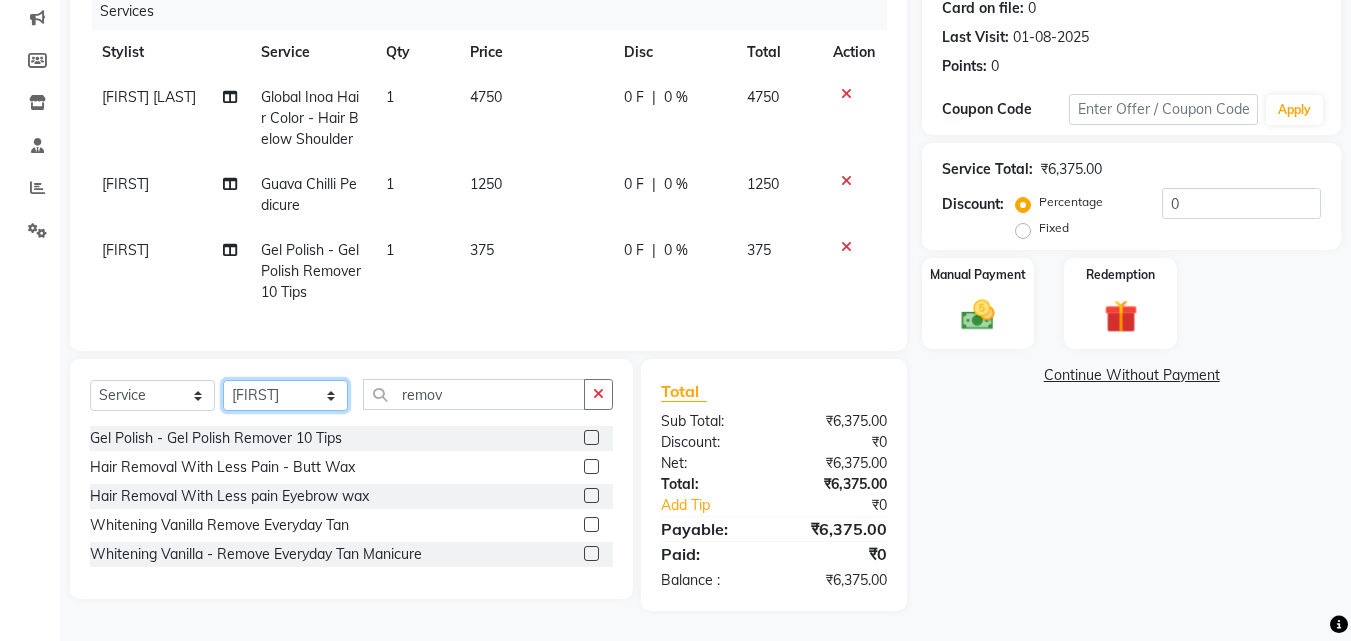 click on "Select Stylist Anwar Danish Janardhan LOOKS 21 Sabiya Khan Sajeda Siddiqui Samiksha Shakil Sharif Ahmed Shraddha Vaishali" 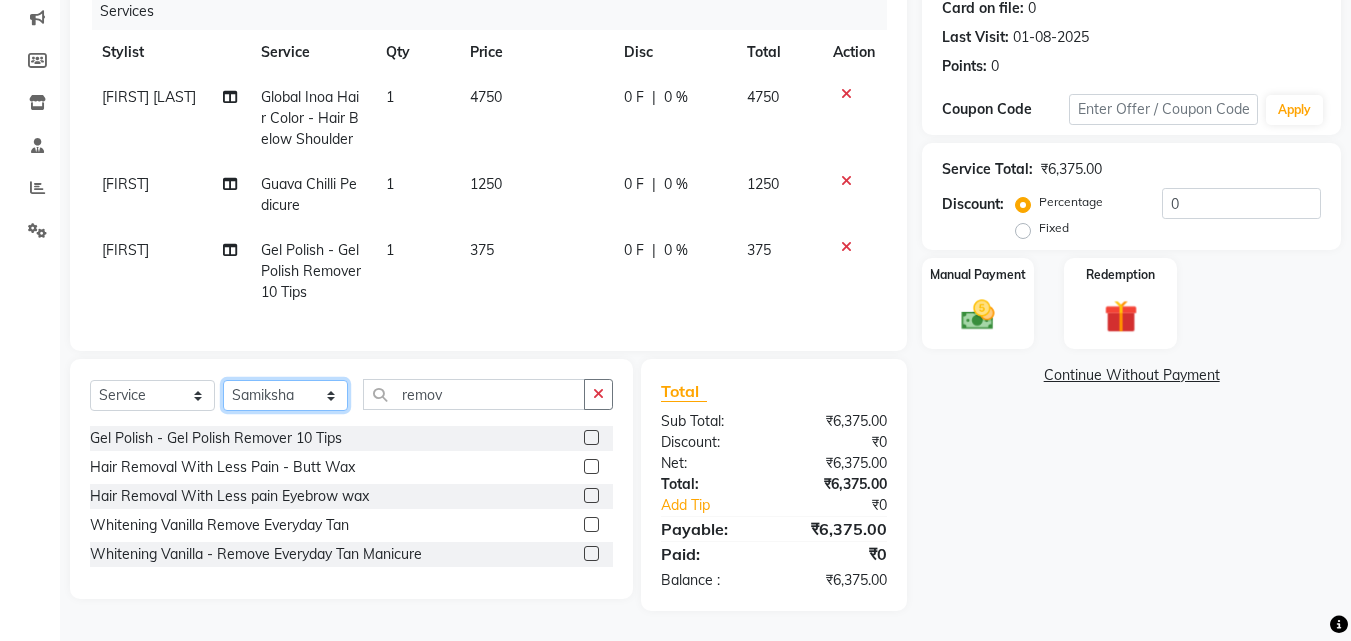 click on "Select Stylist Anwar Danish Janardhan LOOKS 21 Sabiya Khan Sajeda Siddiqui Samiksha Shakil Sharif Ahmed Shraddha Vaishali" 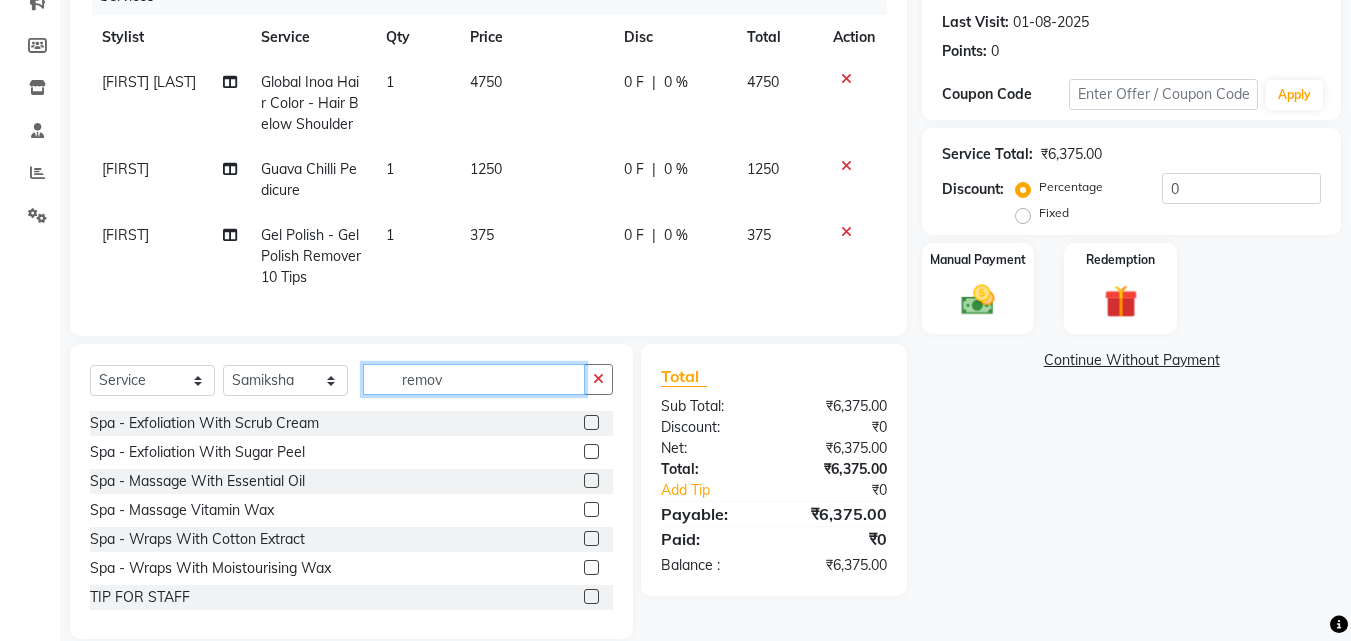drag, startPoint x: 469, startPoint y: 394, endPoint x: 342, endPoint y: 363, distance: 130.72873 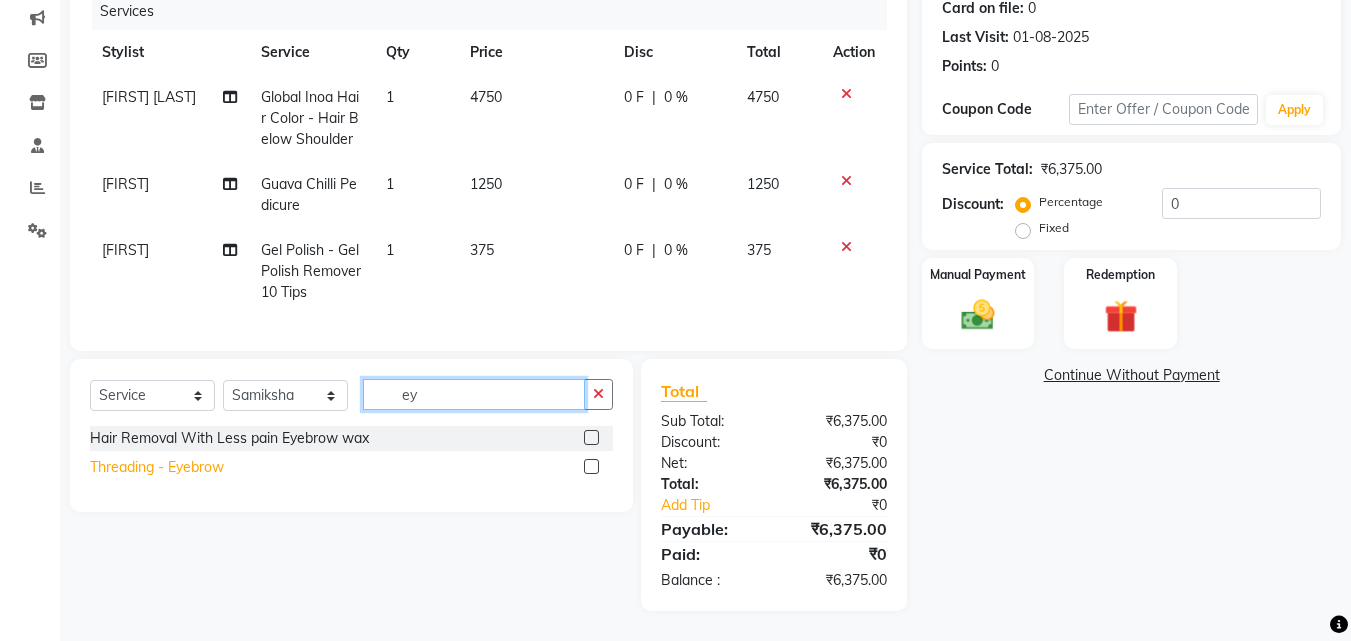 type on "ey" 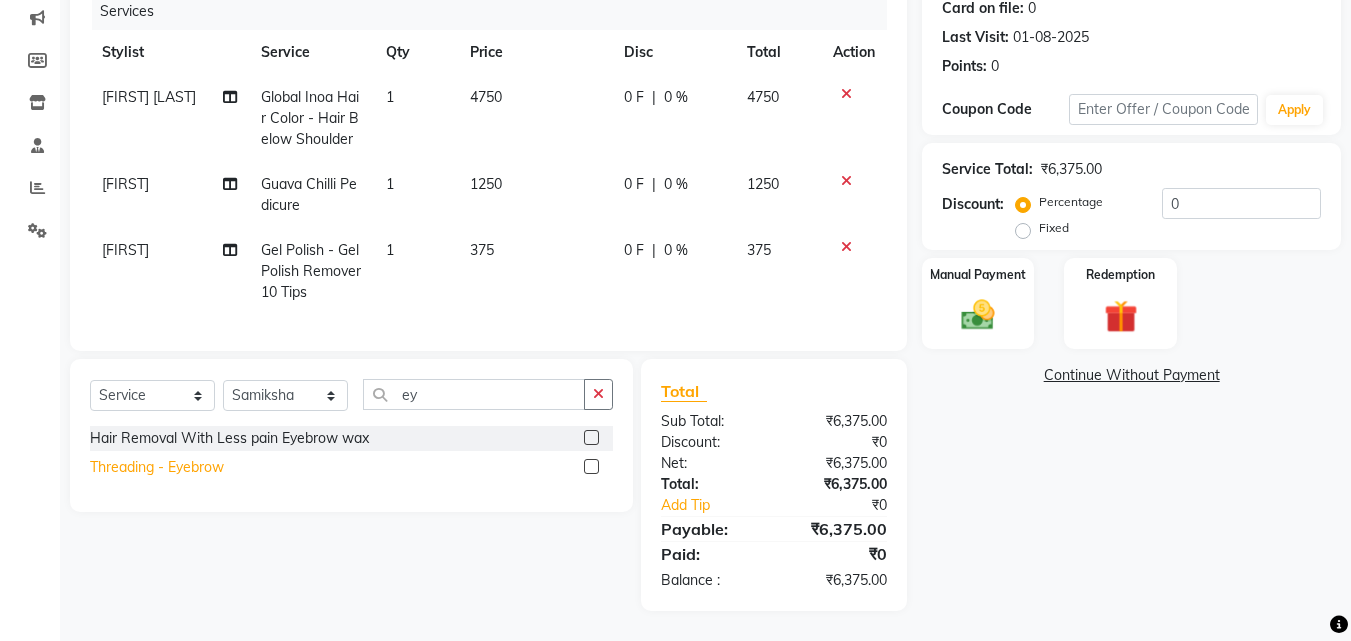 click on "Threading  - Eyebrow" 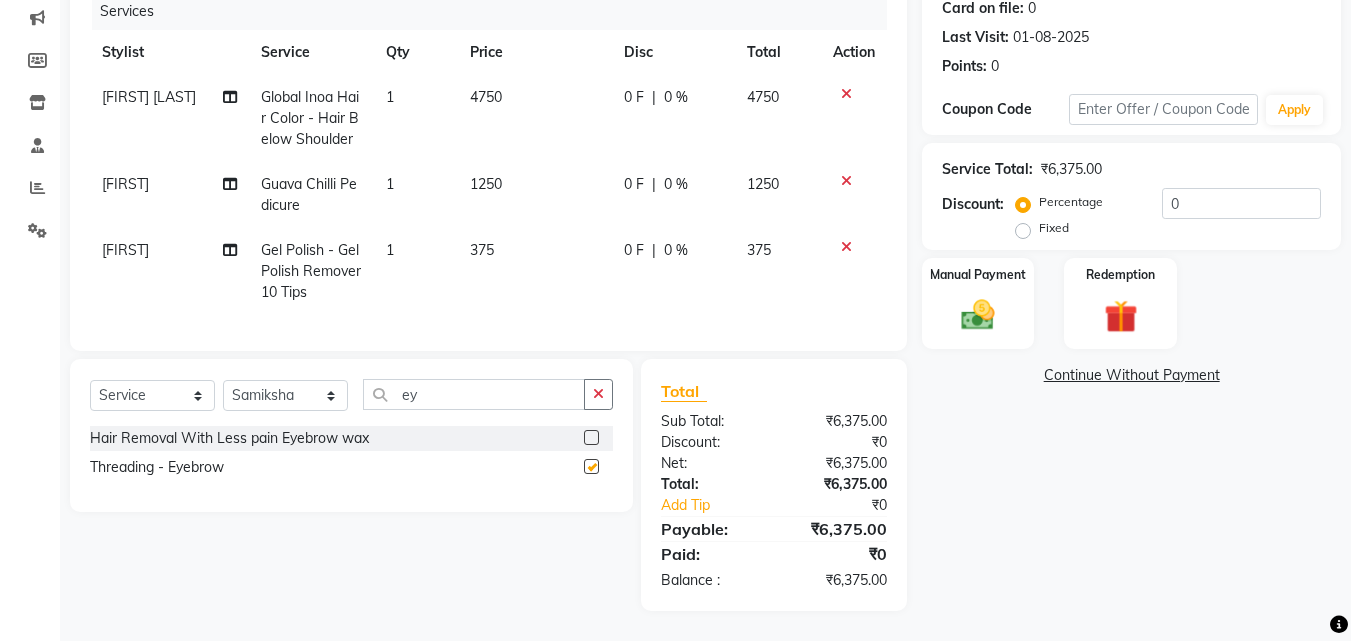 checkbox on "false" 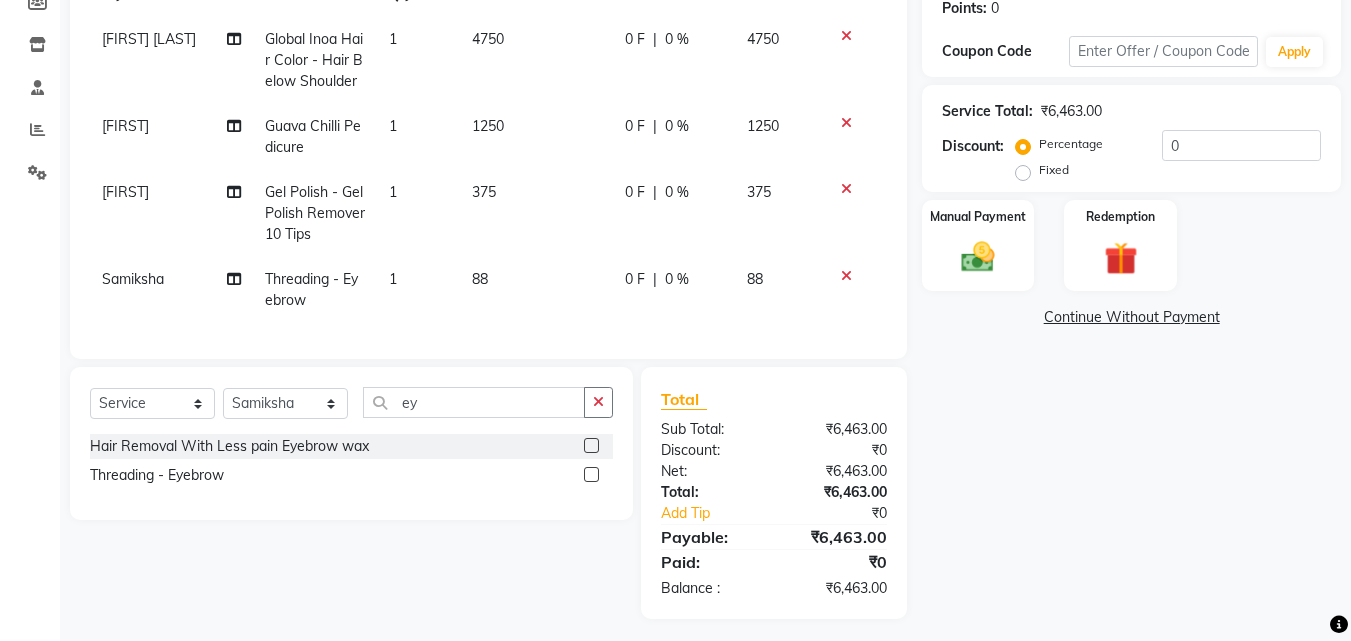 scroll, scrollTop: 336, scrollLeft: 0, axis: vertical 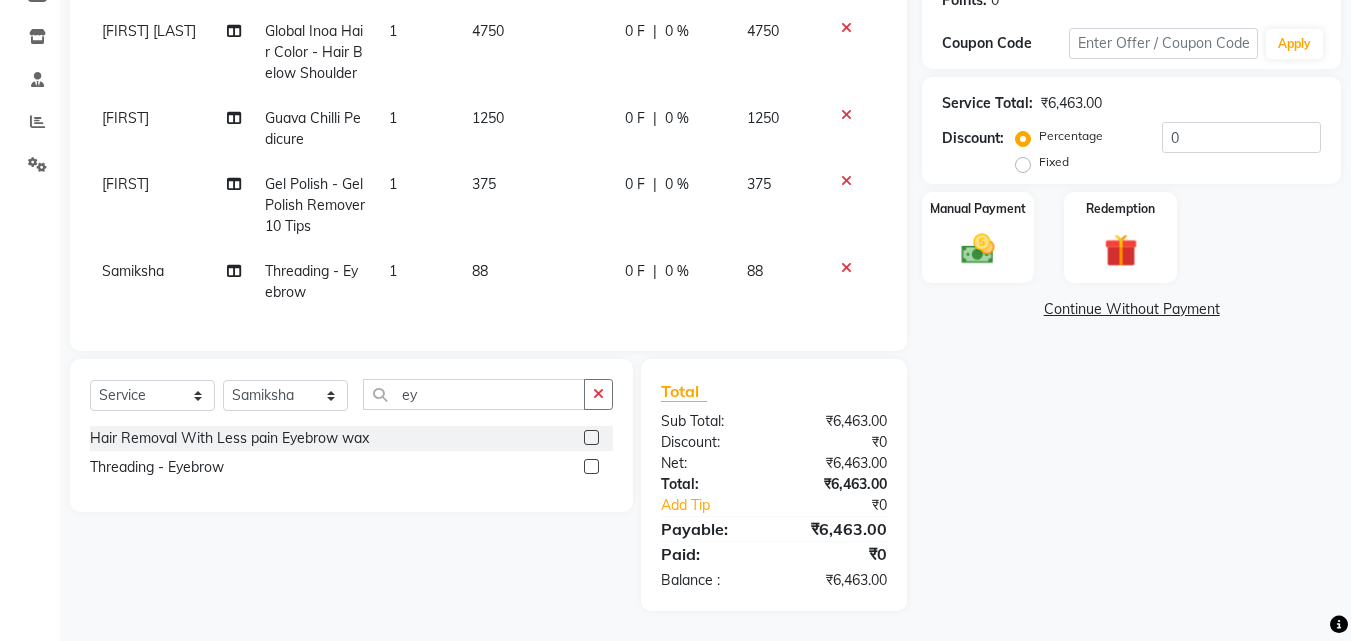 click on "1" 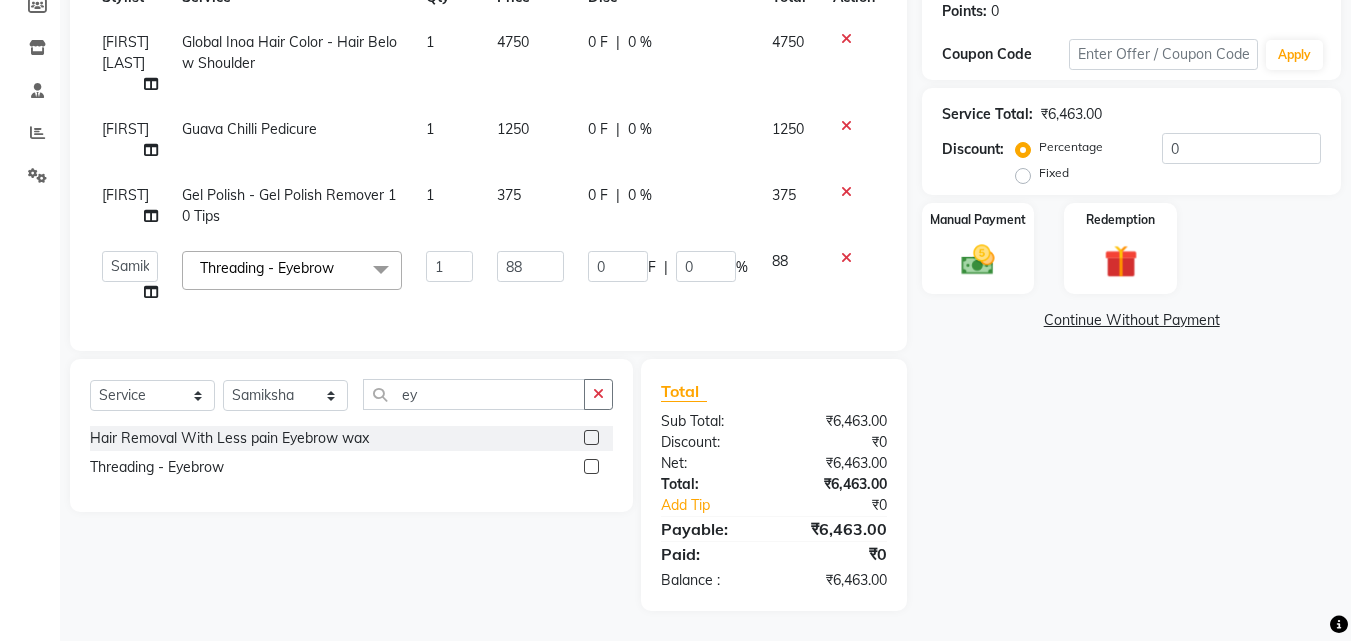 scroll, scrollTop: 304, scrollLeft: 0, axis: vertical 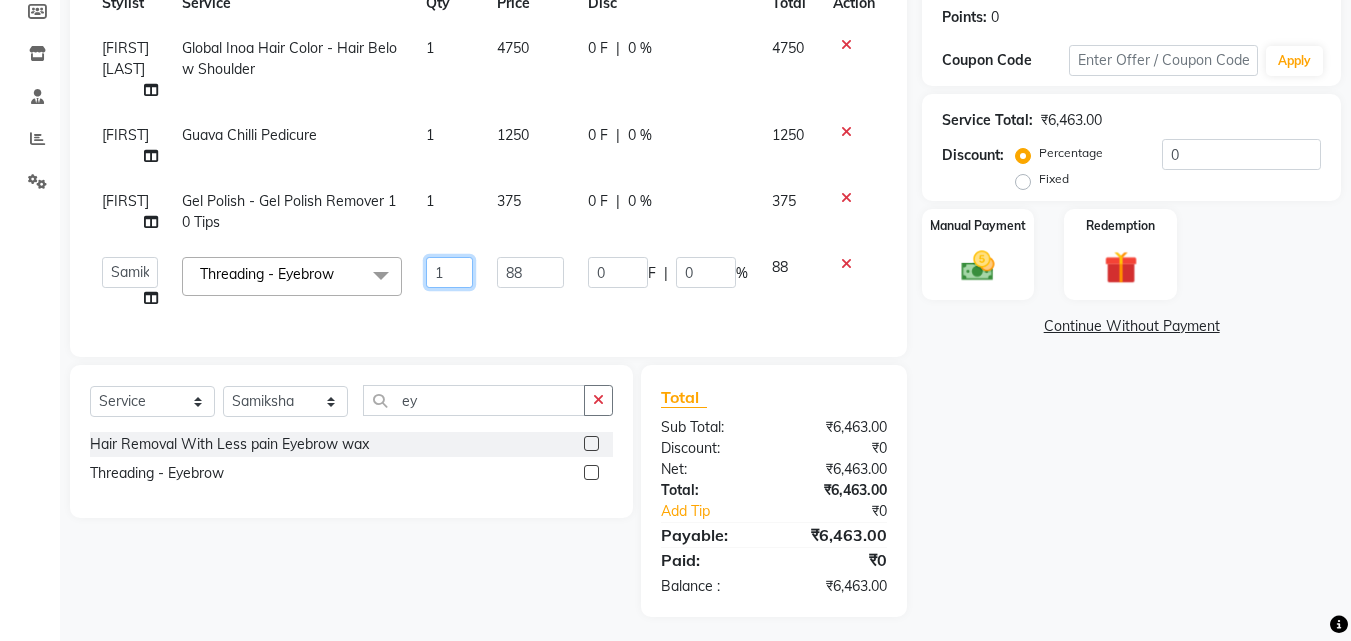 drag, startPoint x: 466, startPoint y: 244, endPoint x: 433, endPoint y: 230, distance: 35.846897 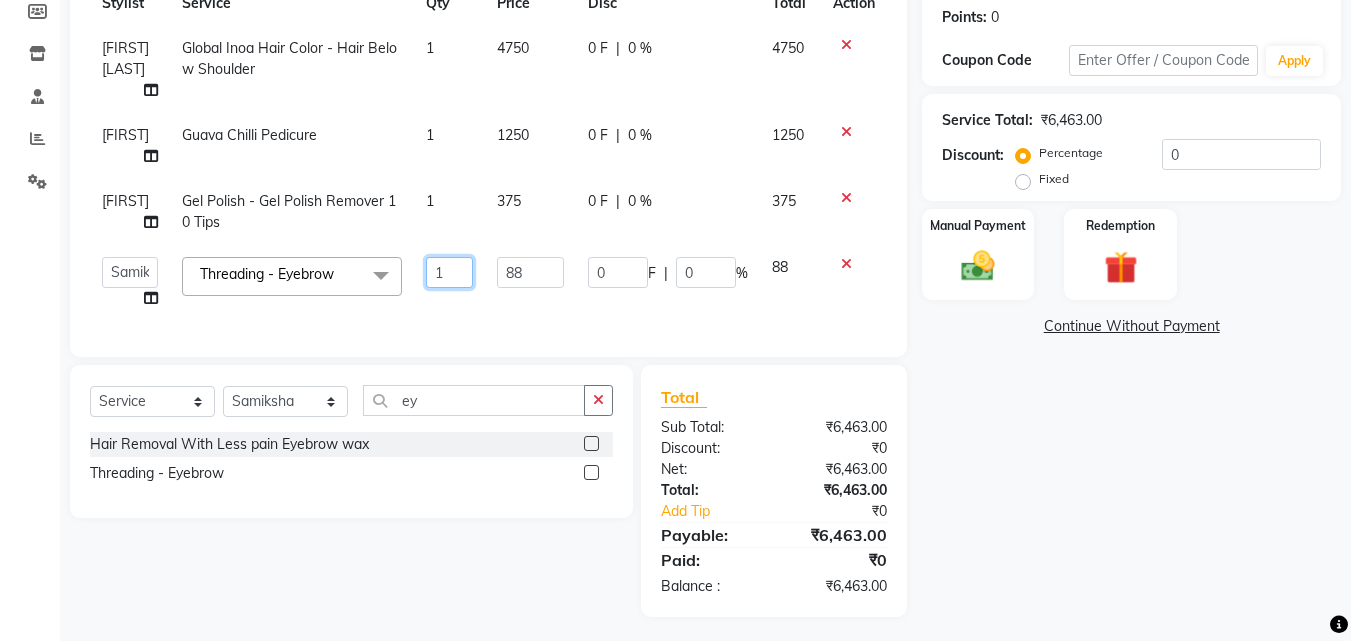 click on "1" 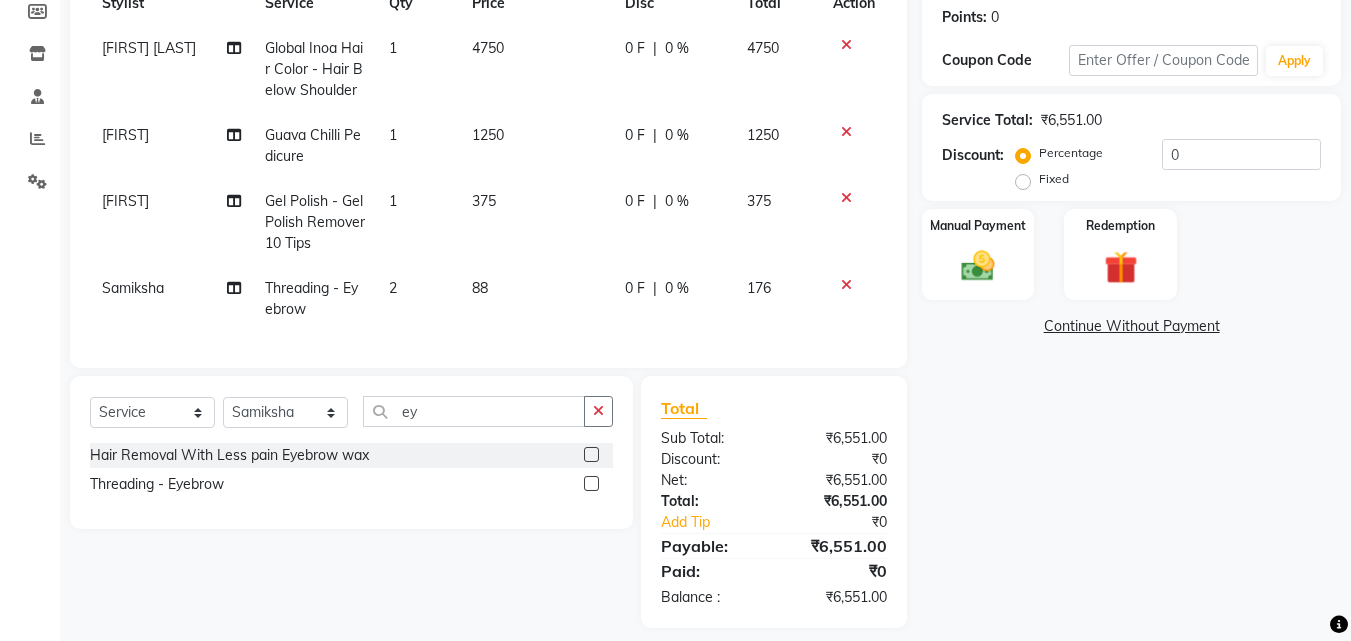 click on "2" 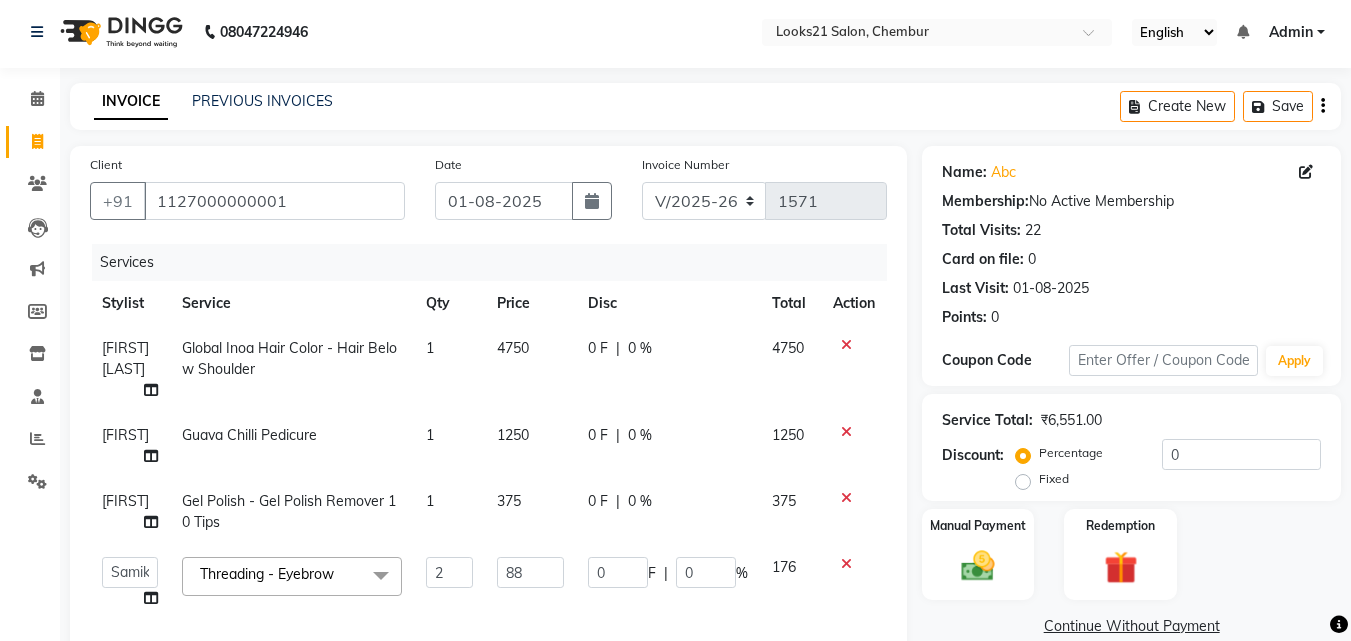 scroll, scrollTop: 104, scrollLeft: 0, axis: vertical 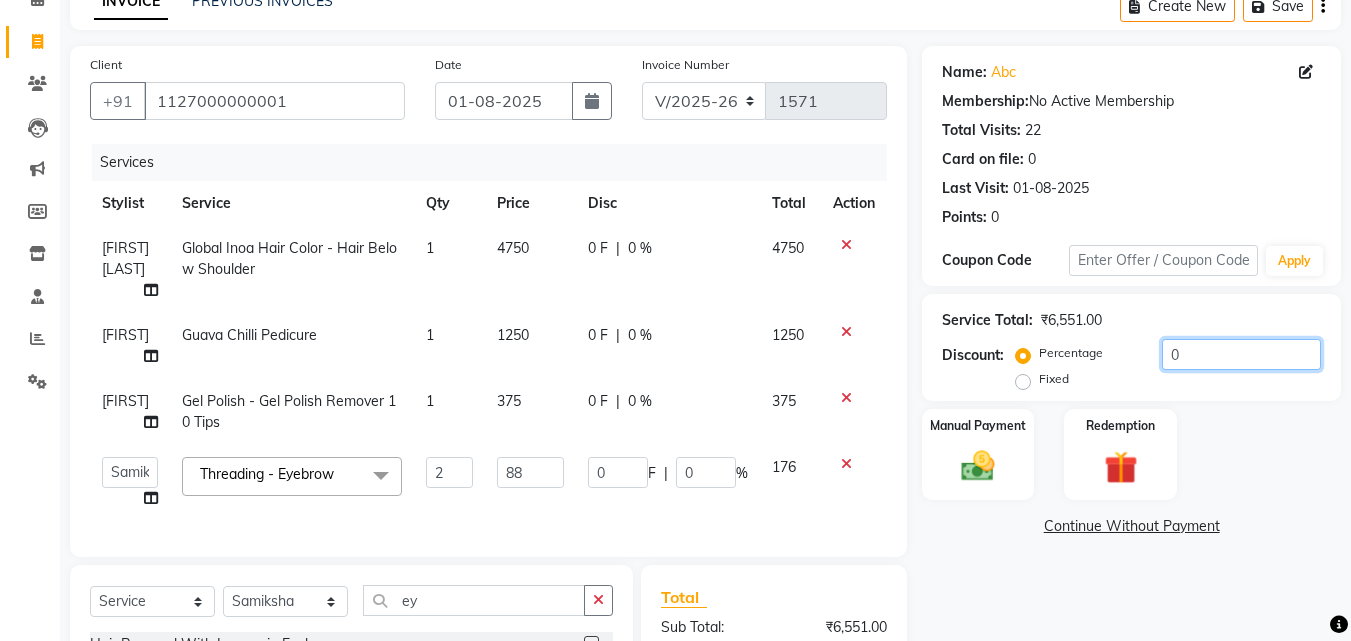 click on "0" 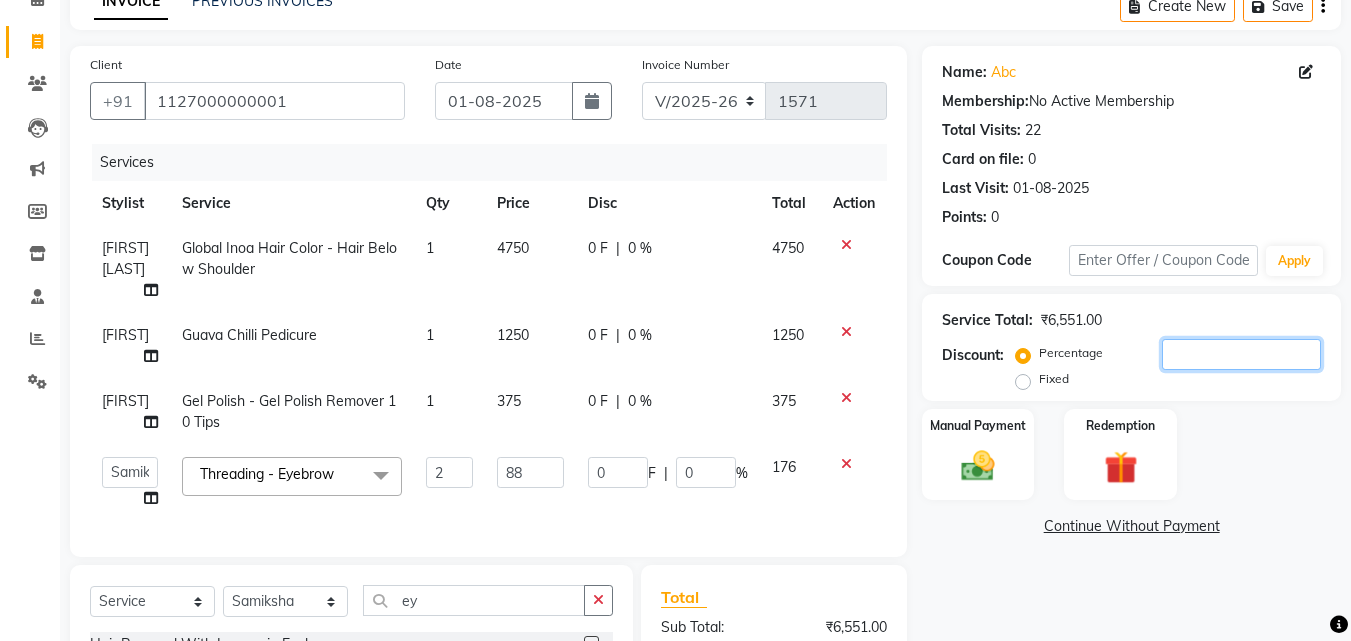 type on "2" 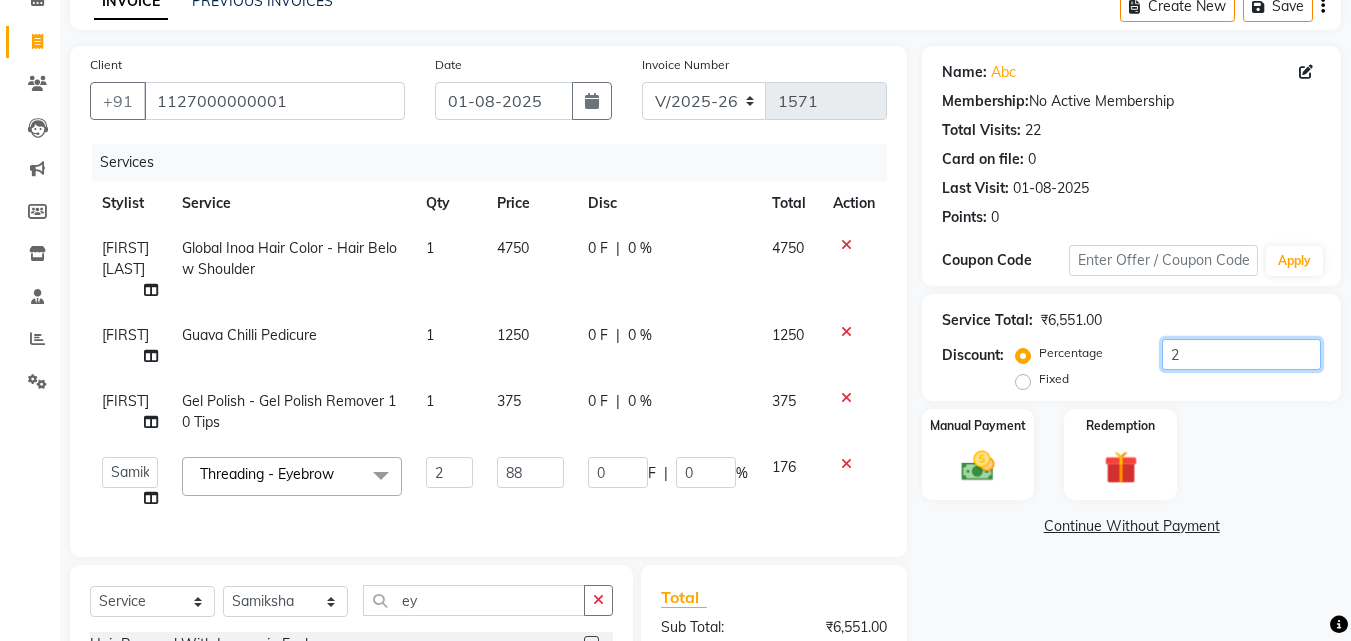 type on "3.52" 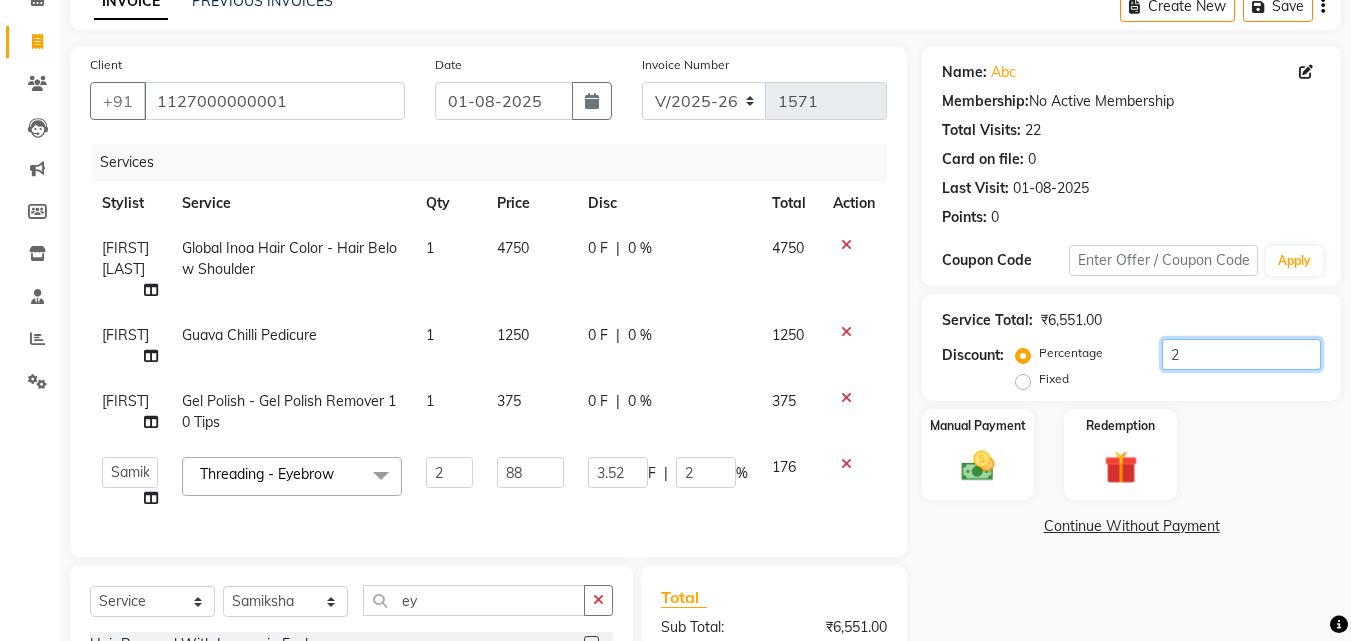 type on "20" 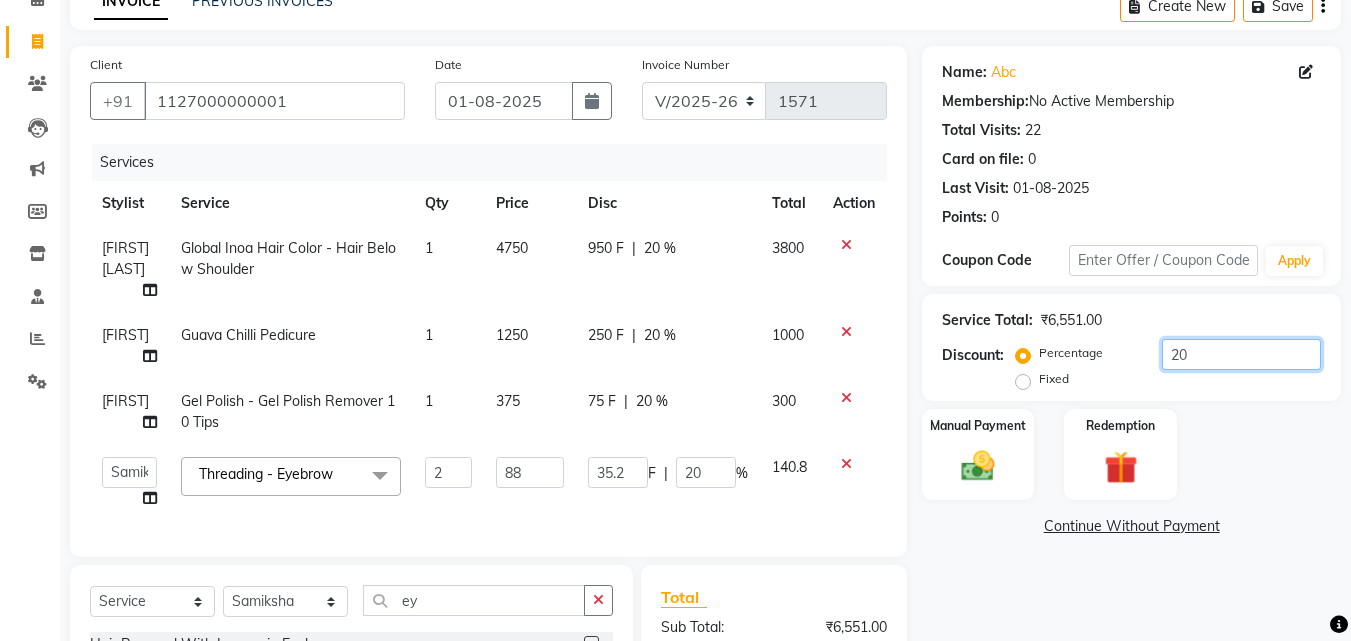 type on "20" 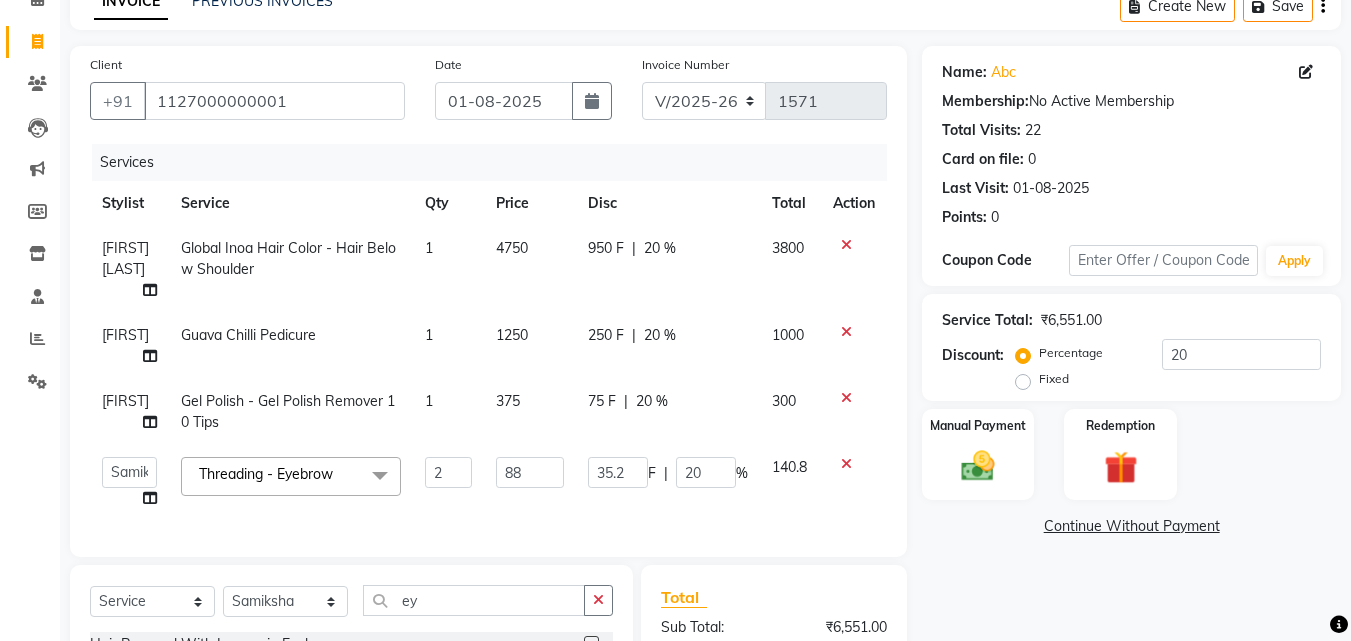 click on "35.2 F | 20 %" 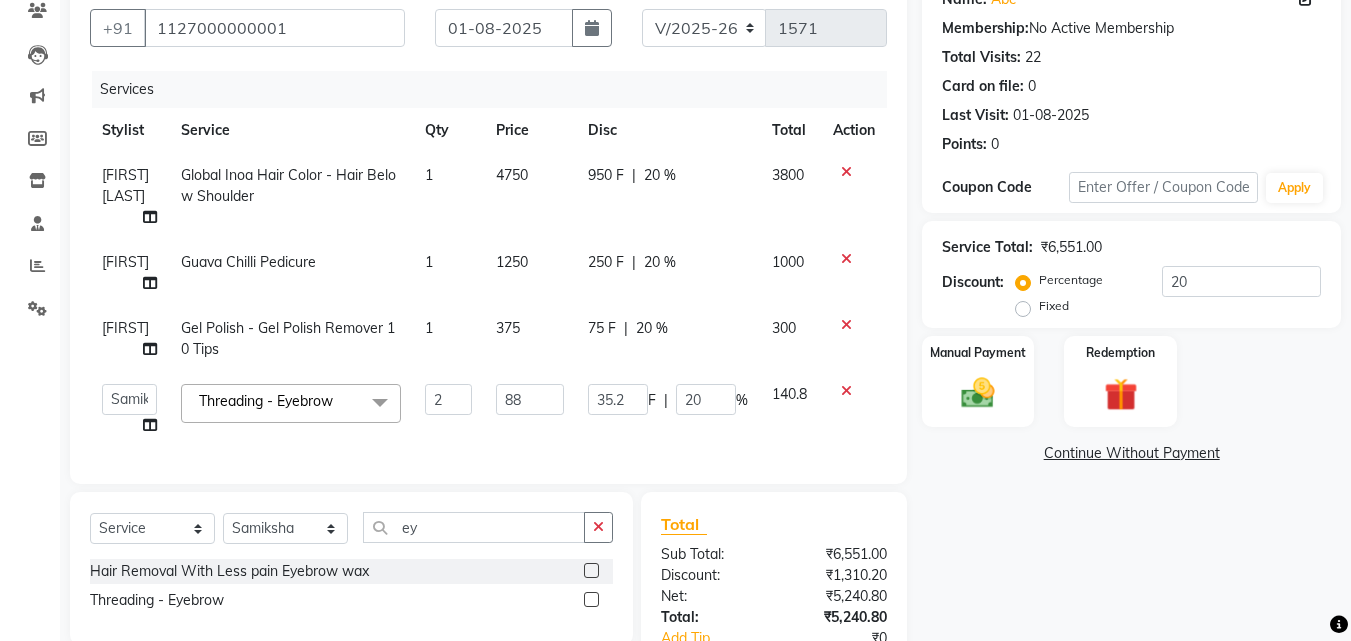 scroll, scrollTop: 25, scrollLeft: 0, axis: vertical 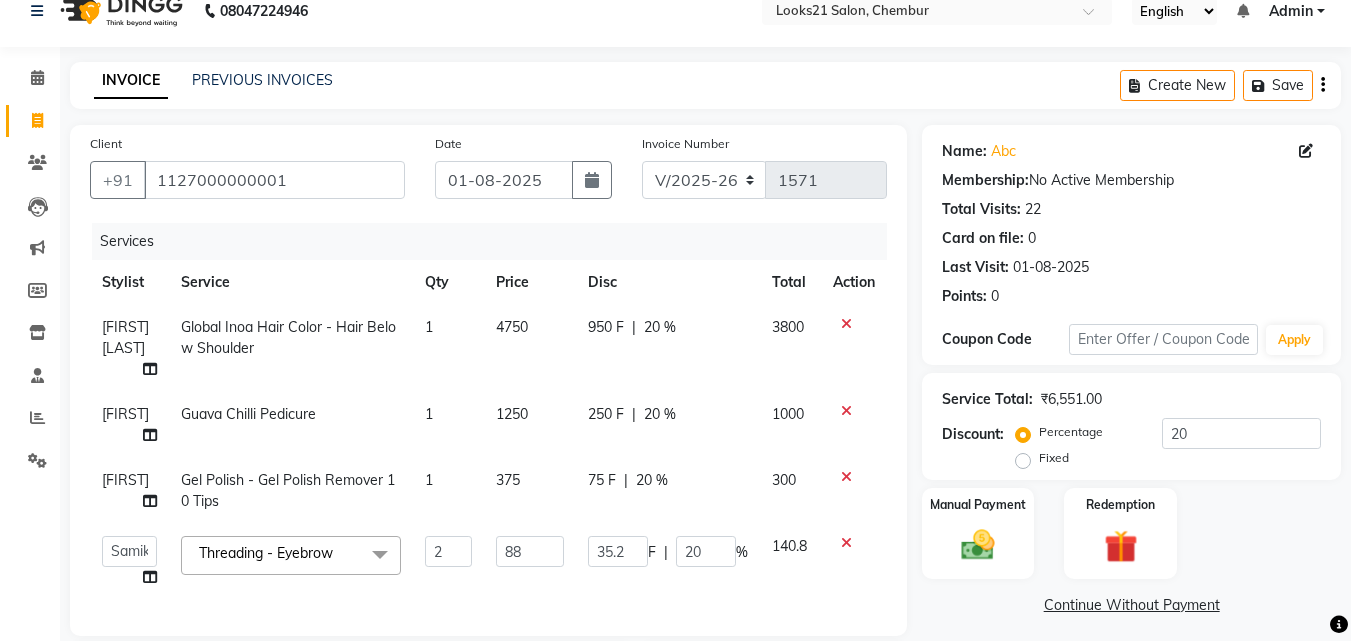 click on "20 %" 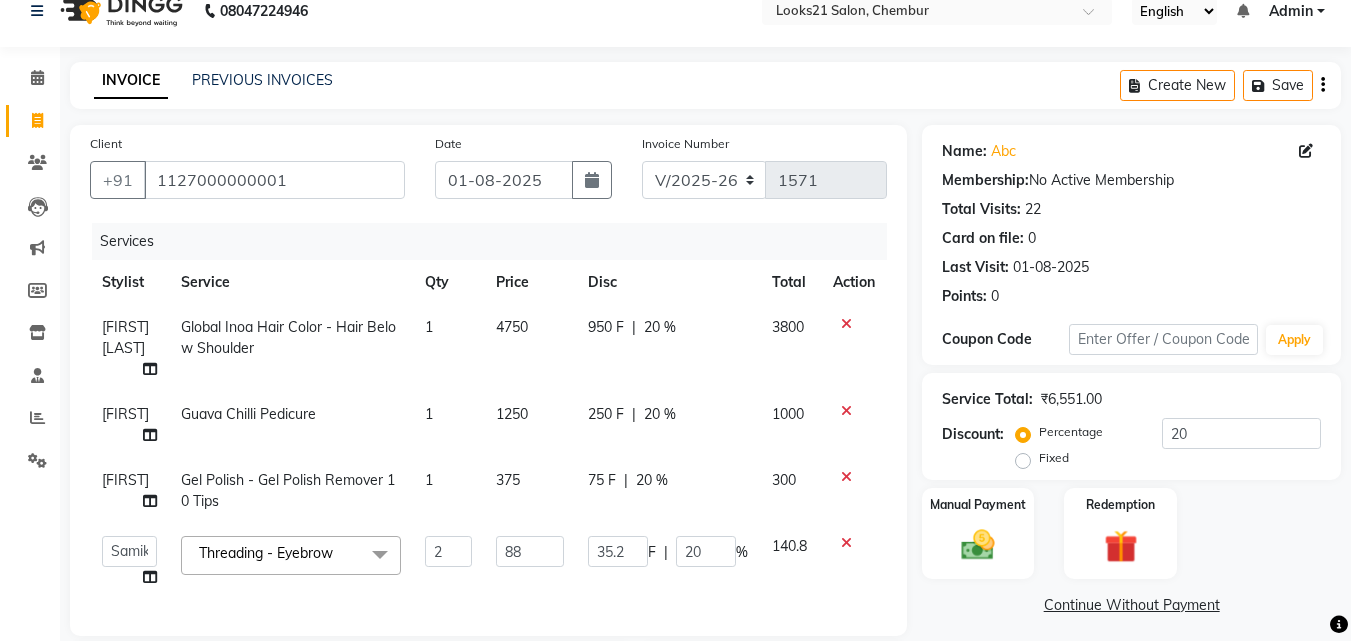 select on "13883" 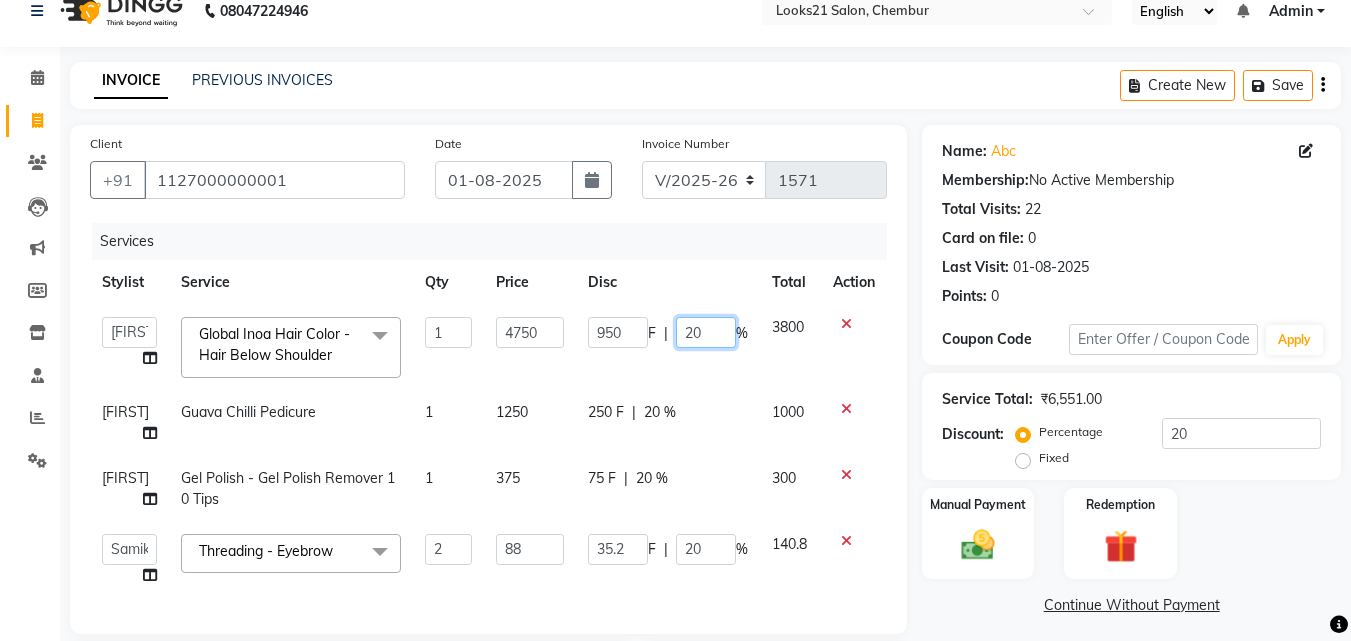 click on "20" 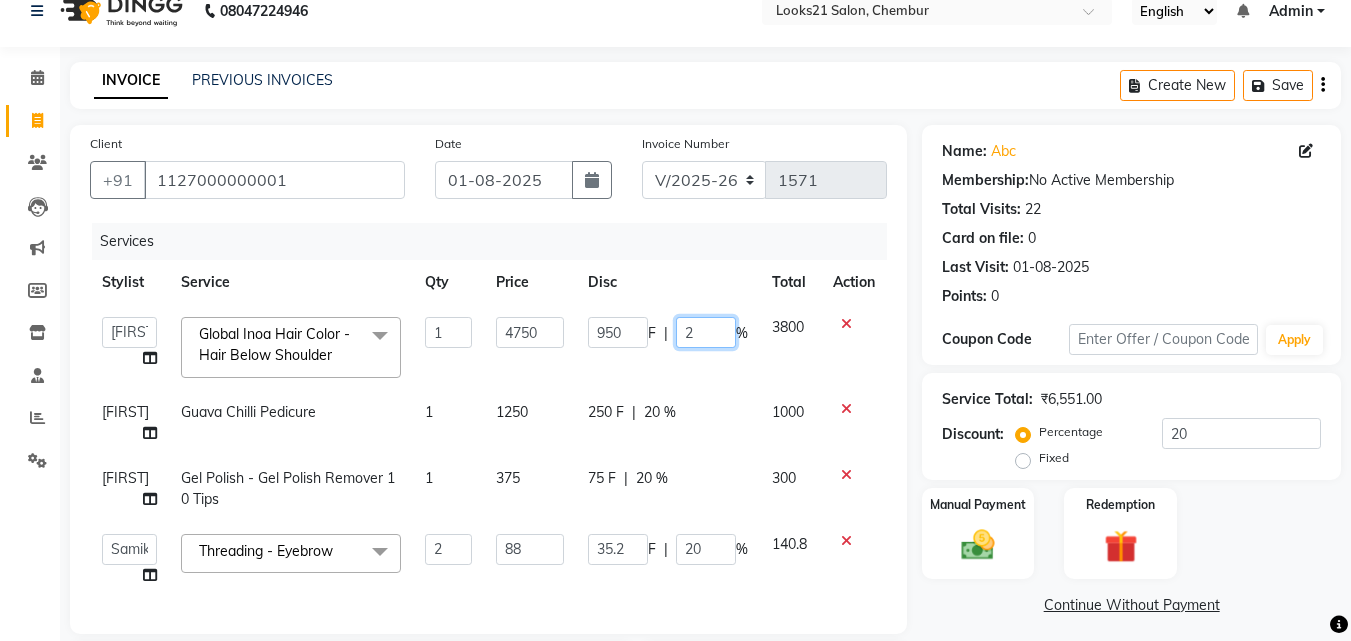 type on "28" 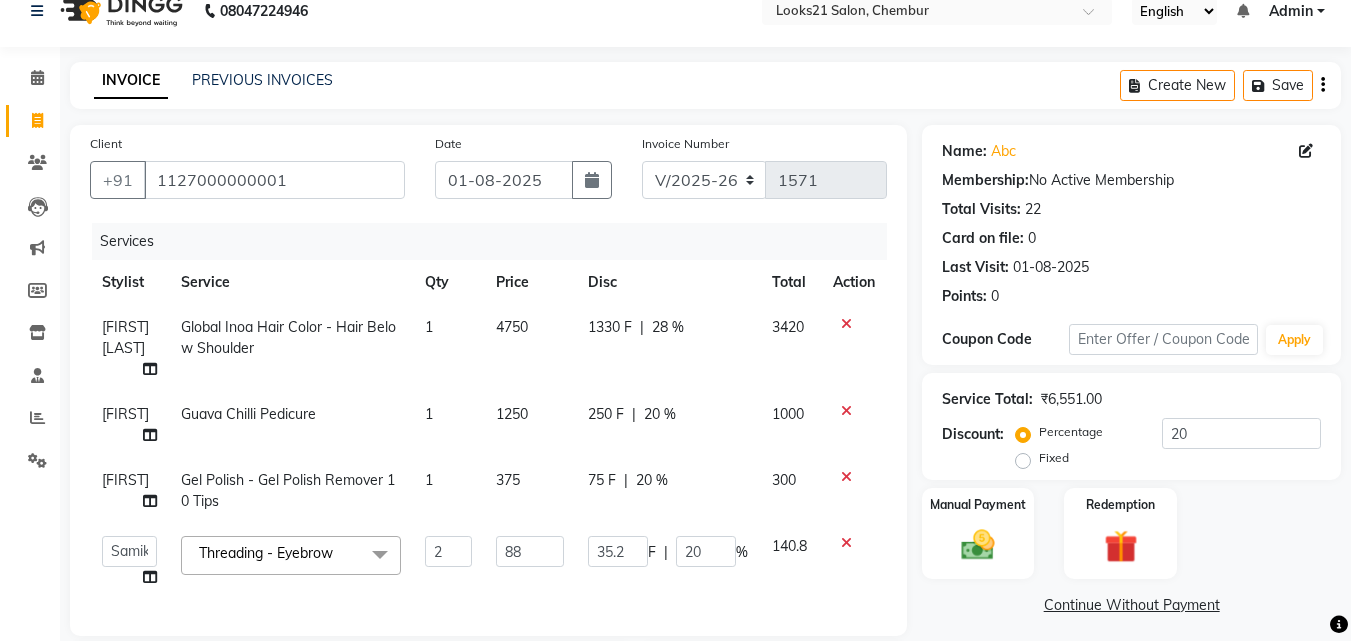 click on "Sharif Ahmed Global Inoa Hair Color - Hair Below Shoulder 1 4750 1330 F | 28 % 3420 Janardhan Guava Chilli Pedicure 1 1250 250 F | 20 % 1000 Janardhan Gel Polish - Gel Polish Remover 10 Tips 1 375 75 F | 20 % 300 Anwar Danish Janardhan LOOKS 21 Sabiya Khan Sajeda Siddiqui Samiksha Shakil Sharif Ahmed Shraddha Vaishali Threading - Eyebrow x Spa - Exfoliation With Scrub Cream Spa - Exfoliation With Sugar Peel Spa - Massage With Essential Oil Spa - Massage Vitamin Wax Spa - Wraps With Cotton Extract Spa - Wraps With Moistourising Wax TIP FOR STAFF Therapy - Full Arms Therapy - Full Leg Therapy - Sparkling Back Reflexology - Feet (30 Mins) Reflexology - Hand & Feet ( 60 Mins) Reflexology - Back (30 Mins) Nails - Cut And Filing Nails - Nail Polish Hand / Feet Nails - French Nail Polish Nails - Gel French Nail Polish Nails- Cut file & Polish Gel Polish - Gel Polish 10 Tips Gel Polish - Gel Polish Remover 10 Tips Gel Polish - Builder Gel Extension Black Mask - Front 2" 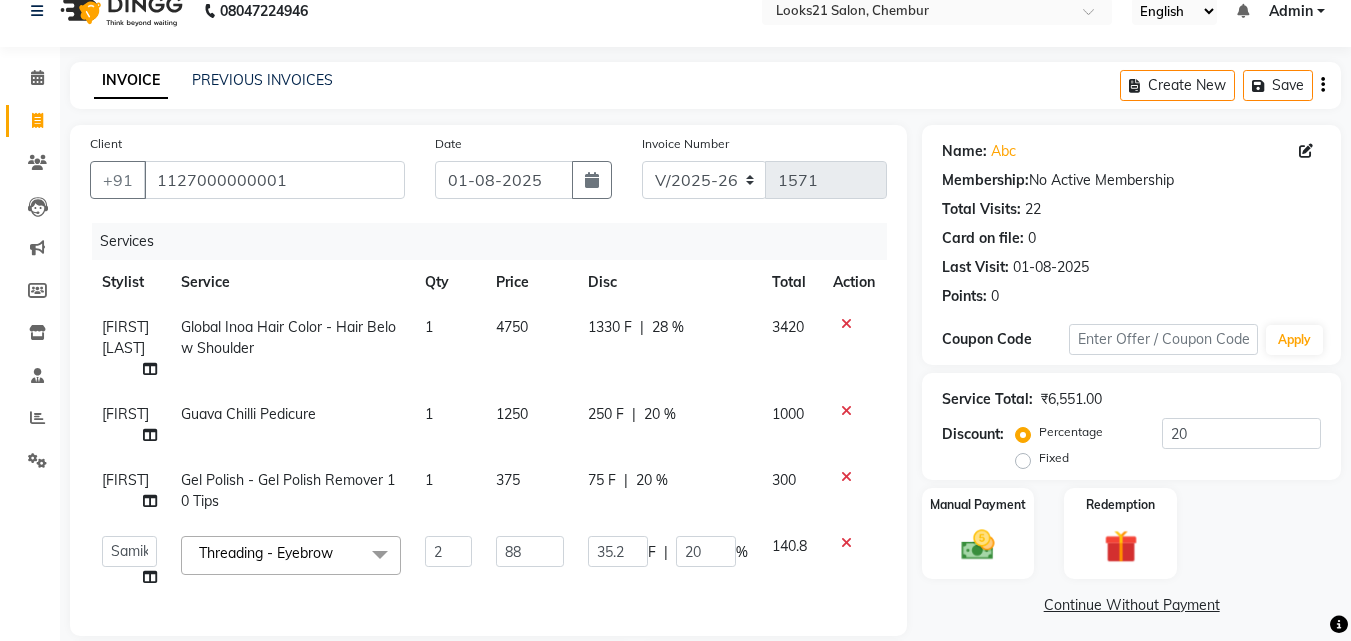 select on "13883" 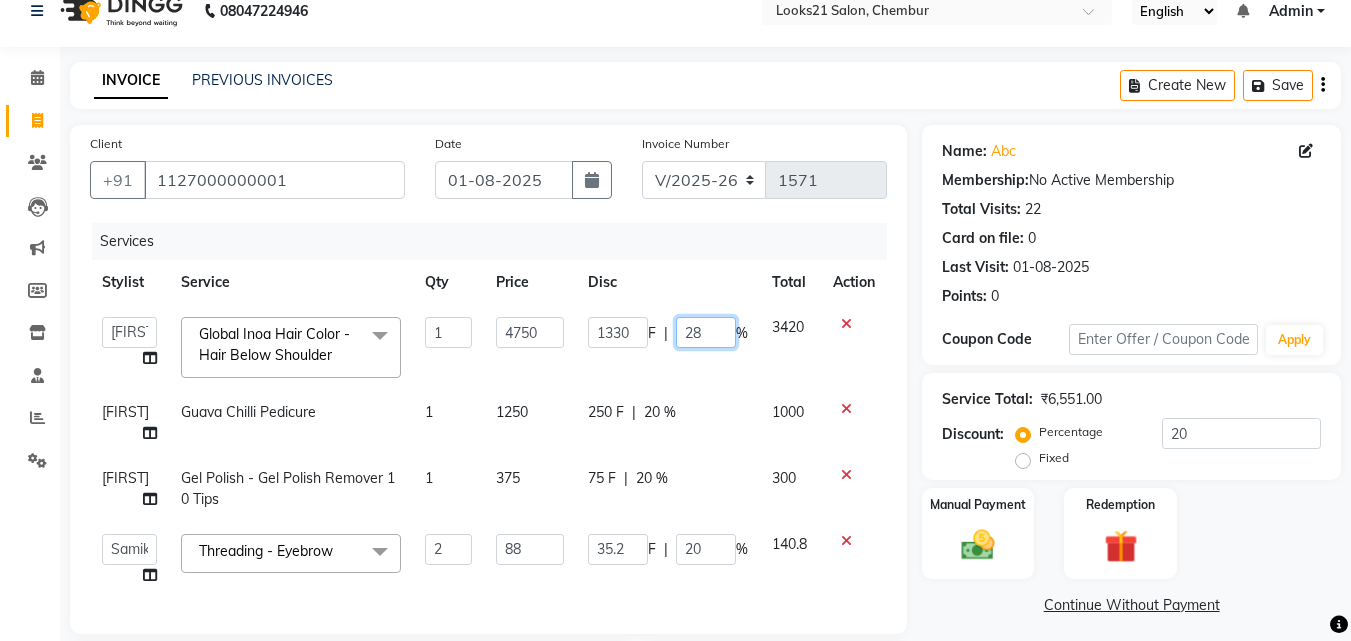 drag, startPoint x: 713, startPoint y: 325, endPoint x: 654, endPoint y: 298, distance: 64.884514 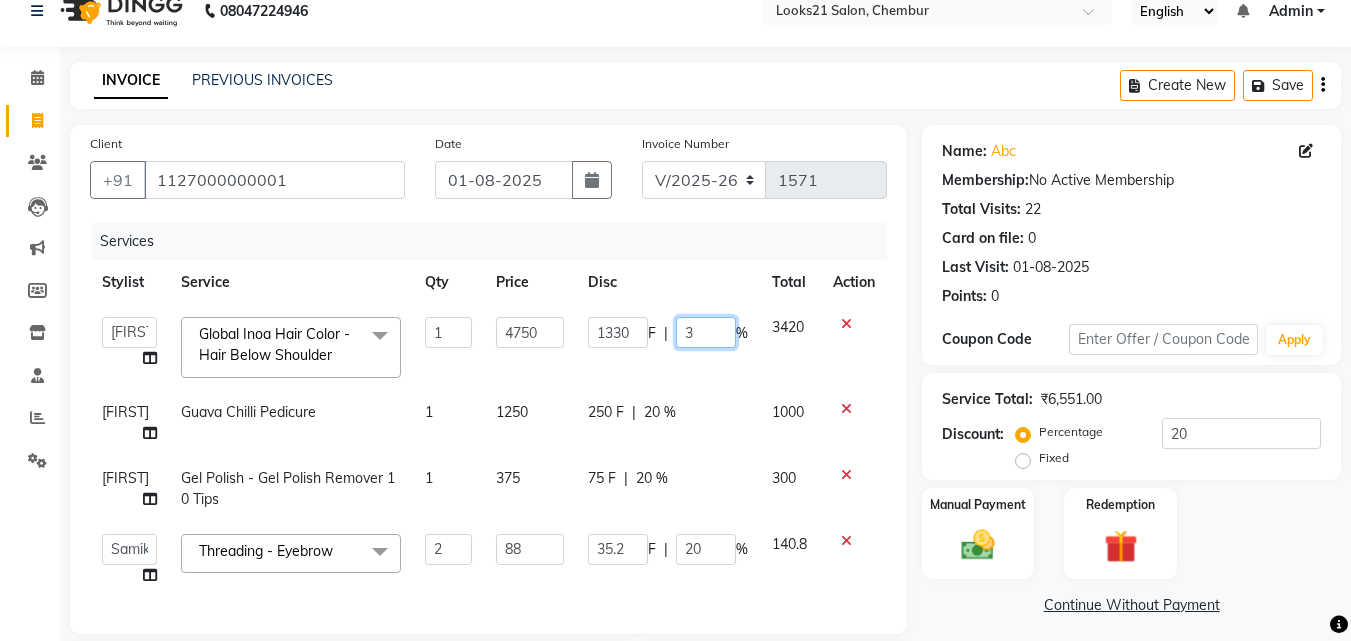 type on "30" 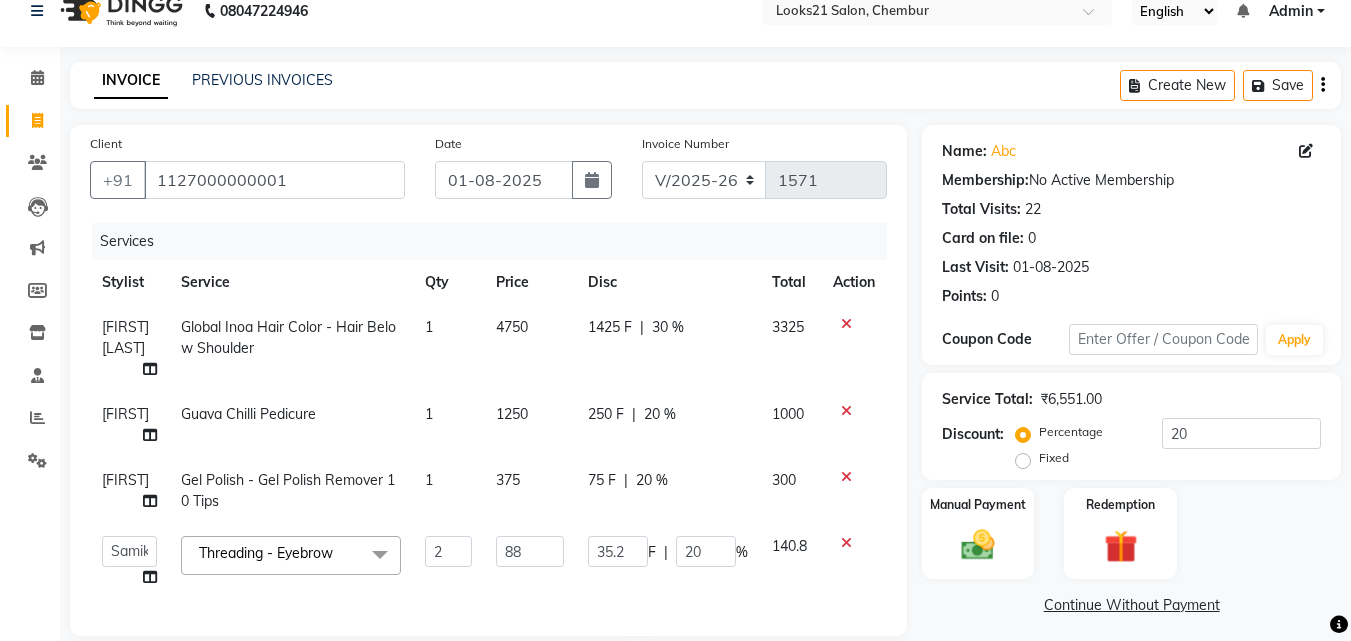 click on "1425 F | 30 %" 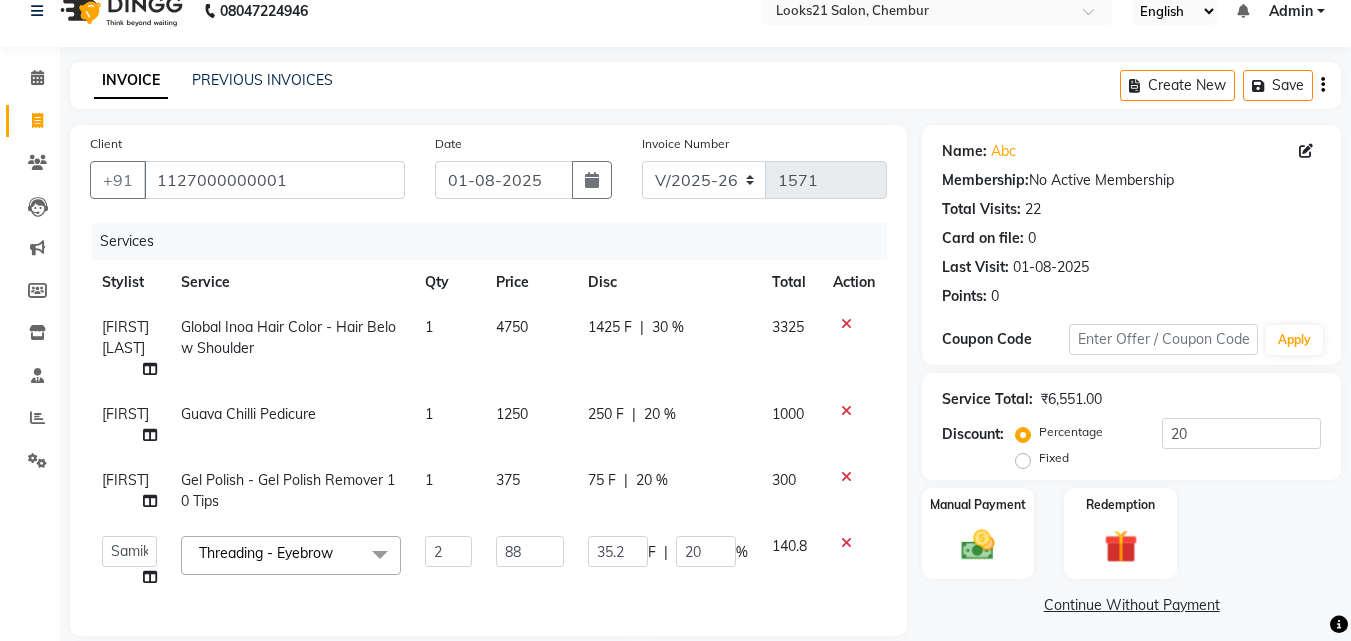 select on "13883" 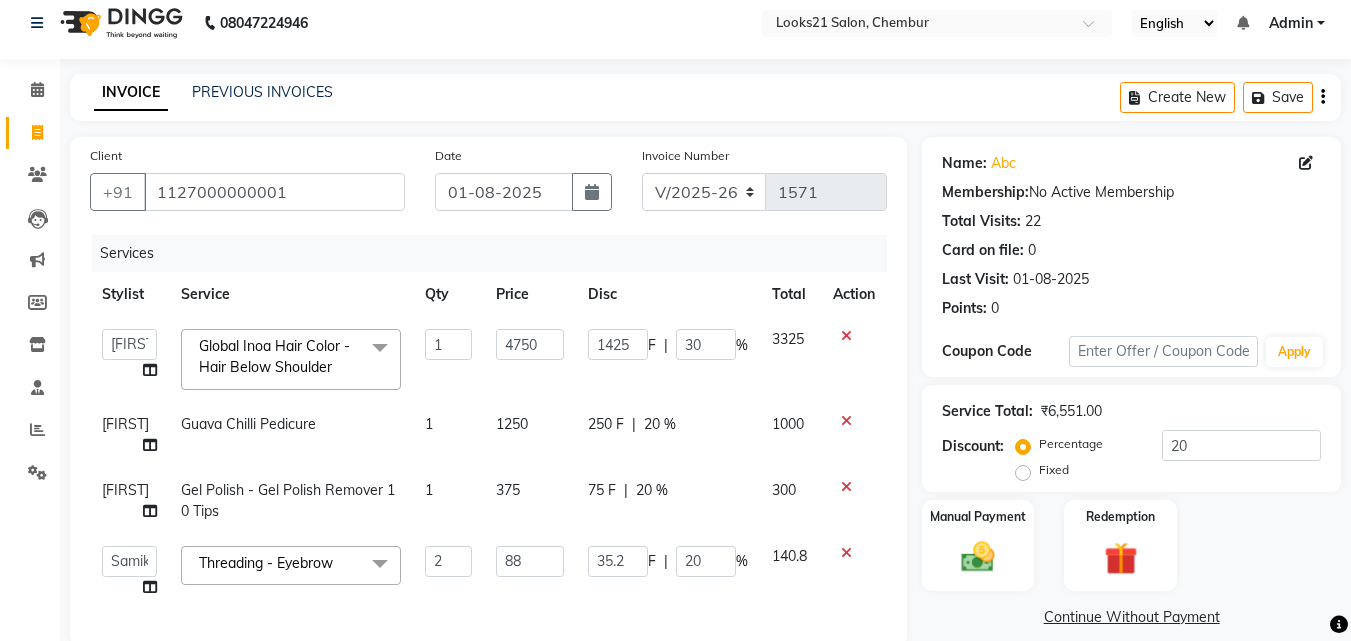 scroll, scrollTop: 0, scrollLeft: 0, axis: both 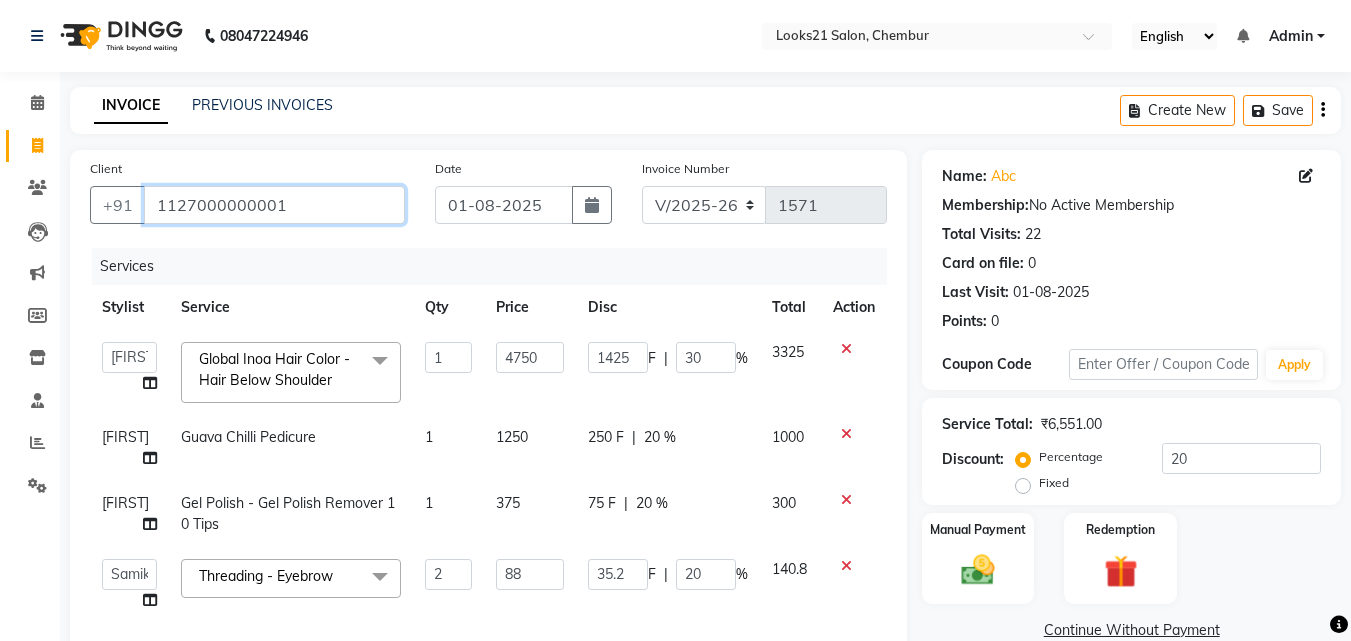 drag, startPoint x: 318, startPoint y: 198, endPoint x: 75, endPoint y: 179, distance: 243.74167 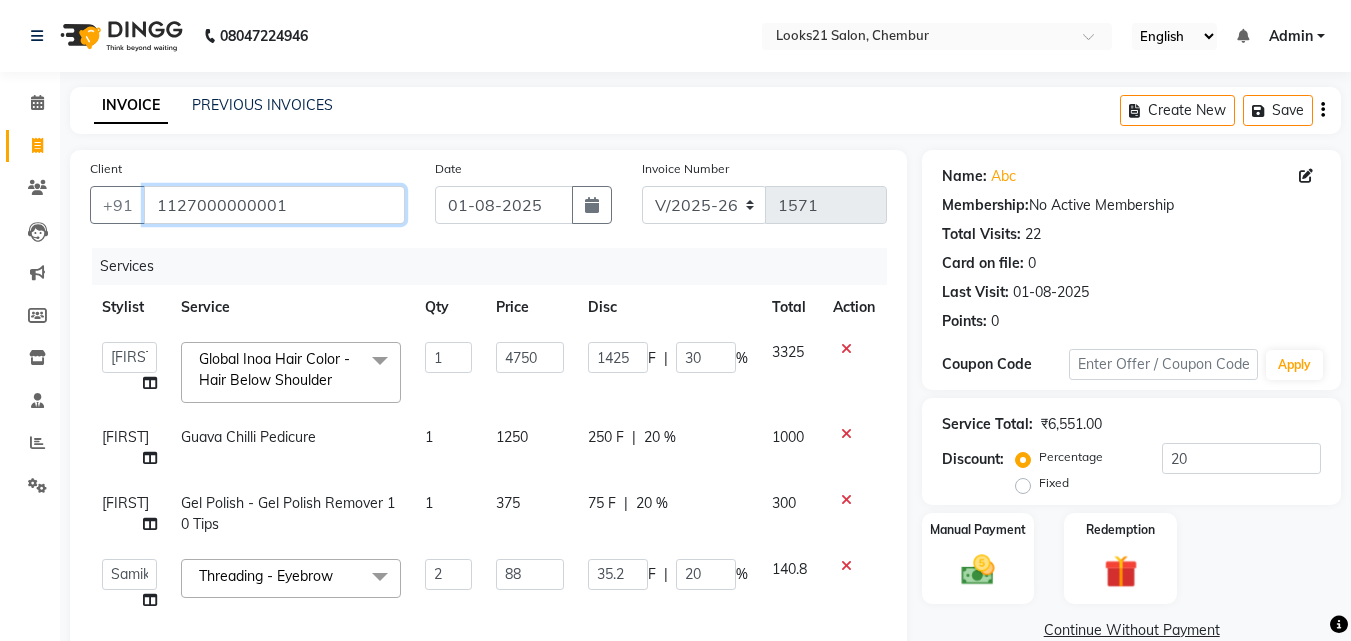 type on "m" 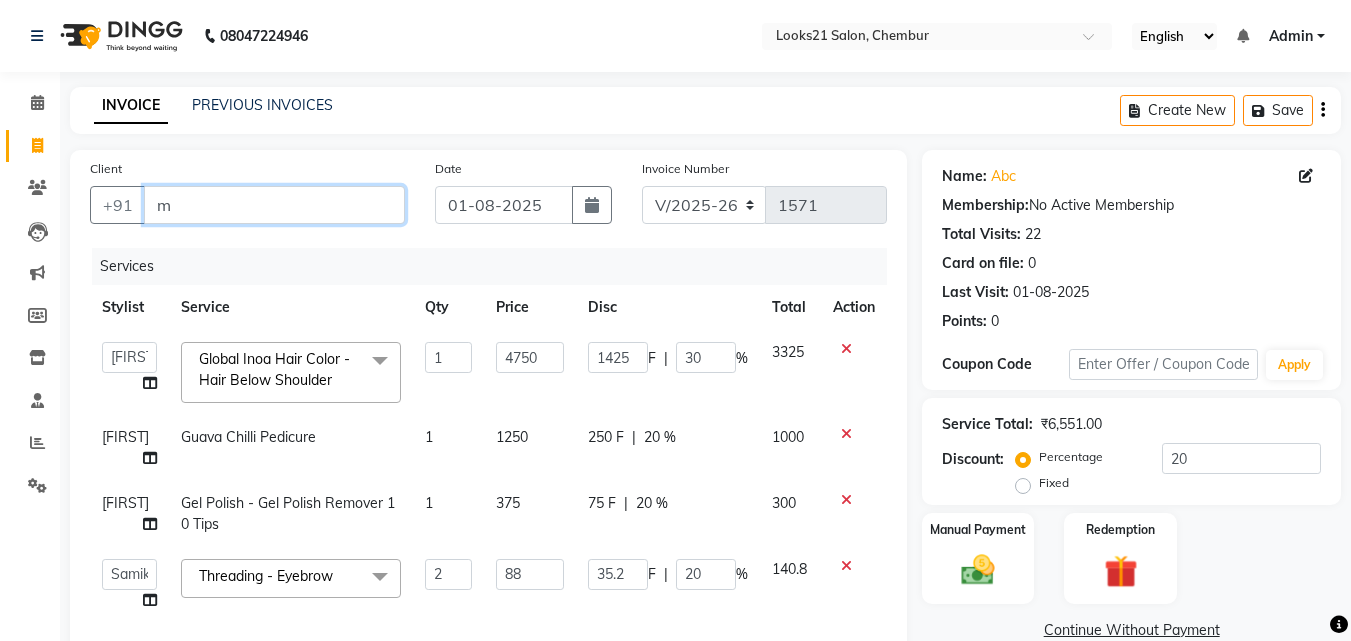 type on "0" 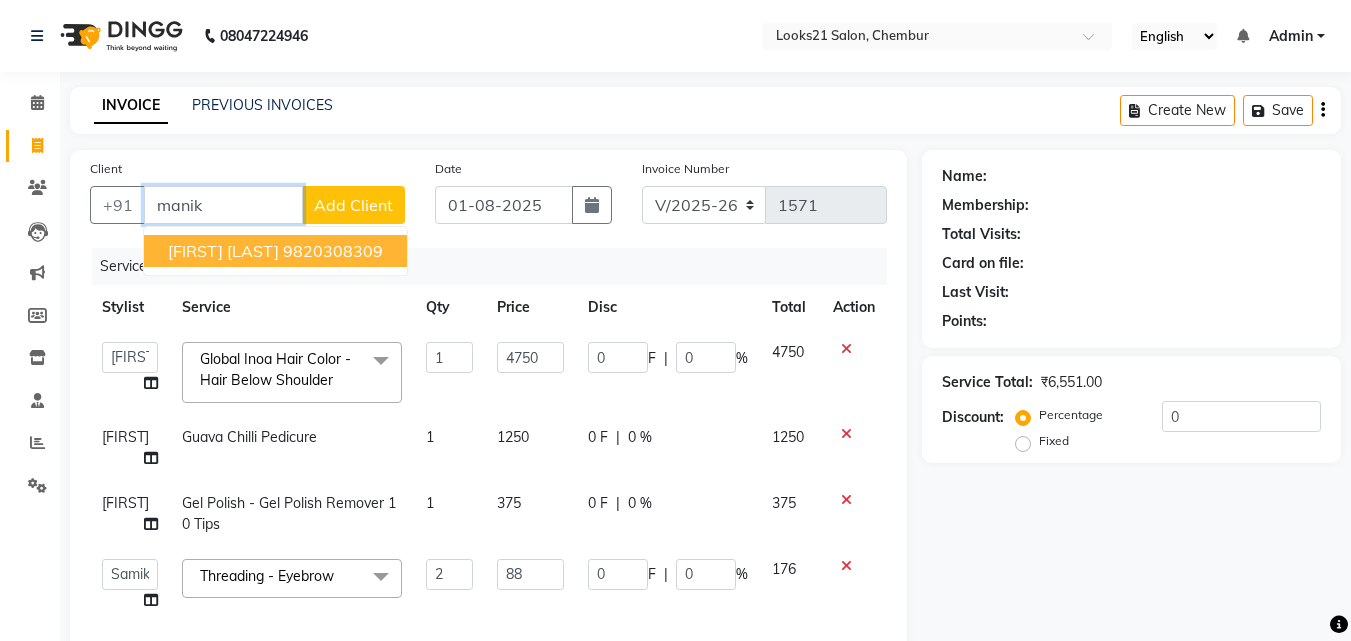 click on "[FIRST] [LAST]" at bounding box center (223, 251) 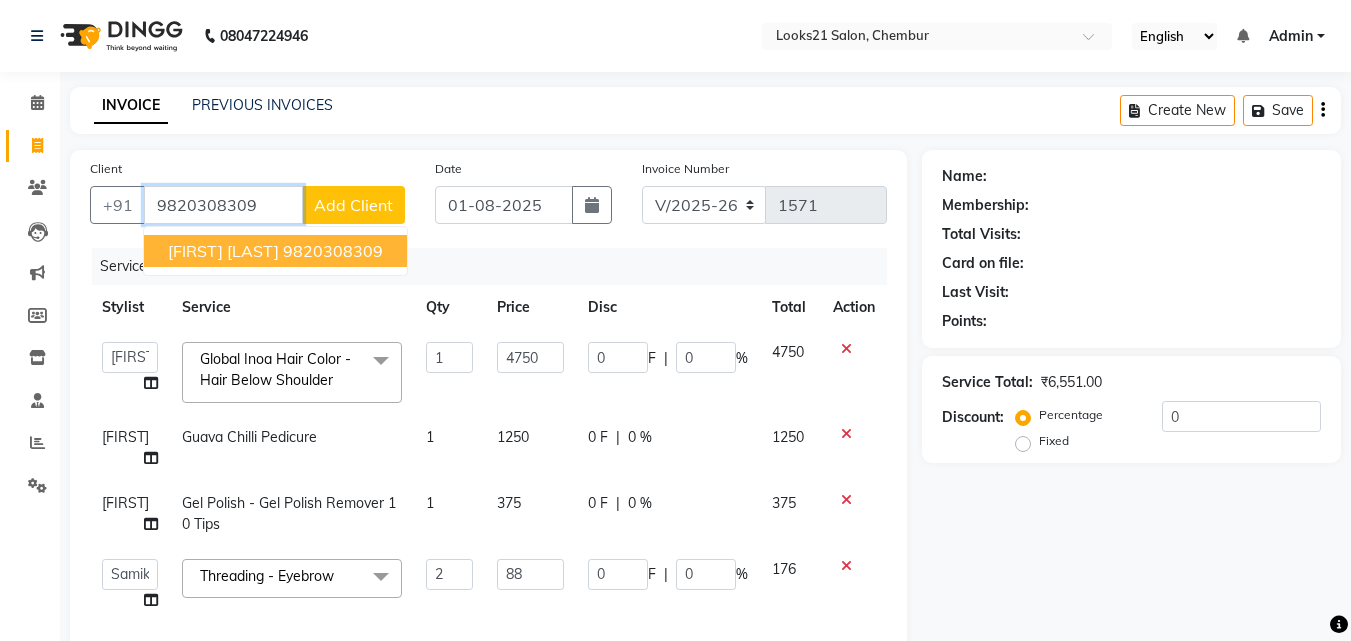 type on "9820308309" 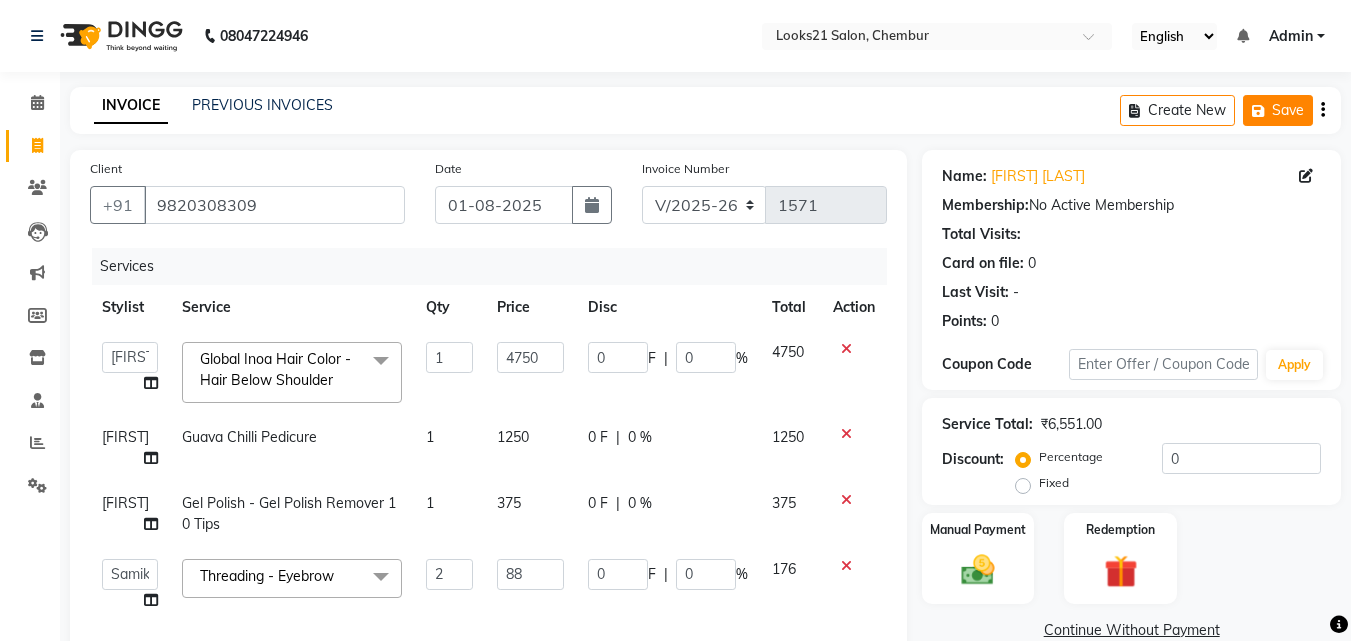 click on "Save" 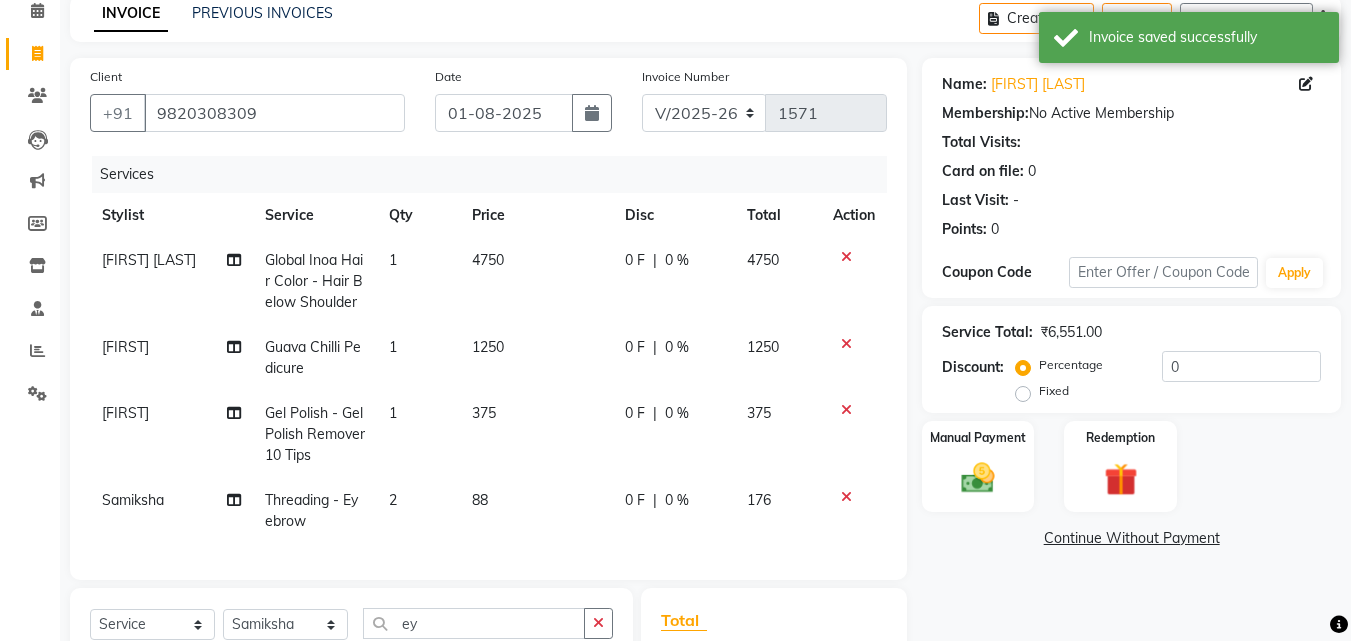 scroll, scrollTop: 0, scrollLeft: 0, axis: both 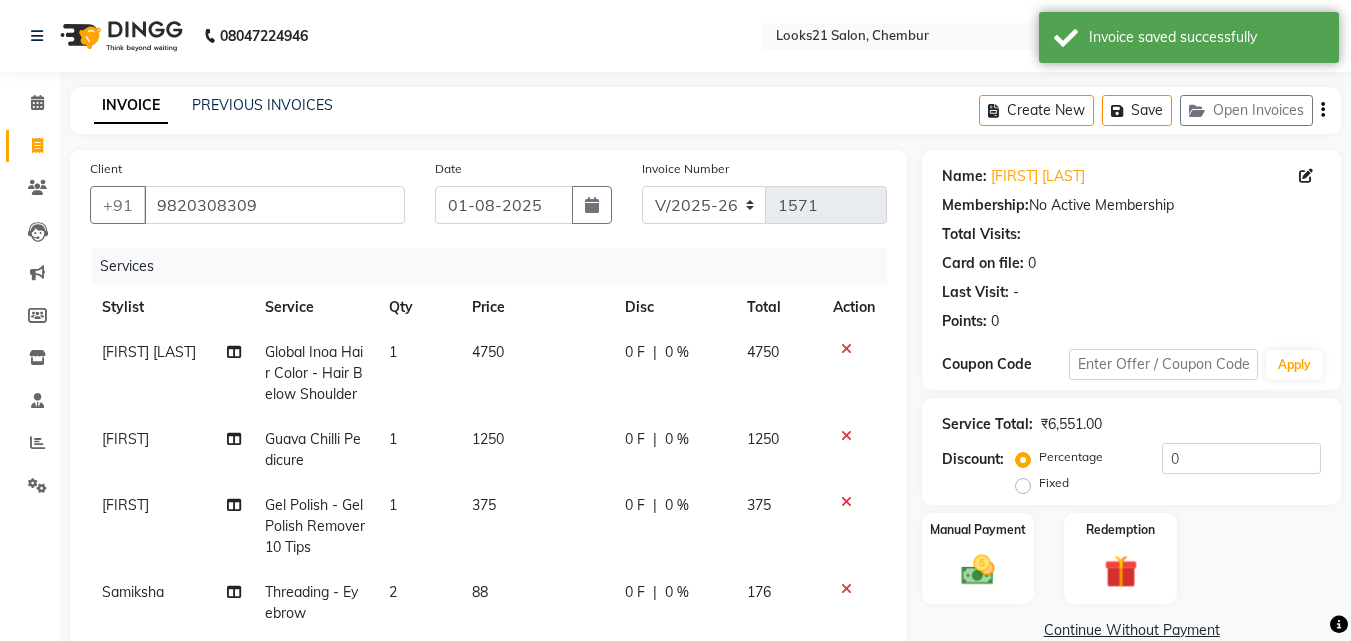 drag, startPoint x: 18, startPoint y: 137, endPoint x: 52, endPoint y: 147, distance: 35.44009 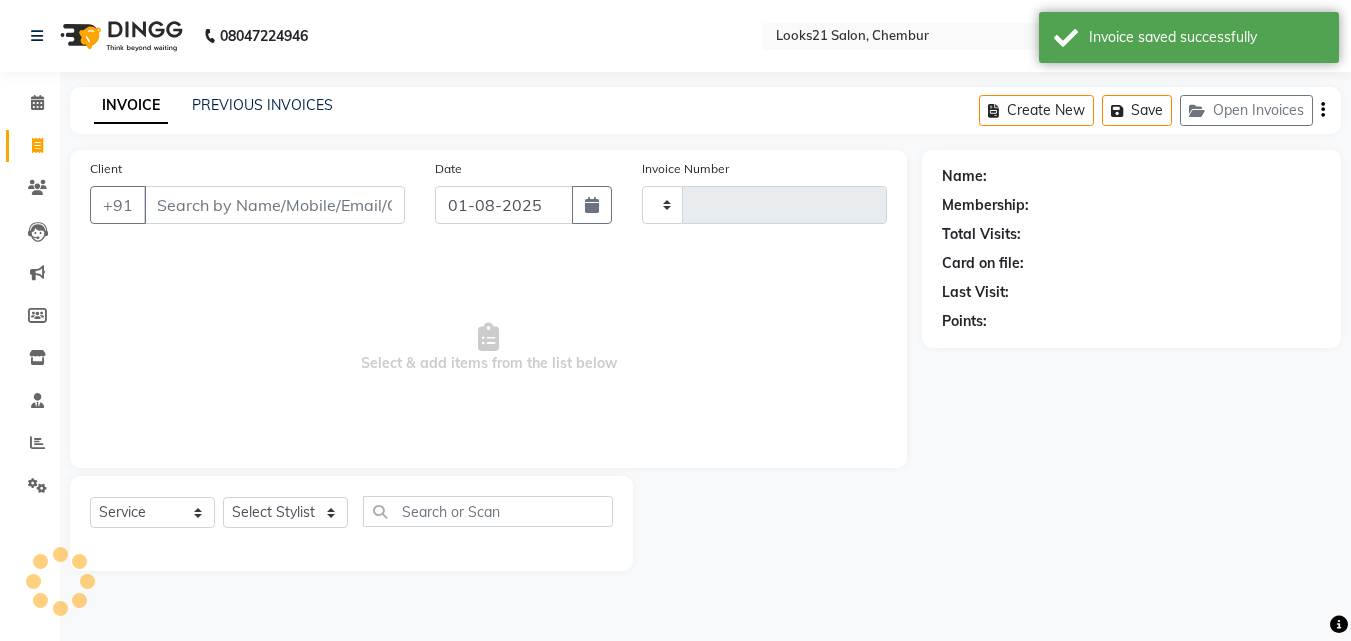 type on "1571" 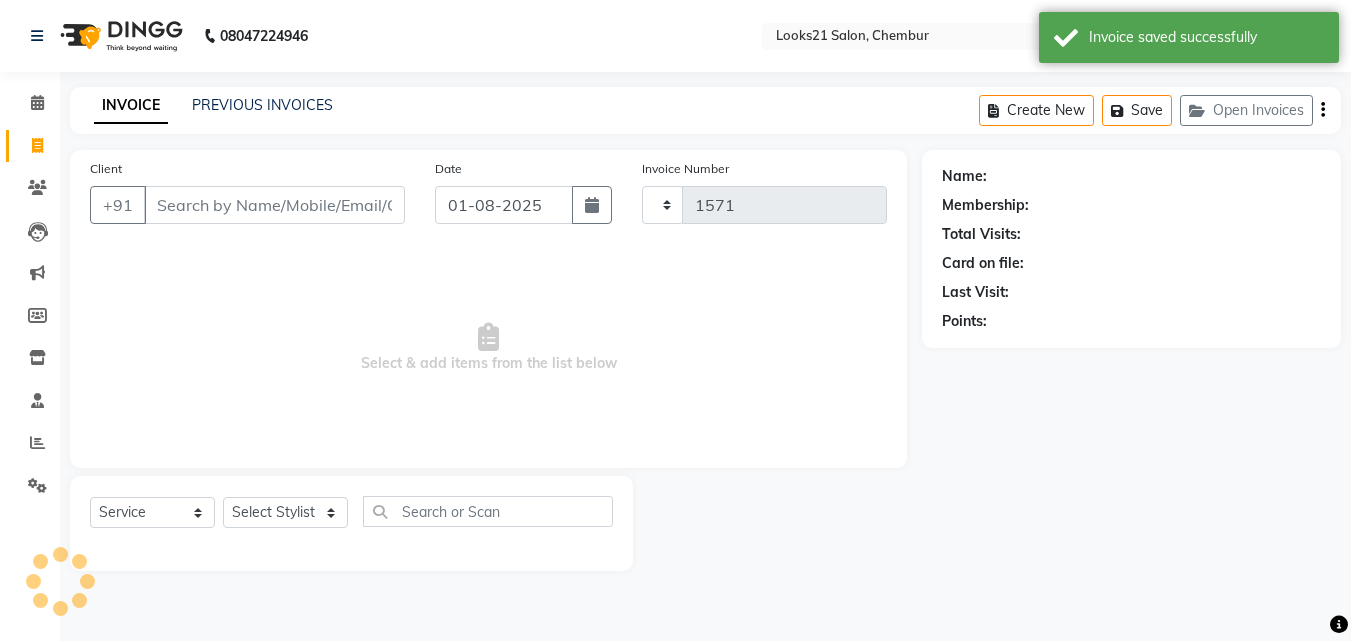click on "Client" at bounding box center (274, 205) 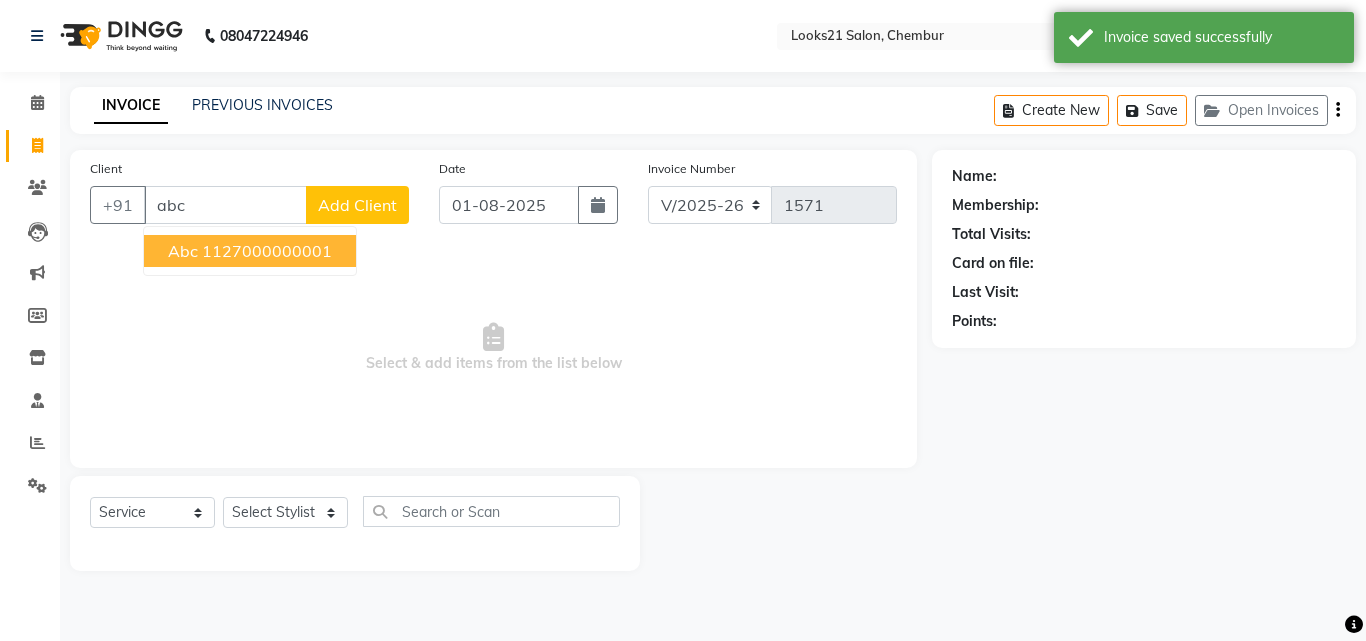 click on "1127000000001" at bounding box center (267, 251) 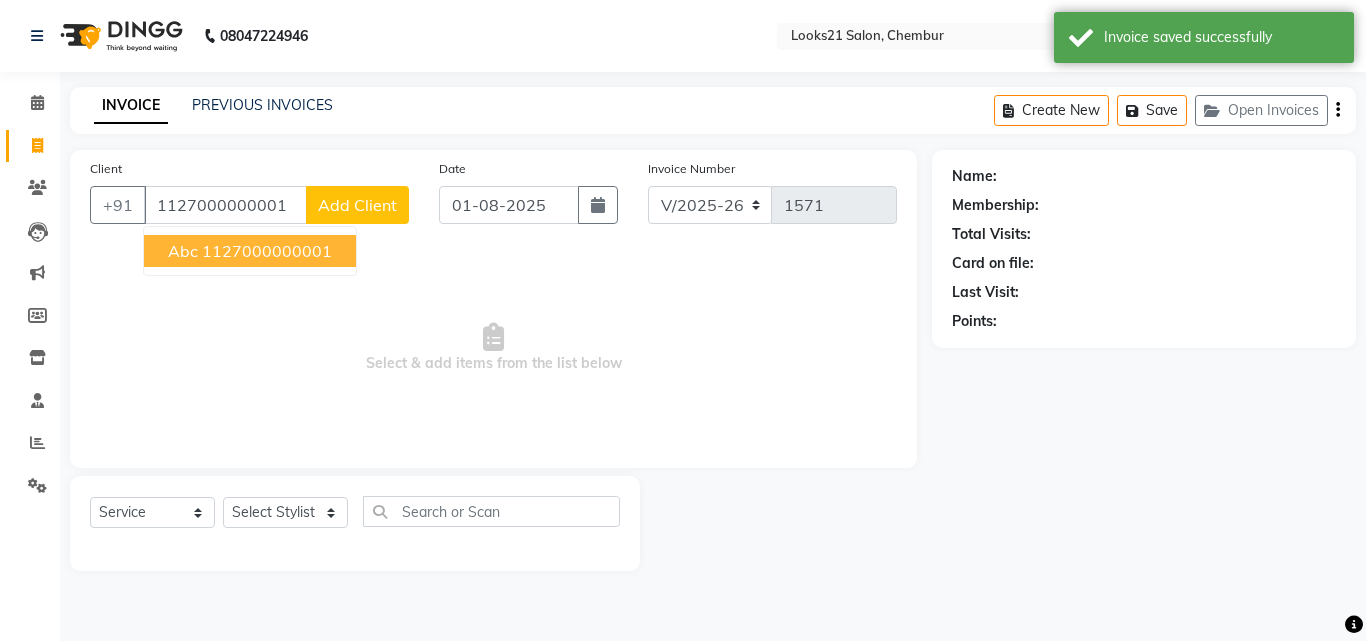 type on "1127000000001" 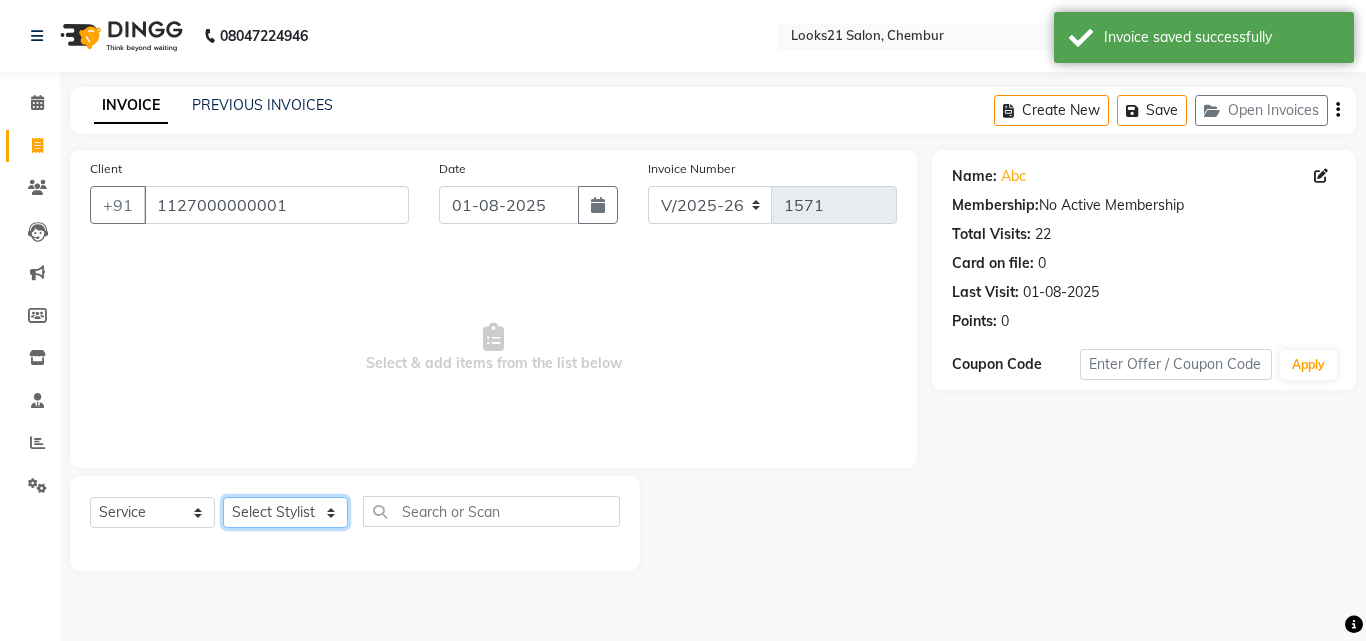 click on "Select Stylist Anwar Danish Janardhan LOOKS 21 Sabiya Khan Sajeda Siddiqui Samiksha Shakil Sharif Ahmed Shraddha Vaishali" 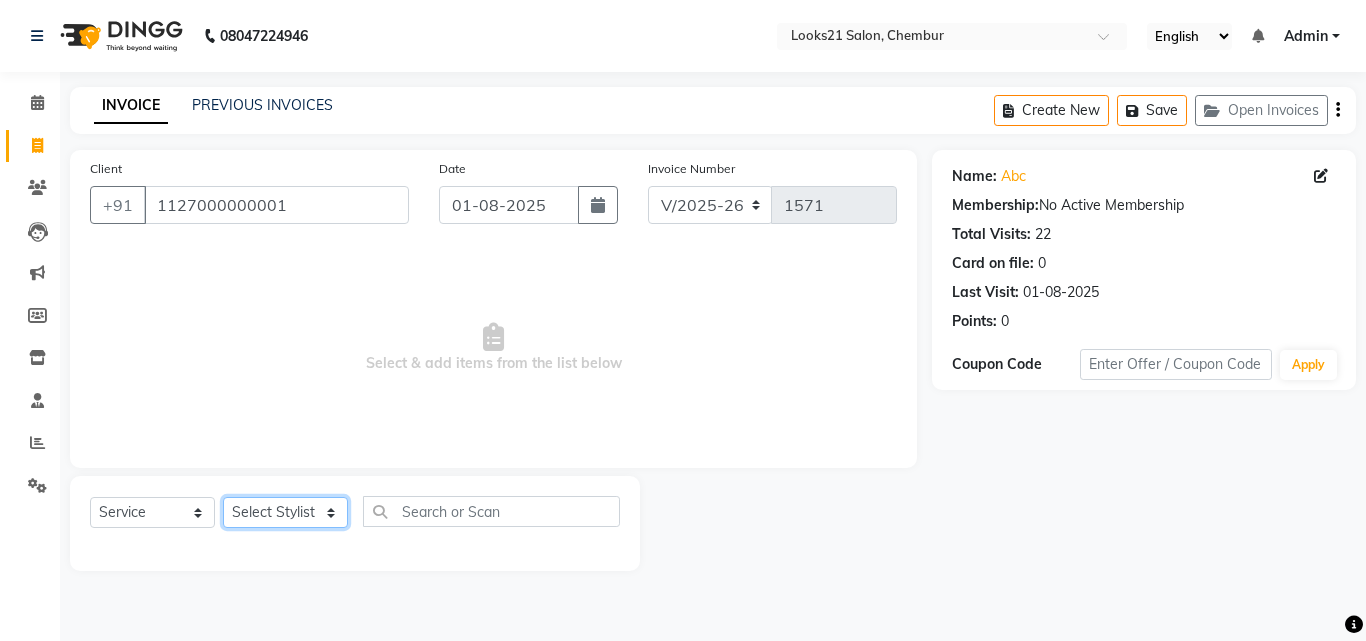 select on "13885" 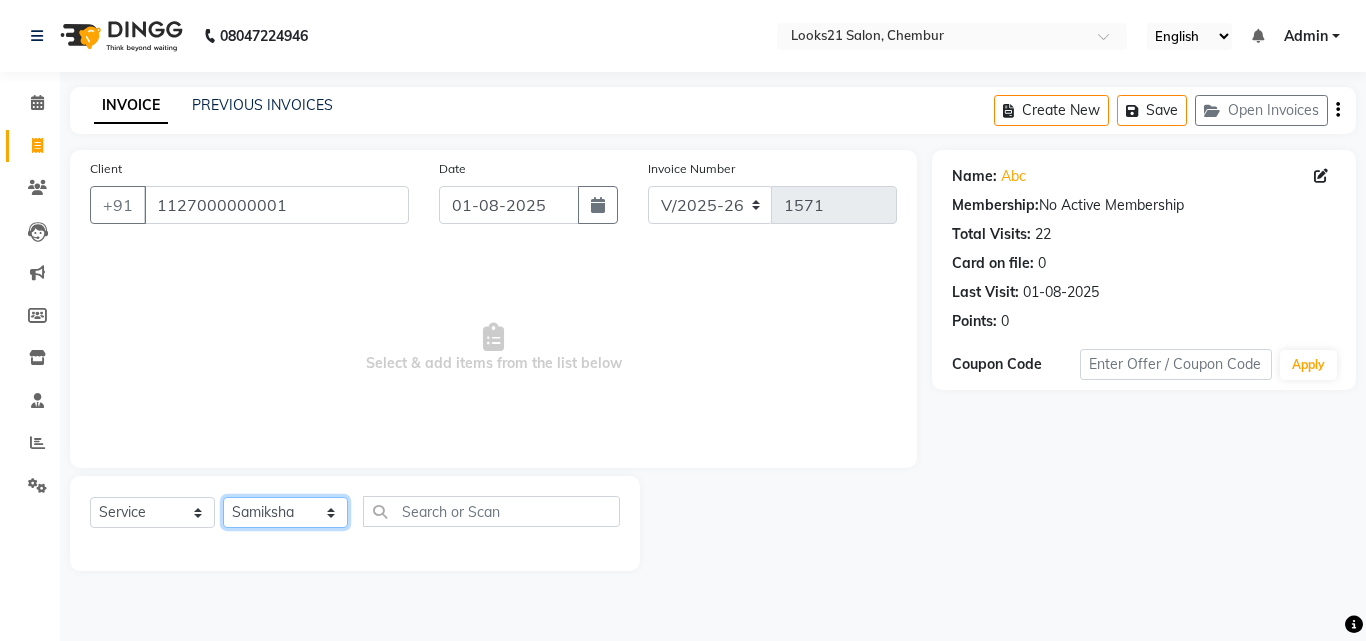 click on "Select Stylist Anwar Danish Janardhan LOOKS 21 Sabiya Khan Sajeda Siddiqui Samiksha Shakil Sharif Ahmed Shraddha Vaishali" 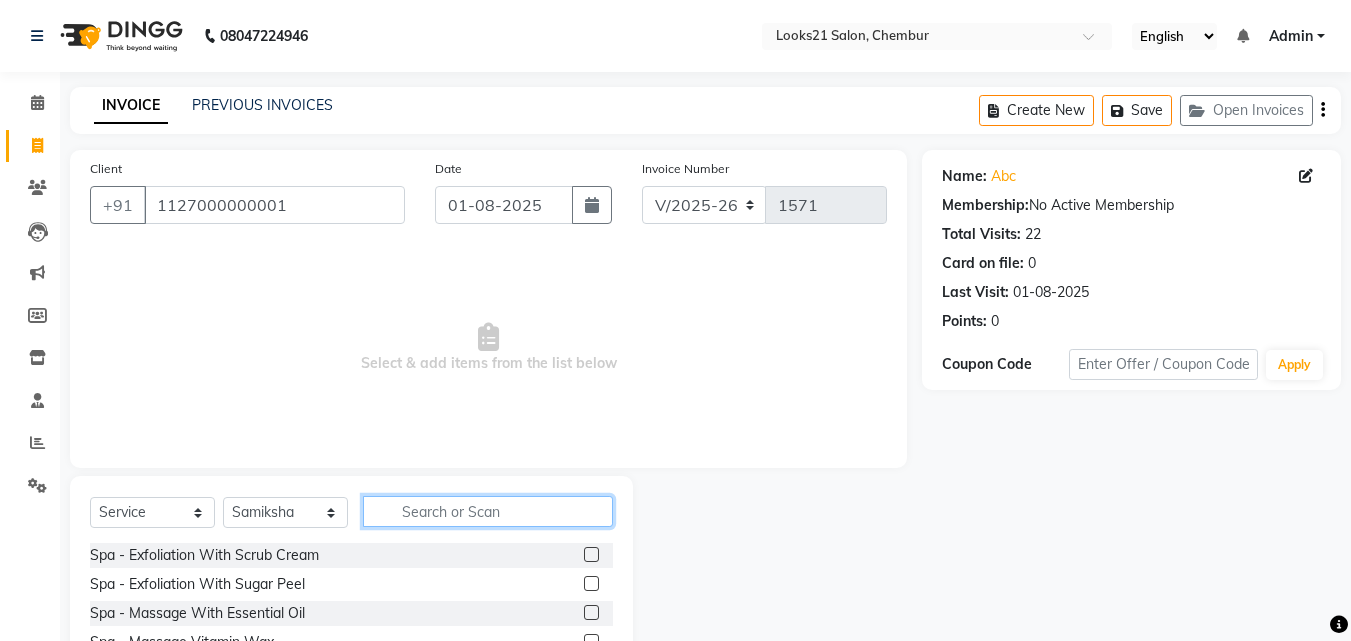 click 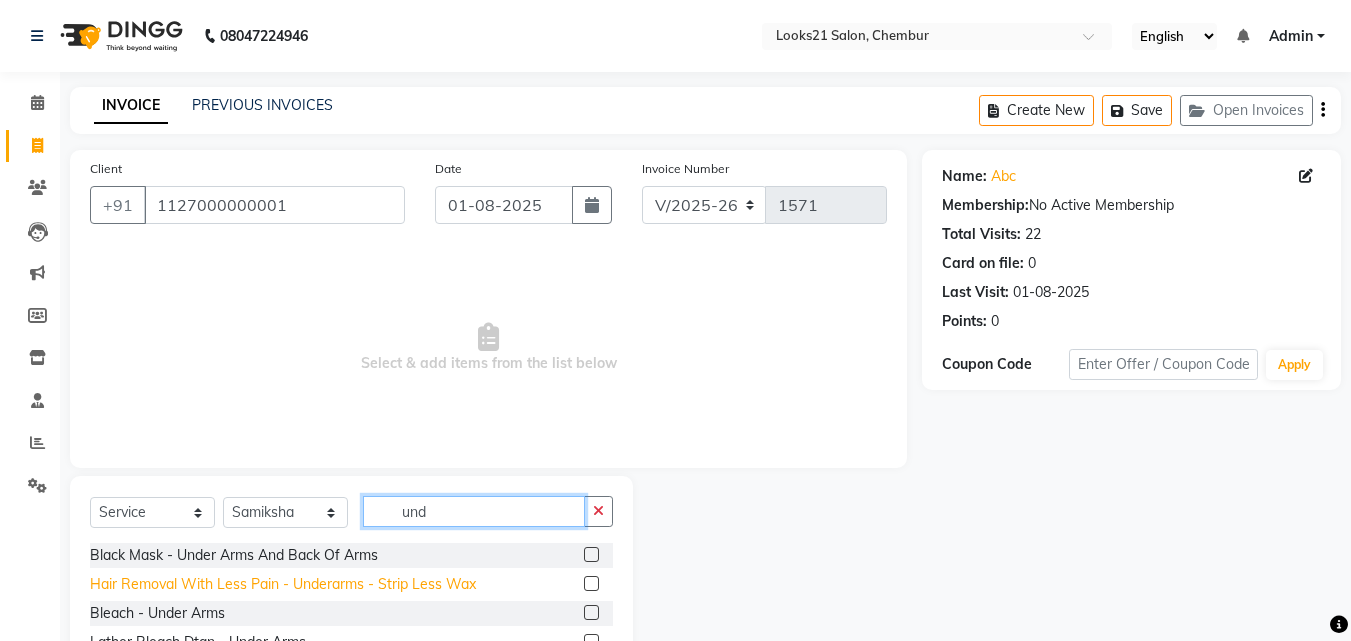 type on "und" 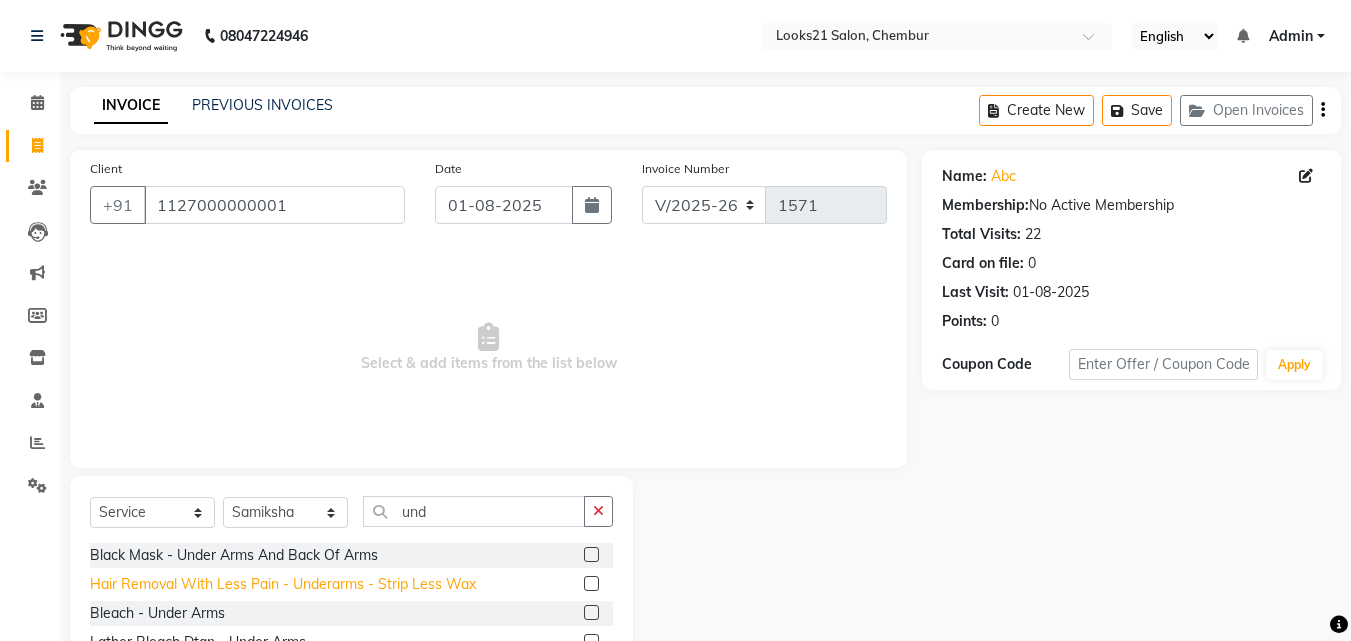 click on "Hair Removal With Less Pain  - Underarms - Strip Less Wax" 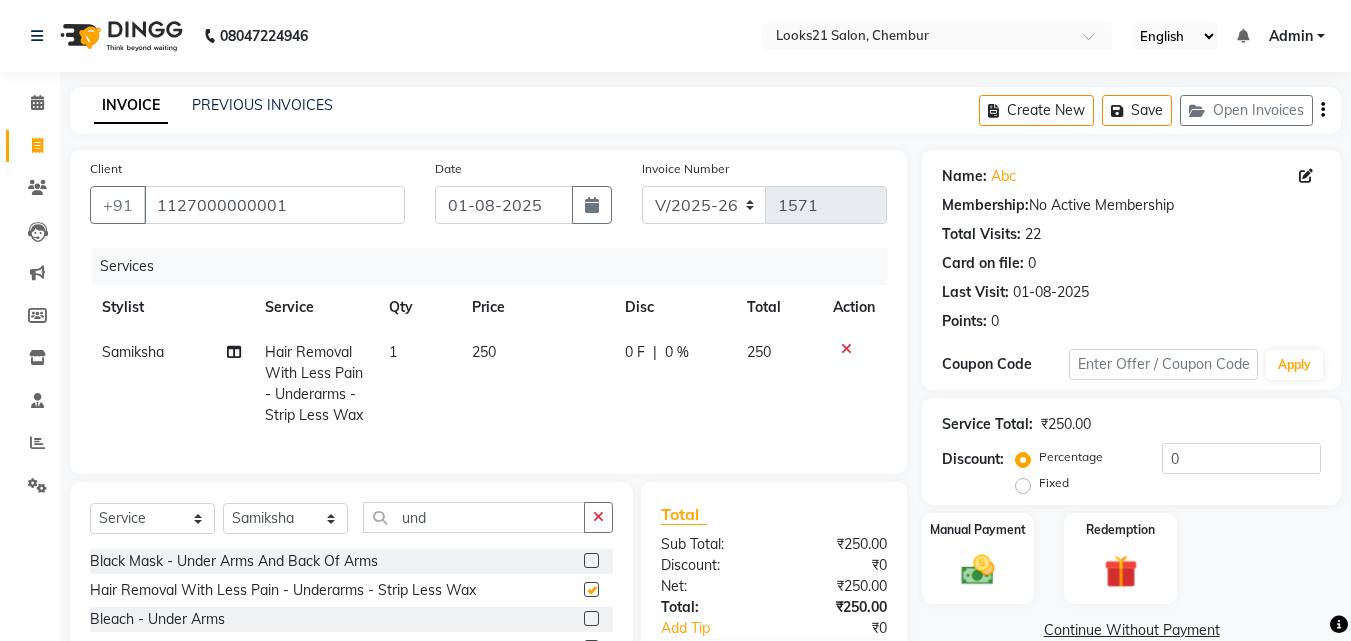 checkbox on "false" 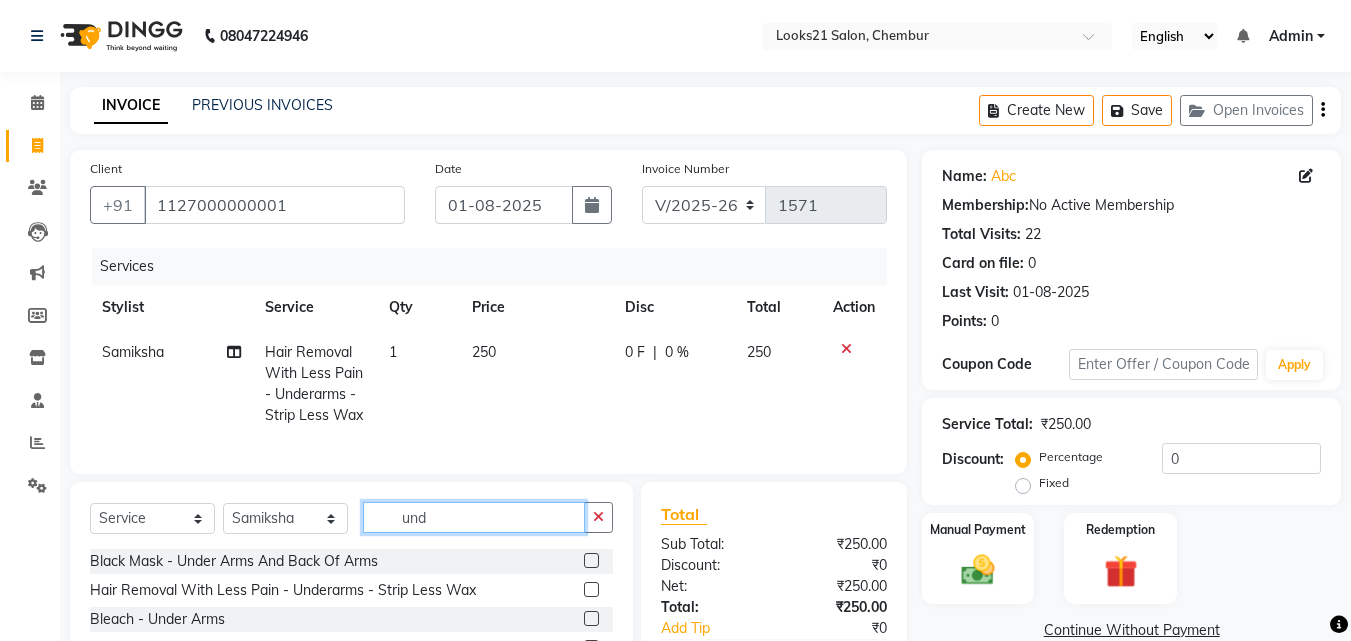 drag, startPoint x: 462, startPoint y: 529, endPoint x: 398, endPoint y: 528, distance: 64.00781 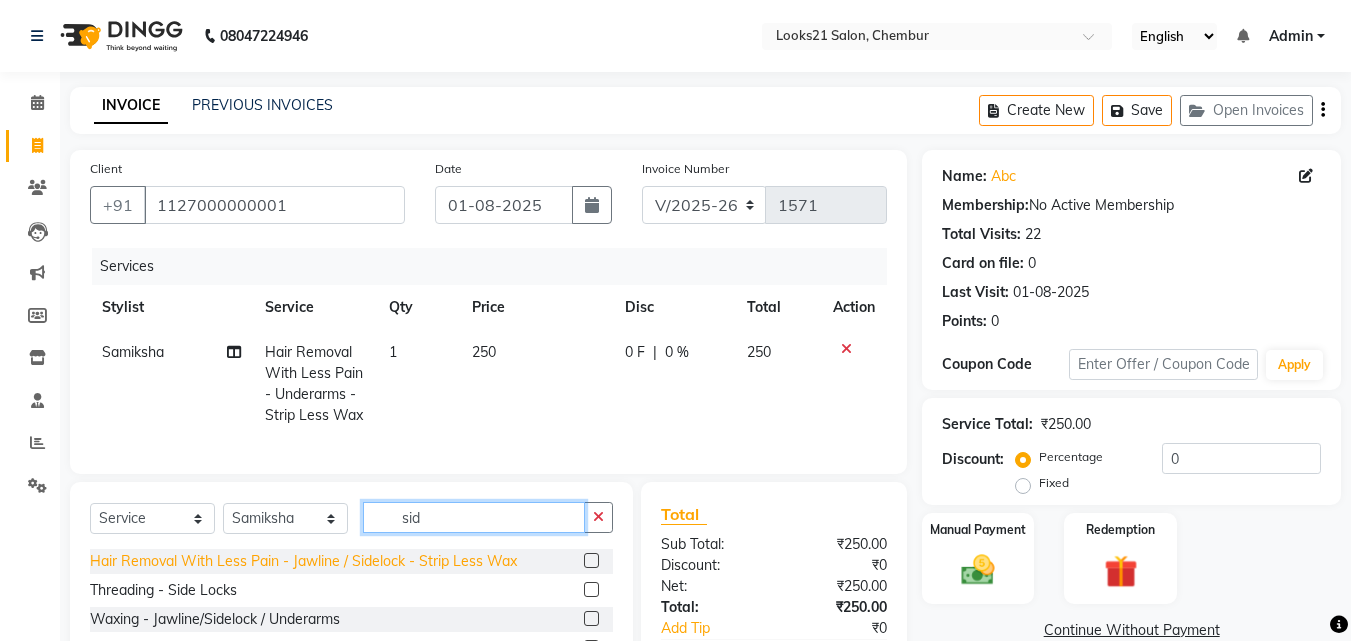 type on "sid" 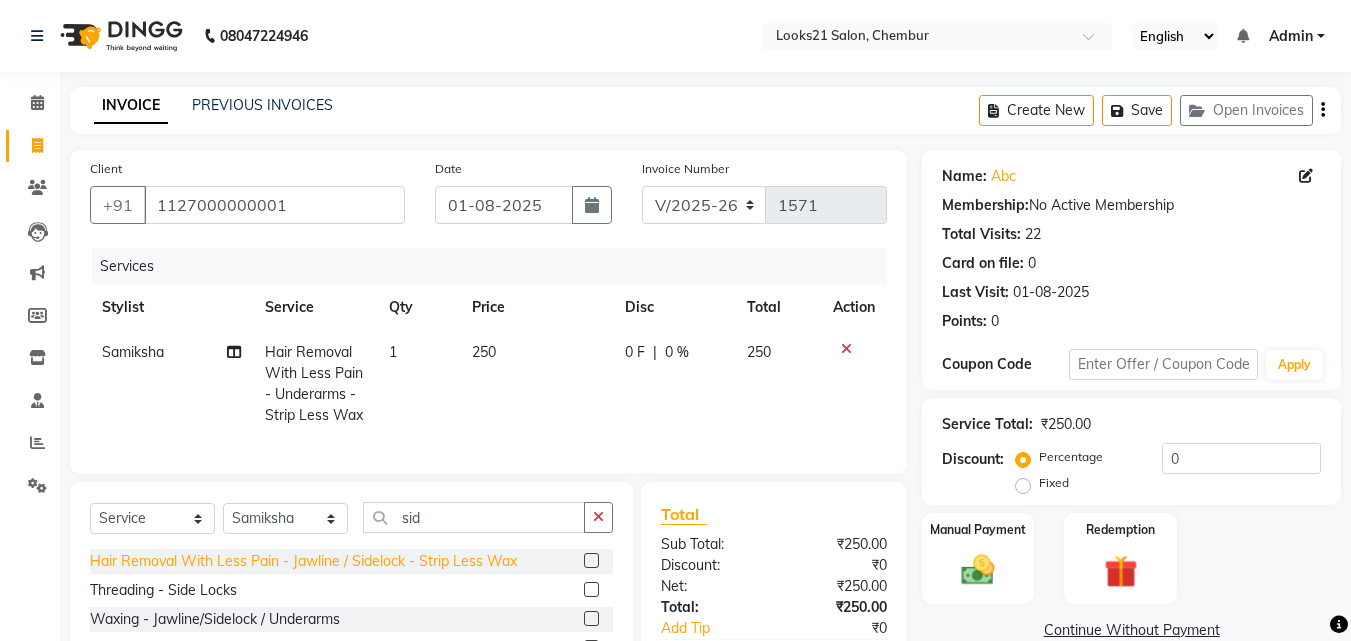 click on "Hair Removal With Less Pain  - Jawline / Sidelock - Strip Less Wax" 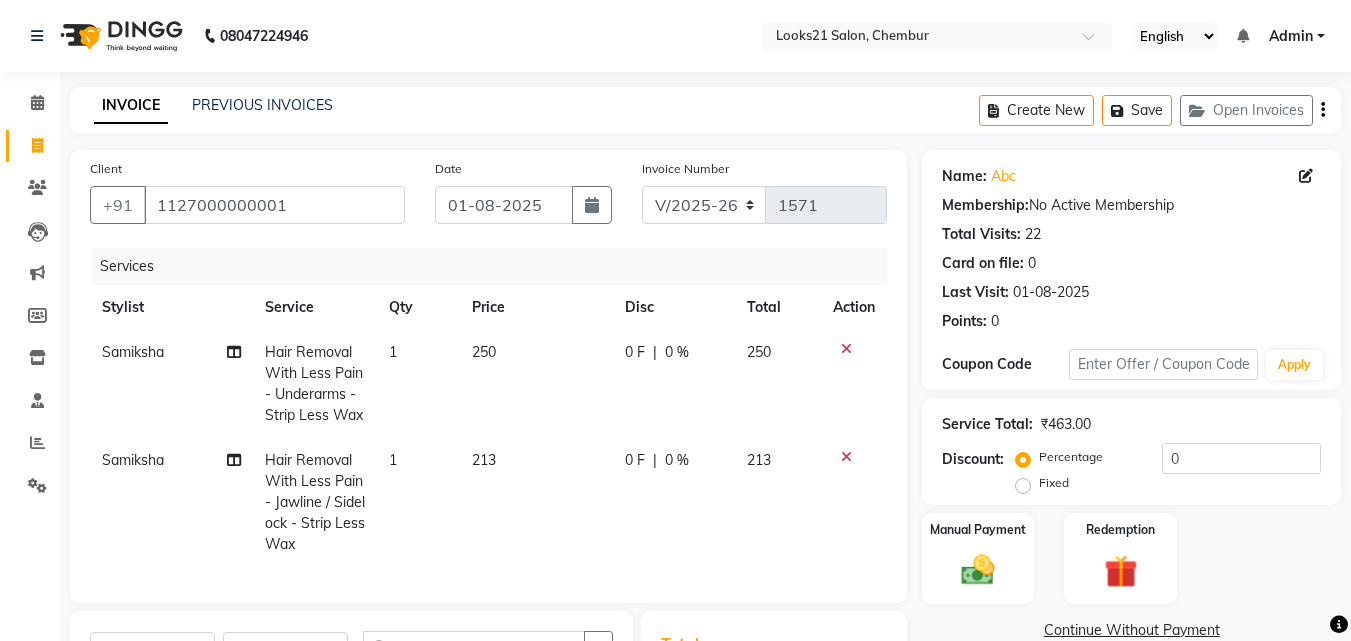 checkbox on "false" 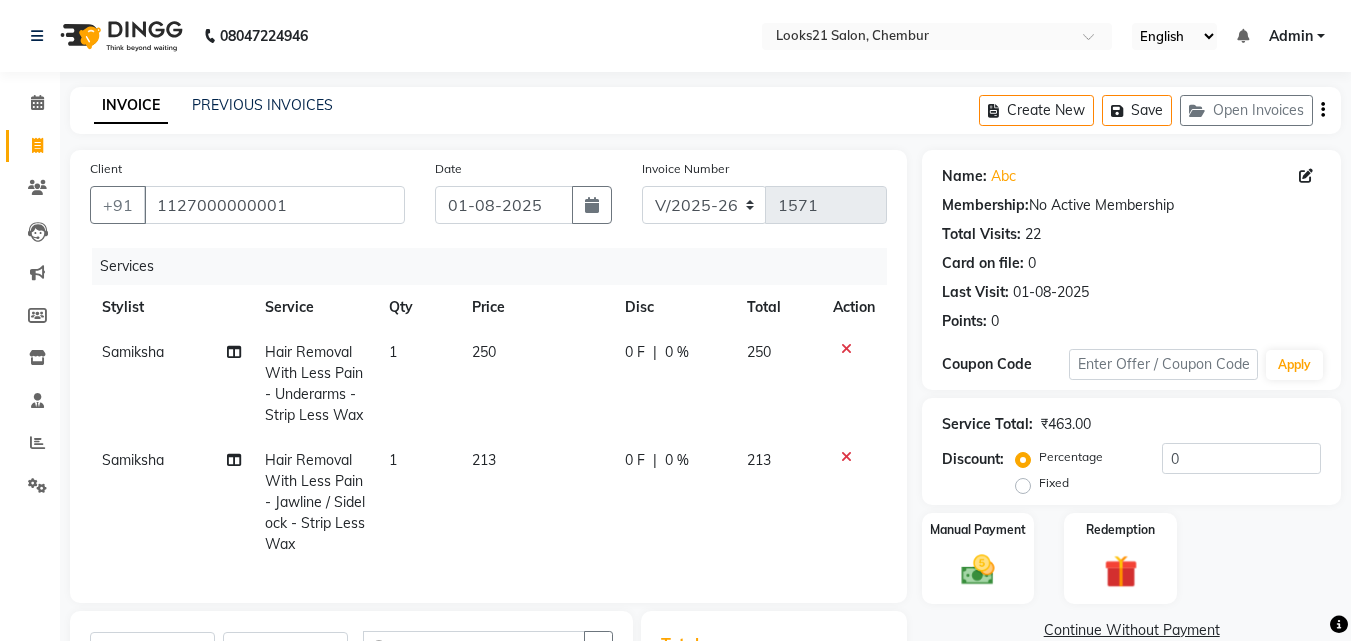 scroll, scrollTop: 100, scrollLeft: 0, axis: vertical 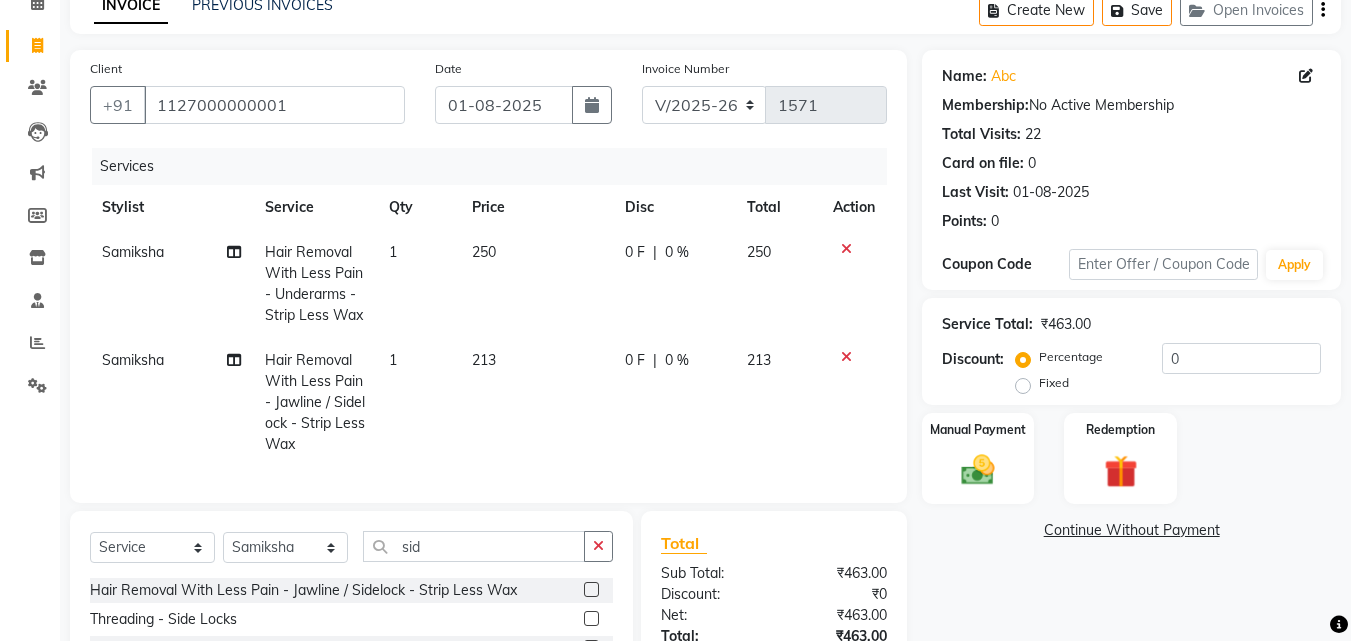 click on "213" 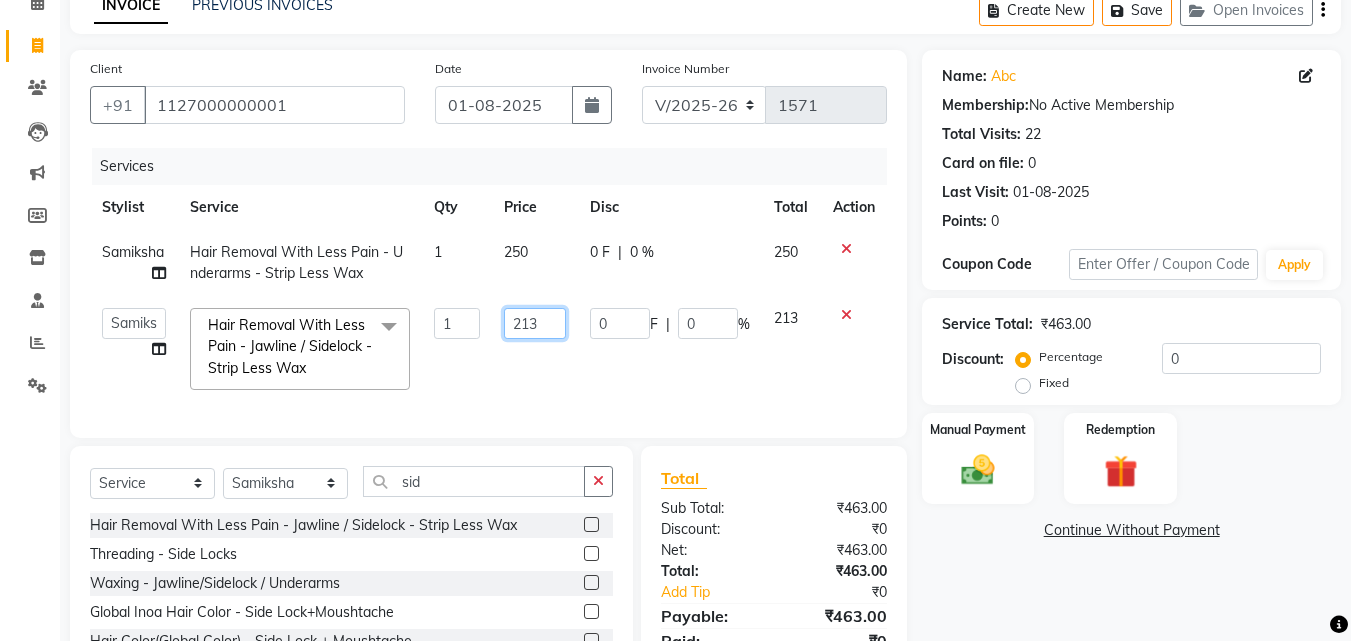 drag, startPoint x: 558, startPoint y: 330, endPoint x: 434, endPoint y: 322, distance: 124.2578 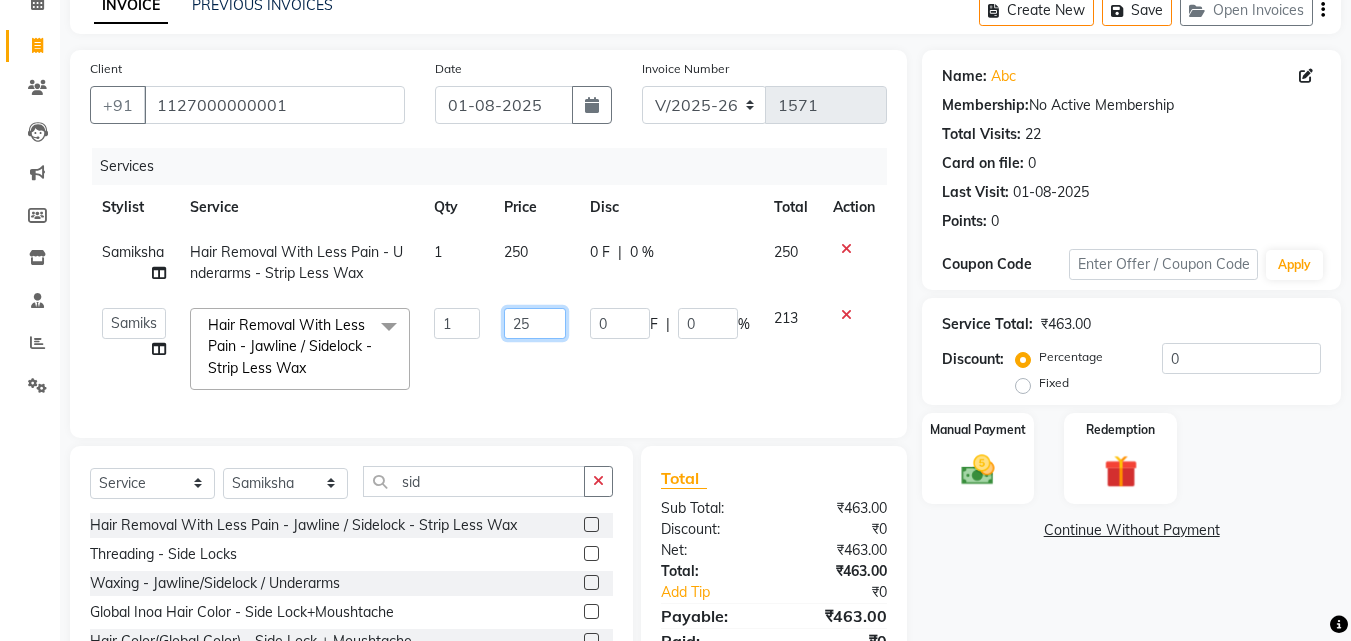 type on "250" 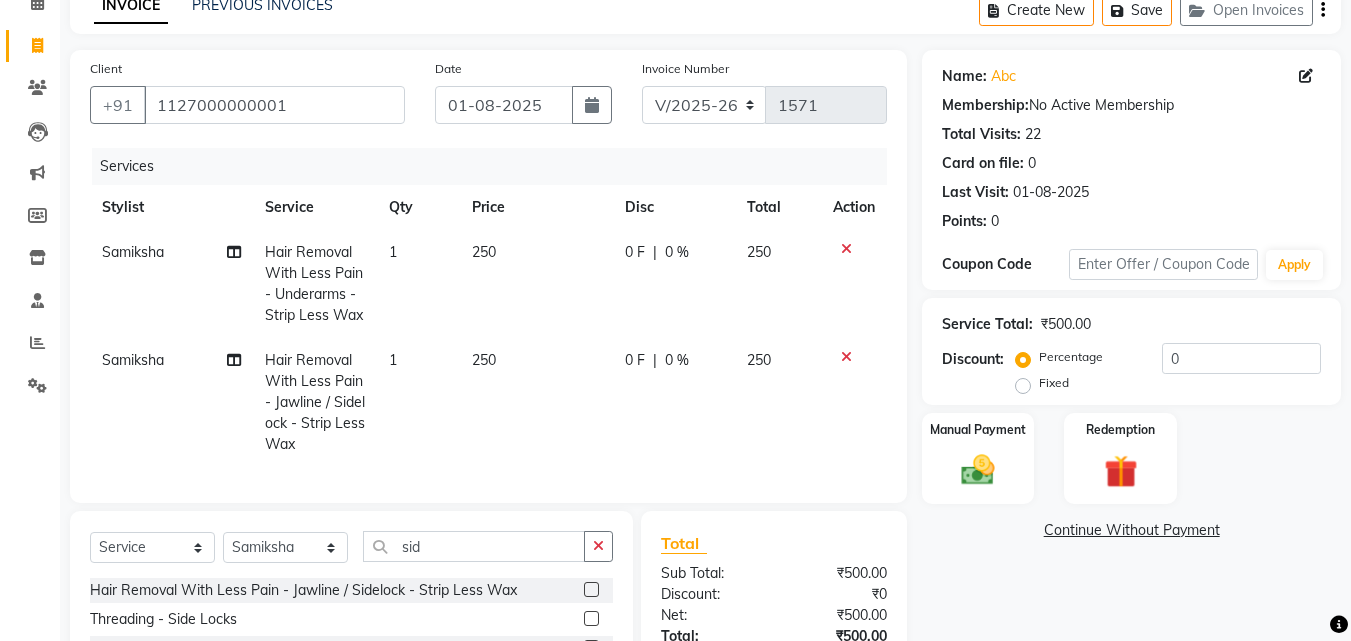 click on "1" 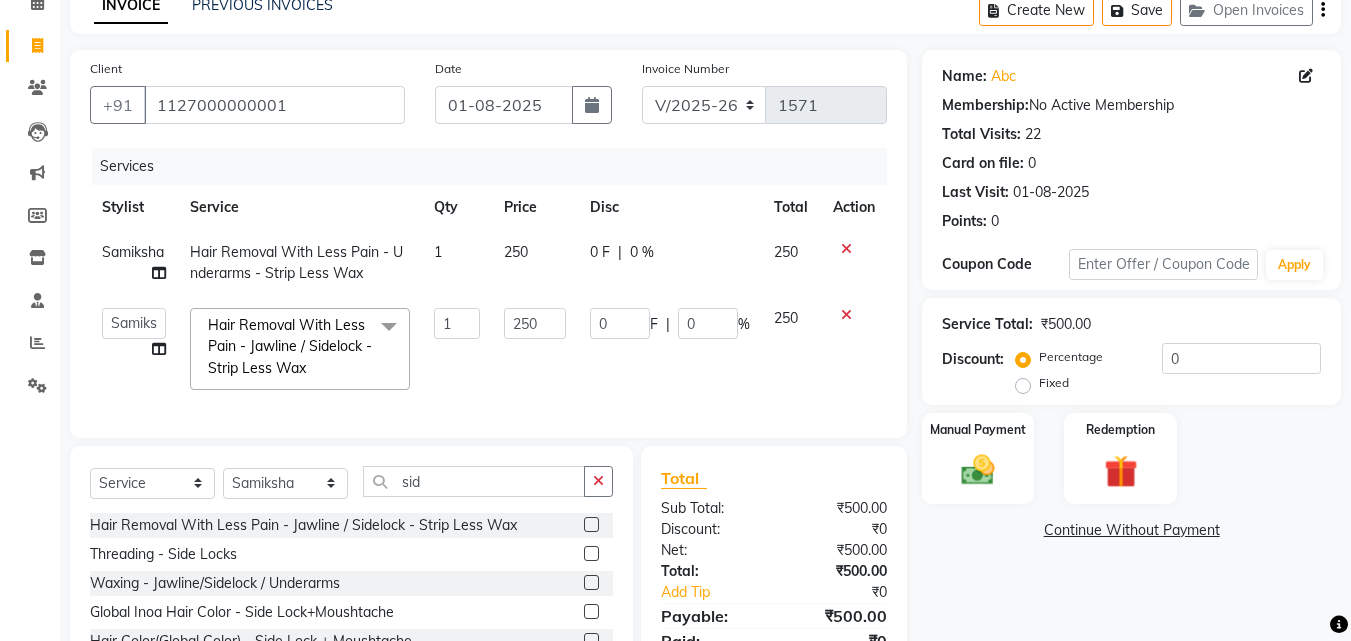 scroll, scrollTop: 202, scrollLeft: 0, axis: vertical 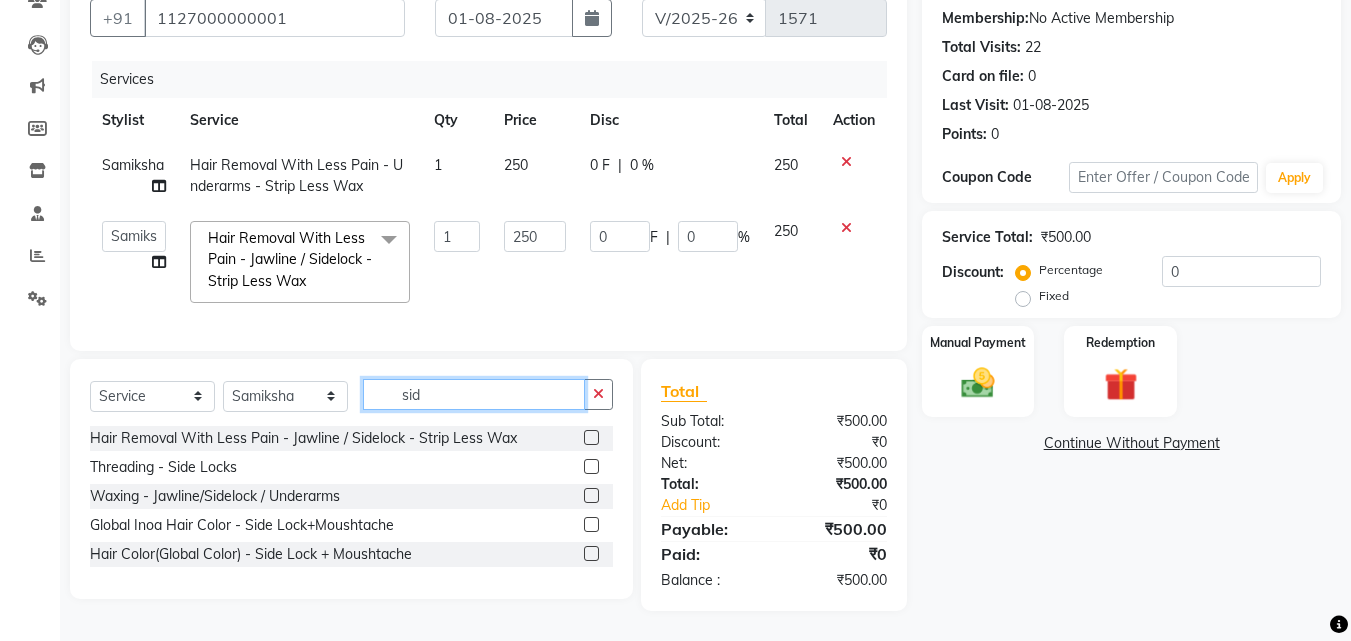 drag, startPoint x: 455, startPoint y: 381, endPoint x: 441, endPoint y: 381, distance: 14 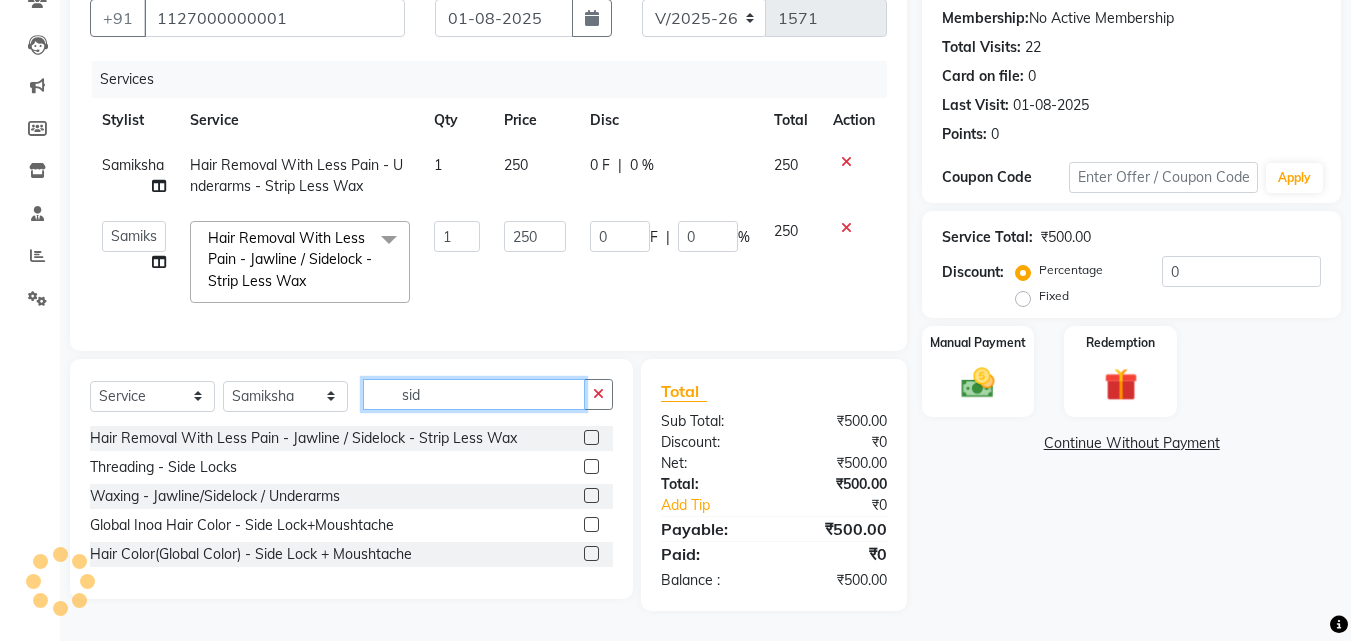 drag, startPoint x: 467, startPoint y: 406, endPoint x: 417, endPoint y: 401, distance: 50.24938 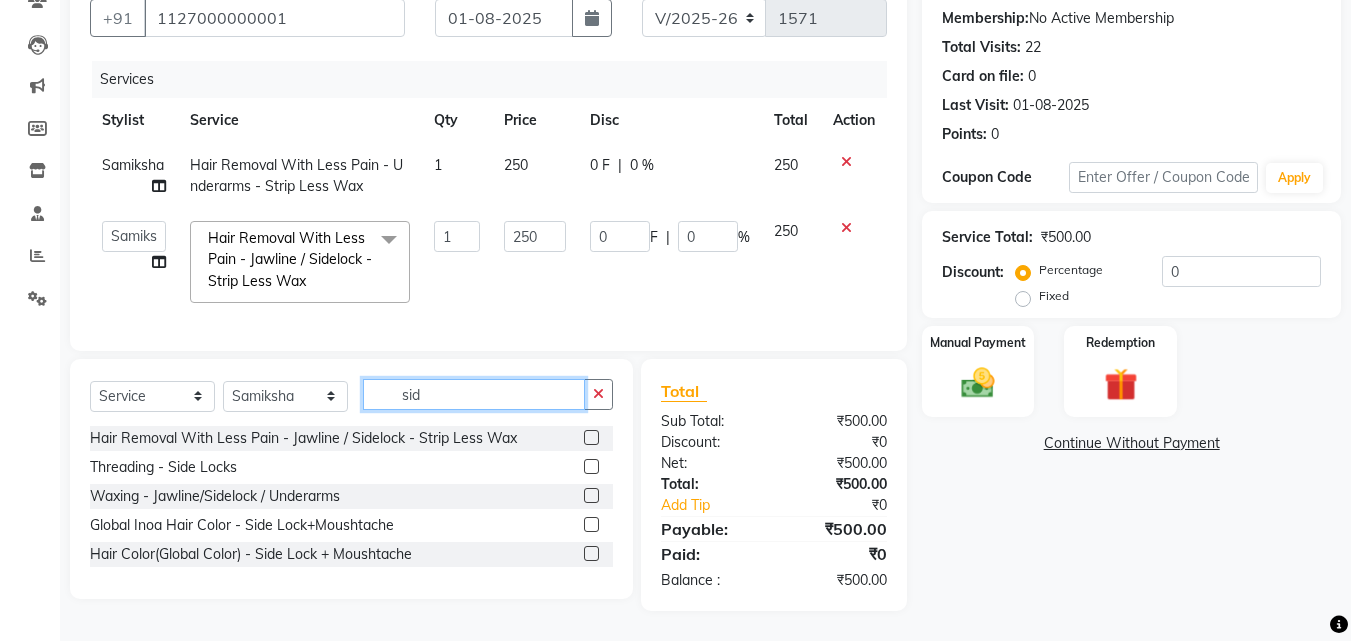 drag, startPoint x: 481, startPoint y: 407, endPoint x: 365, endPoint y: 386, distance: 117.88554 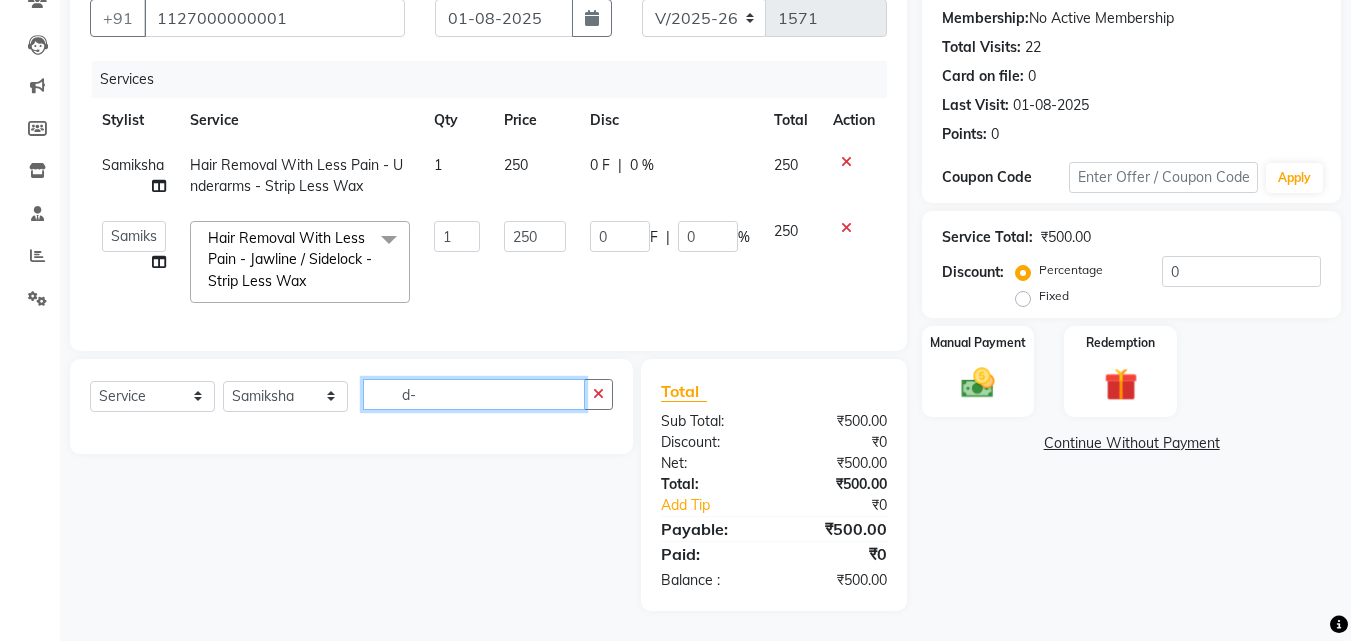 type on "d" 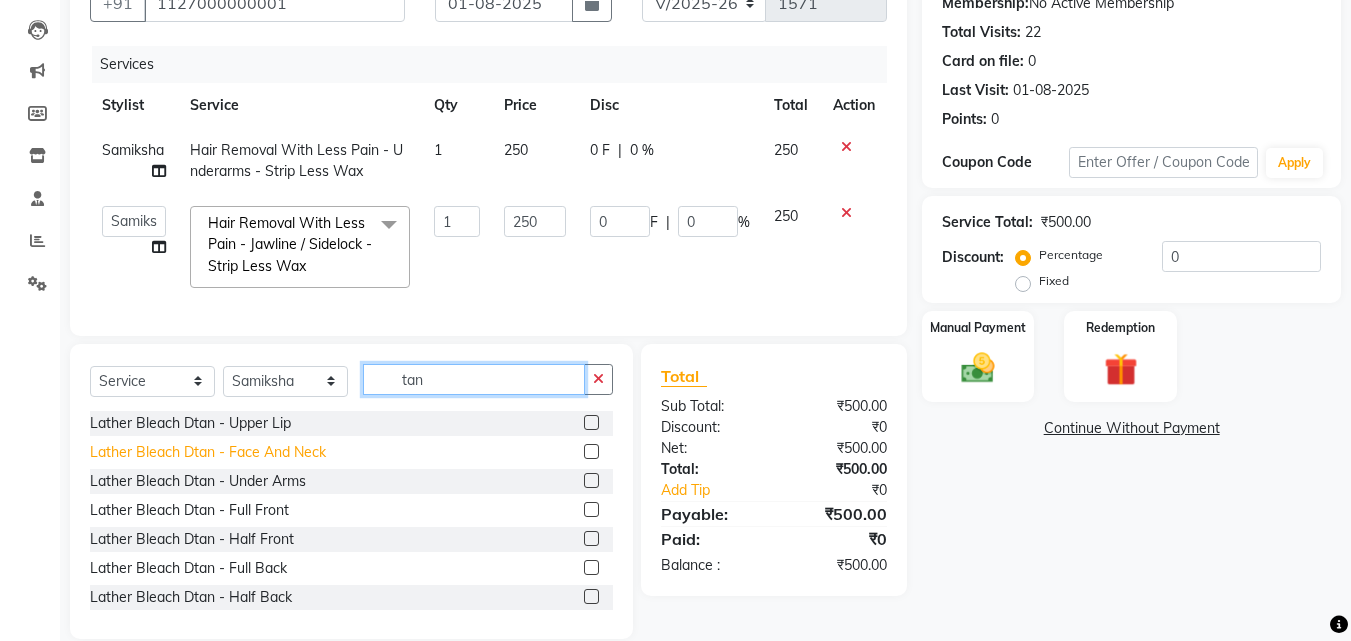 type on "tan" 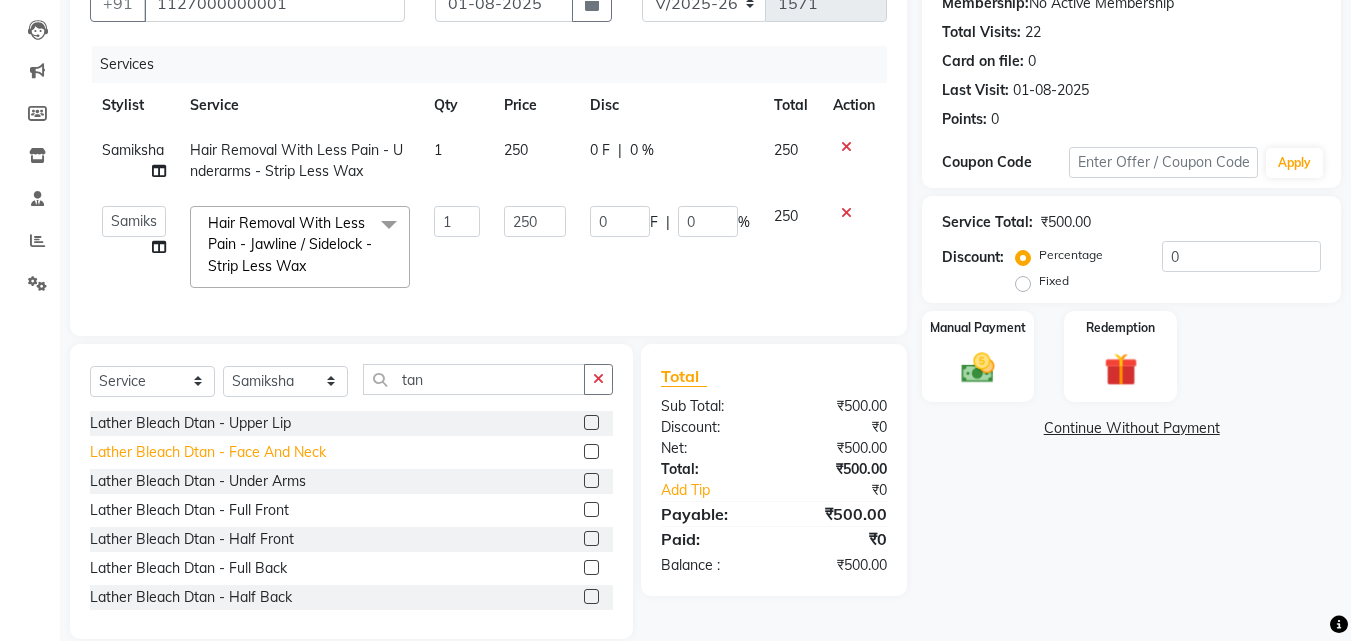 click on "Lather Bleach Dtan  - Face And Neck" 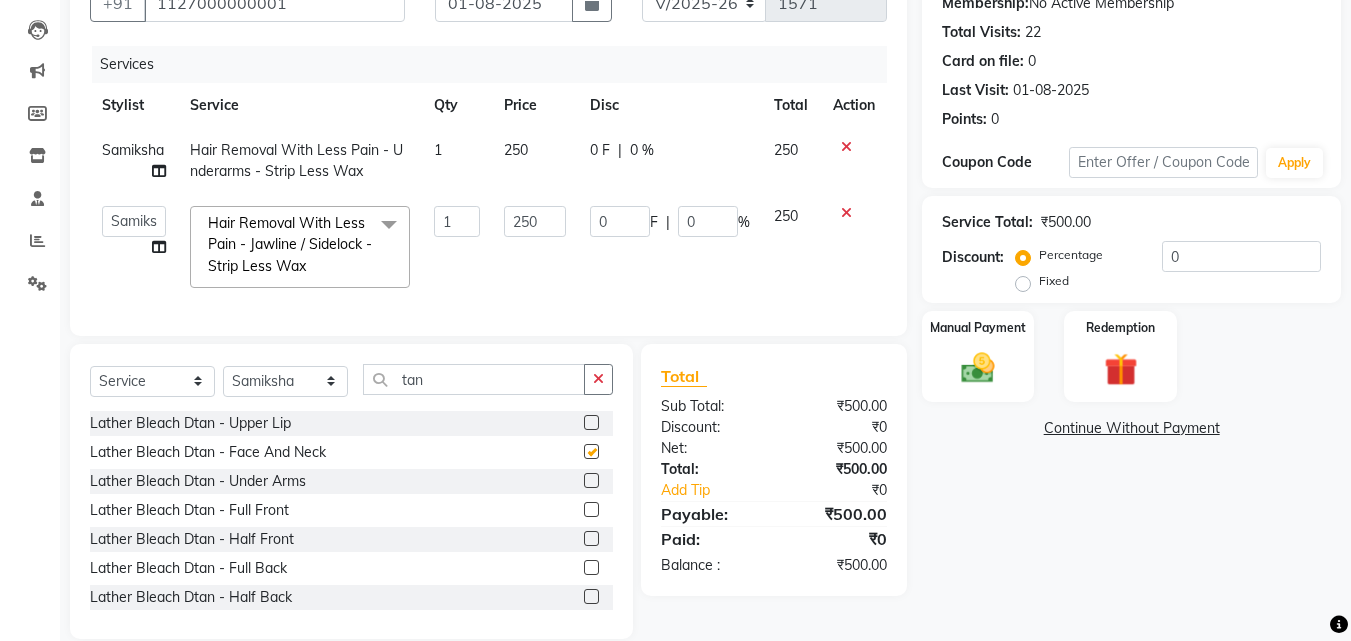 checkbox on "false" 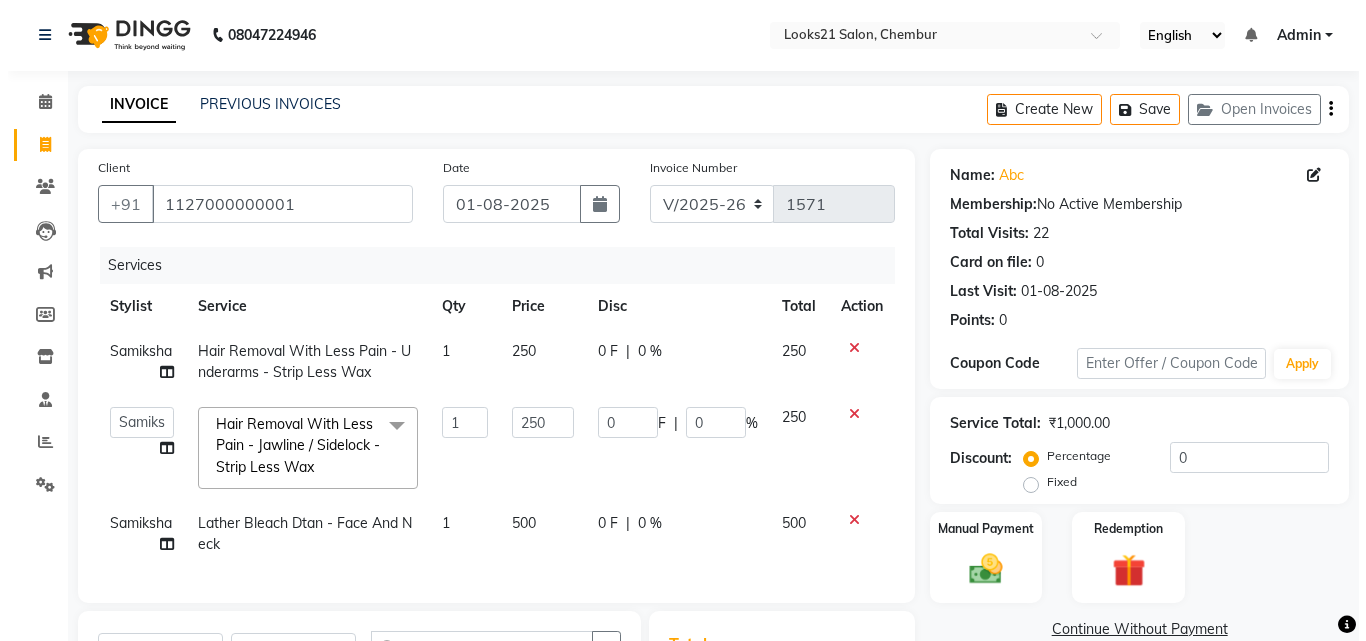 scroll, scrollTop: 0, scrollLeft: 0, axis: both 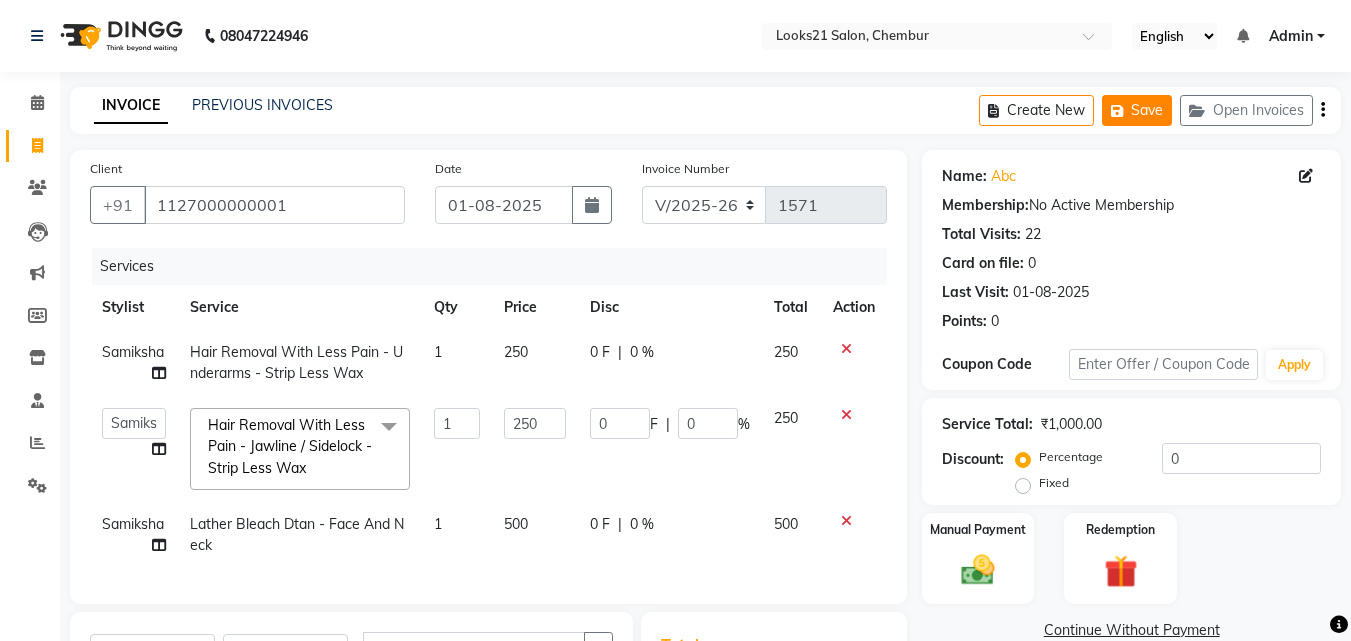 click on "Save" 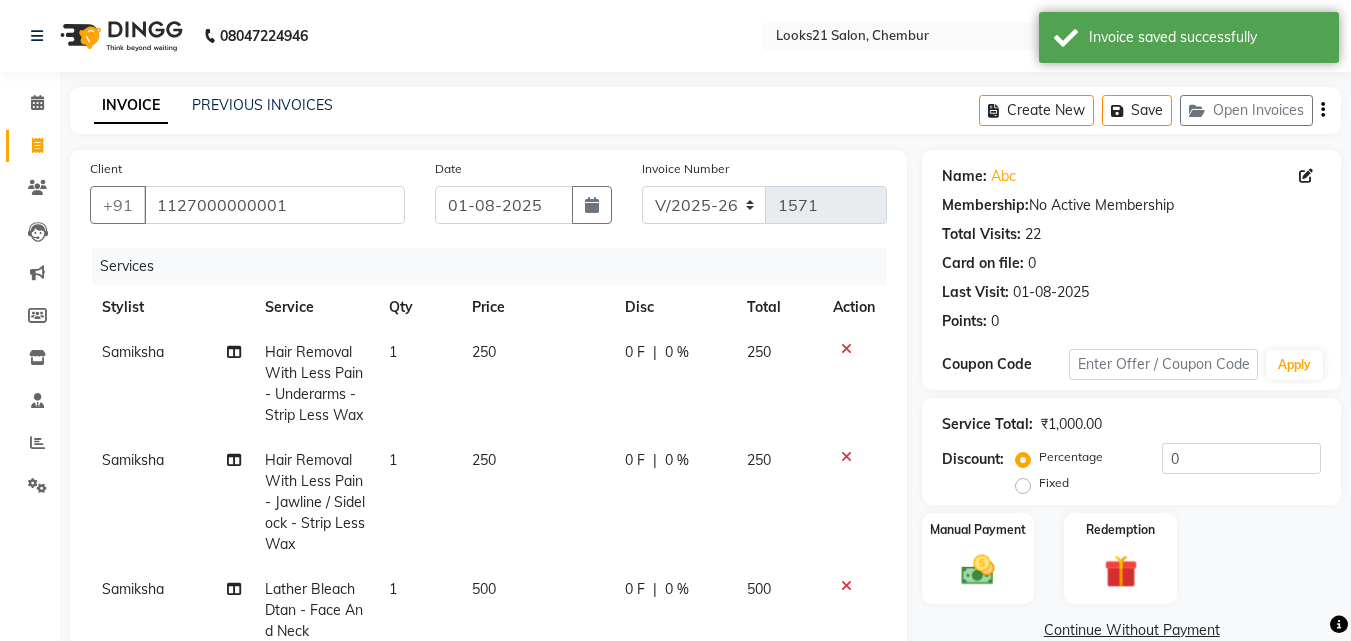click on "Invoice" 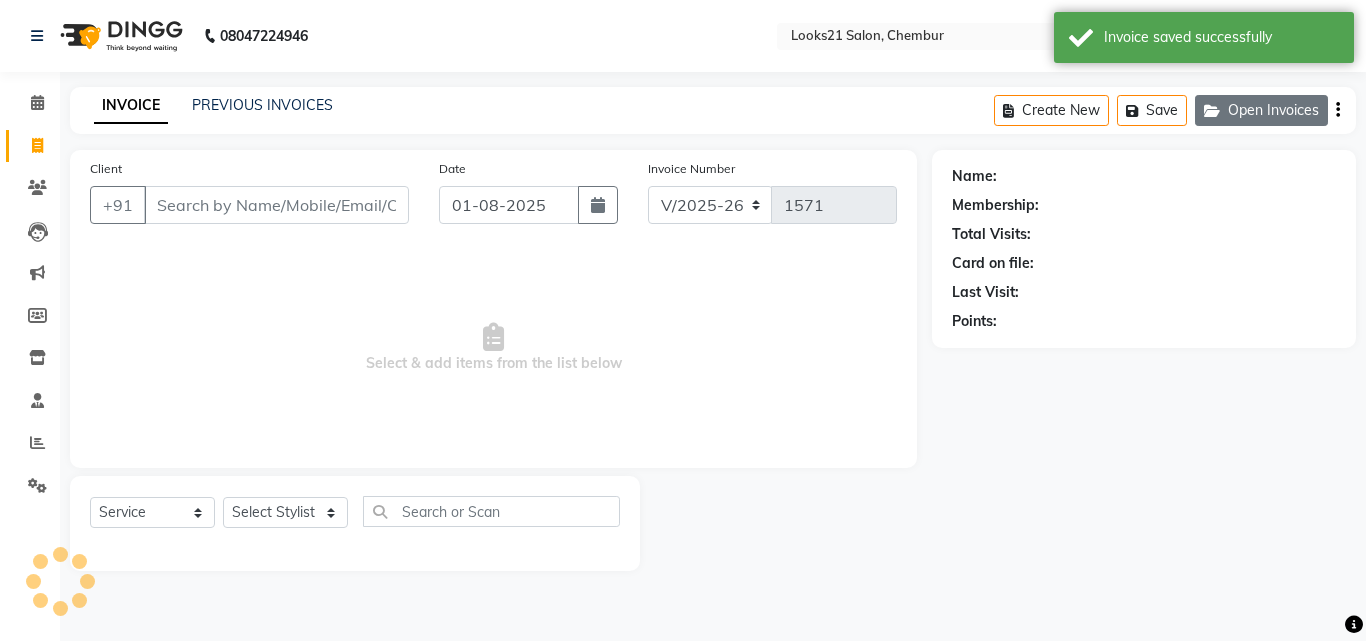 click on "Open Invoices" 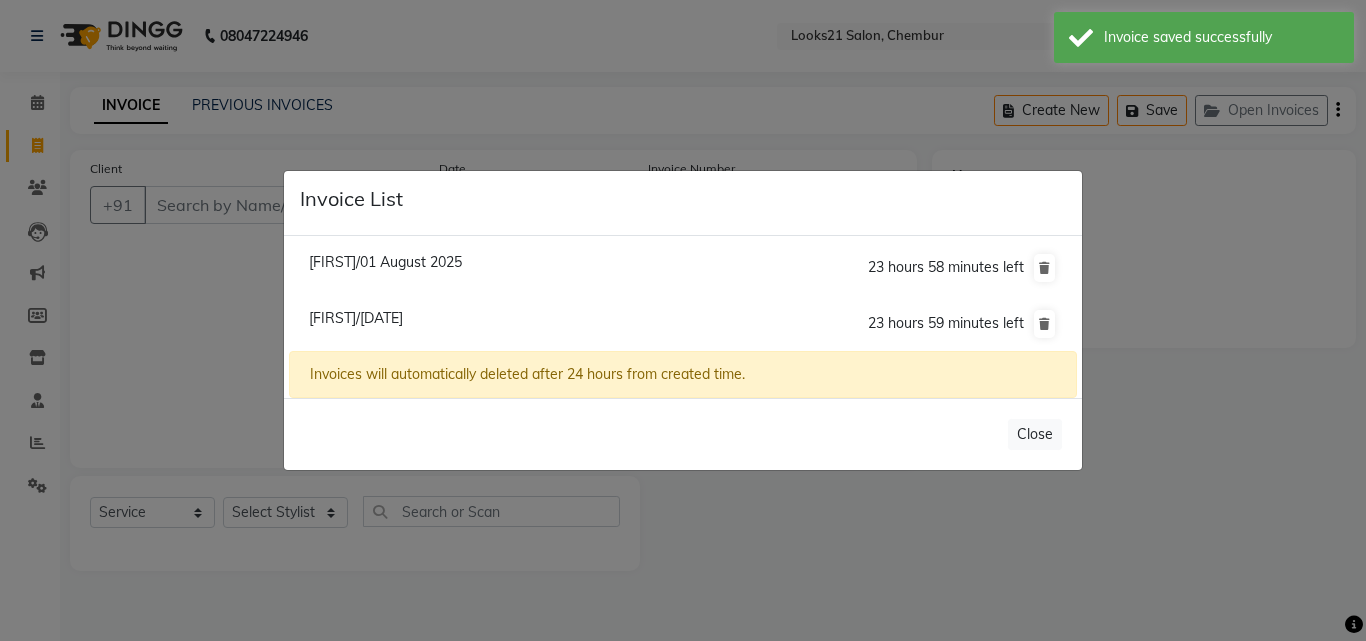 click on "[FIRST] [LAST]/[DATE] [TIME] left" 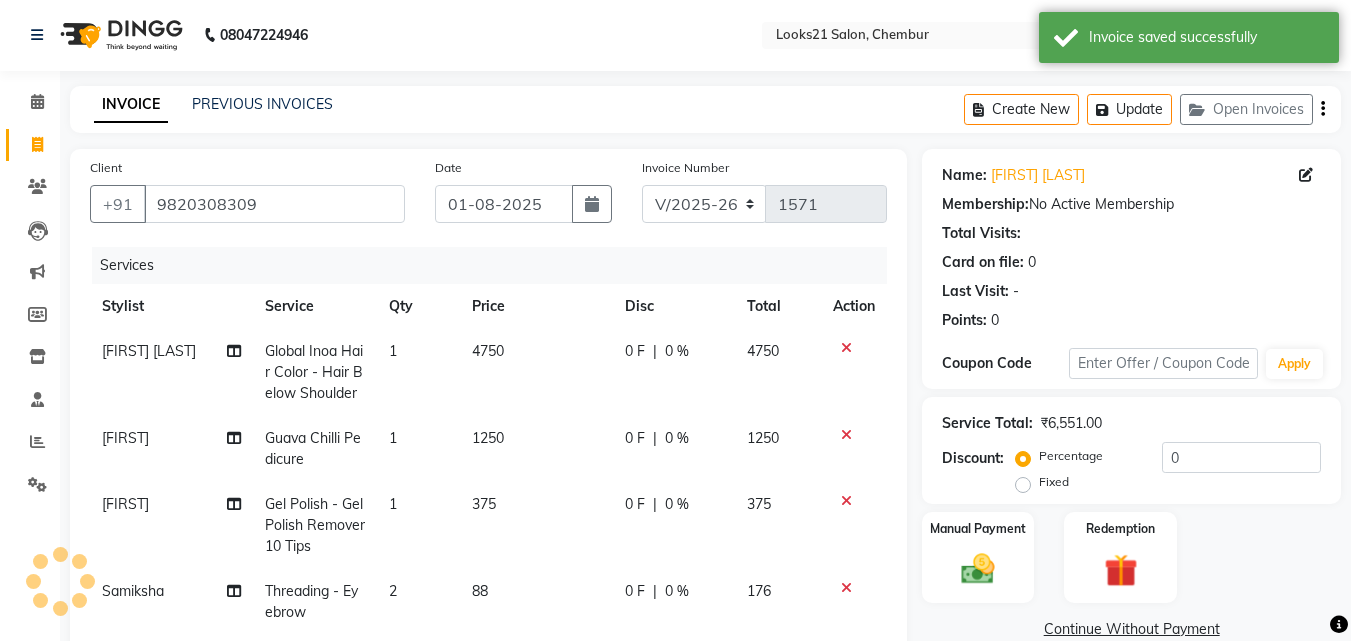 scroll, scrollTop: 300, scrollLeft: 0, axis: vertical 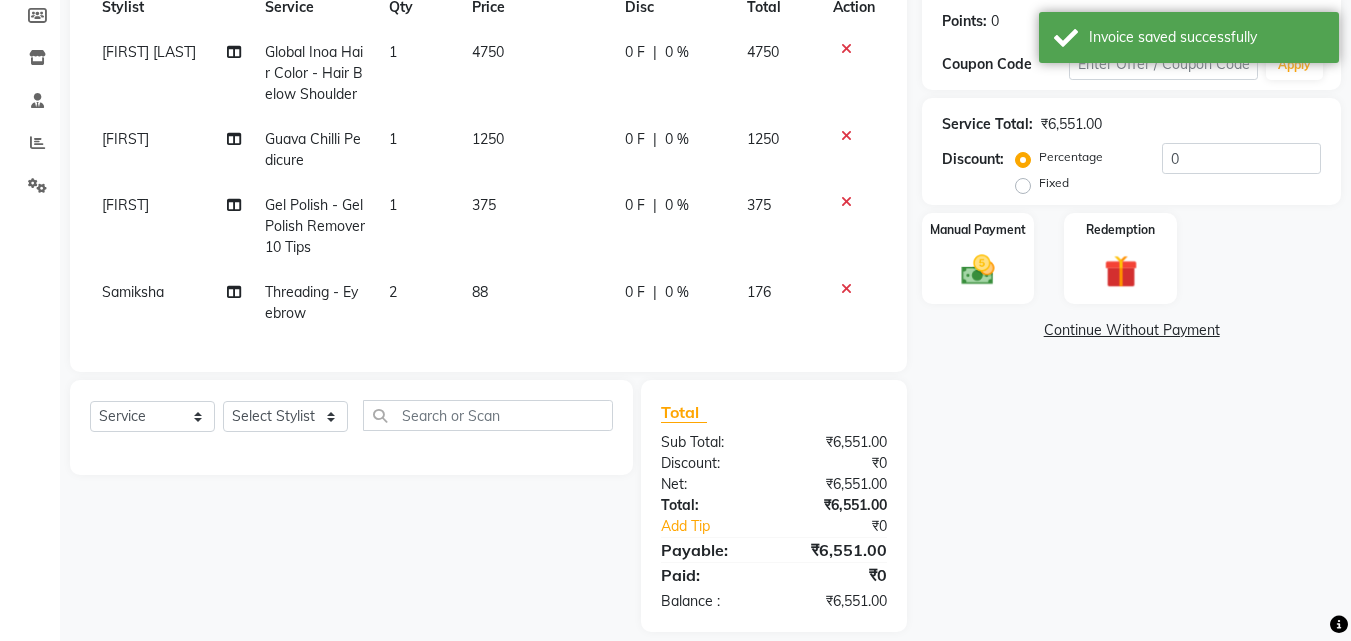 drag, startPoint x: 397, startPoint y: 291, endPoint x: 428, endPoint y: 293, distance: 31.06445 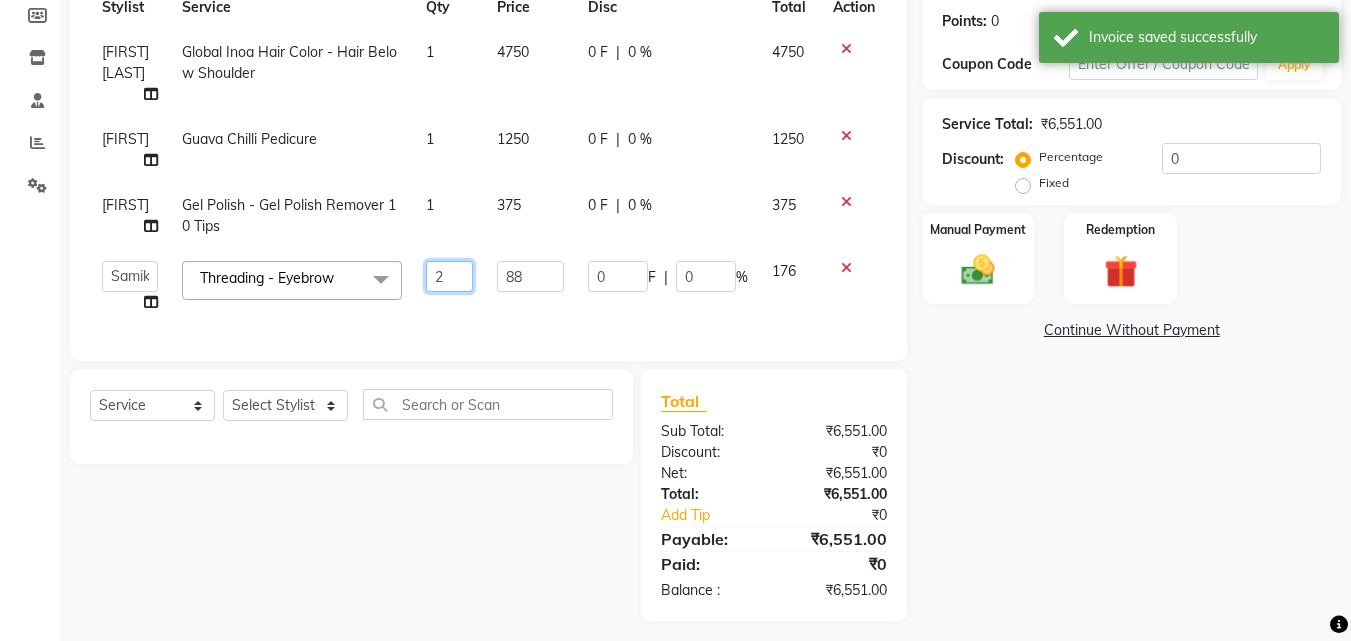 drag, startPoint x: 474, startPoint y: 267, endPoint x: 356, endPoint y: 241, distance: 120.83046 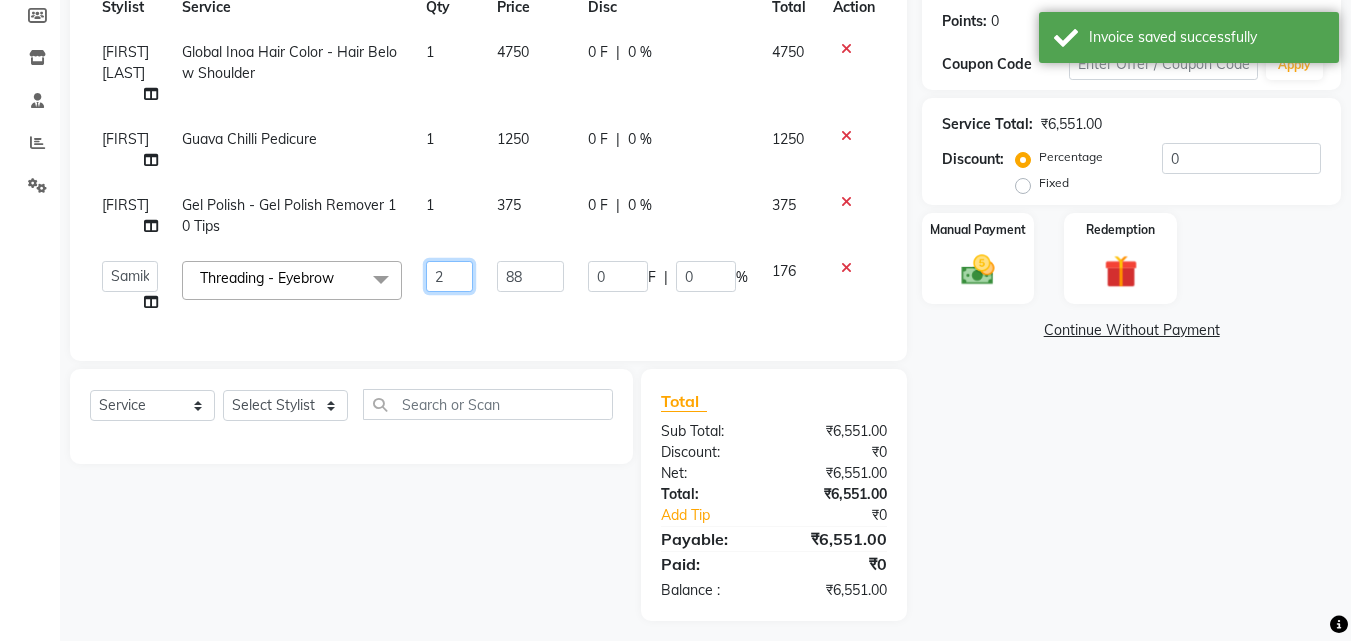 click on "Anwar Danish Janardhan LOOKS 21 Sabiya Khan Sajeda Siddiqui Samiksha Shakil Sharif Ahmed Shraddha Vaishali Threading - Eyebrow x Spa - Exfoliation With Scrub Cream Spa - Exfoliation With Sugar Peel Spa - Massage With Essential Oil Spa - Massage Vitamin Wax Spa - Wraps With Cotton Extract Spa - Wraps With Moistourising Wax TIP FOR STAFF Therapy - Full Arms Therapy - Full Leg Therapy - Sparkling Back Reflexology - Feet (30 Mins) Reflexology - Hand & Feet ( 60 Mins) Reflexology - Back (30 Mins) Nails - Cut And Filing Nails - Nail Polish Hand / Feet Nails - French Nail Polish Nails - Gel French Nail Polish Nails- Cut file & Polish Gel Polish - Gel Polish 10 Tips Gel Polish - Gel Polish Remover 10 Tips Gel Polish - Builder Gel Extension Gel Polish - Gum Gel Extension Gel Polish - 10 Tips Glitter Polish Black Mask - Under Arms And Back Of Arms Black Mask - Front Black Mask - Back Black Mask - Full Arms Black Mask - Half Arms Black Mask - Full Legs O THREE FACIAL" 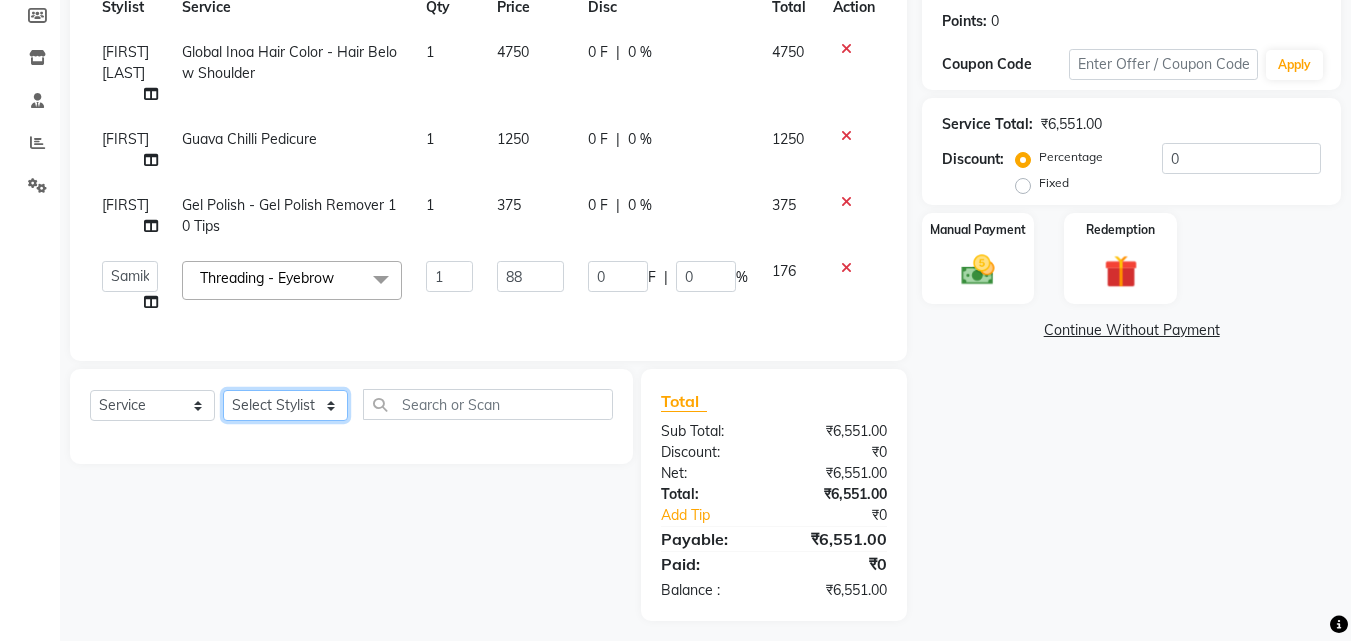 click on "Select Service Product Membership Package Voucher Prepaid Gift Card Select Stylist Anwar Danish Janardhan LOOKS 21 sabiya khan Sajeda Siddiqui Samiksha Shakil Sharif Ahmed Shraddha Vaishali" 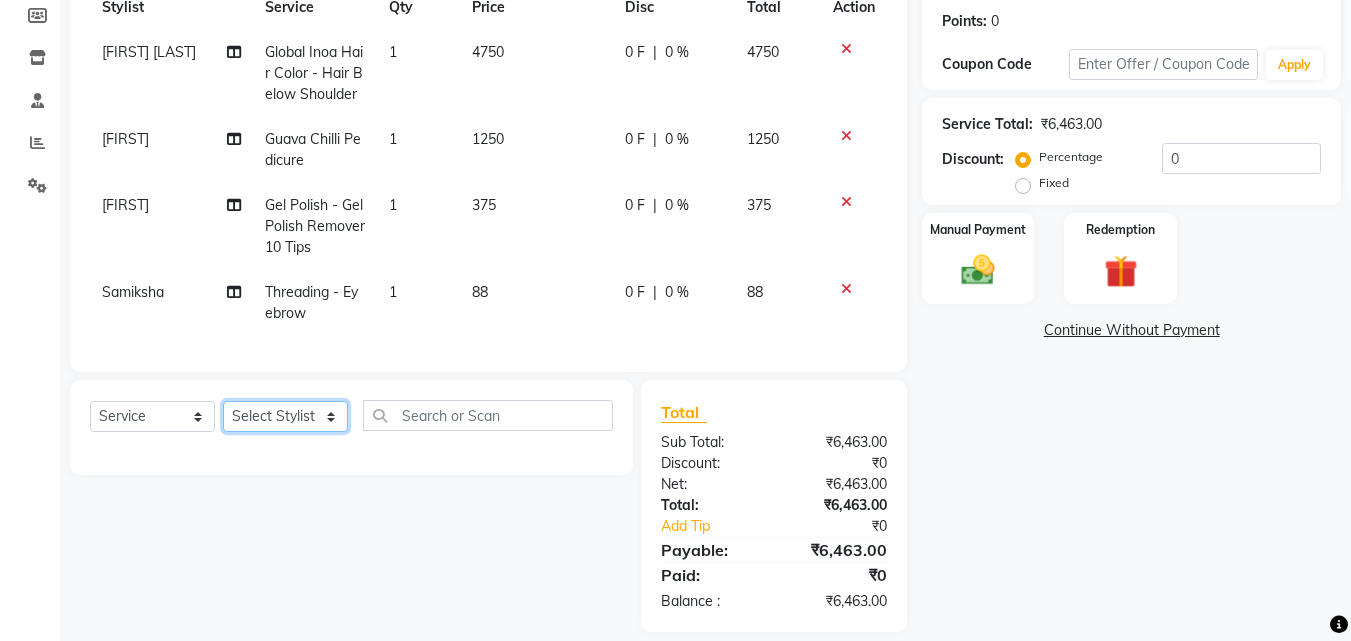 select on "13885" 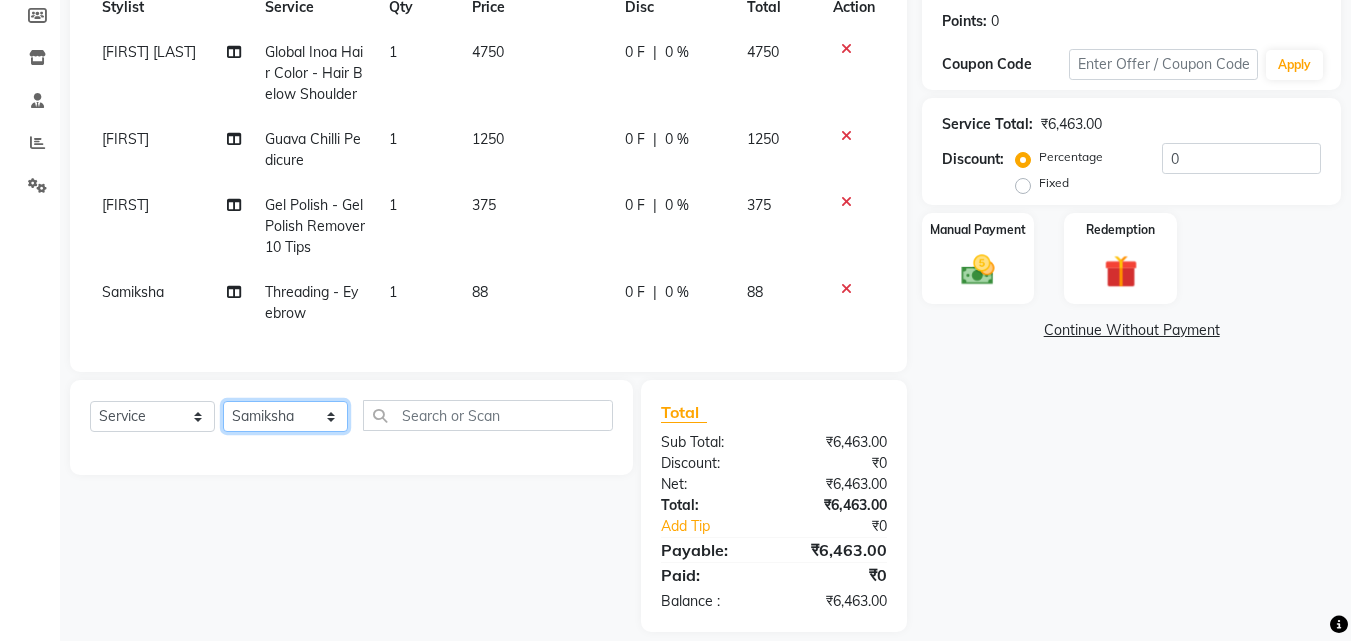 click on "Select Stylist Anwar Danish Janardhan LOOKS 21 Sabiya Khan Sajeda Siddiqui Samiksha Shakil Sharif Ahmed Shraddha Vaishali" 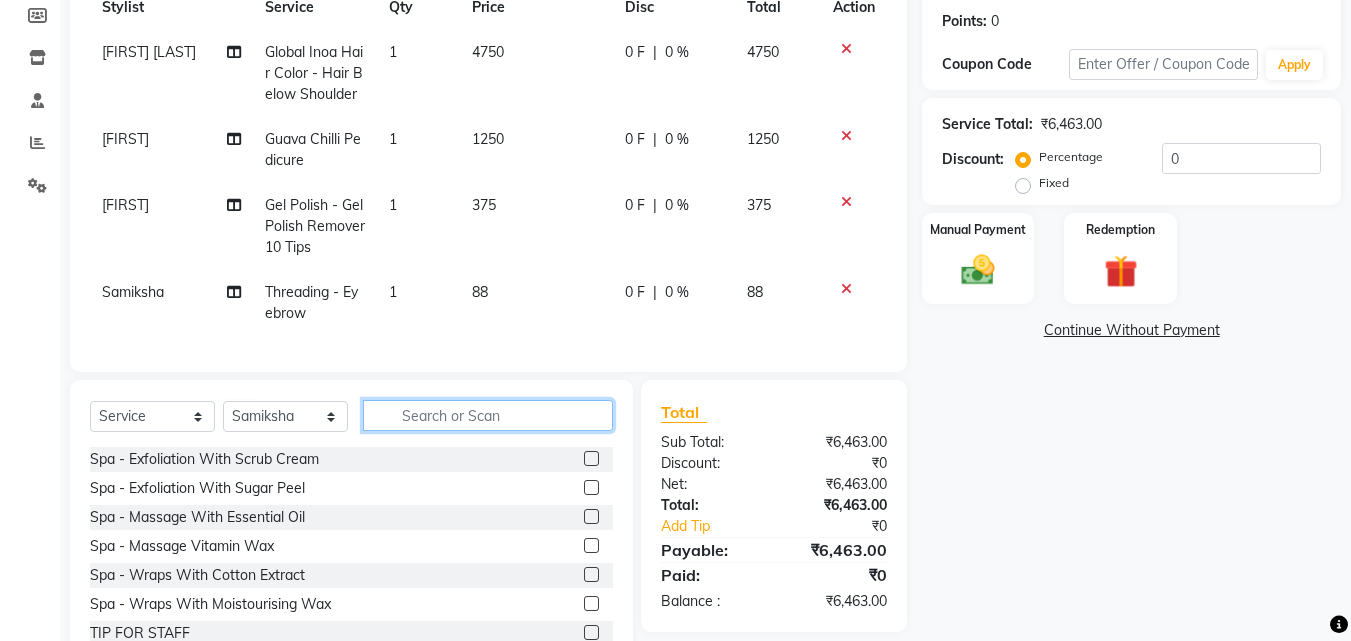 click 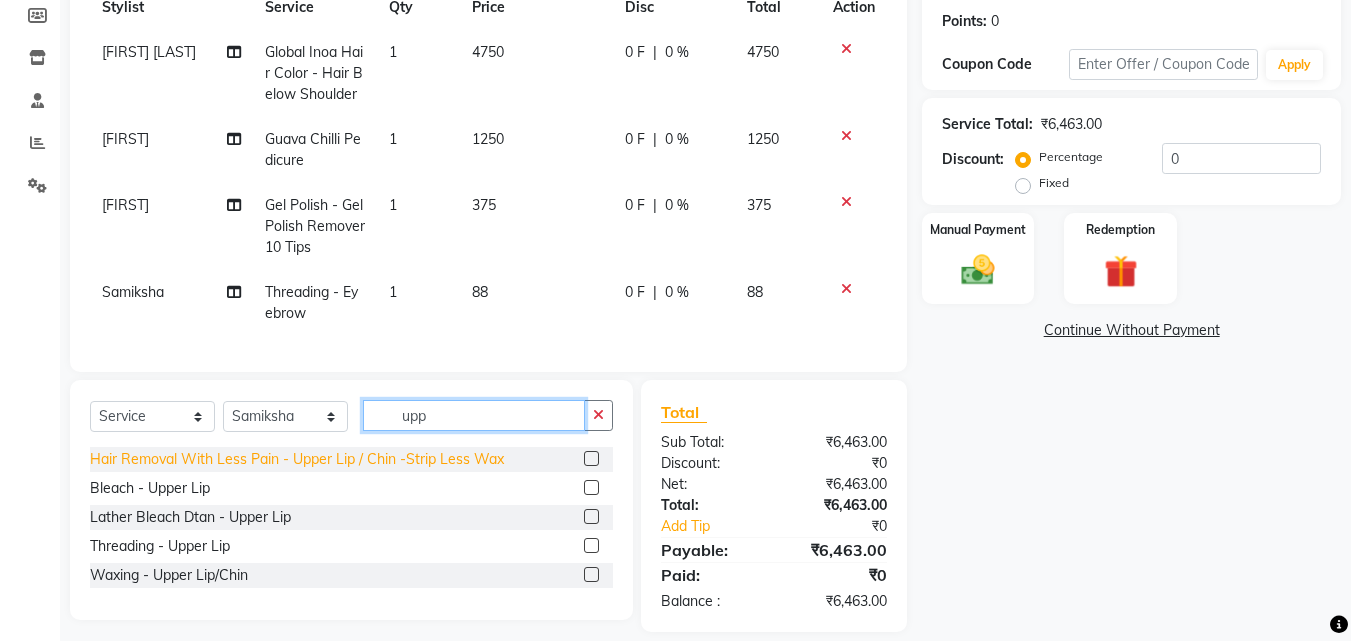 type on "upp" 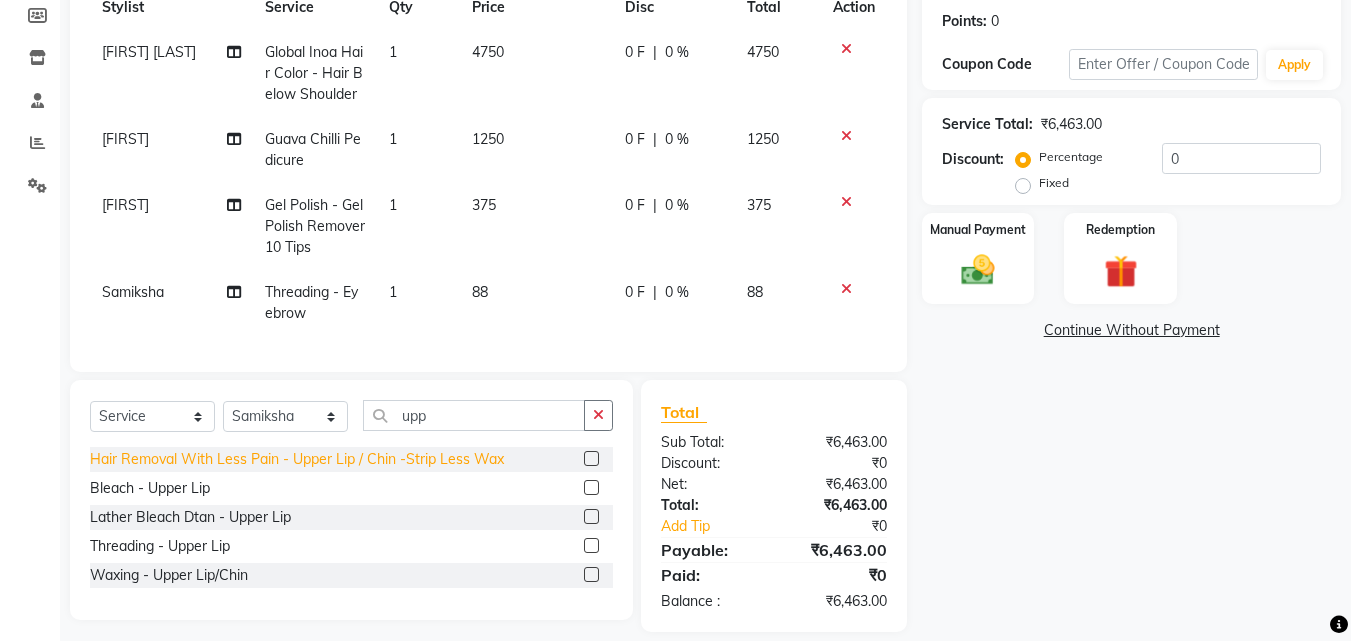 click on "Hair Removal With Less Pain  - Upper Lip / Chin -Strip Less Wax" 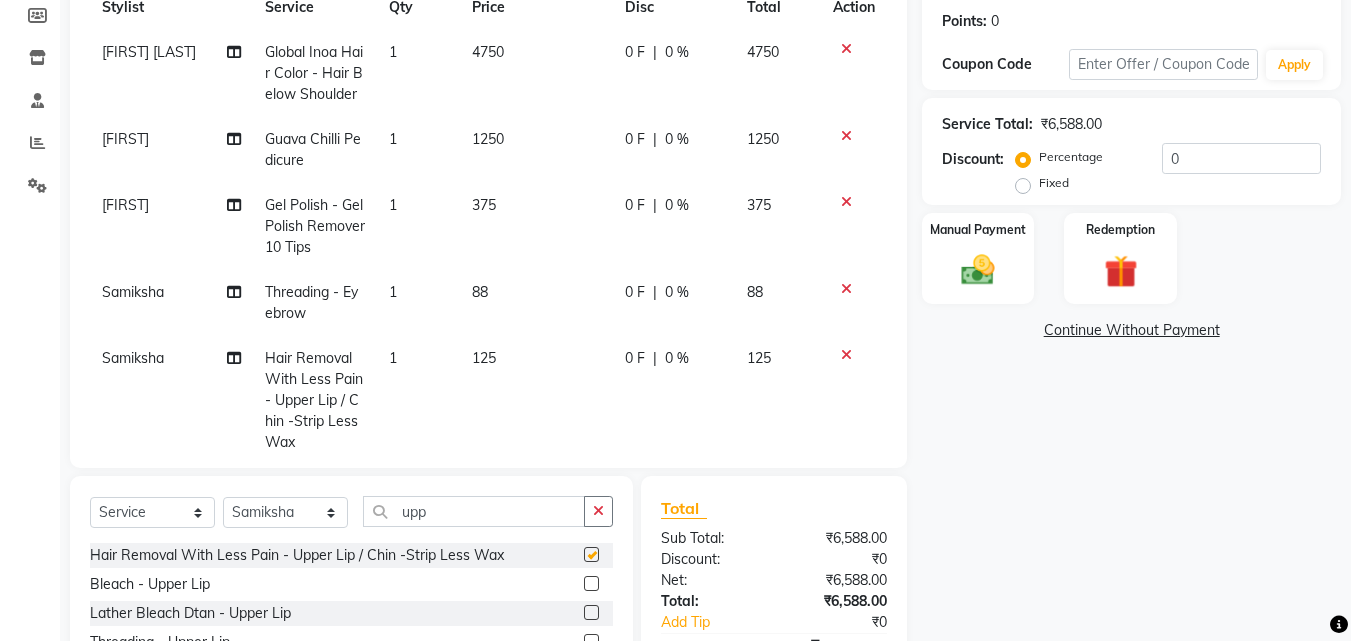checkbox on "false" 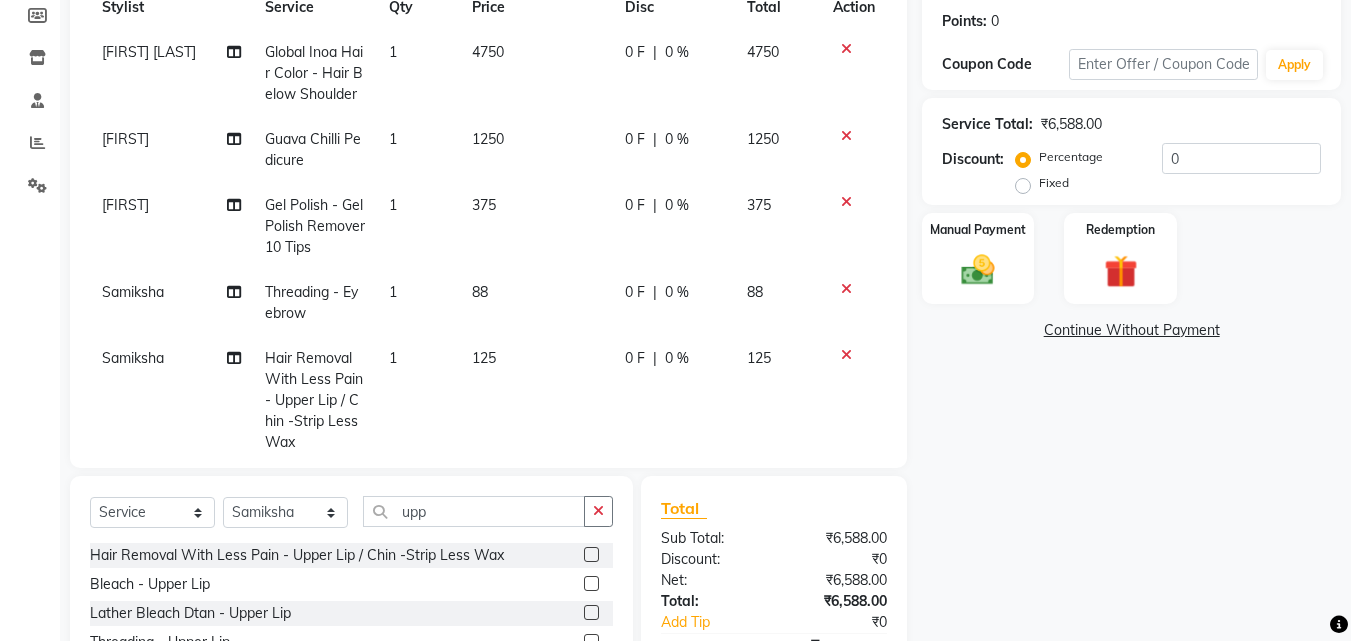 click on "1" 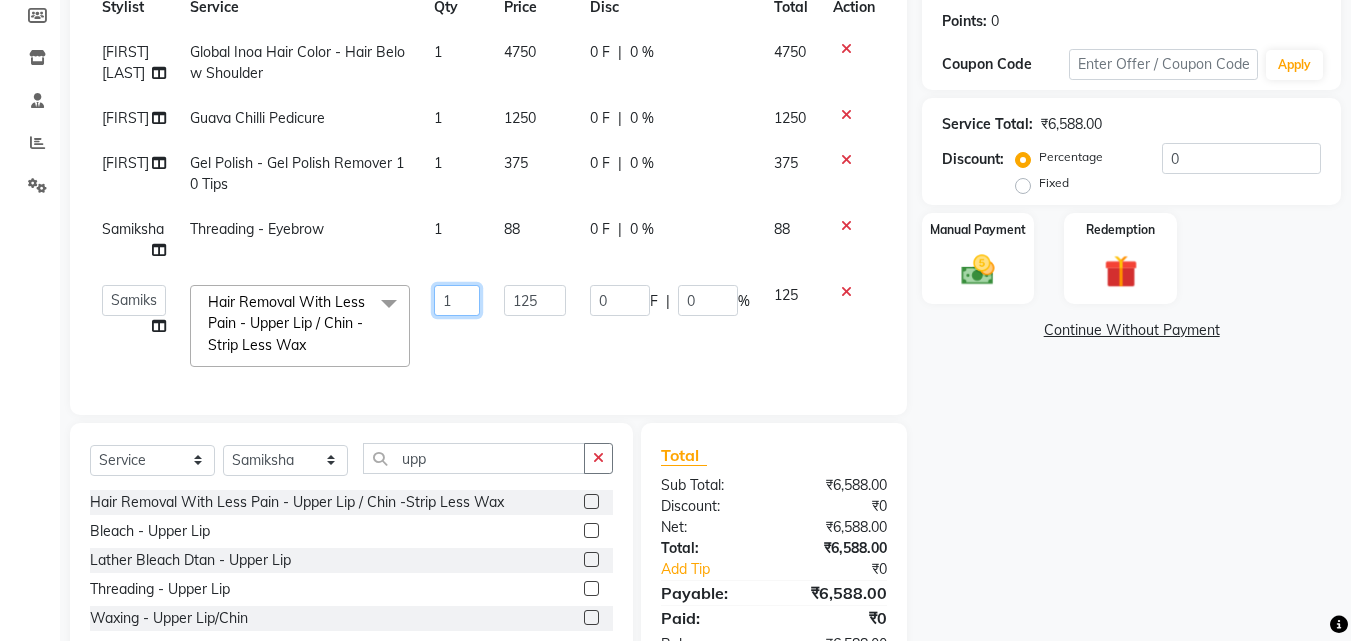 drag, startPoint x: 462, startPoint y: 312, endPoint x: 410, endPoint y: 302, distance: 52.95281 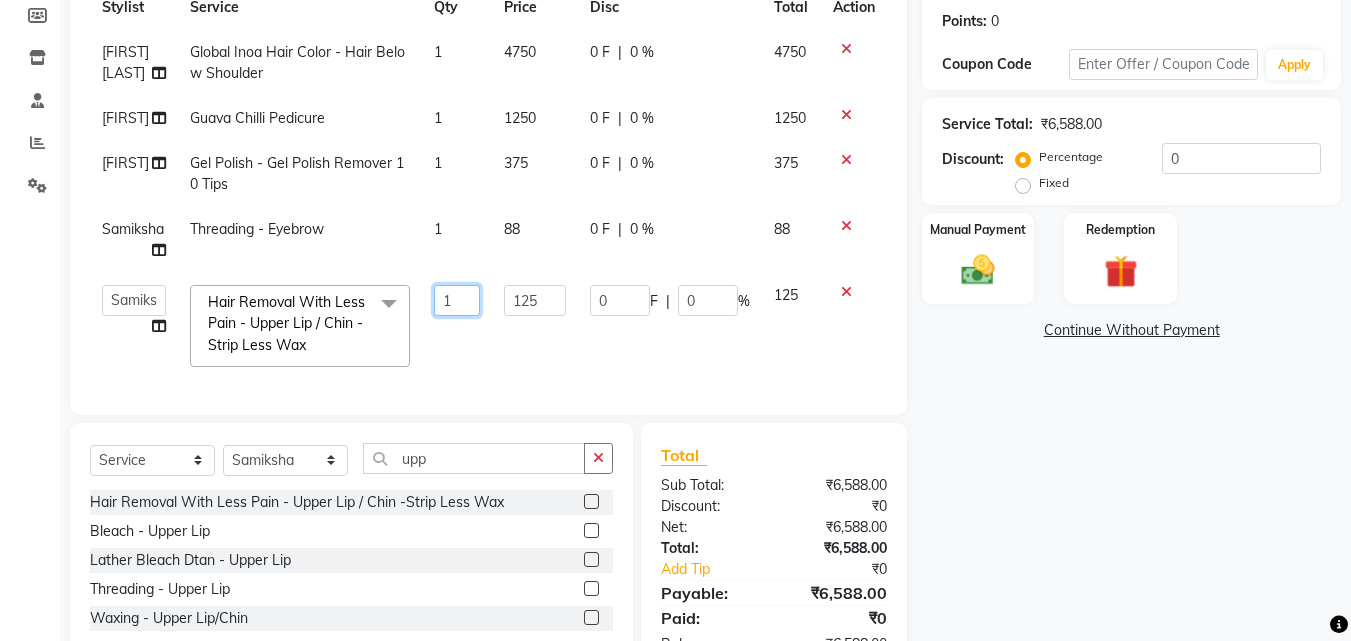 click on "Anwar Danish Janardhan LOOKS 21 Sabiya Khan Sajeda Siddiqui Samiksha Shakil Sharif Ahmed Shraddha Vaishali Threading - Eyebrow x Spa - Exfoliation With Scrub Cream Spa - Exfoliation With Sugar Peel Spa - Massage With Essential Oil Spa - Massage Vitamin Wax Spa - Wraps With Cotton Extract Spa - Wraps With Moistourising Wax TIP FOR STAFF Therapy - Full Arms Therapy - Full Leg Therapy - Sparkling Back Reflexology - Feet (30 Mins) Reflexology - Hand & Feet ( 60 Mins) Reflexology - Back (30 Mins) Nails - Cut And Filing Nails - Nail Polish Hand / Feet Nails - French Nail Polish Nails - Gel French Nail Polish Nails- Cut file & Polish Gel Polish - Gel Polish 10 Tips Gel Polish - Gel Polish Remover 10 Tips Gel Polish - Builder Gel Extension Gel Polish - Gum Gel Extension Gel Polish - 10 Tips Glitter Polish Black Mask - Under Arms And Back Of Arms Black Mask - Front Black Mask - Back Black Mask - Full Arms Black Mask - Feet 1" 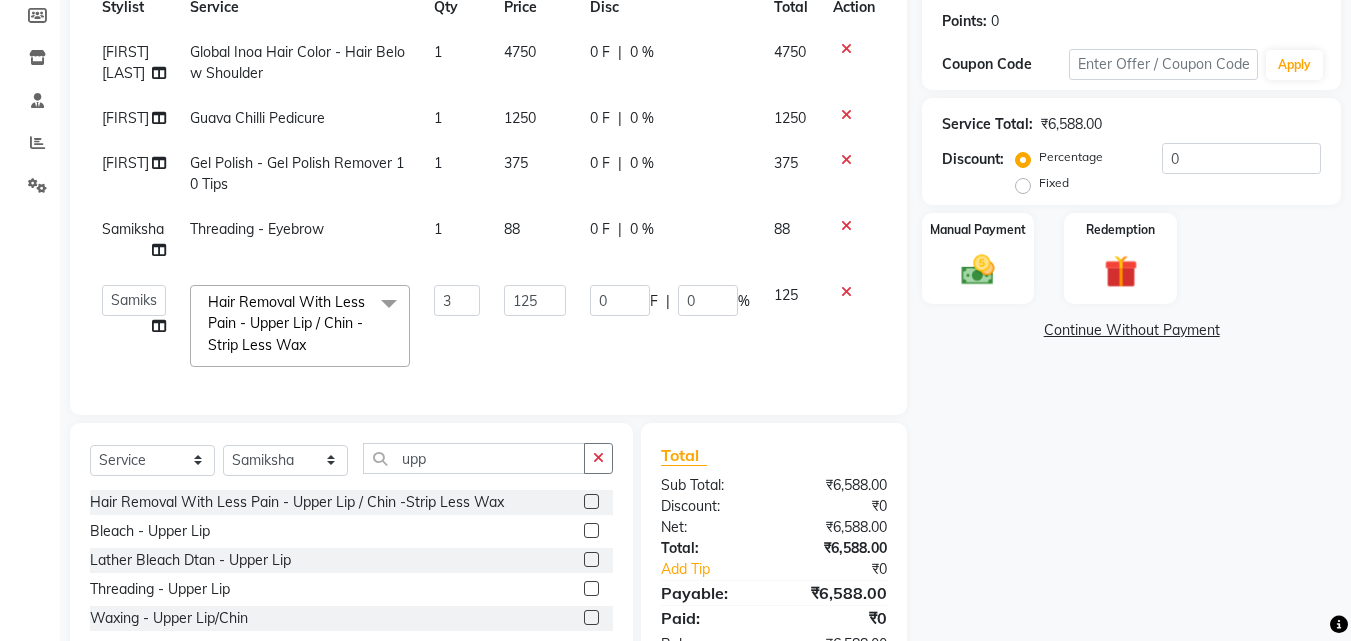 click on "Anwar Danish Janardhan LOOKS 21 sabiya khan Sajeda Siddiqui Samiksha Shakil Sharif Ahmed Shraddha Vaishali Hair Removal With Less Pain - Upper Lip / Chin -Strip Less Wax x Spa - Exfoliation With Scrub Cream Spa - Exfoliation With Sugar Peel Spa - Massage With Essential Oil Spa - Massage Vitamin Wax Spa - Wraps With Cotton Extract Spa - Wraps With Moistourising Wax TIP FOR STAFF Therapy - Full Arms Therapy - Full Leg Therapy - Sparkling Back Reflexology - Feet (30 Mins) Reflexology - Hand & Feet ( 60 Mins) Reflexology - Back (30 Mins) Nails - Cut And Filing Nails - Nail Polish Hand / Feet Nails - French Nail Polish Nails - Gel French Nail Polish Nails- Cut file & Polish Gel Polish - Gel Polish 10 Tips Gel Polish - Gel Polish Remover 10 Tips Gel Polish - Builder Gel Extension Gel Polish - Gum Gel Extension Gel Polish - 10 Tips Glitter Polish Black Mask - Under Arms And Back Of Arms Black Mask - Front Black Mask - Back Black Mask - Full Arms Black Mask - Feet 3" 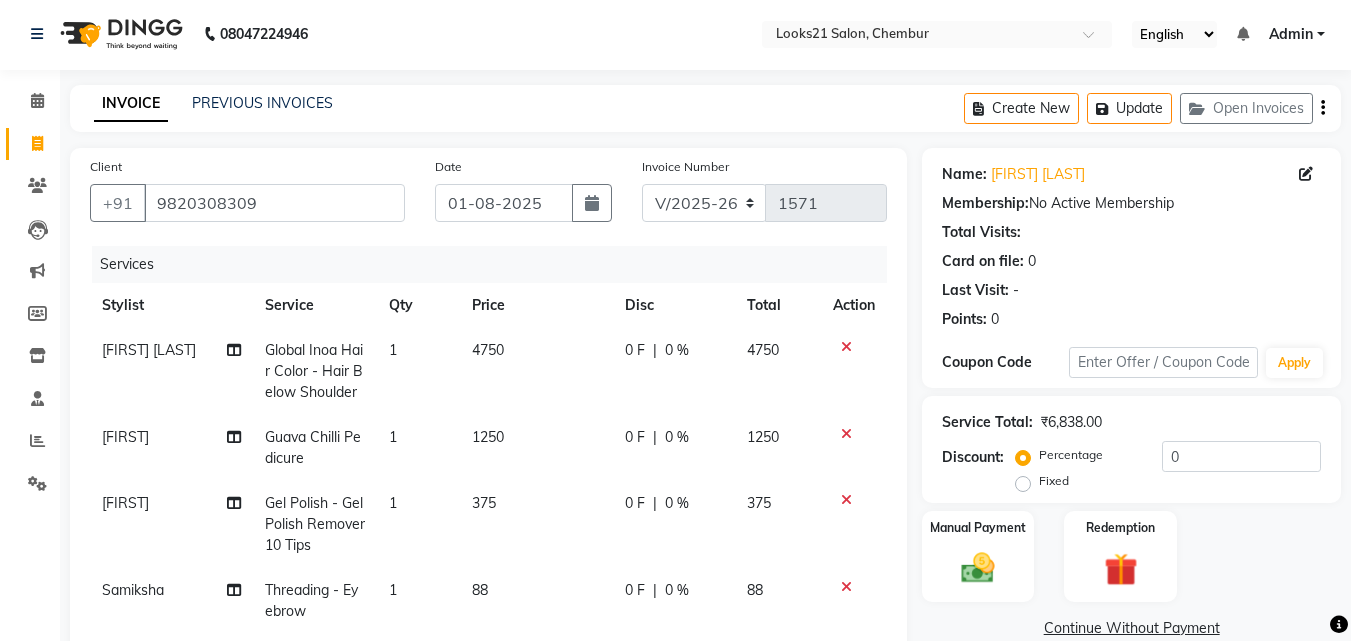 scroll, scrollTop: 0, scrollLeft: 0, axis: both 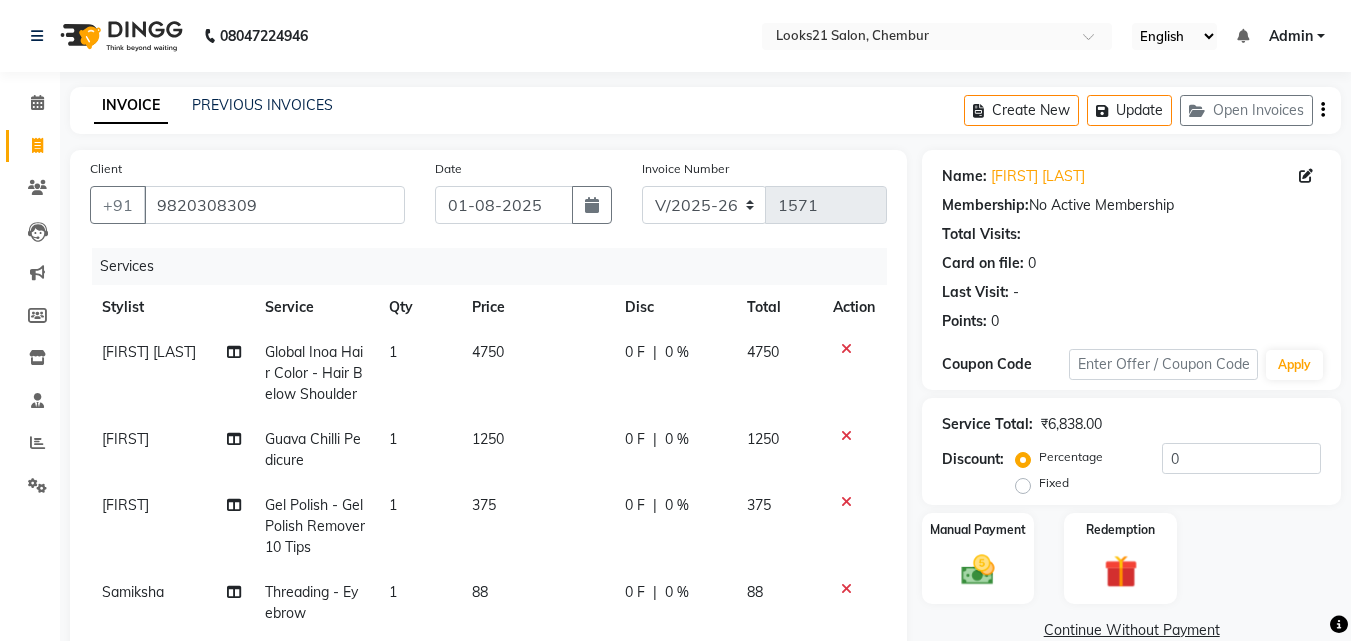 click on "0 F | 0 %" 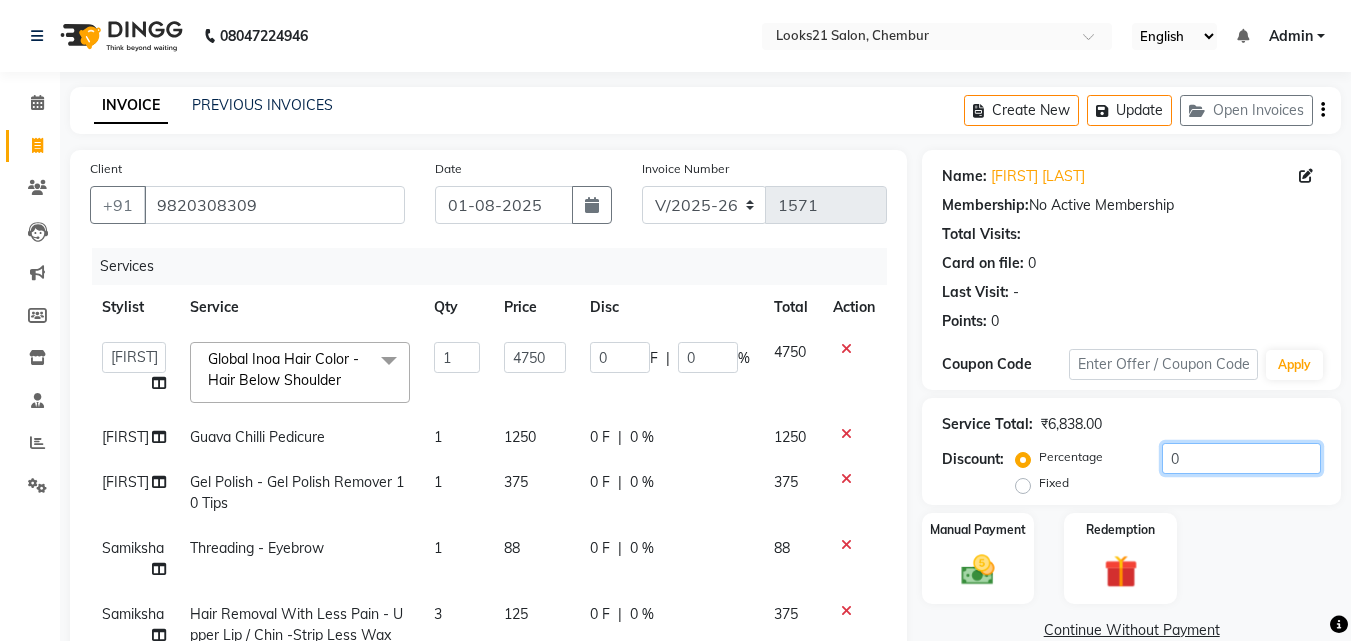 click on "0" 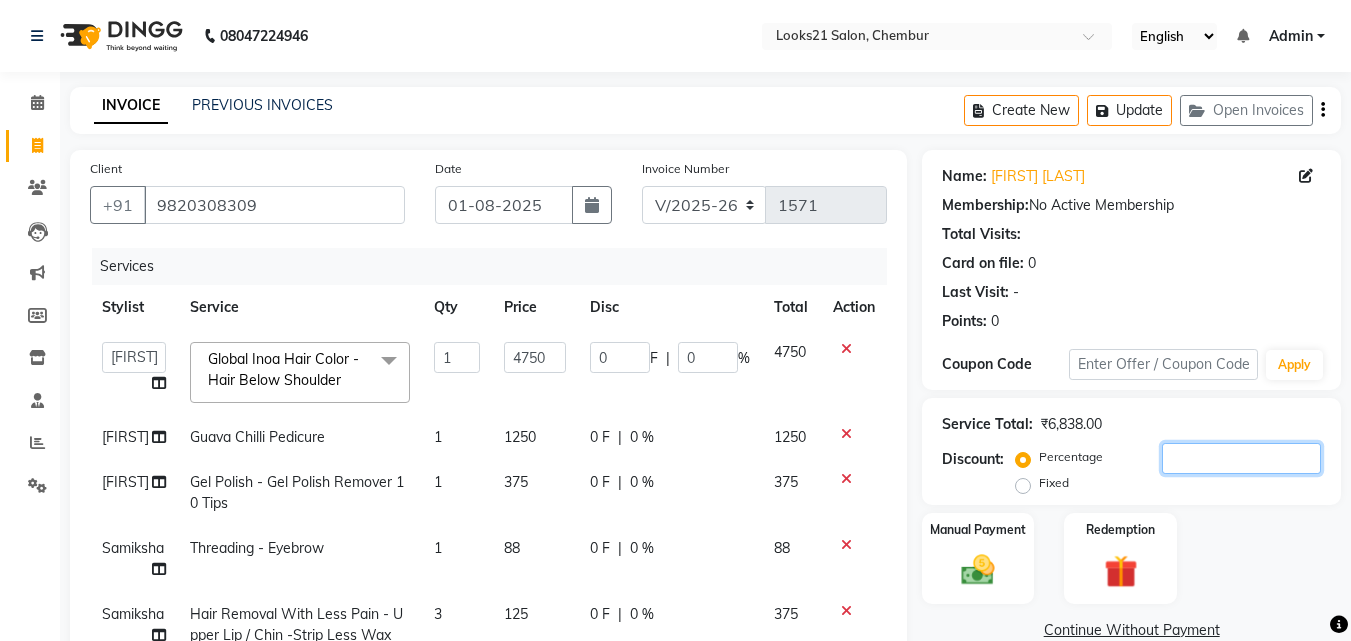 type on "2" 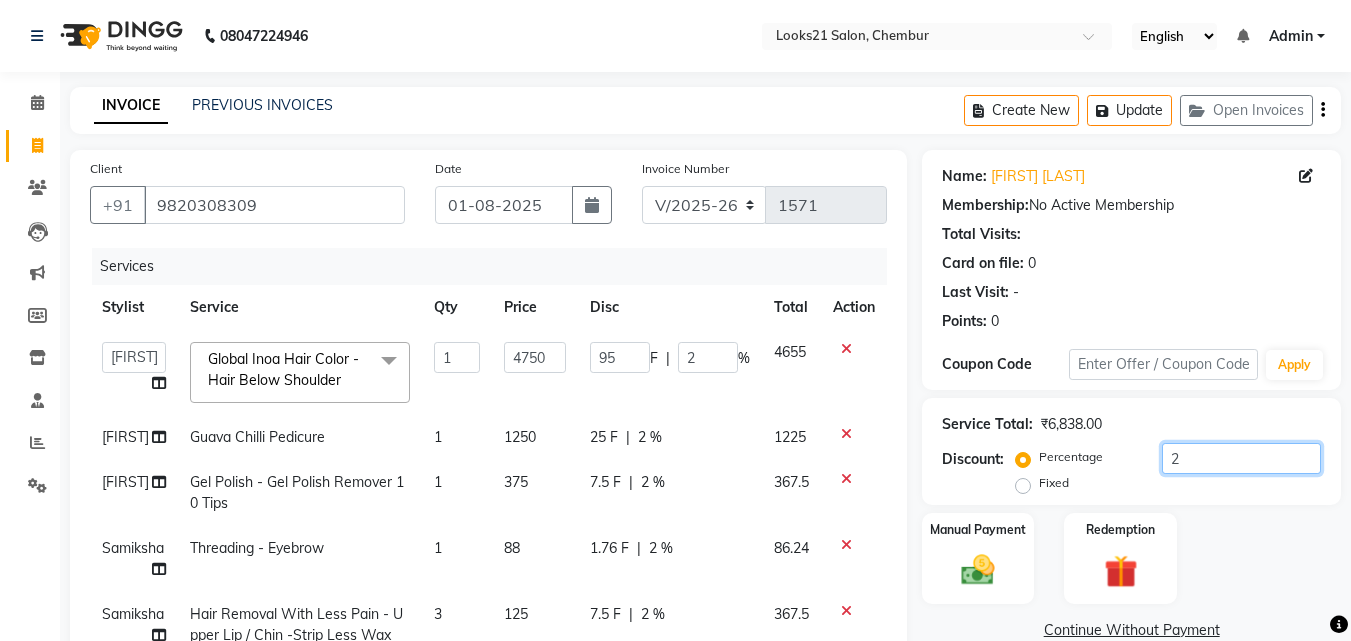 type on "20" 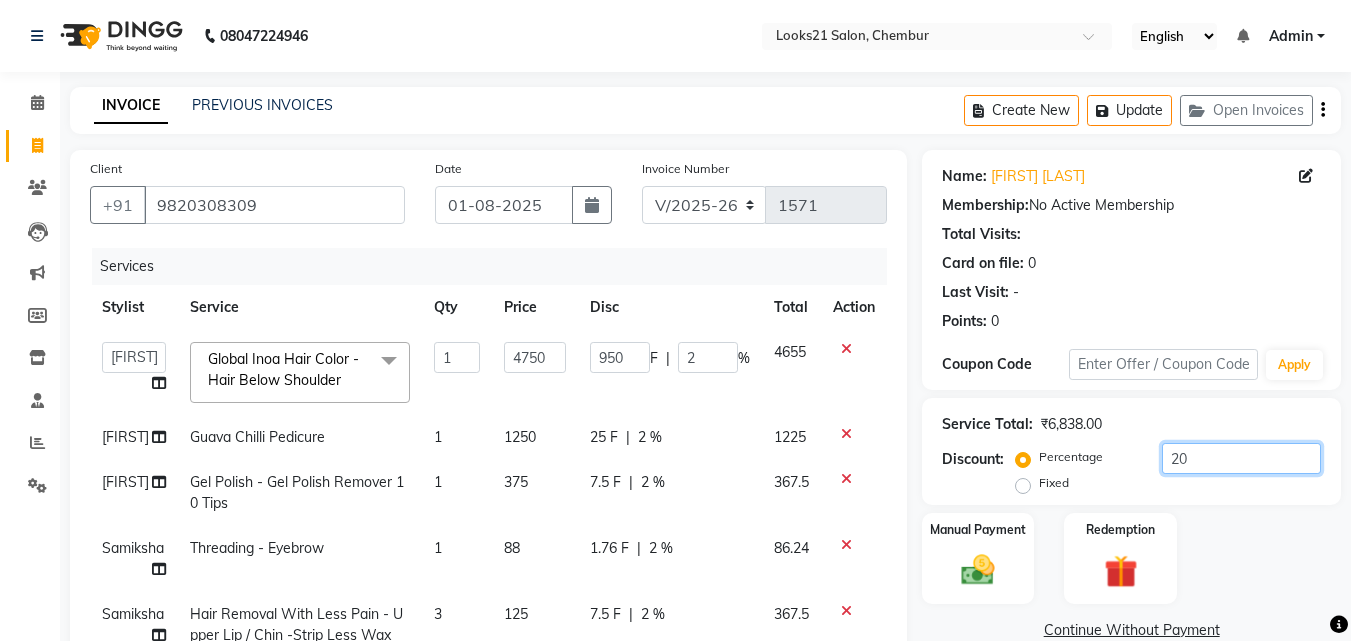 type on "20" 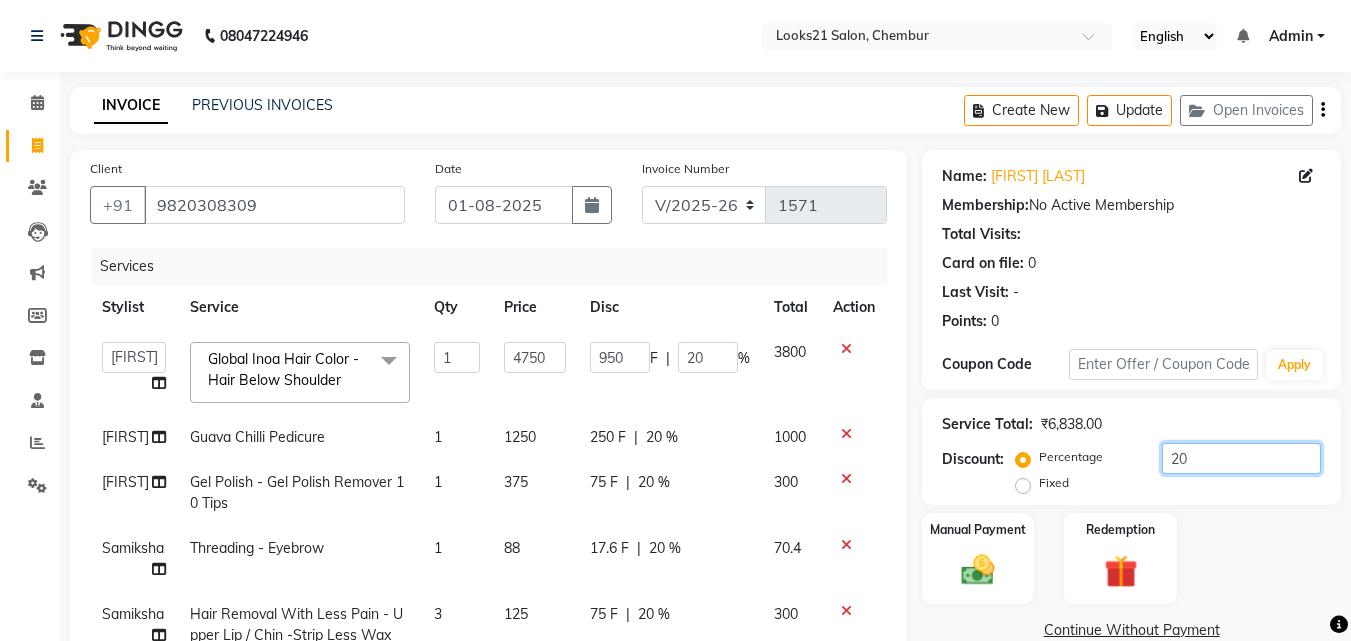 type on "20" 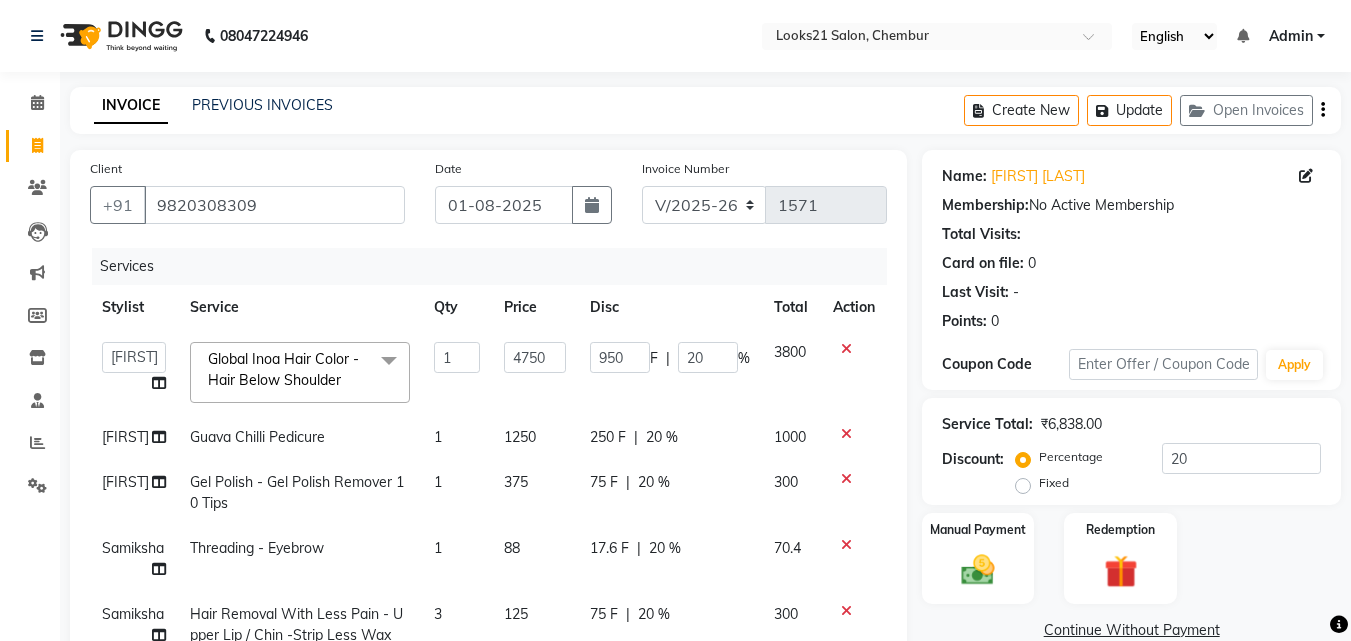 click on "250 F | 20 %" 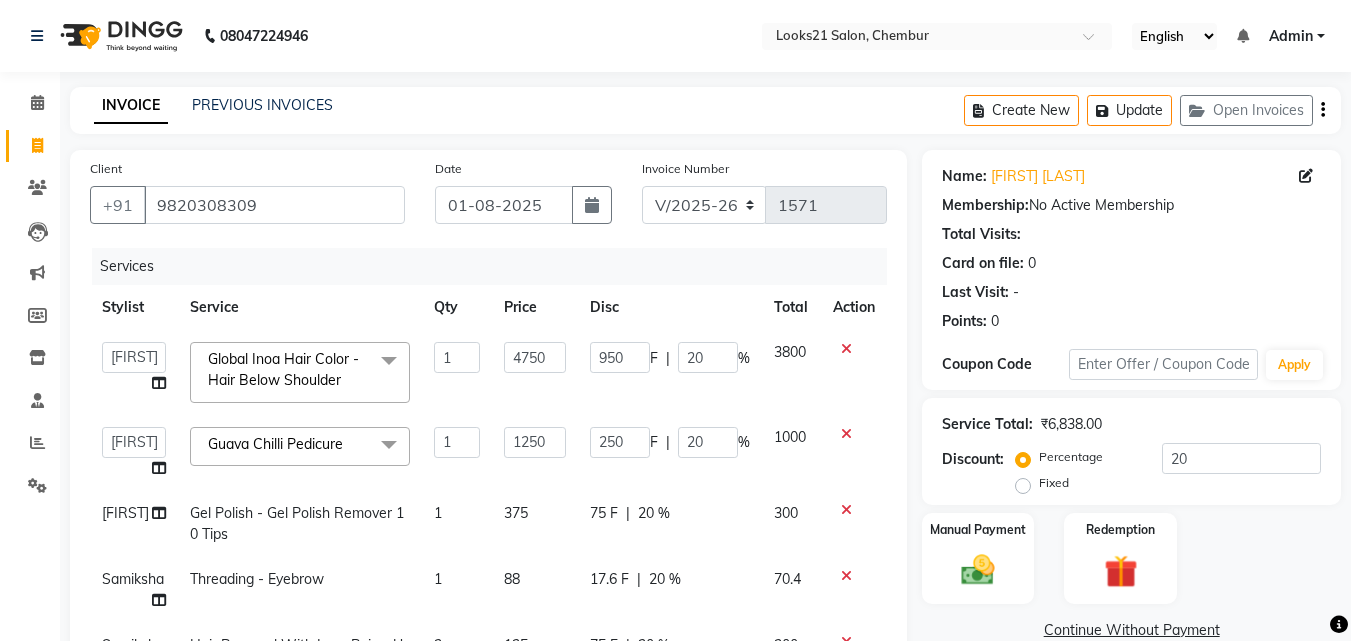 scroll, scrollTop: 100, scrollLeft: 0, axis: vertical 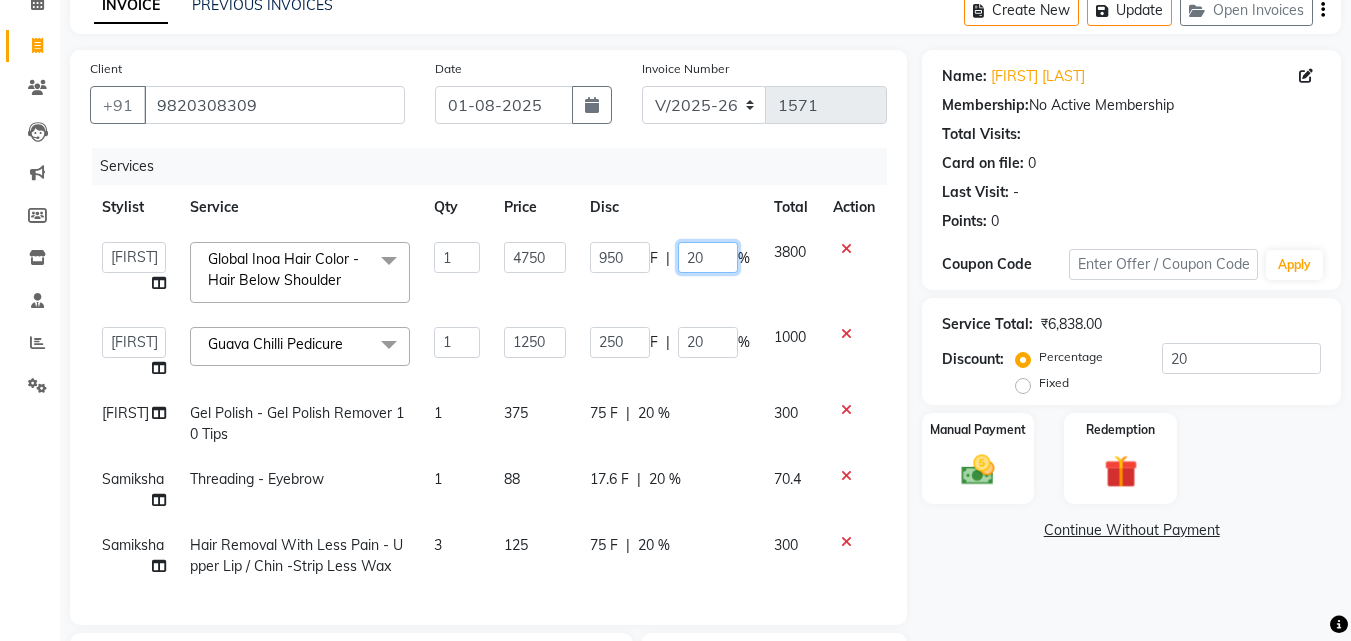 click on "20" 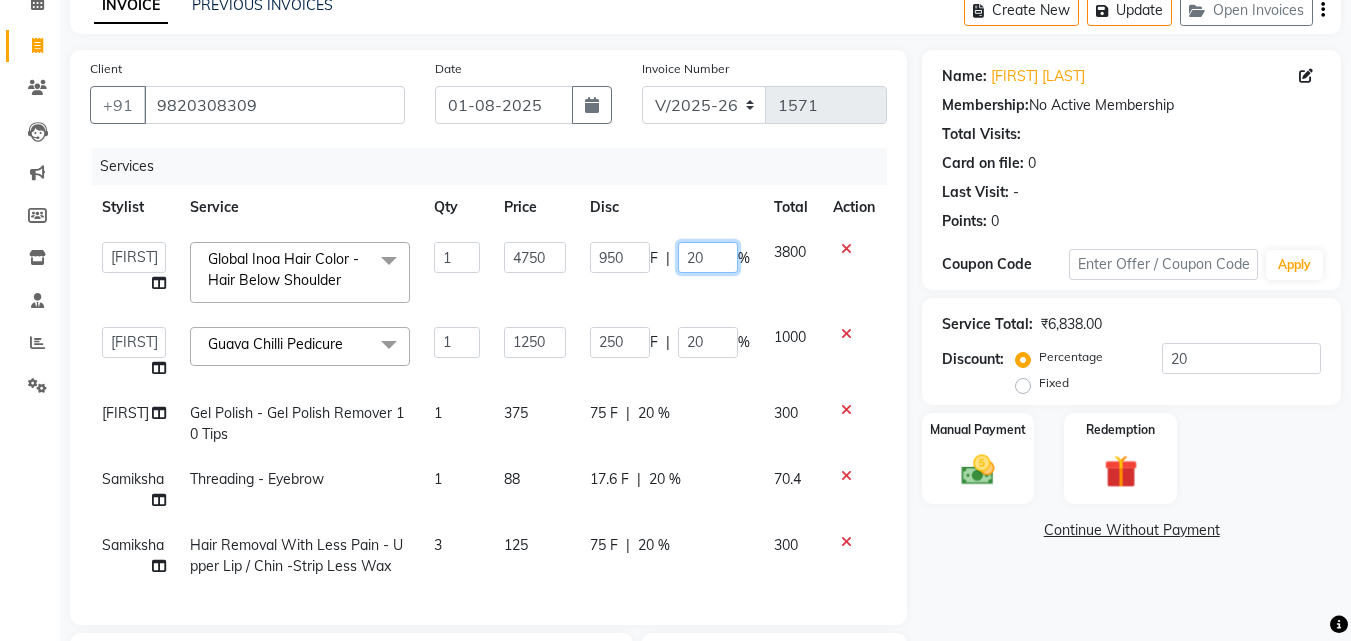 type on "2" 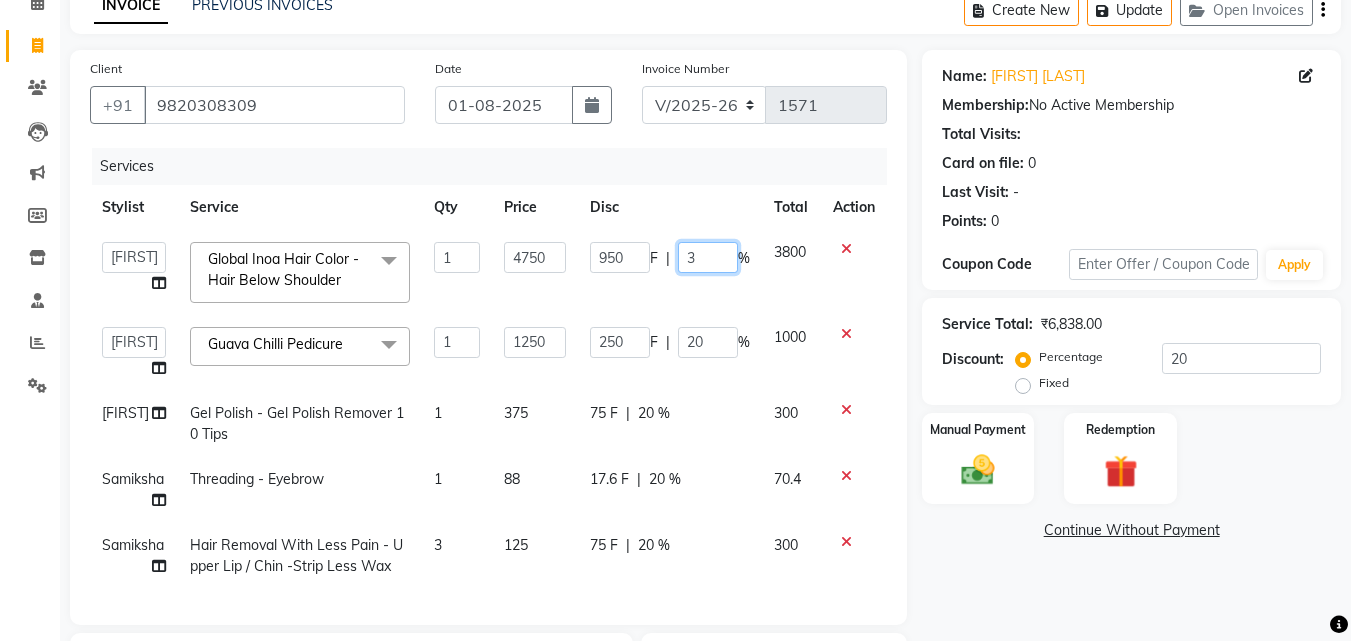 type on "30" 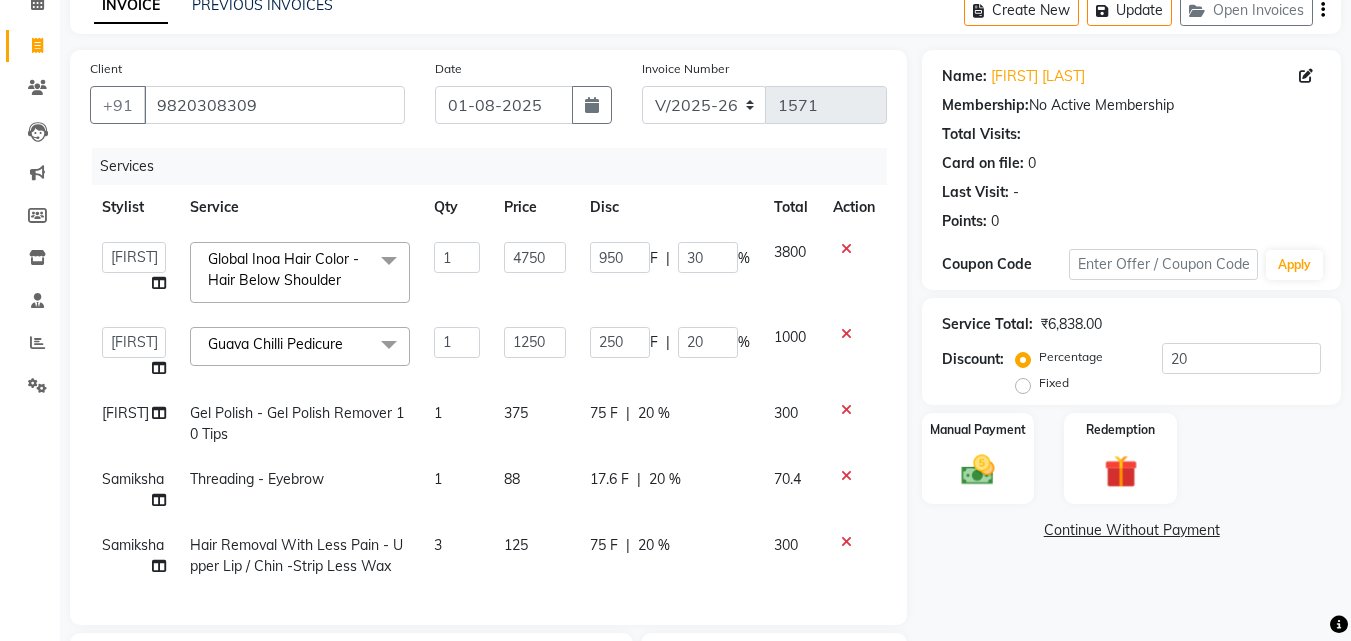 click on "950 F | 30 %" 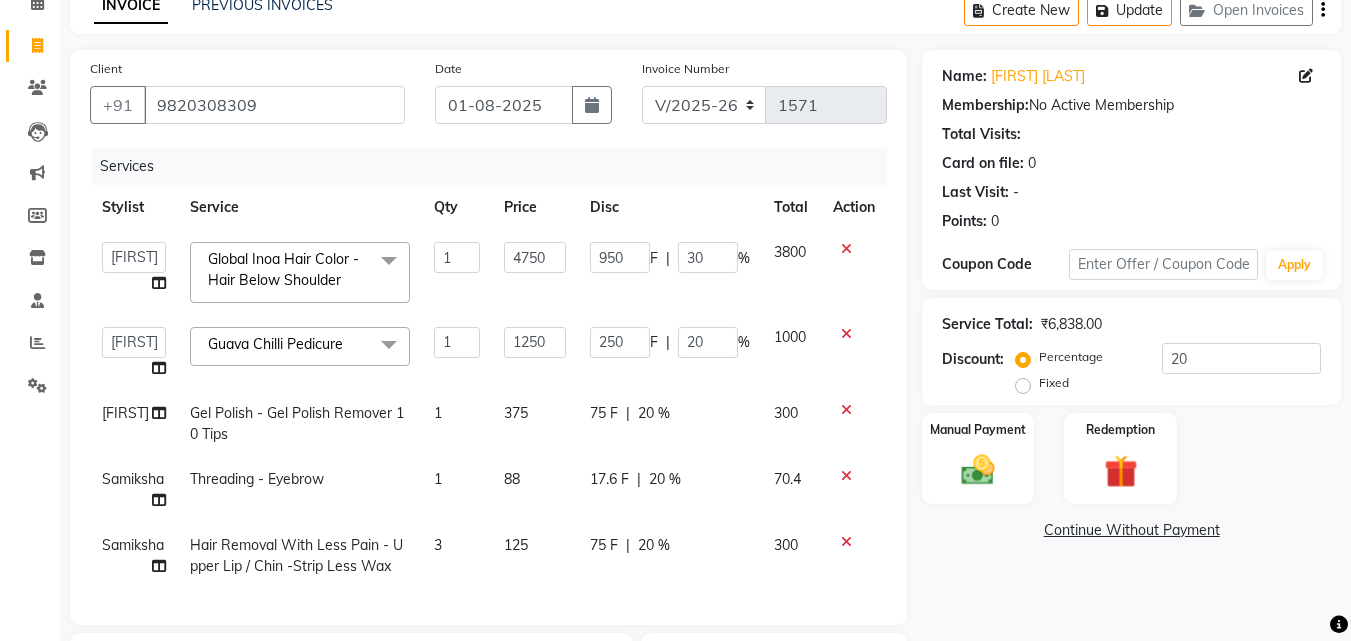 select on "13883" 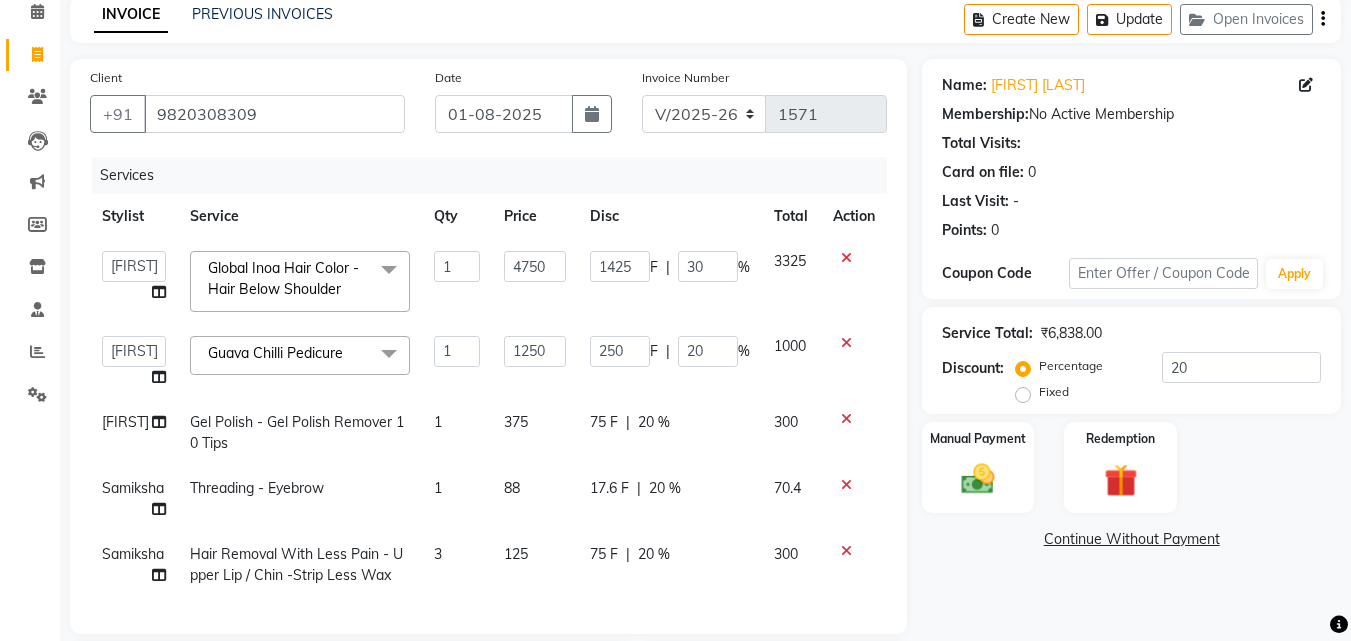 scroll, scrollTop: 0, scrollLeft: 0, axis: both 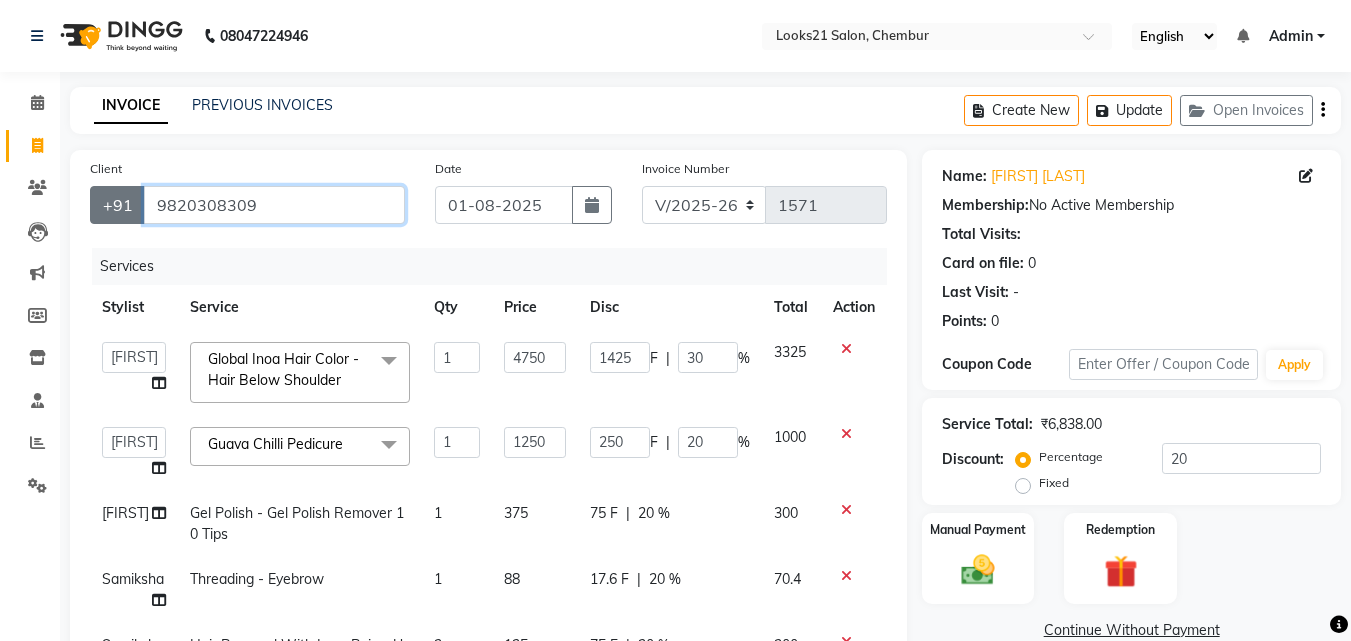 drag, startPoint x: 266, startPoint y: 189, endPoint x: 93, endPoint y: 189, distance: 173 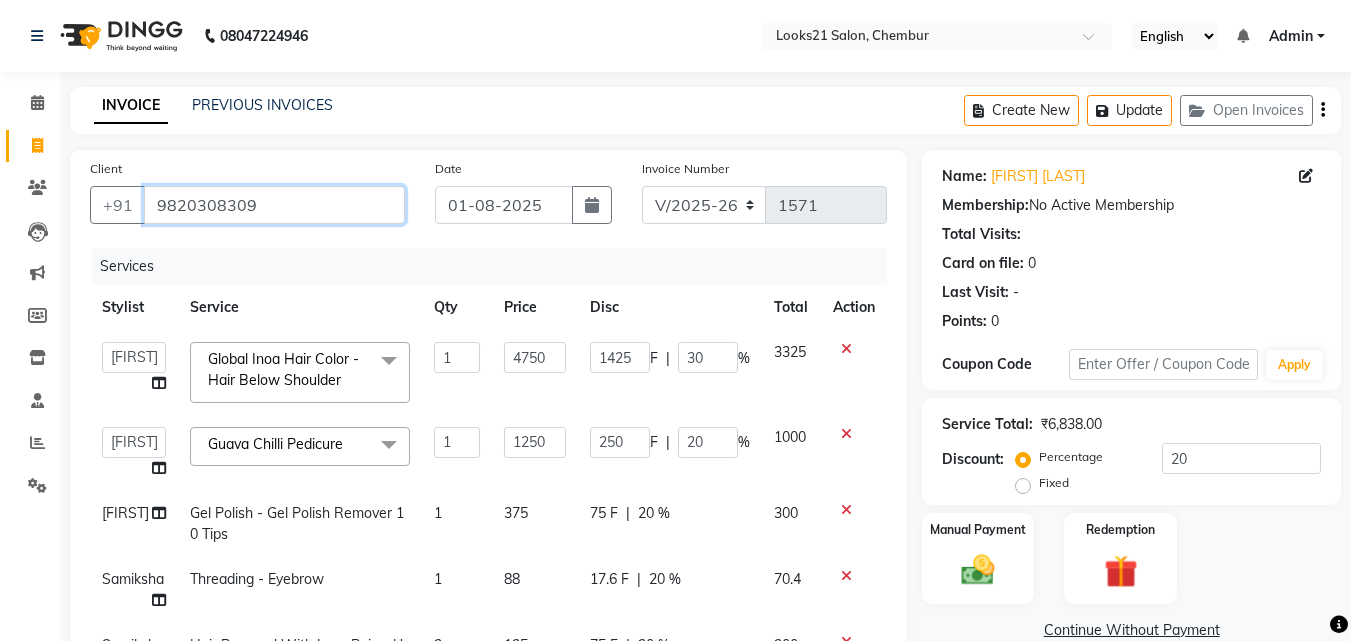 type on "9" 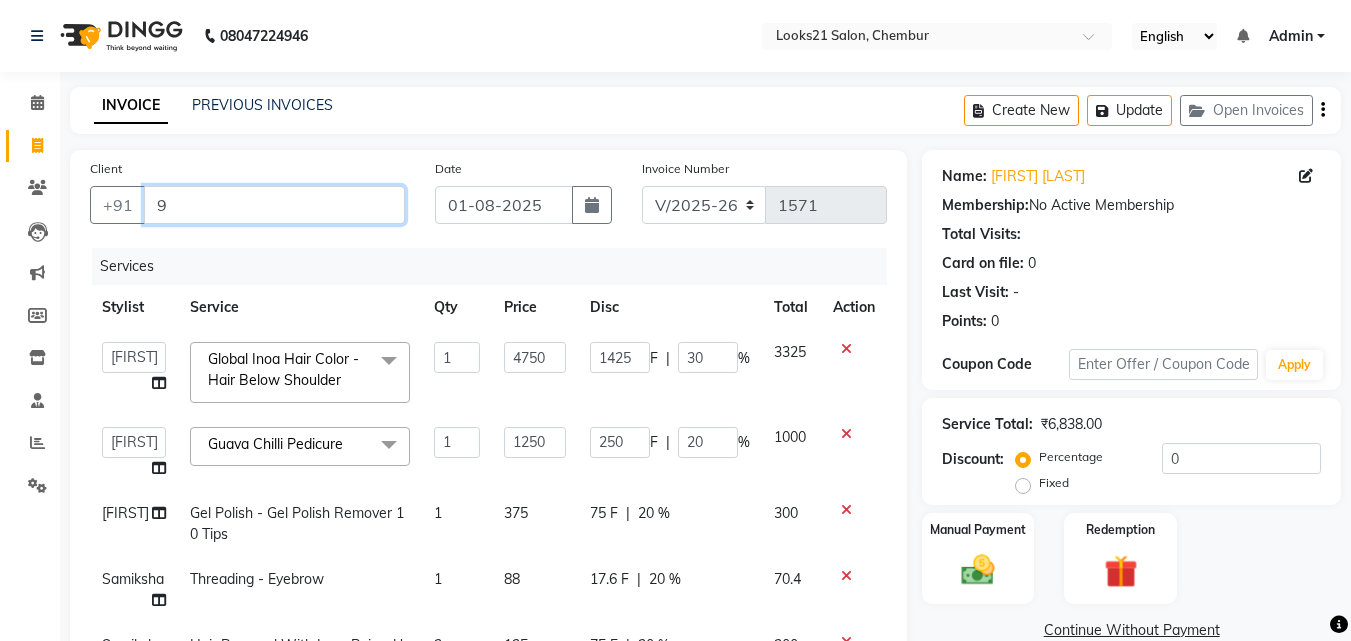 type on "0" 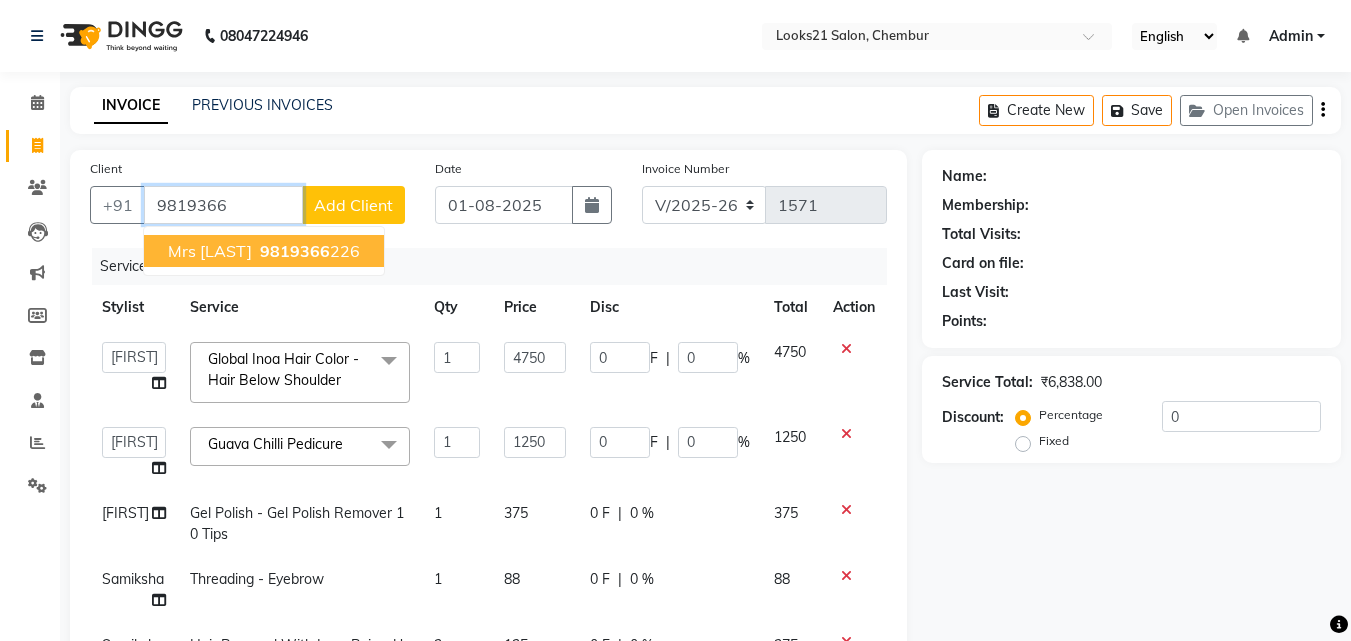 click on "Mrs [LAST]" at bounding box center [210, 251] 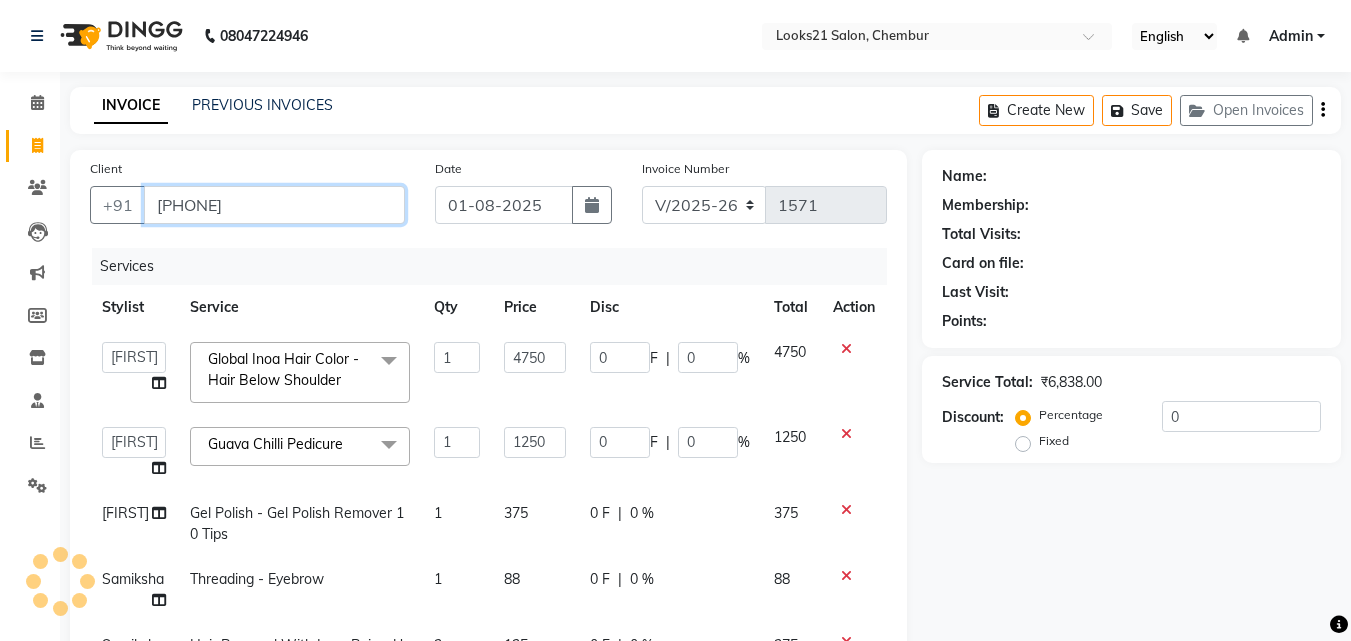 type on "[PHONE]" 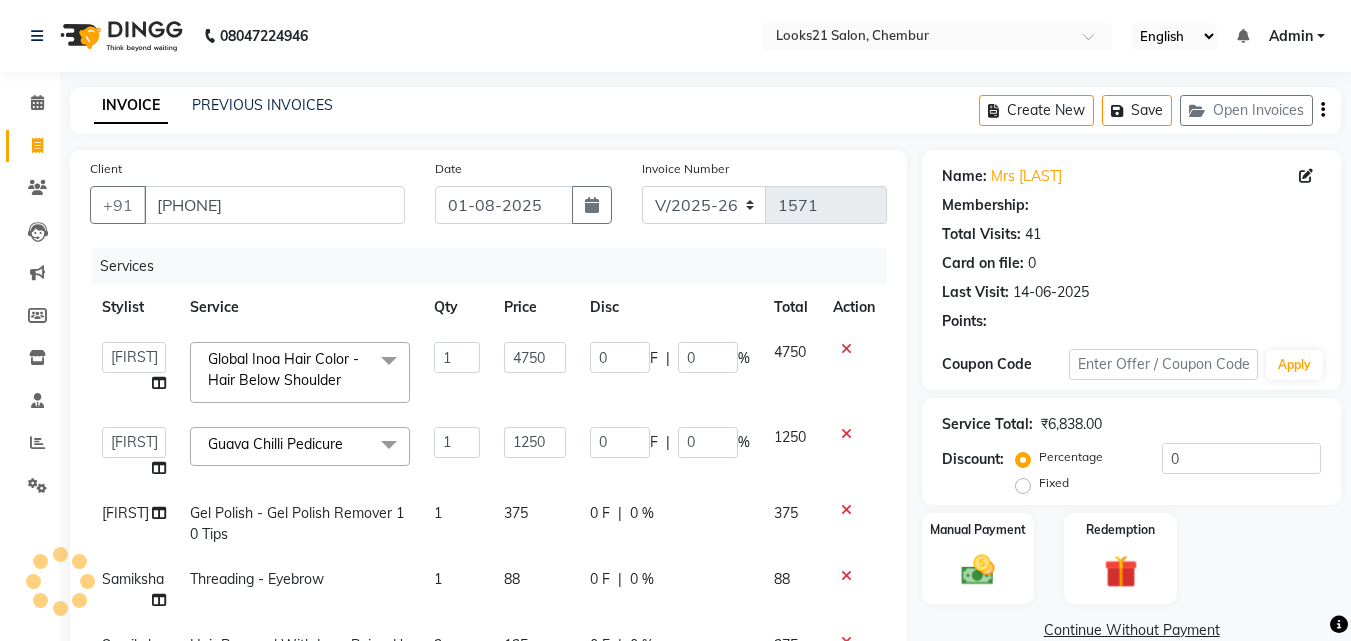 type on "250" 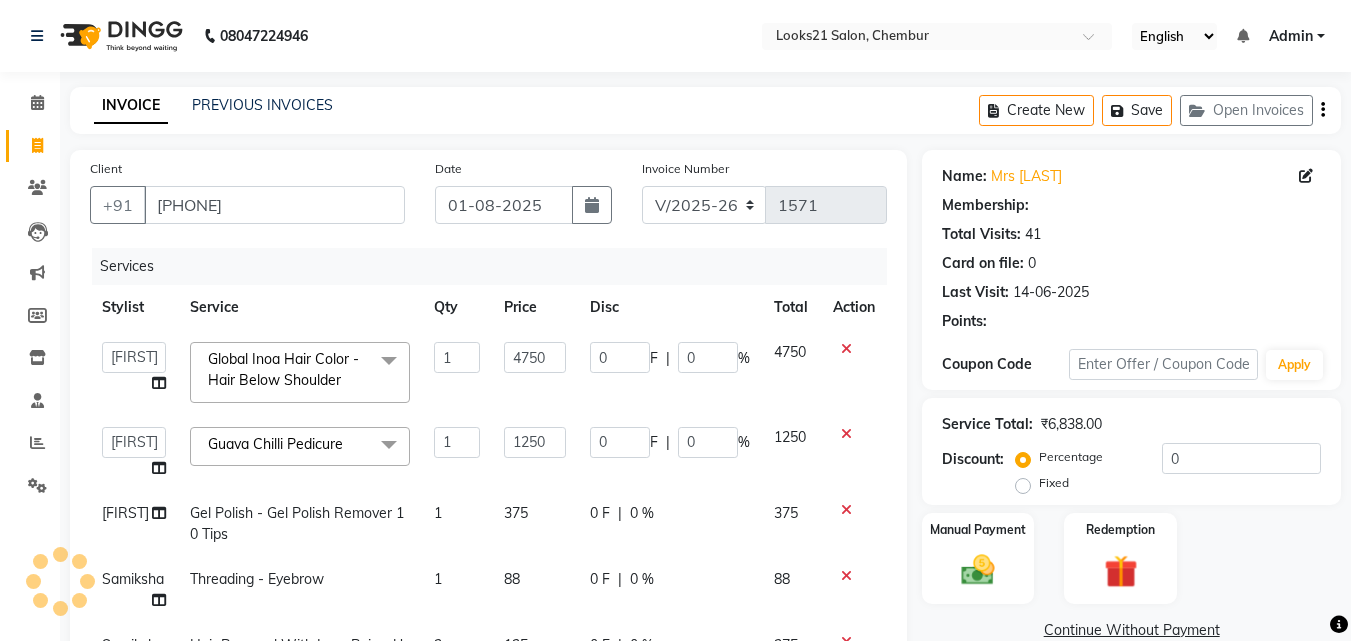 type on "20" 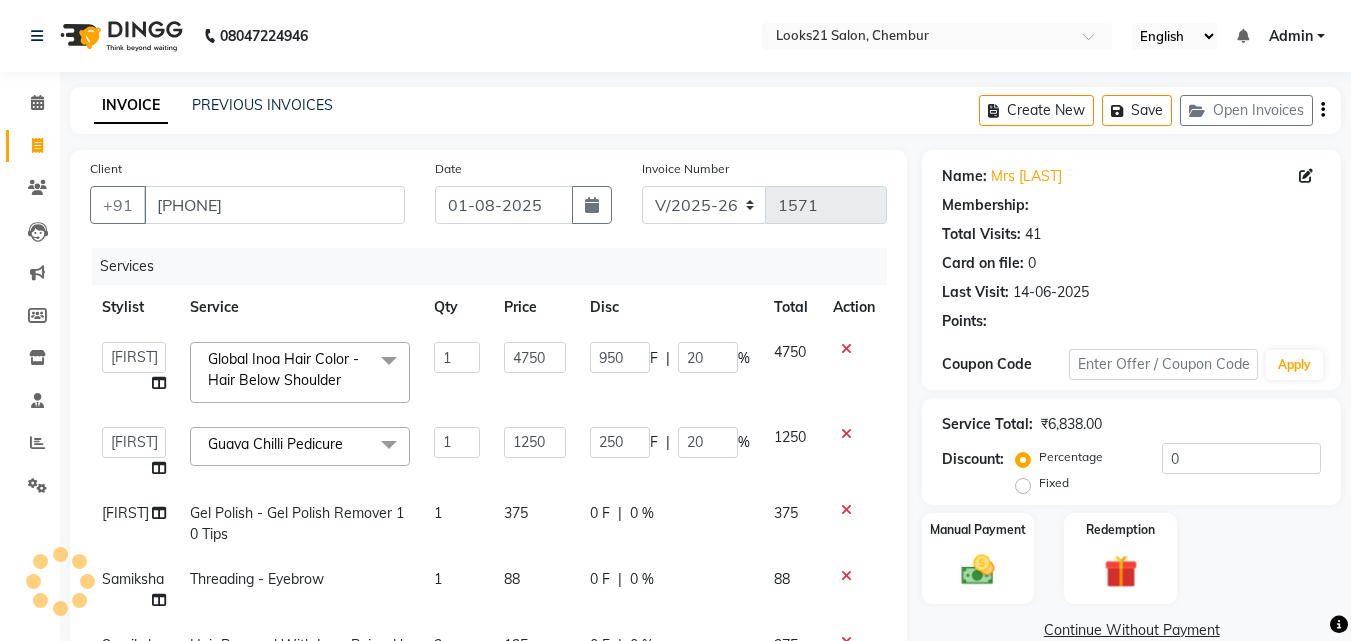 select on "1: Object" 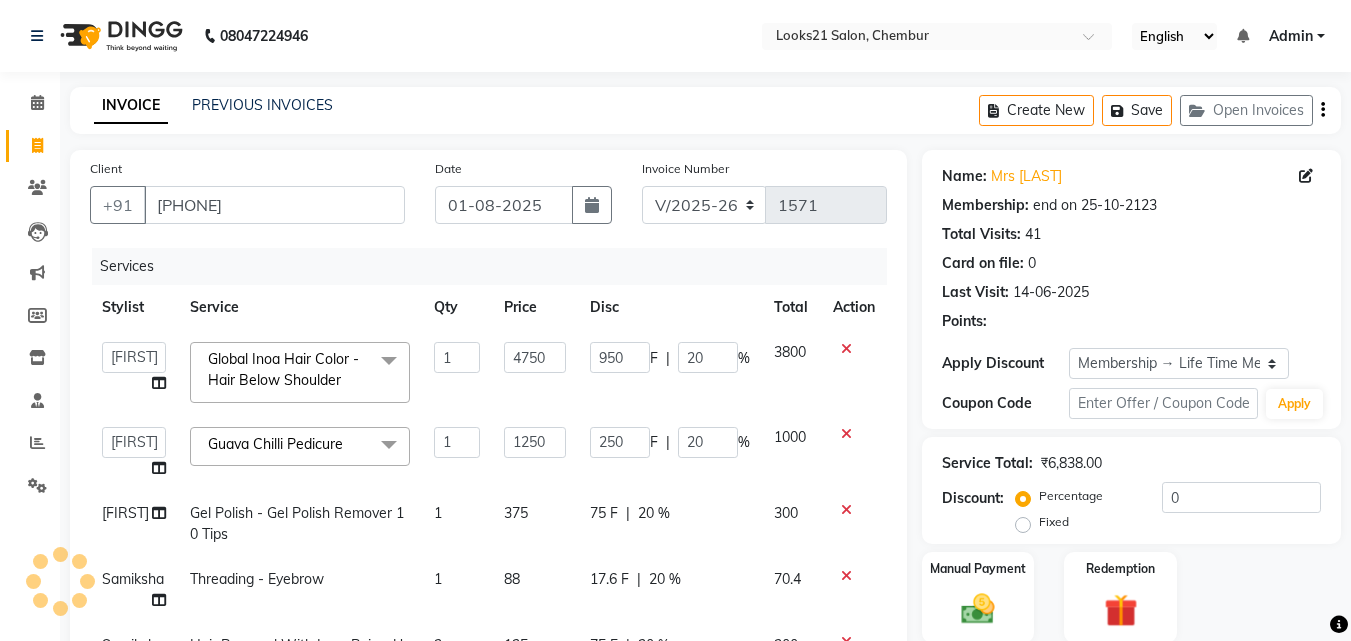 type on "20" 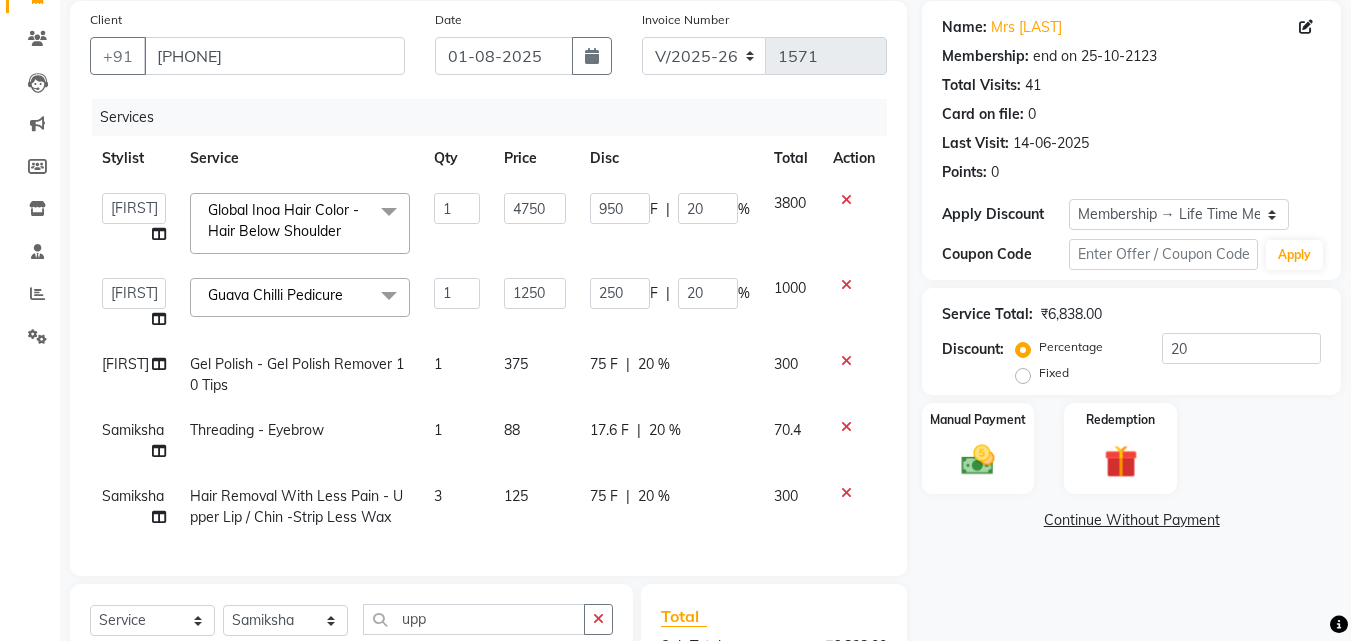 scroll, scrollTop: 110, scrollLeft: 0, axis: vertical 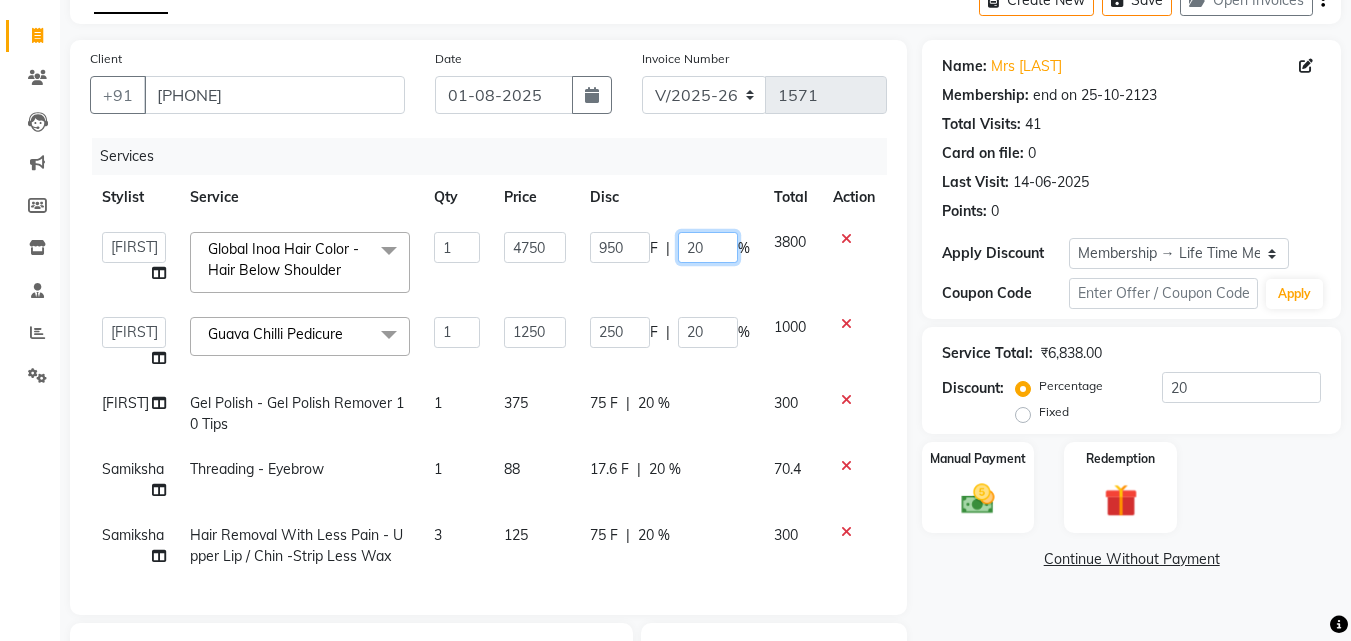 click on "20" 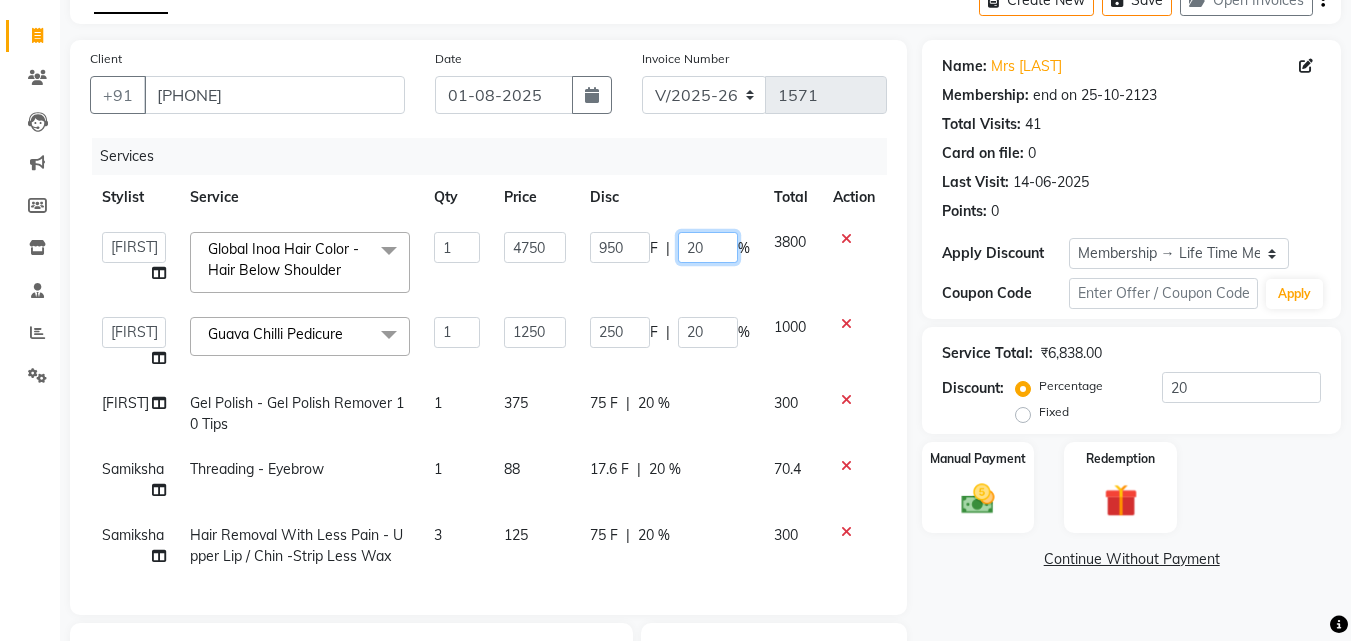 type on "2" 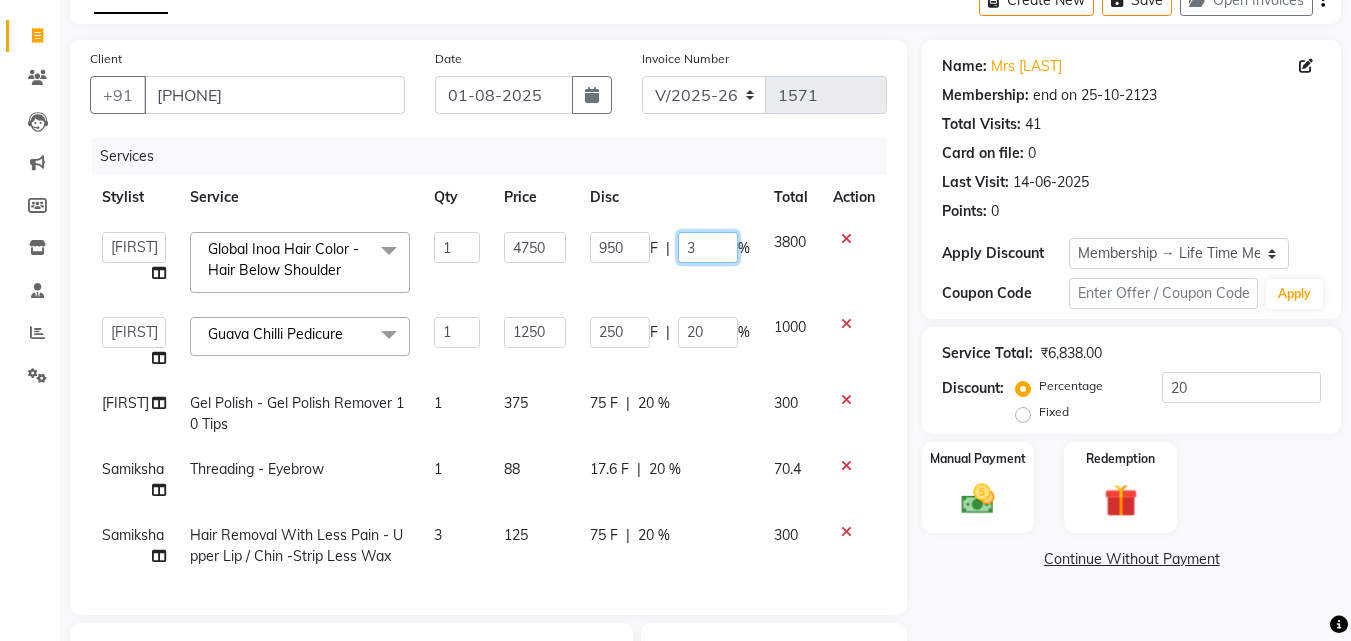 type on "30" 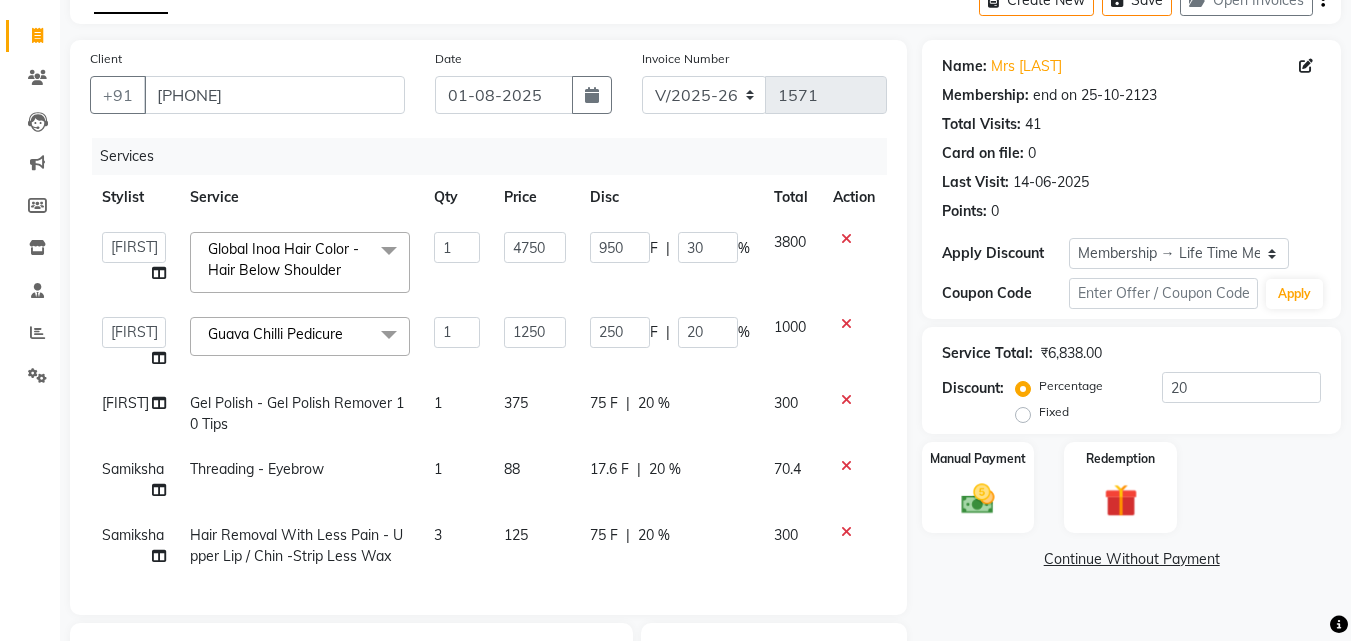 click on "Global Inoa Hair Color  - Hair Below Shoulder  x TIP FOR STAFF Nails- Cut file & Polish Treatment For Skin  - Glow Peel Treatment Advance Facial - Hydra Facial ( Machine use ) O THREE FACIAL Fruit Clean Up Pre Lightining   - Per Streak Pre Lightining   - Hair Upto Neck Pre Lightining   - Hair Upto Shoulder Pre Lightining   - Hair Below Shoulder Pre Lightining   - Hair Upto Waist Pre Lightining   - For Men Hair Treatment(Hair Spa)  - Hair Upto Neck Hair Treatment(Hair Spa)  - Hair Upto Shoulder Hair Treatment(Hair Spa)  - Hair Below Shoulder Hair Treatment(Hair Spa)  - Hair Upto Waist Hair Treatment(Hair Spa)  - For Men Loreal Scalp Advanced Treatment - For women Loreal Scalp Advanced Clay Treatment  3TENX SPA Head Massage  - For Women Head Massage  - For Men Head Massage  - For Women With Shampoo Head Massage  - For Men With Shampoo Anti Dandruff  - For Women Men's  - Regular Wash" 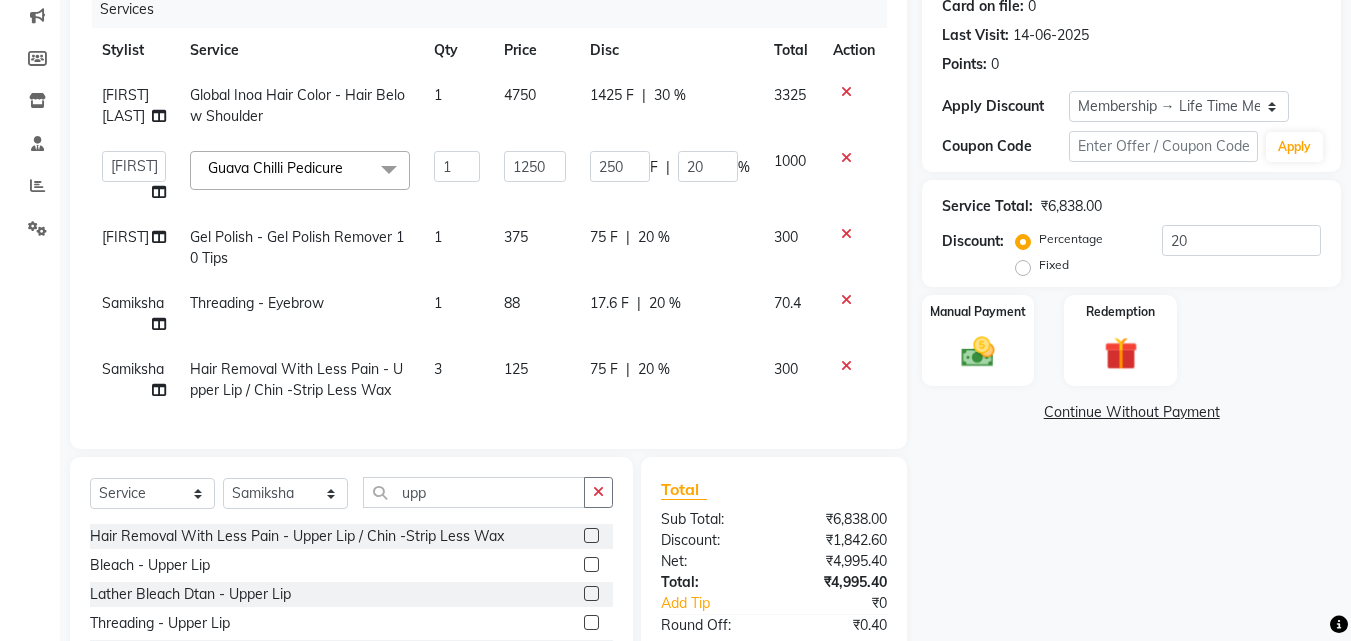 scroll, scrollTop: 291, scrollLeft: 0, axis: vertical 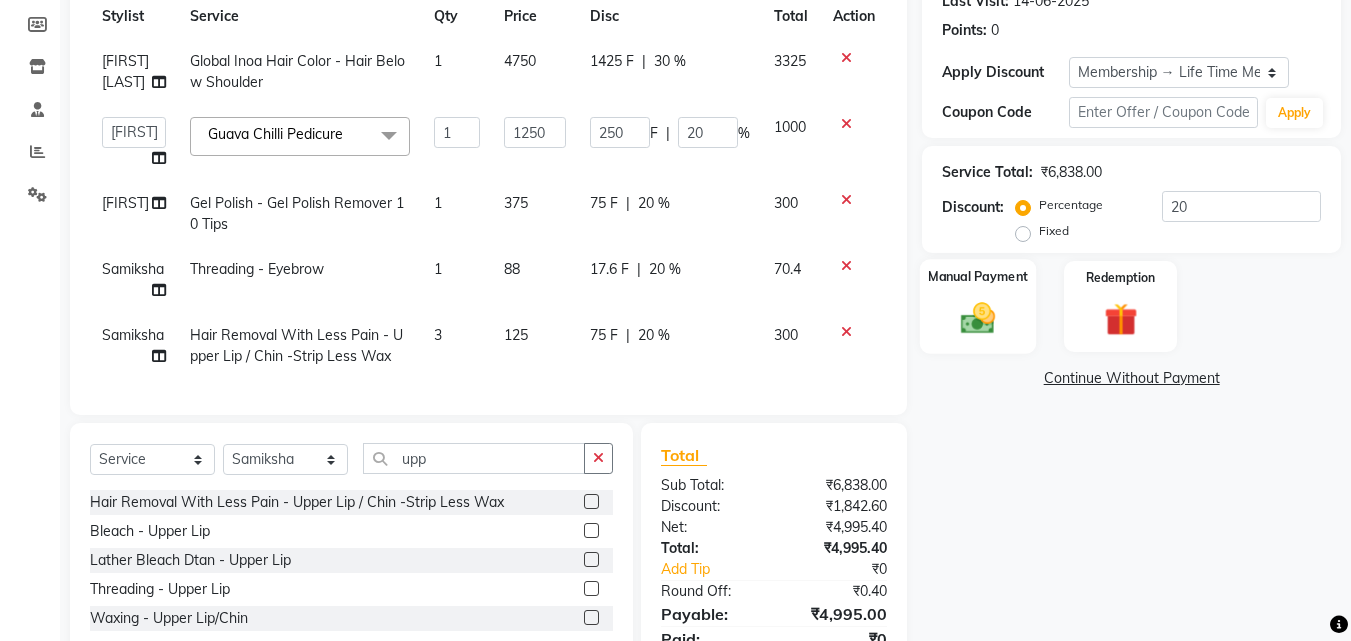 click 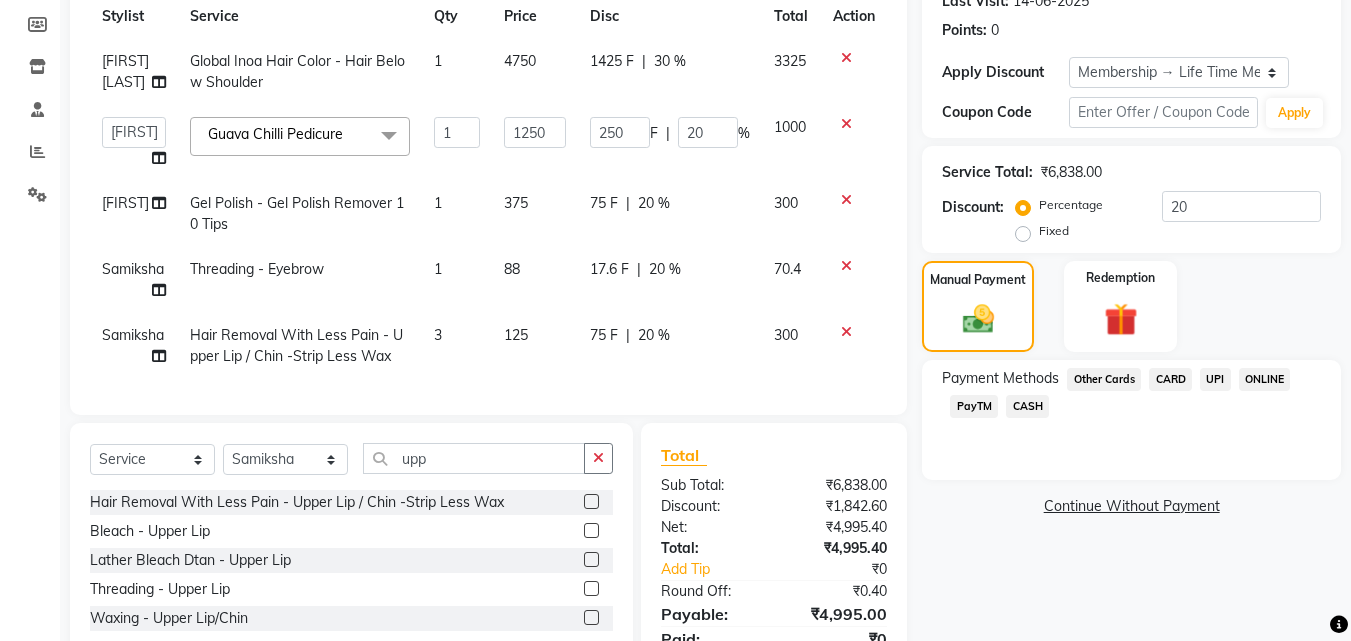 scroll, scrollTop: 391, scrollLeft: 0, axis: vertical 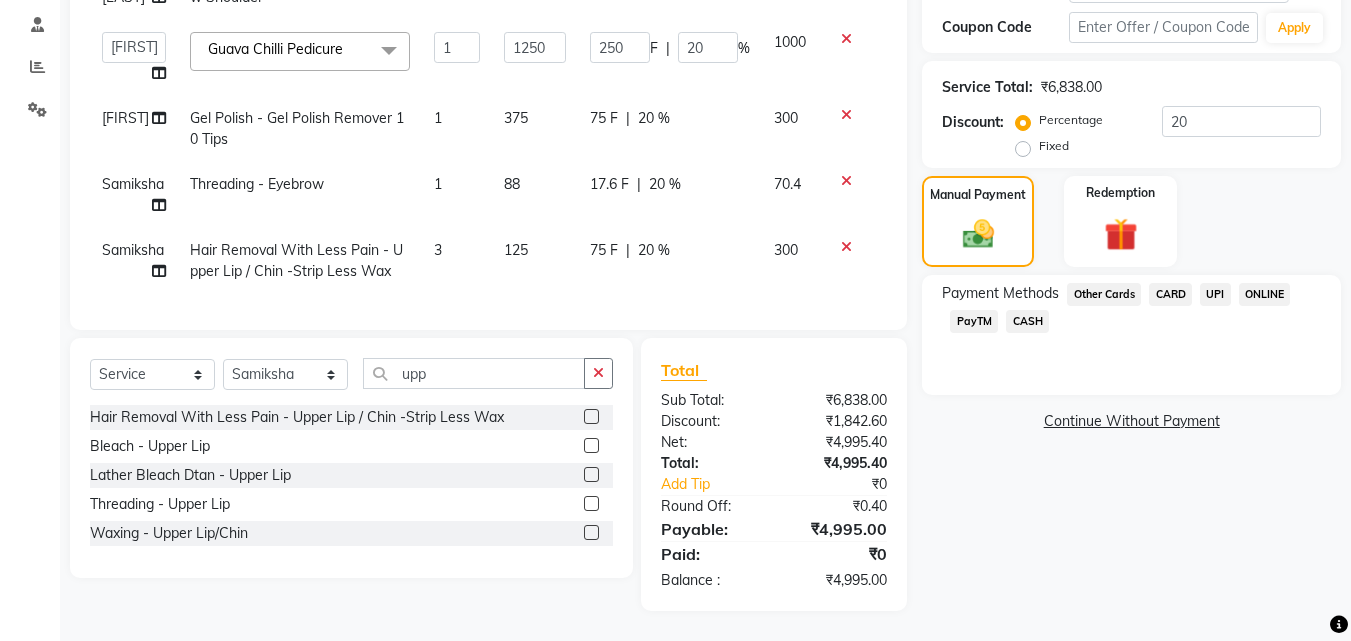 click on "CARD" 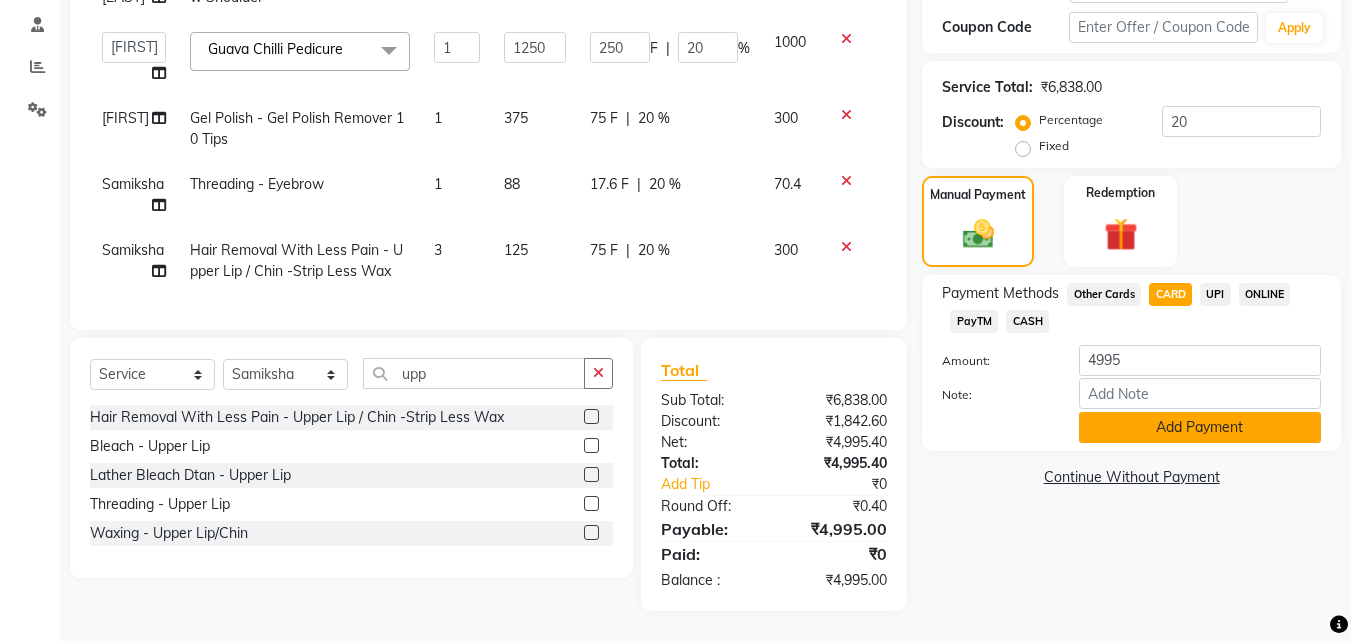 click on "Add Payment" 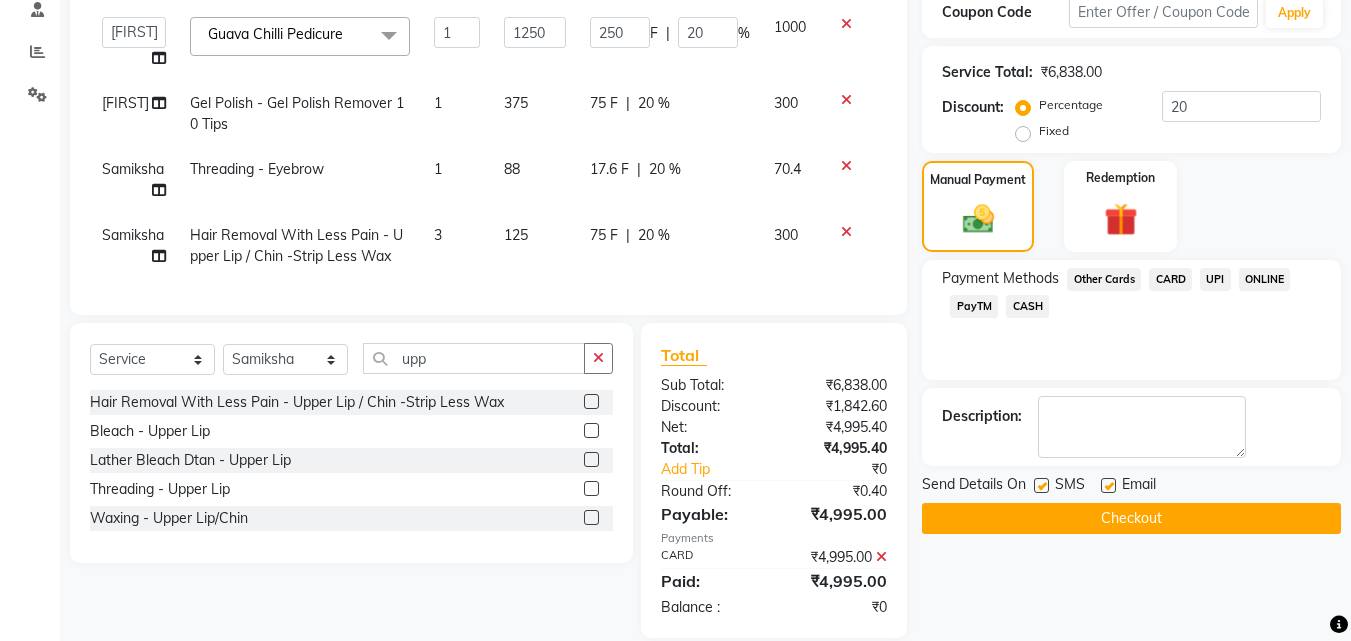 scroll, scrollTop: 433, scrollLeft: 0, axis: vertical 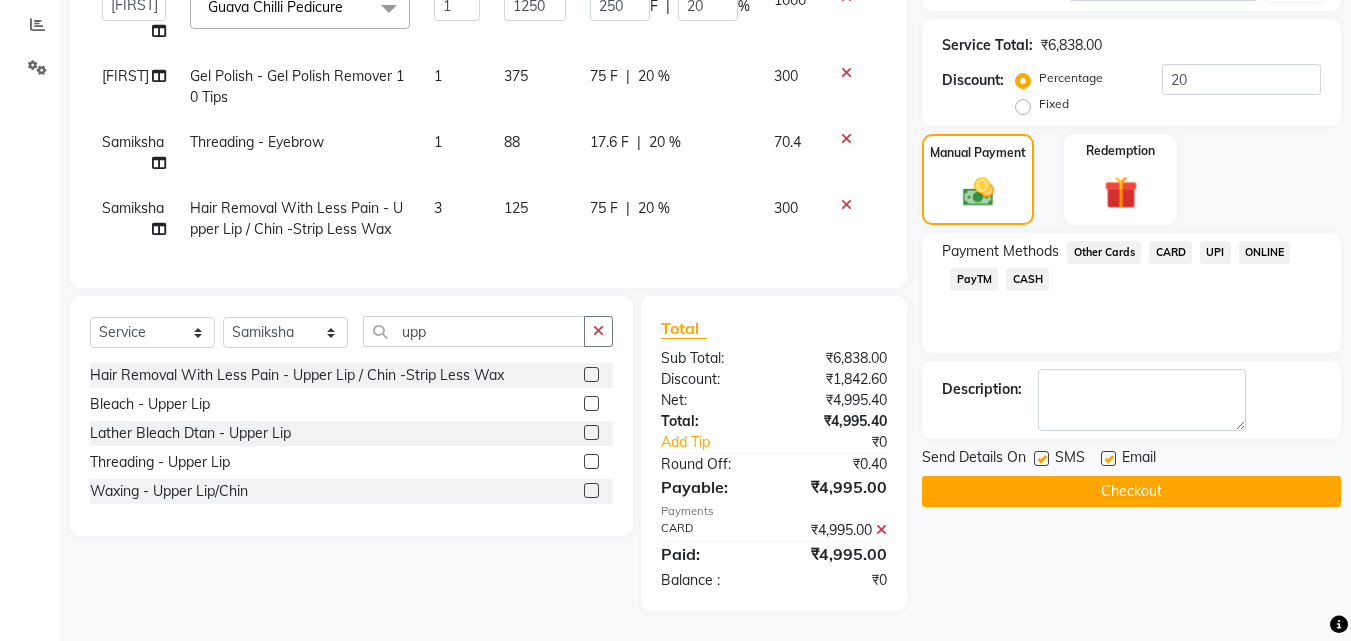 click on "Checkout" 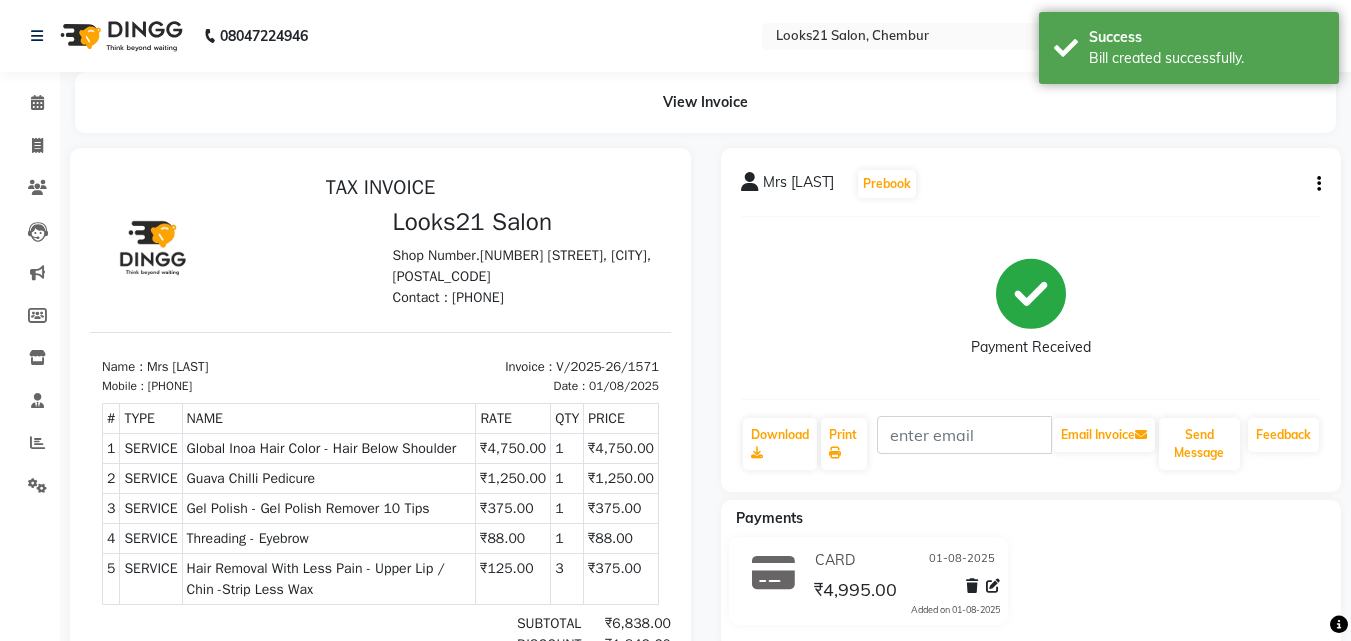 scroll, scrollTop: 0, scrollLeft: 0, axis: both 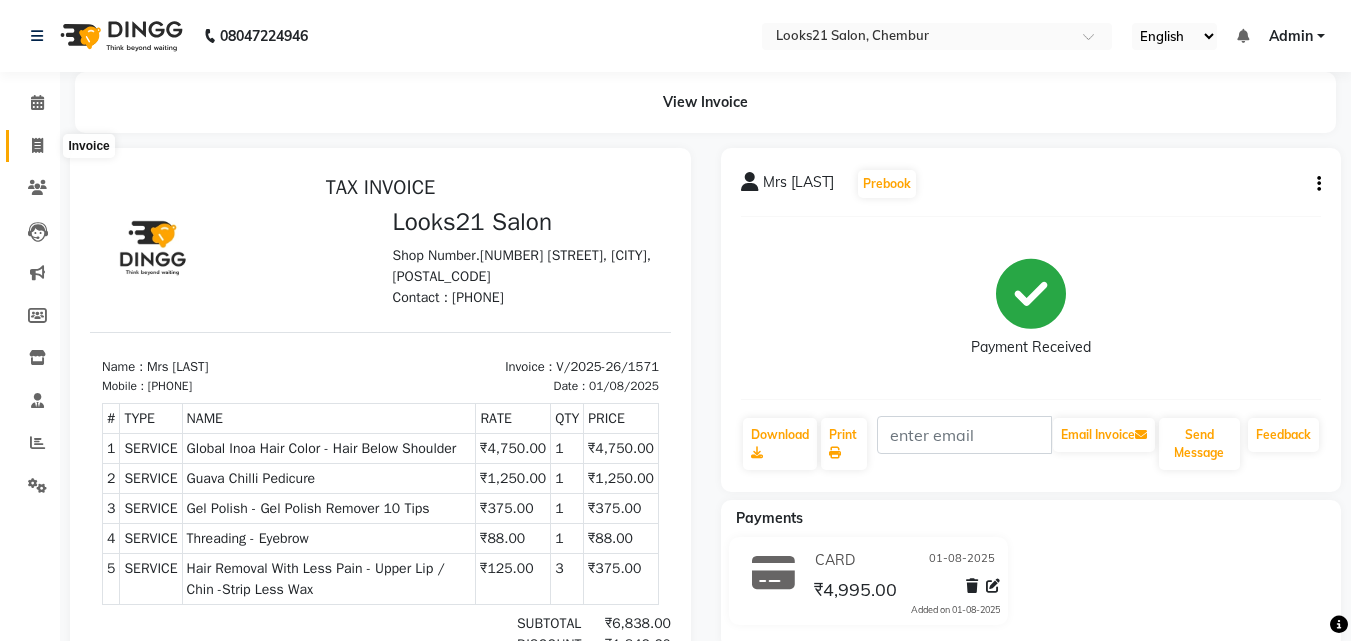 click 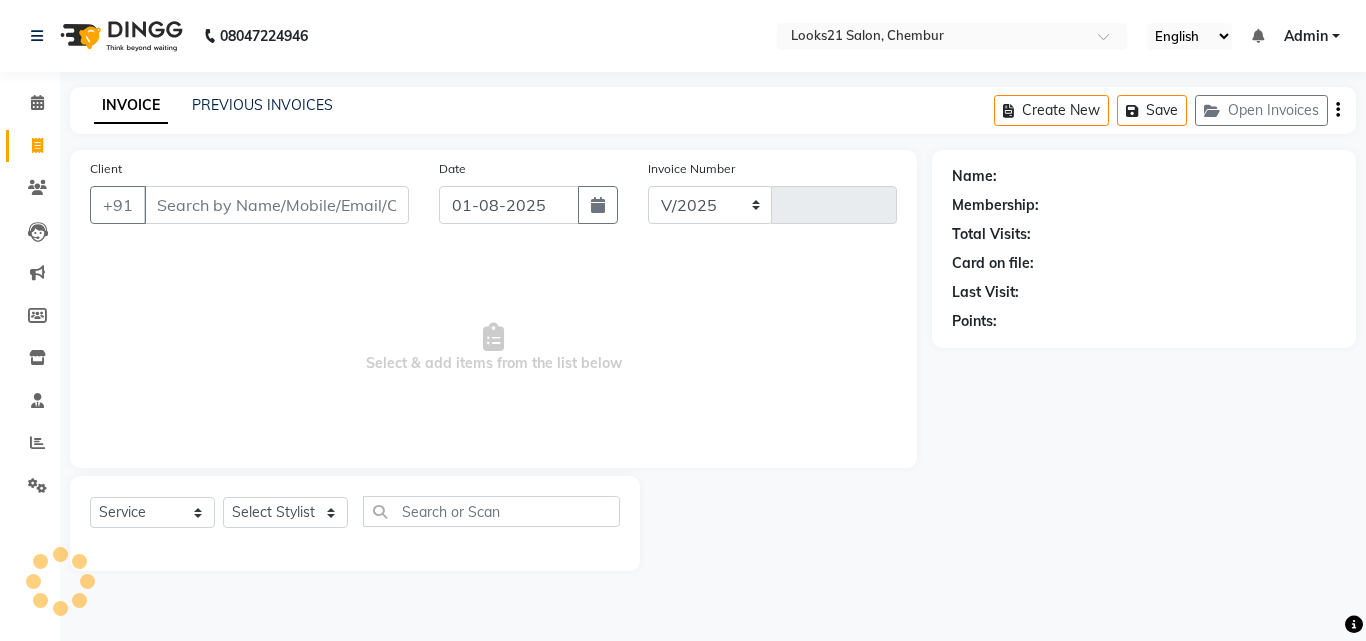 select on "844" 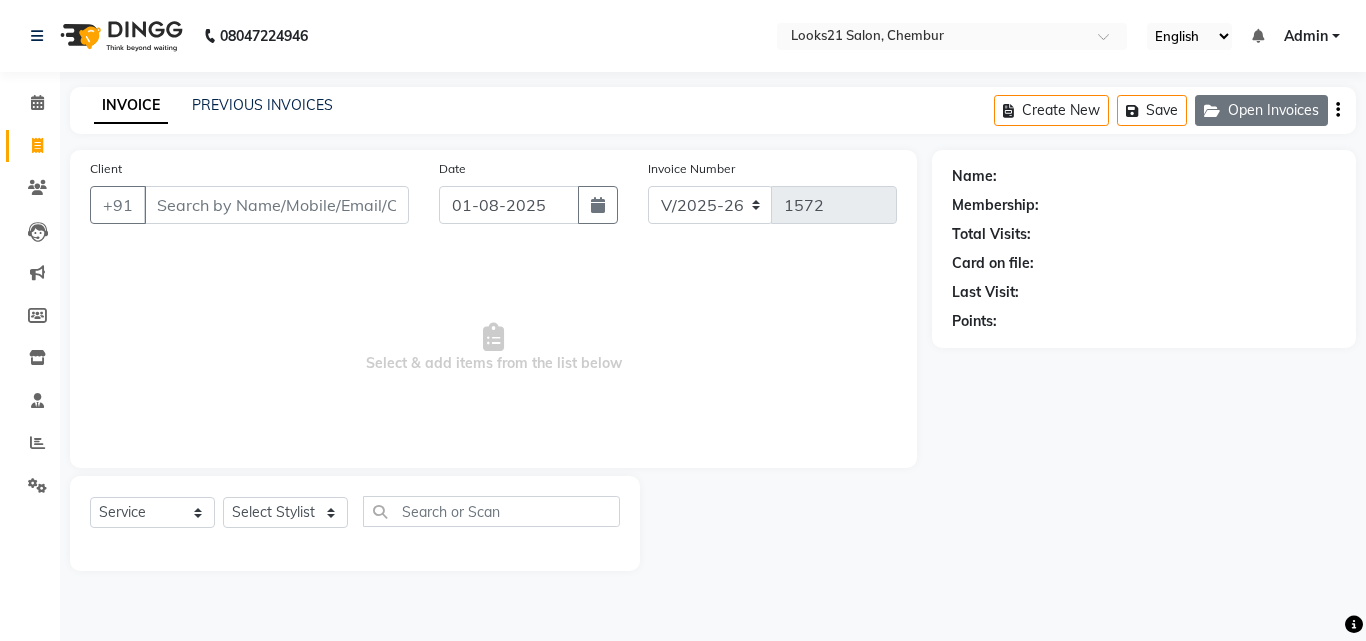 click on "Open Invoices" 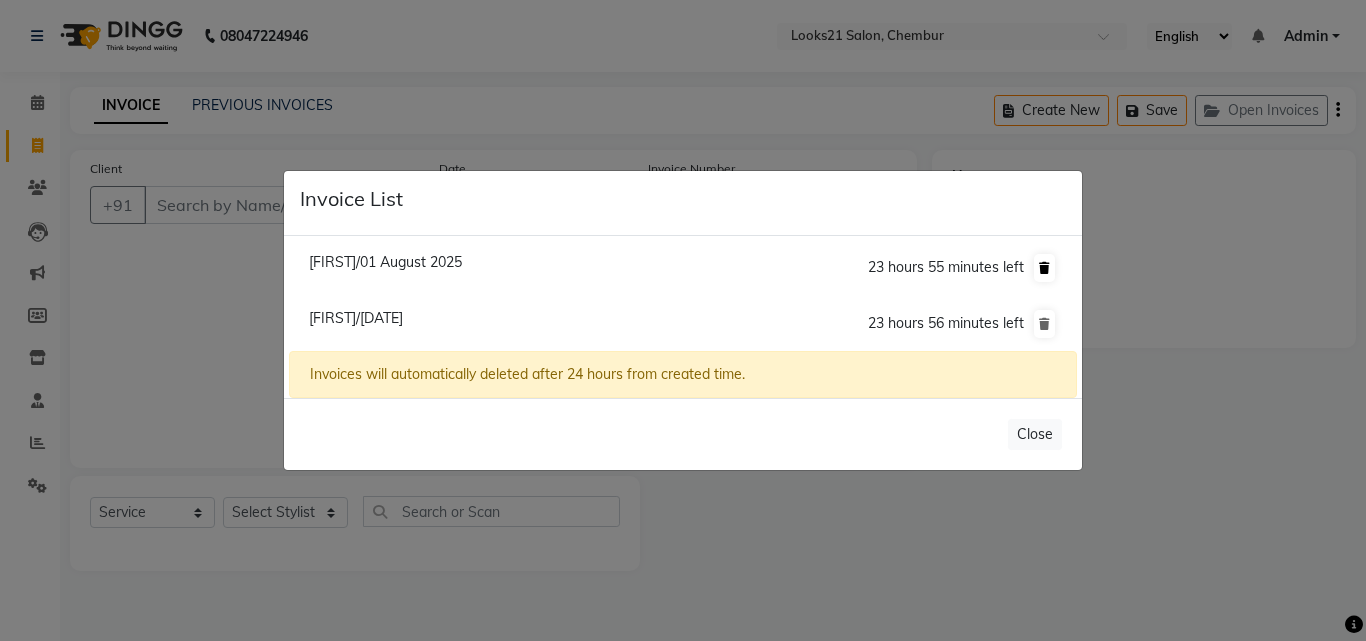 click 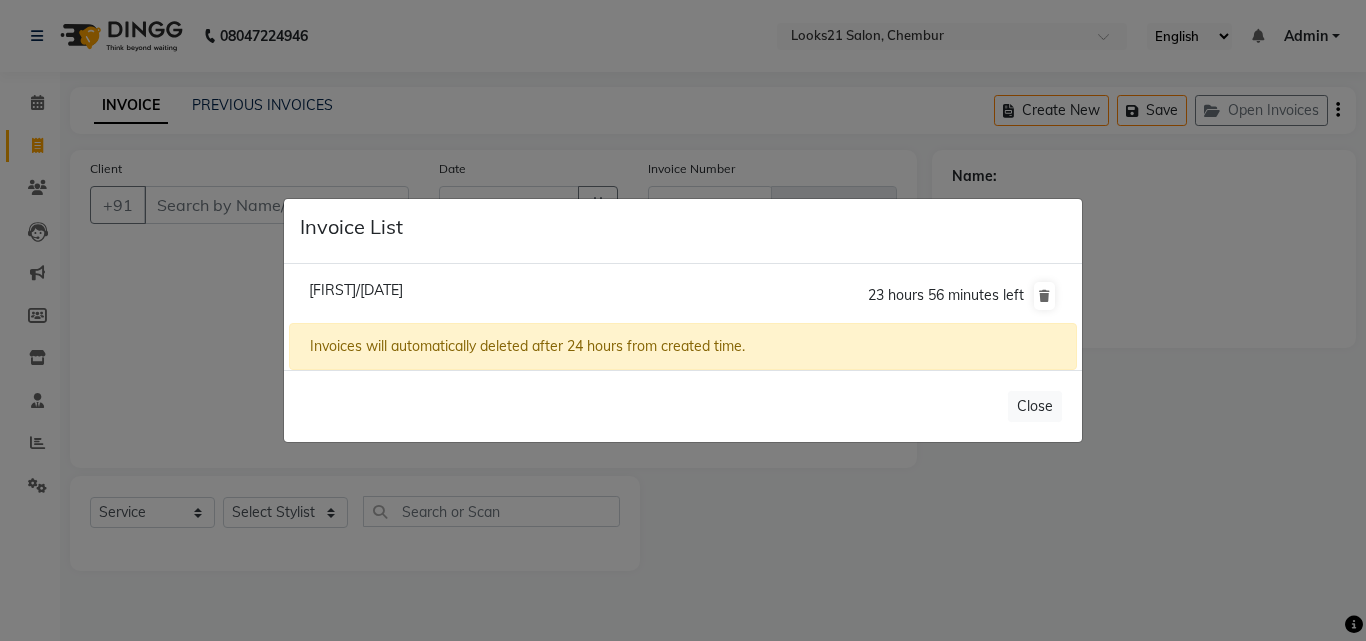 click on "[FIRST]/[DATE]" 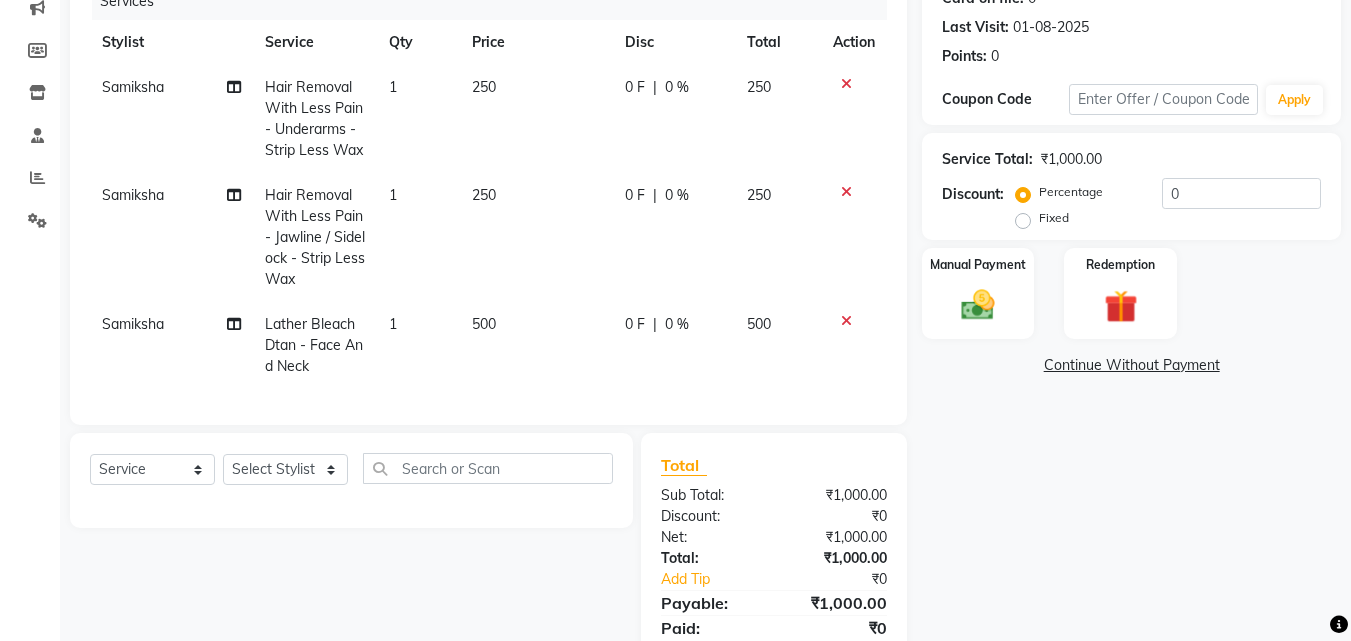 scroll, scrollTop: 300, scrollLeft: 0, axis: vertical 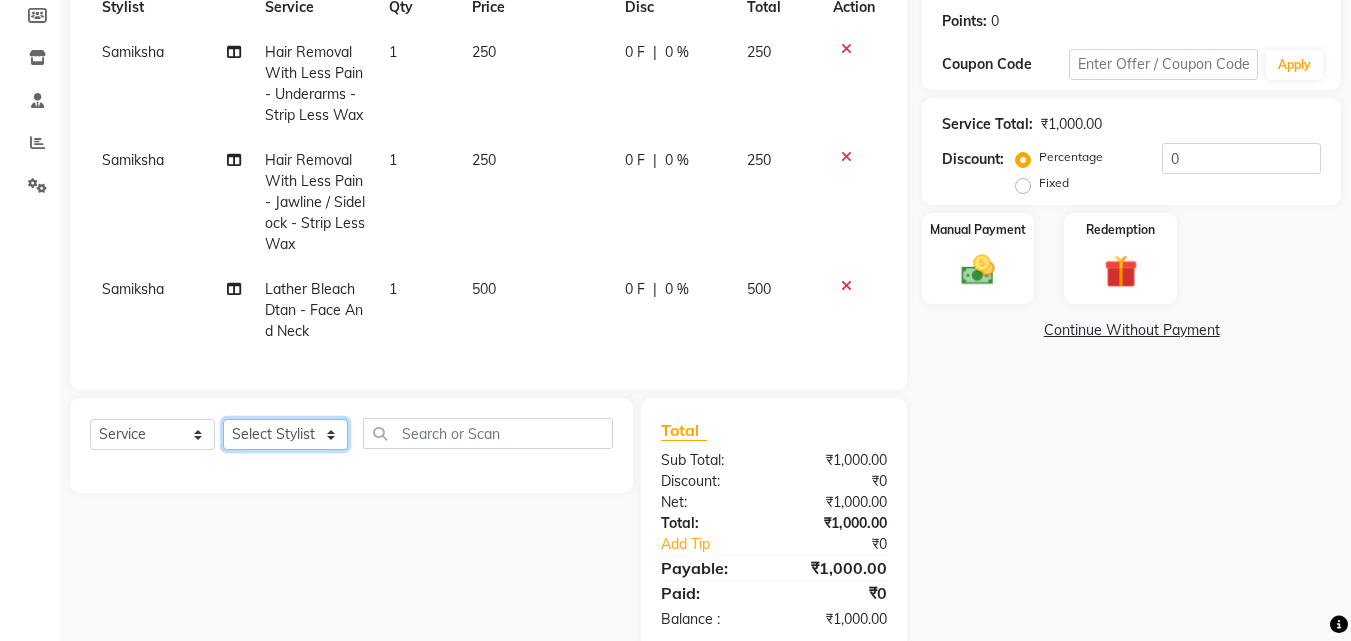 click on "Select Stylist Anwar Danish Janardhan LOOKS 21 Sabiya Khan Sajeda Siddiqui Samiksha Shakil Sharif Ahmed Shraddha Vaishali" 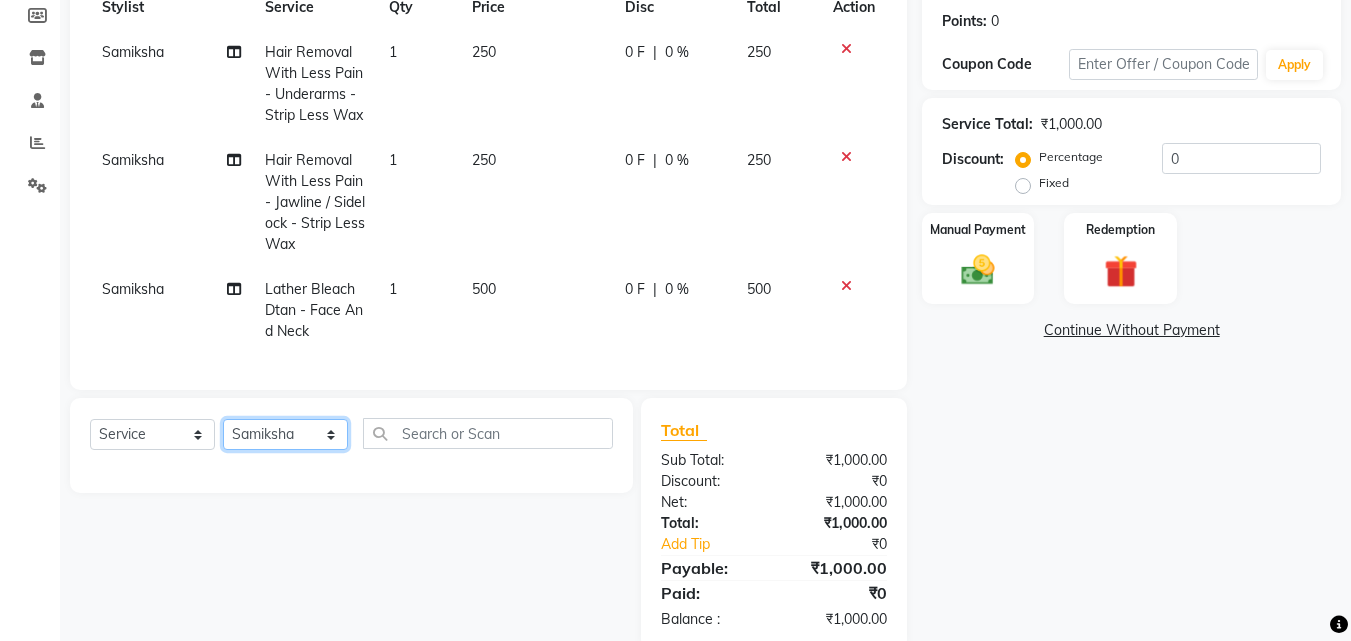 click on "Select Stylist Anwar Danish Janardhan LOOKS 21 Sabiya Khan Sajeda Siddiqui Samiksha Shakil Sharif Ahmed Shraddha Vaishali" 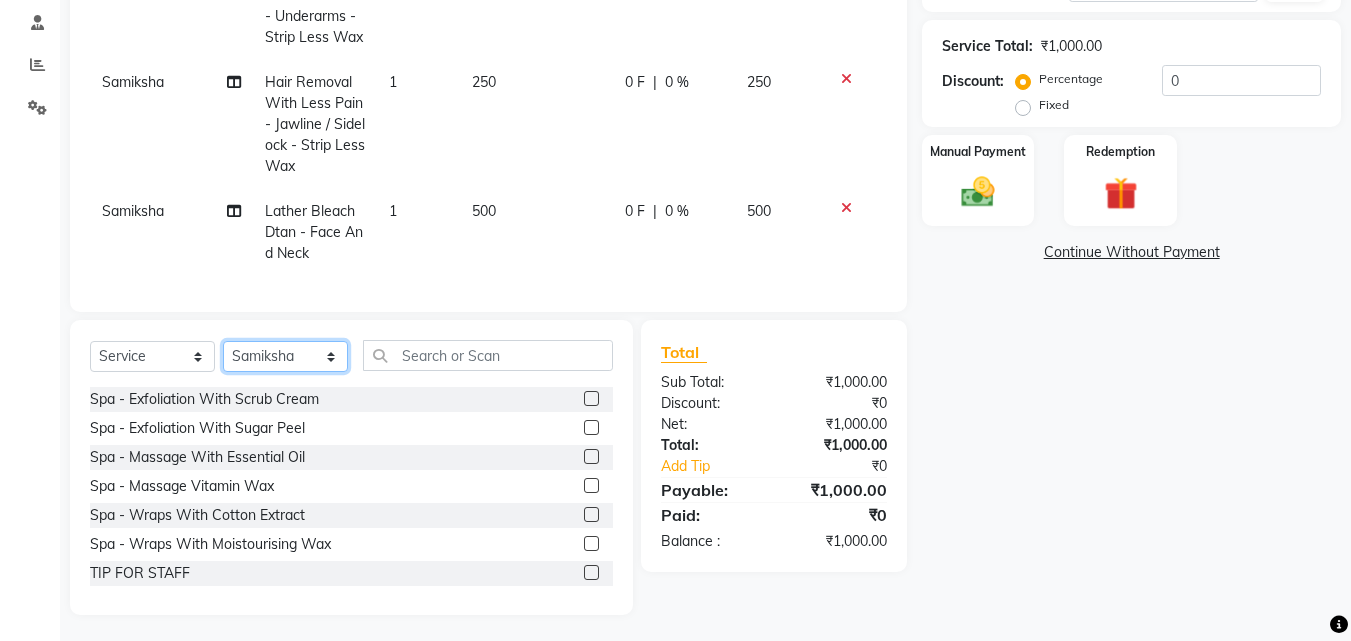 scroll, scrollTop: 397, scrollLeft: 0, axis: vertical 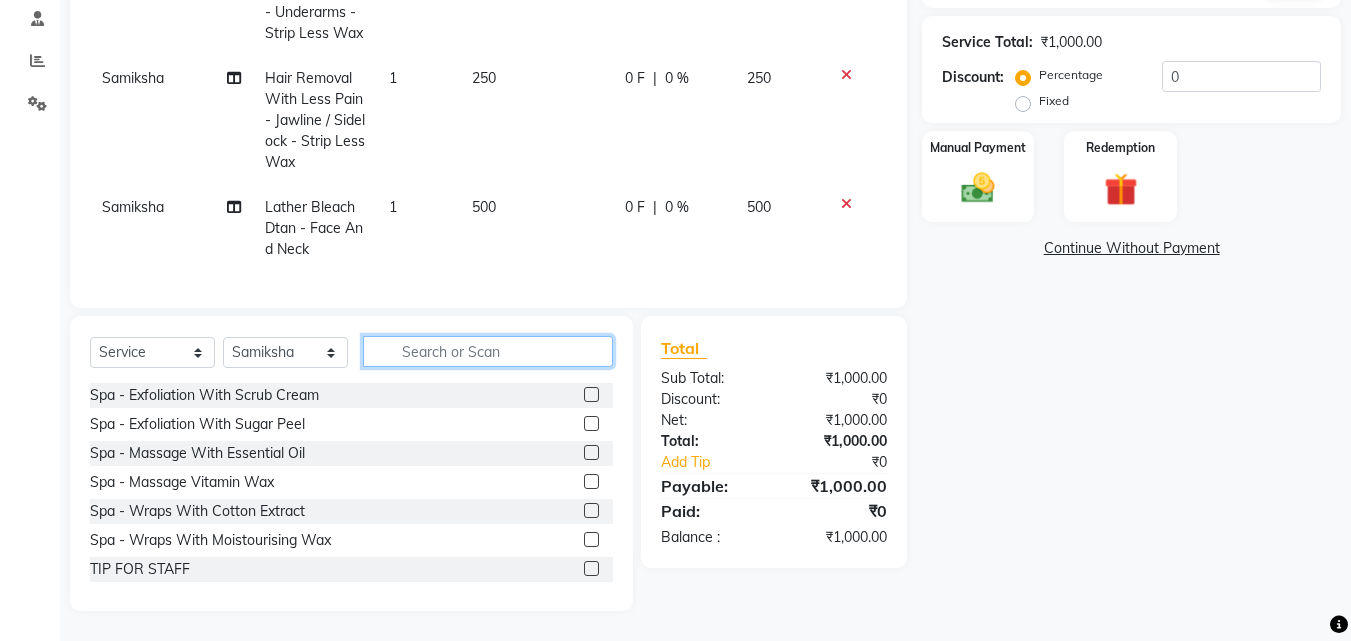 click 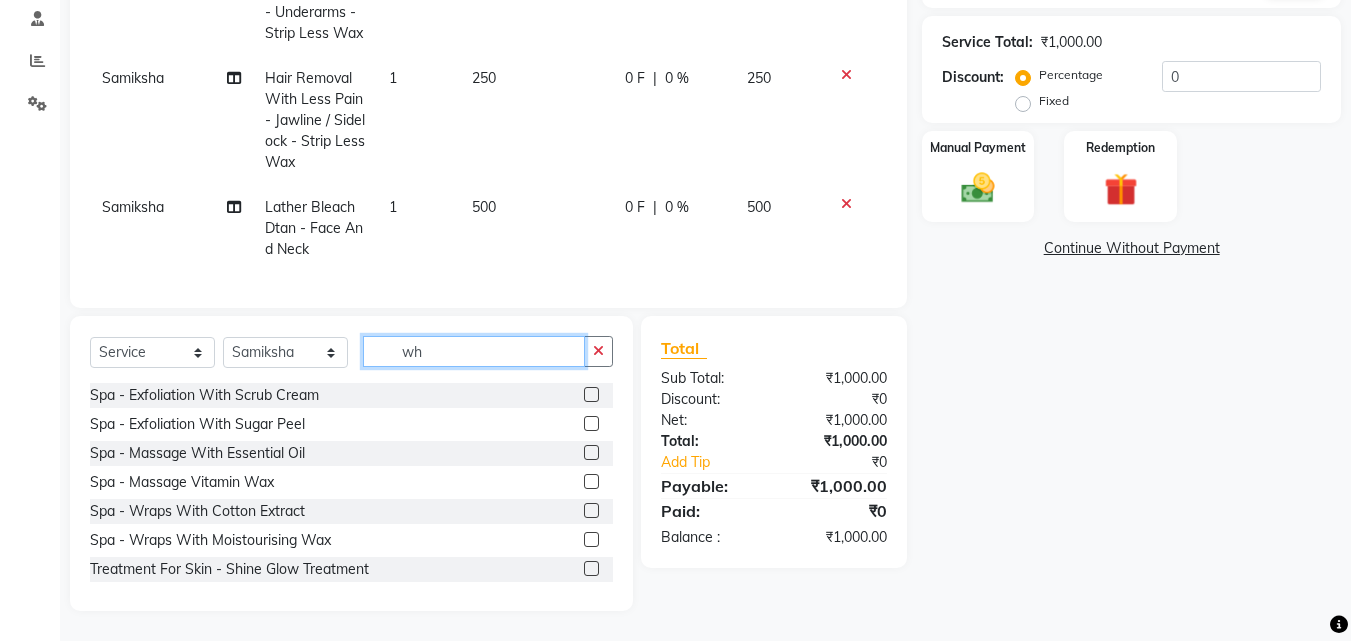 scroll, scrollTop: 354, scrollLeft: 0, axis: vertical 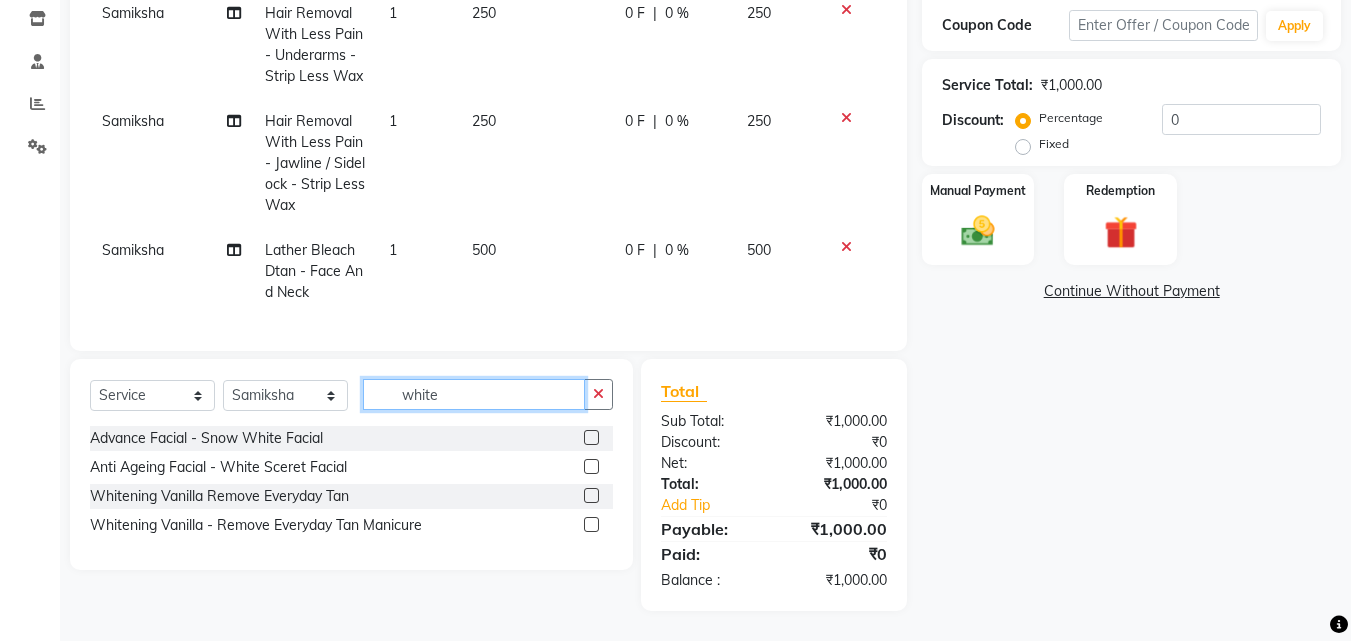 drag, startPoint x: 406, startPoint y: 389, endPoint x: 309, endPoint y: 382, distance: 97.25225 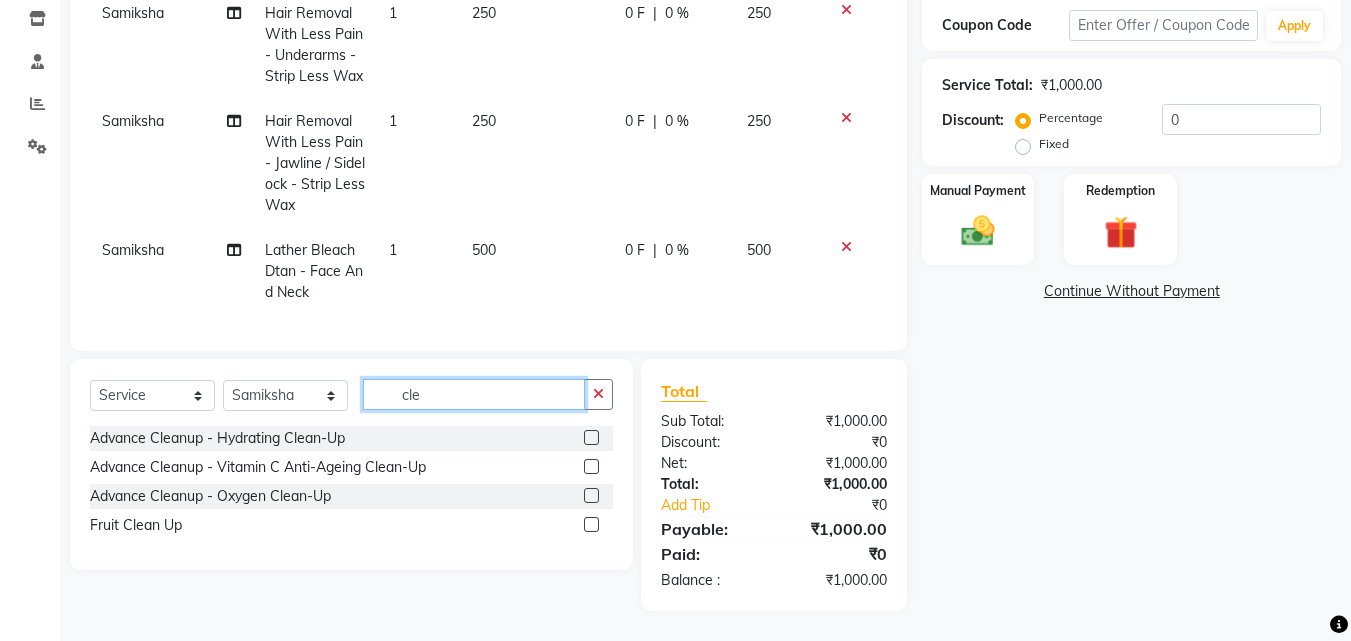 scroll, scrollTop: 354, scrollLeft: 0, axis: vertical 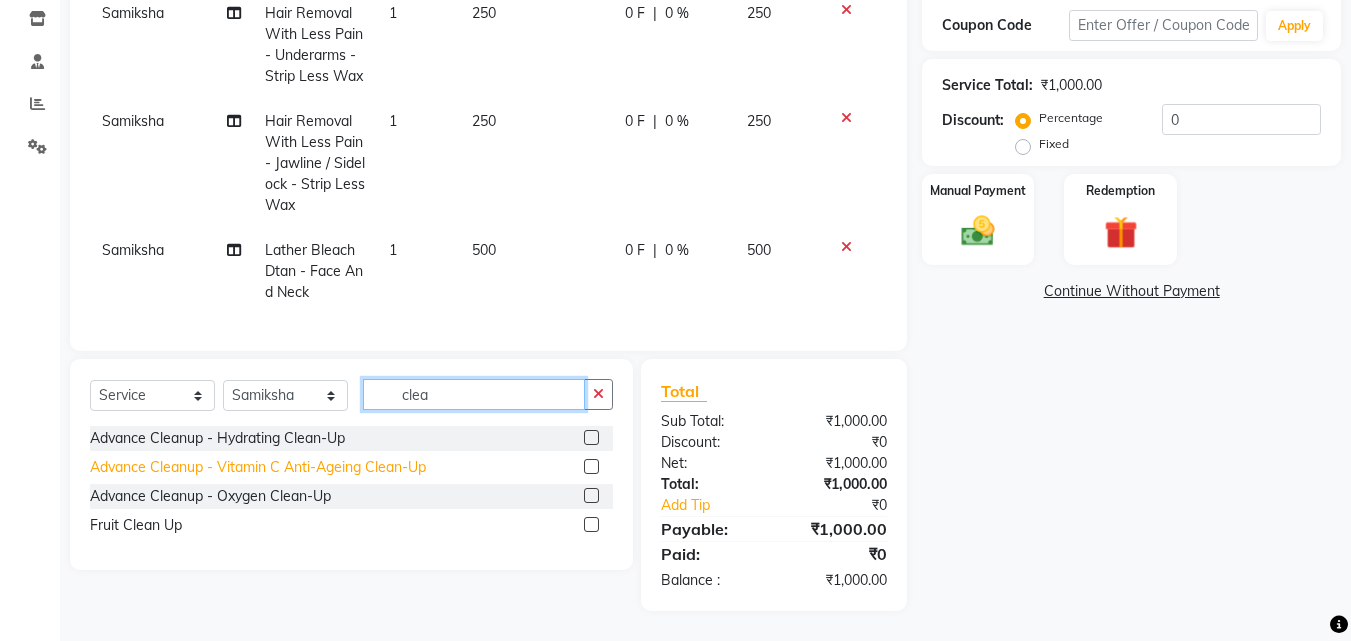type on "clea" 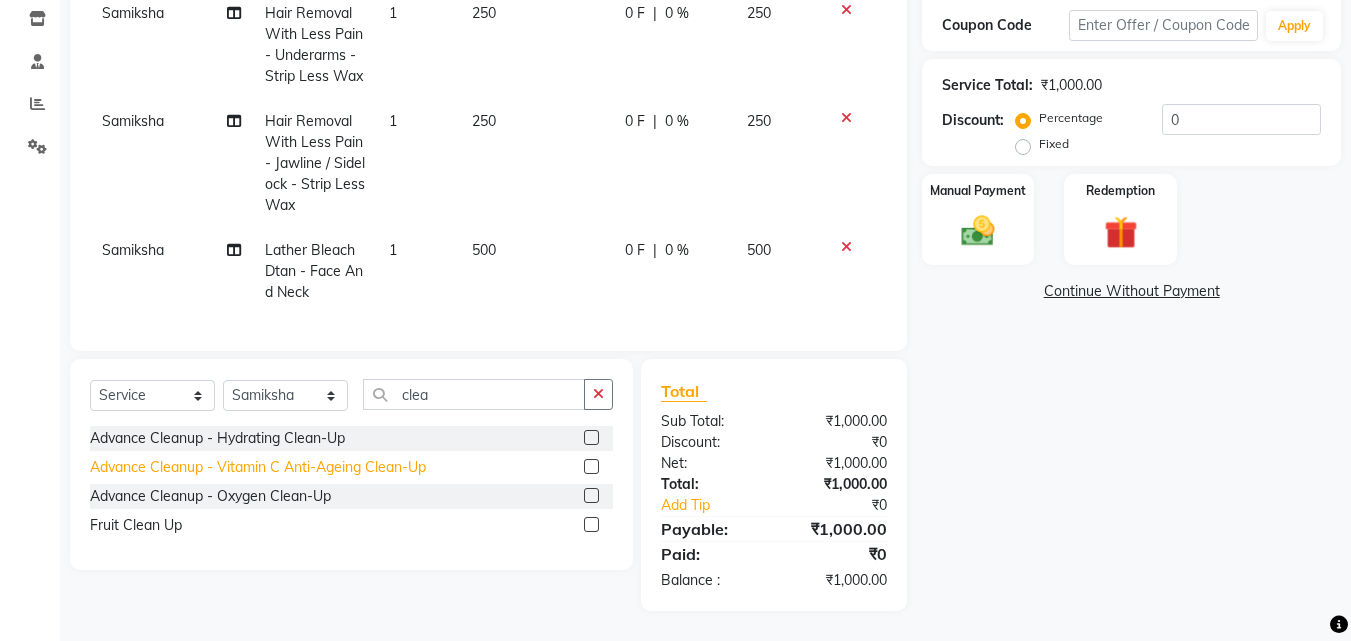 click on "Advance Cleanup  - Vitamin C Anti-Ageing Clean-Up" 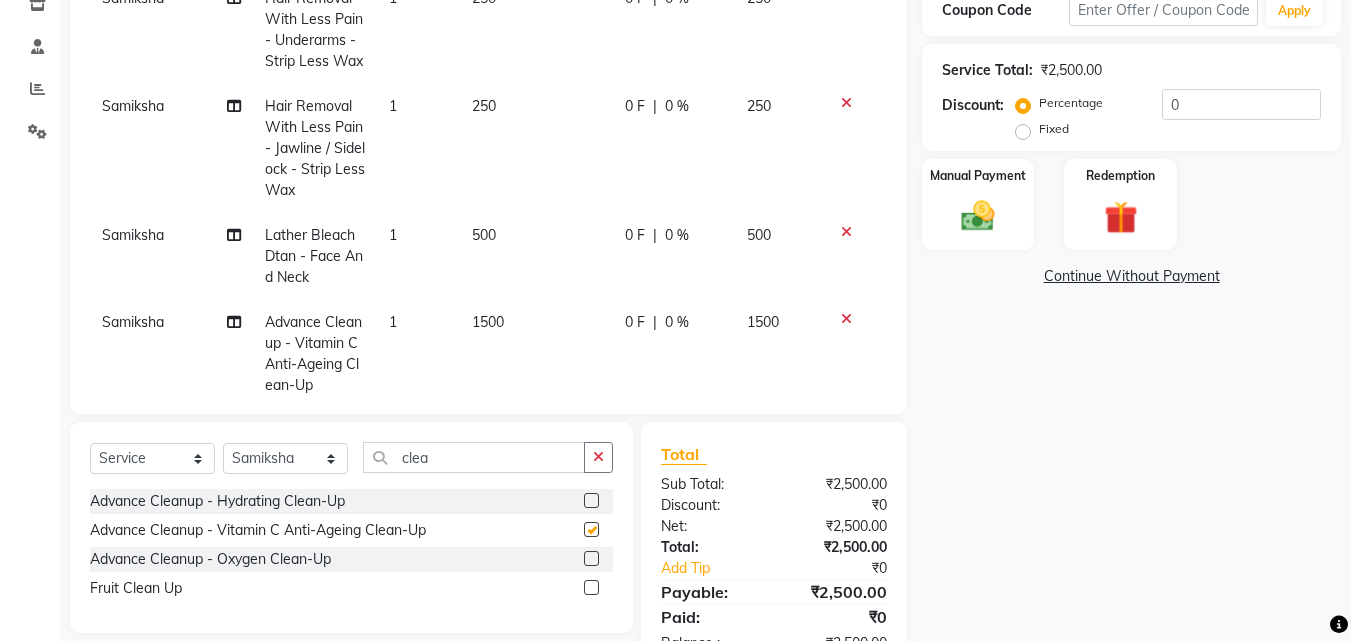 checkbox on "false" 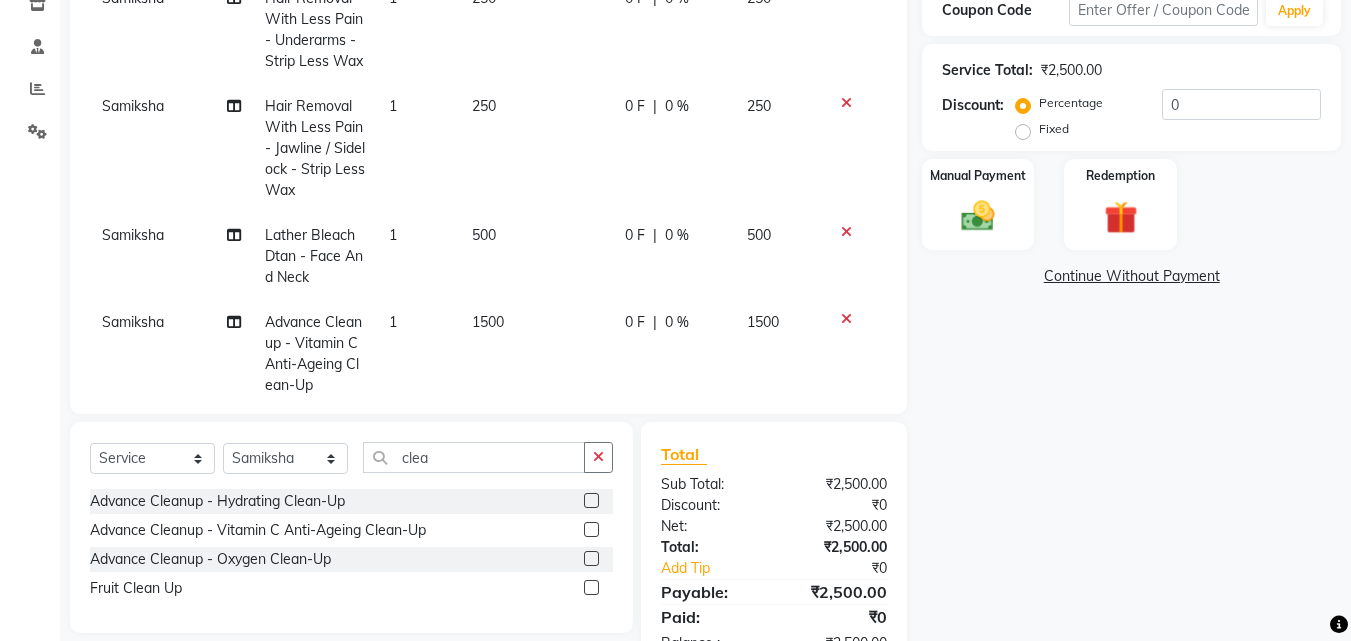 scroll, scrollTop: 45, scrollLeft: 0, axis: vertical 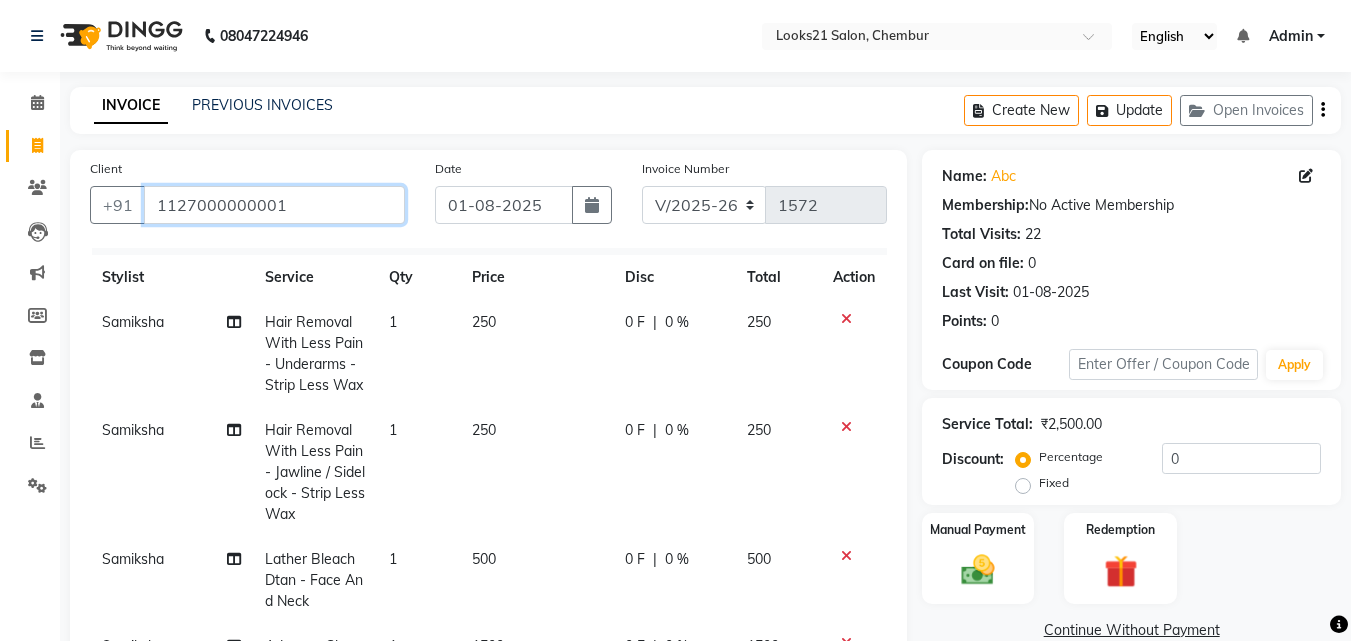 drag, startPoint x: 335, startPoint y: 211, endPoint x: 82, endPoint y: 197, distance: 253.38705 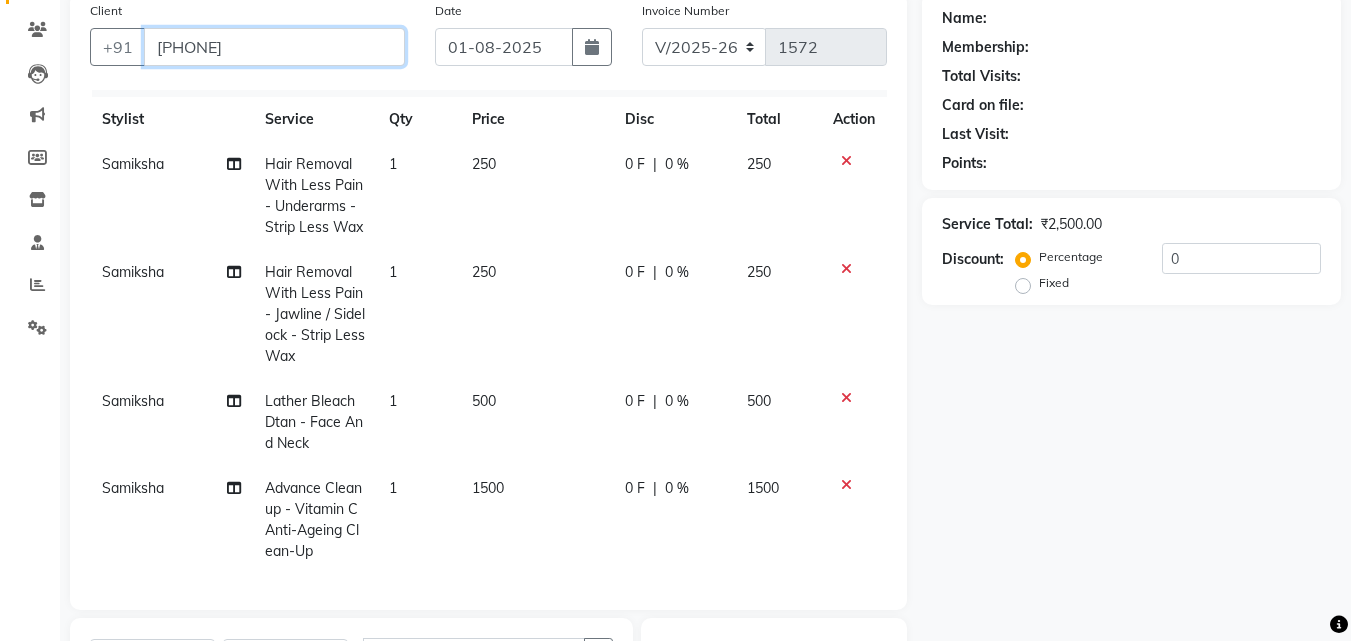 scroll, scrollTop: 400, scrollLeft: 0, axis: vertical 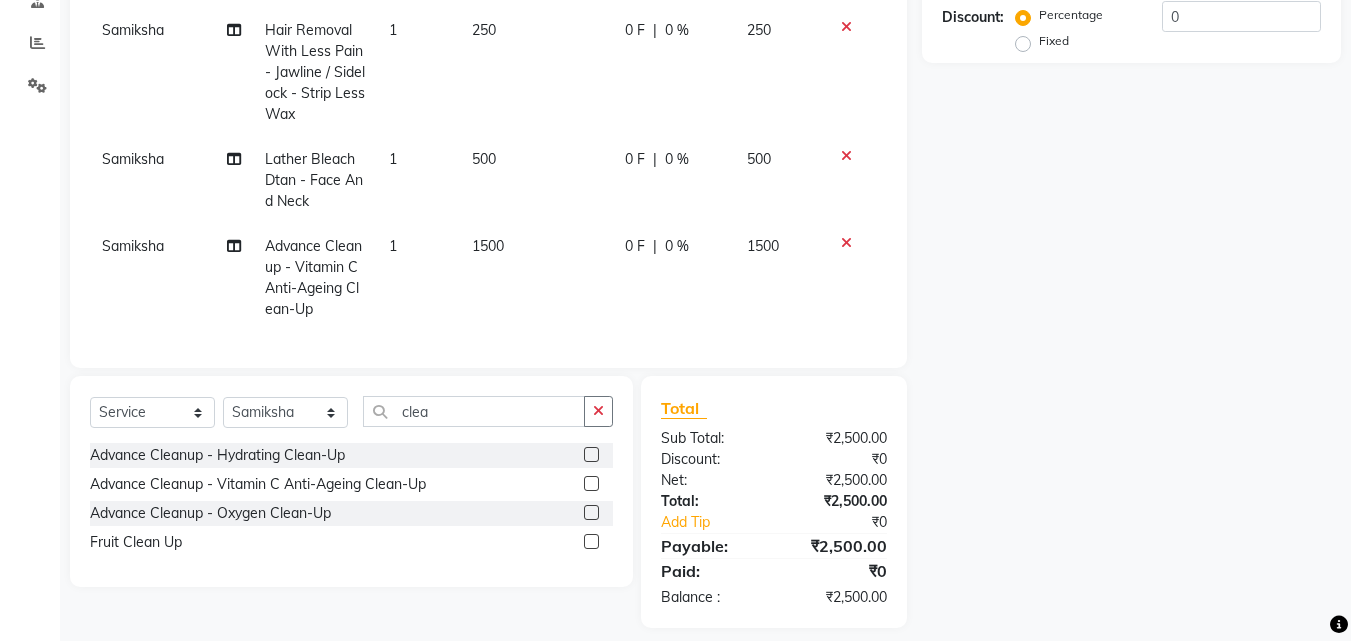 type on "[PHONE]" 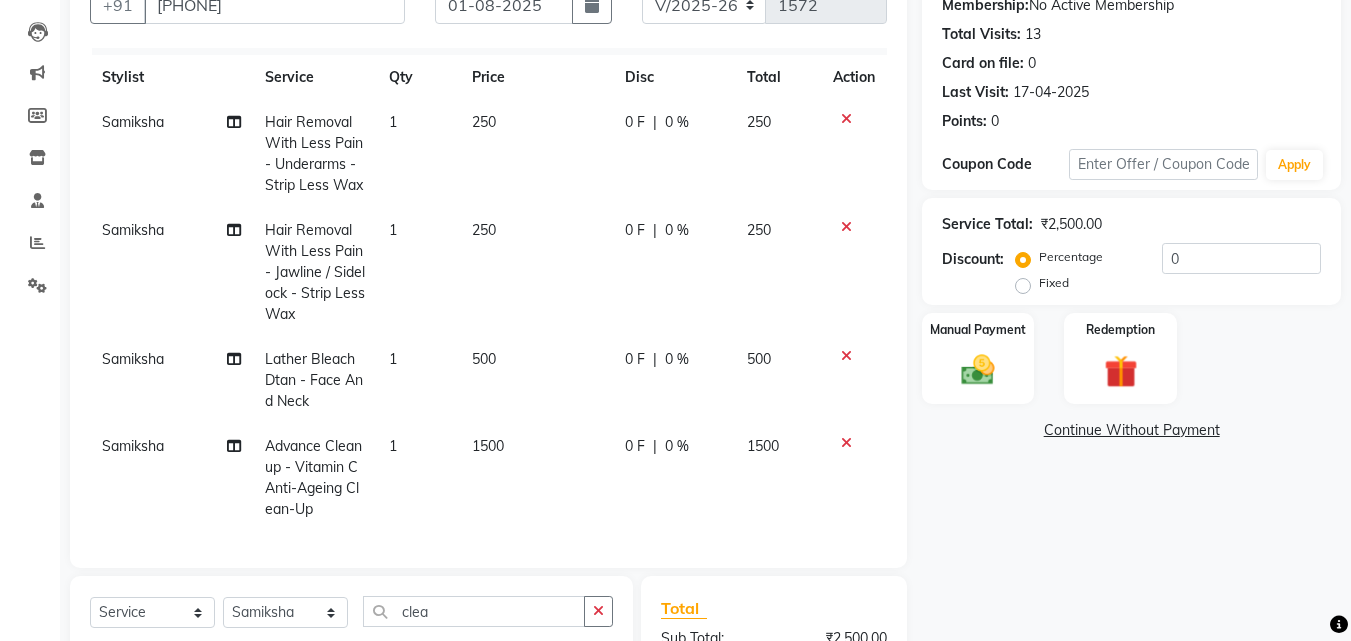 scroll, scrollTop: 417, scrollLeft: 0, axis: vertical 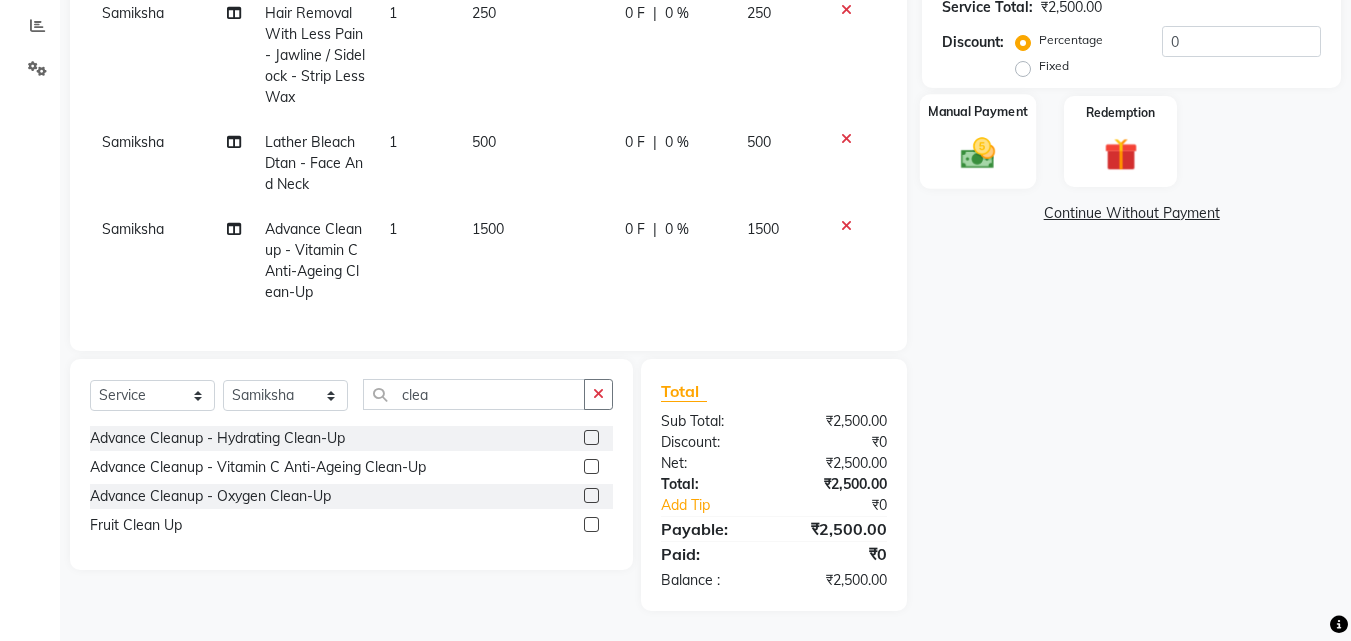 click 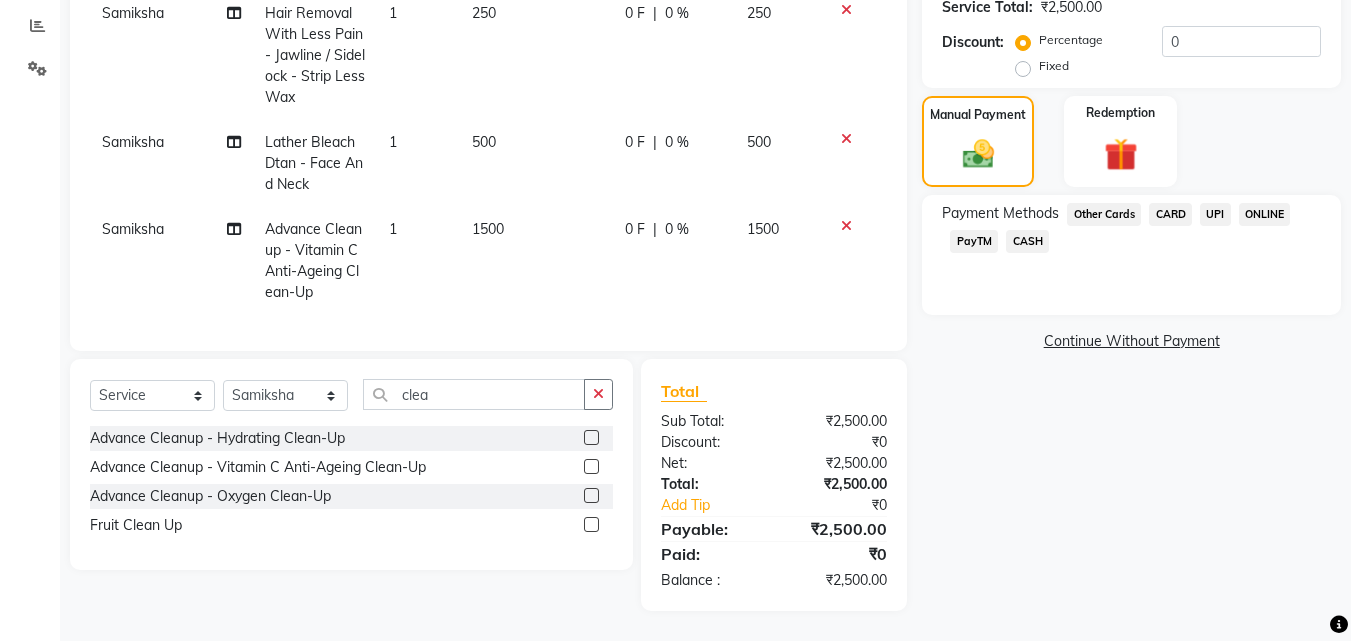 click on "CASH" 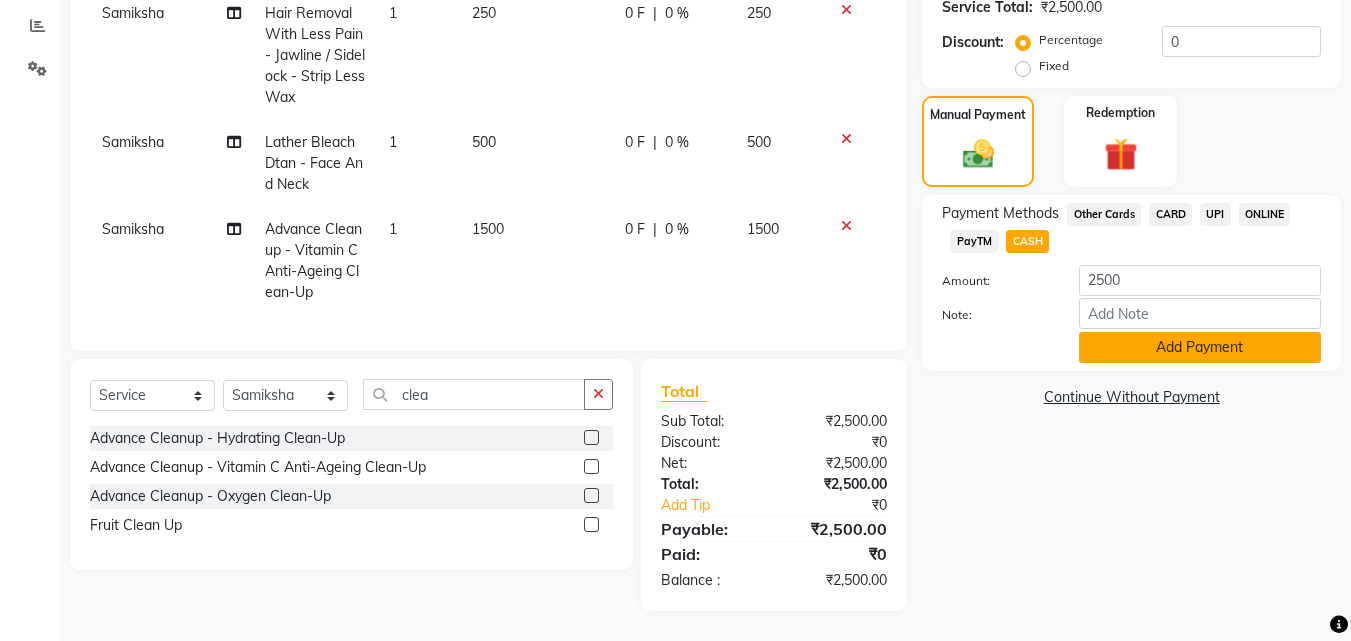 click on "Add Payment" 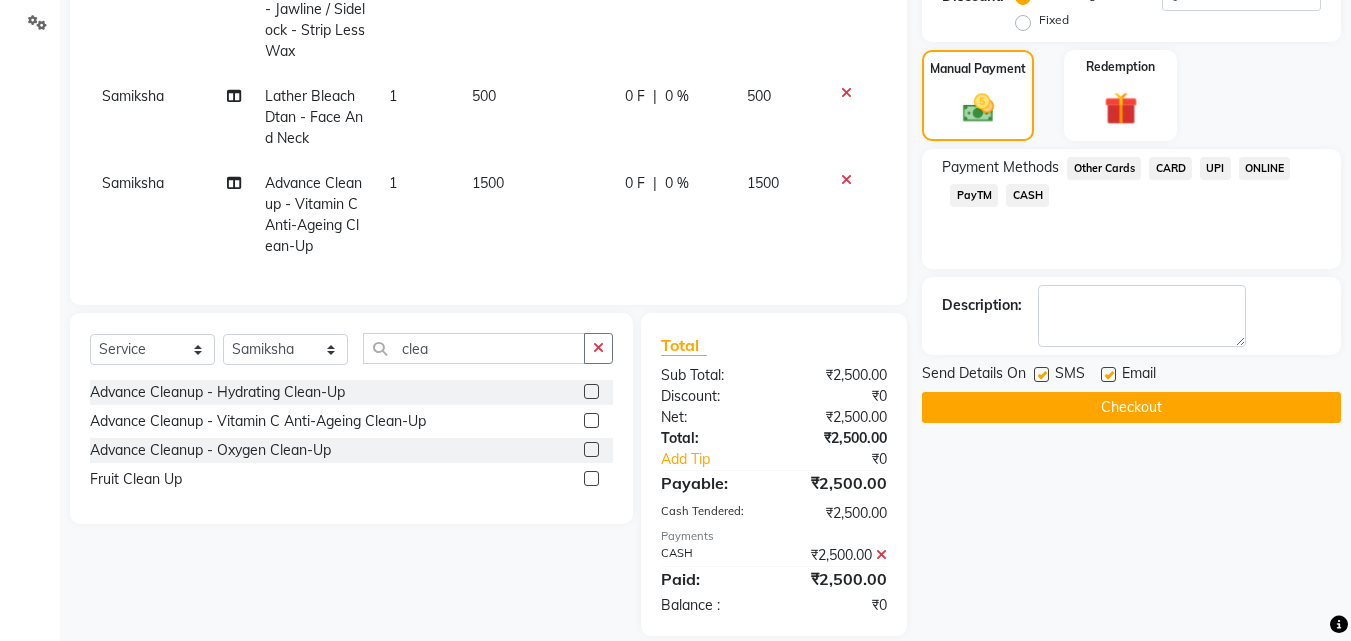 scroll, scrollTop: 488, scrollLeft: 0, axis: vertical 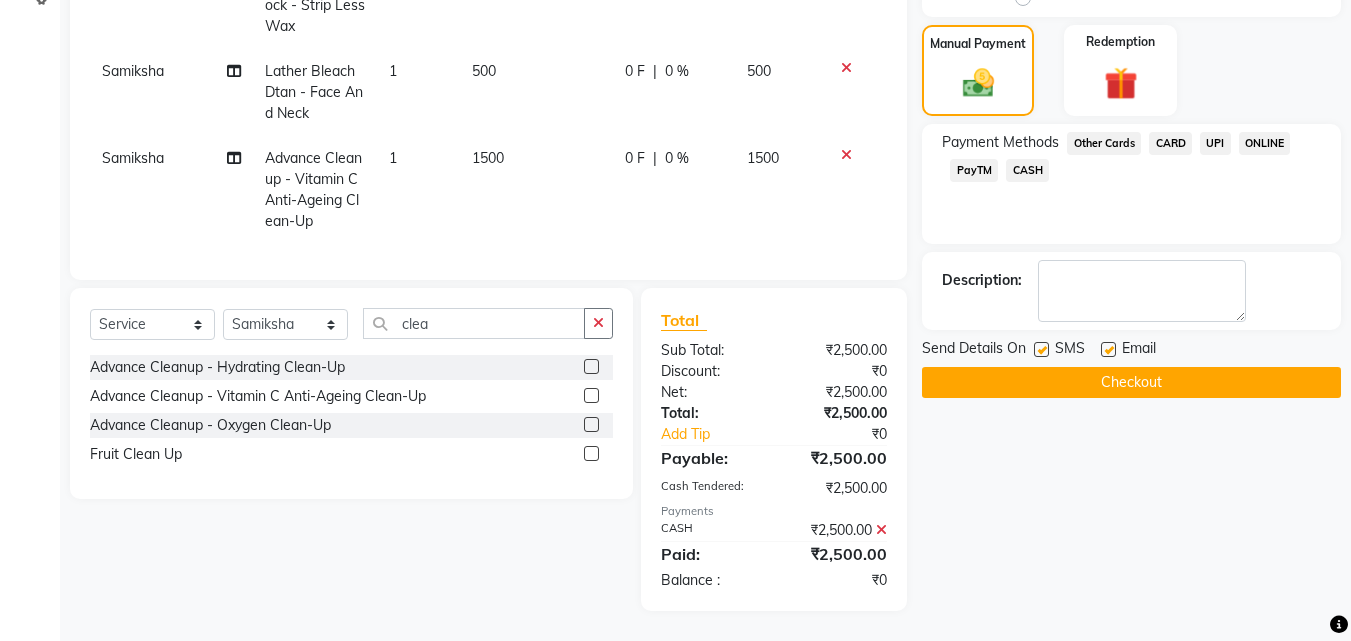click on "Checkout" 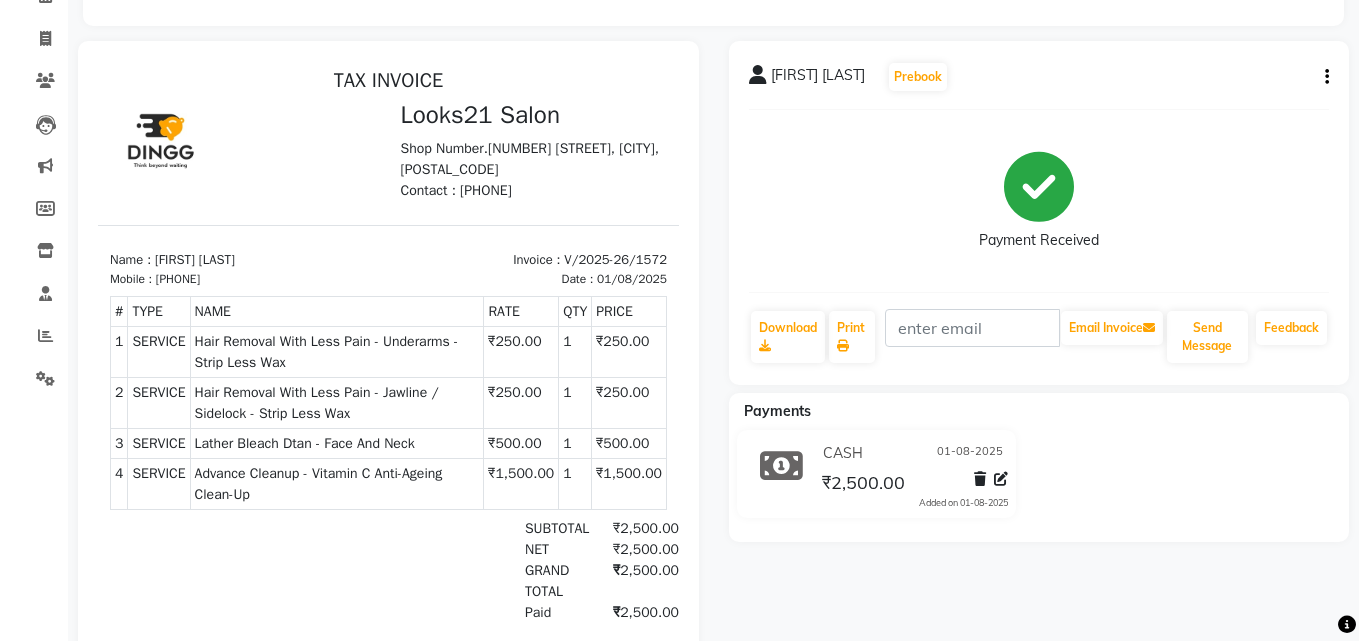 scroll, scrollTop: 0, scrollLeft: 0, axis: both 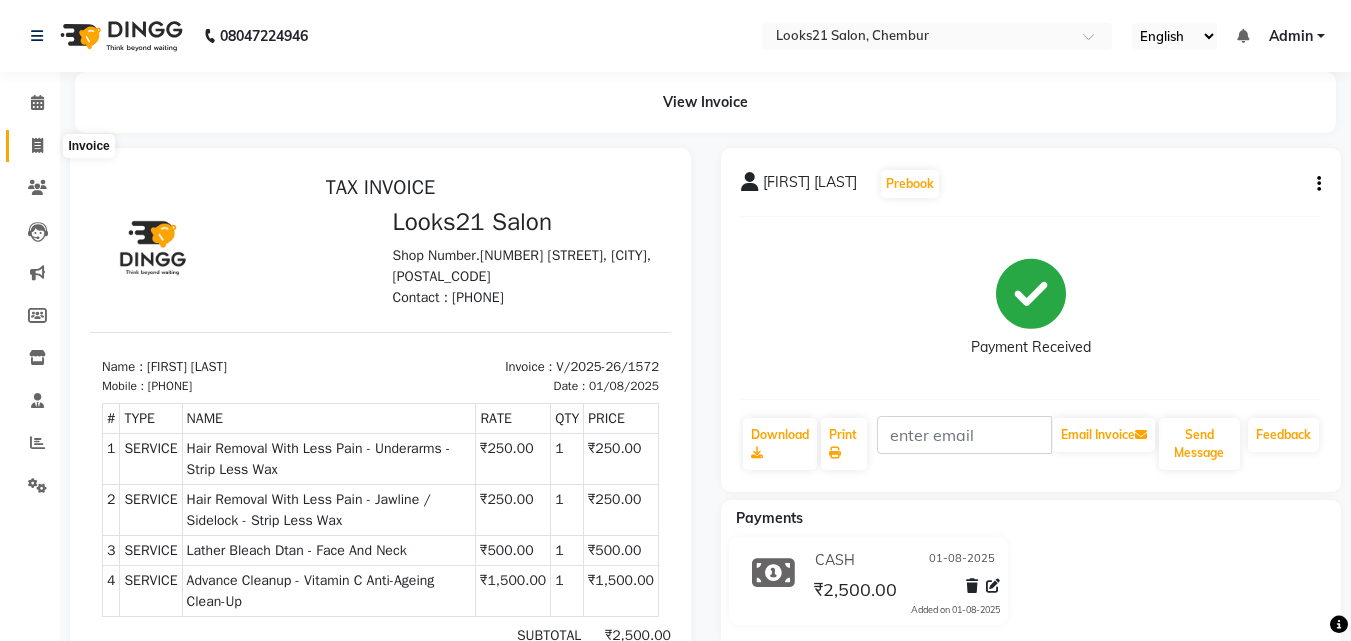 click 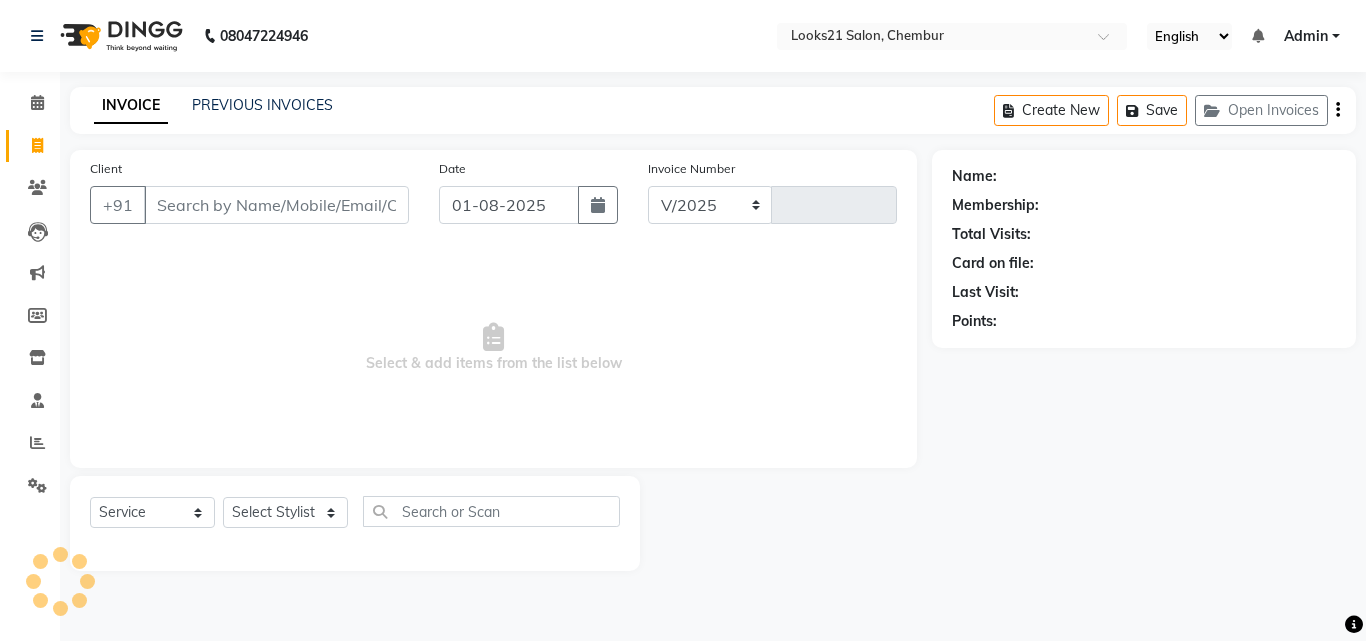select on "844" 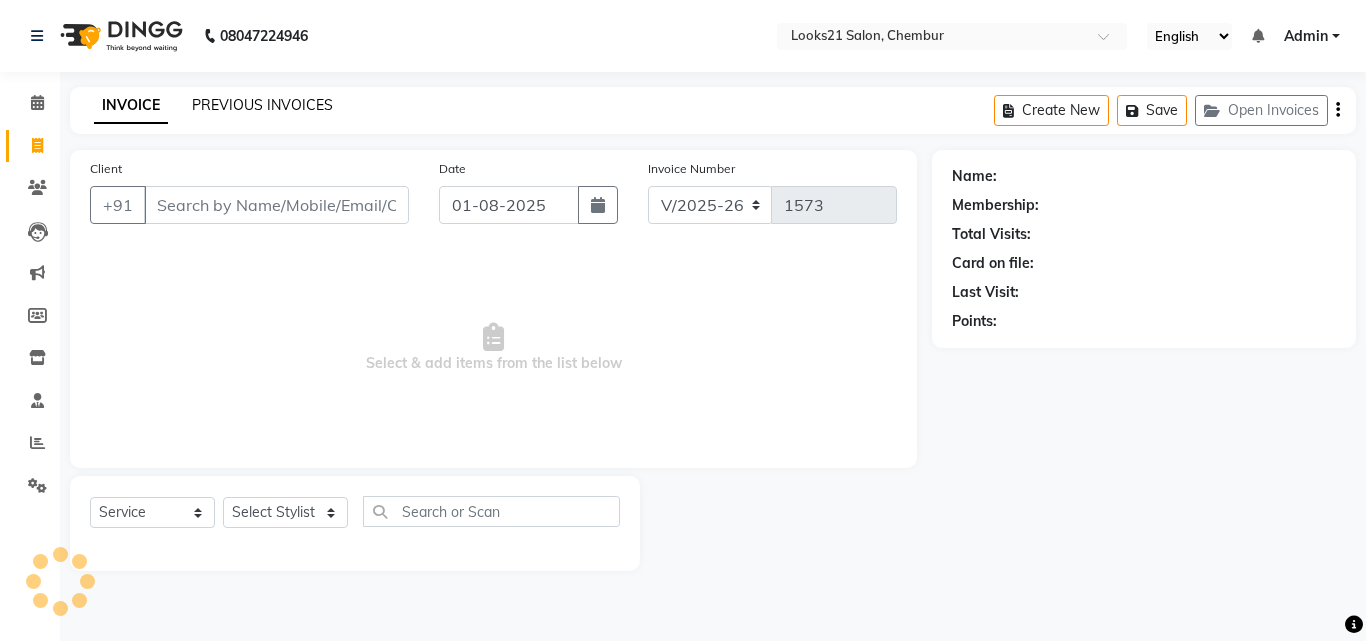 click on "PREVIOUS INVOICES" 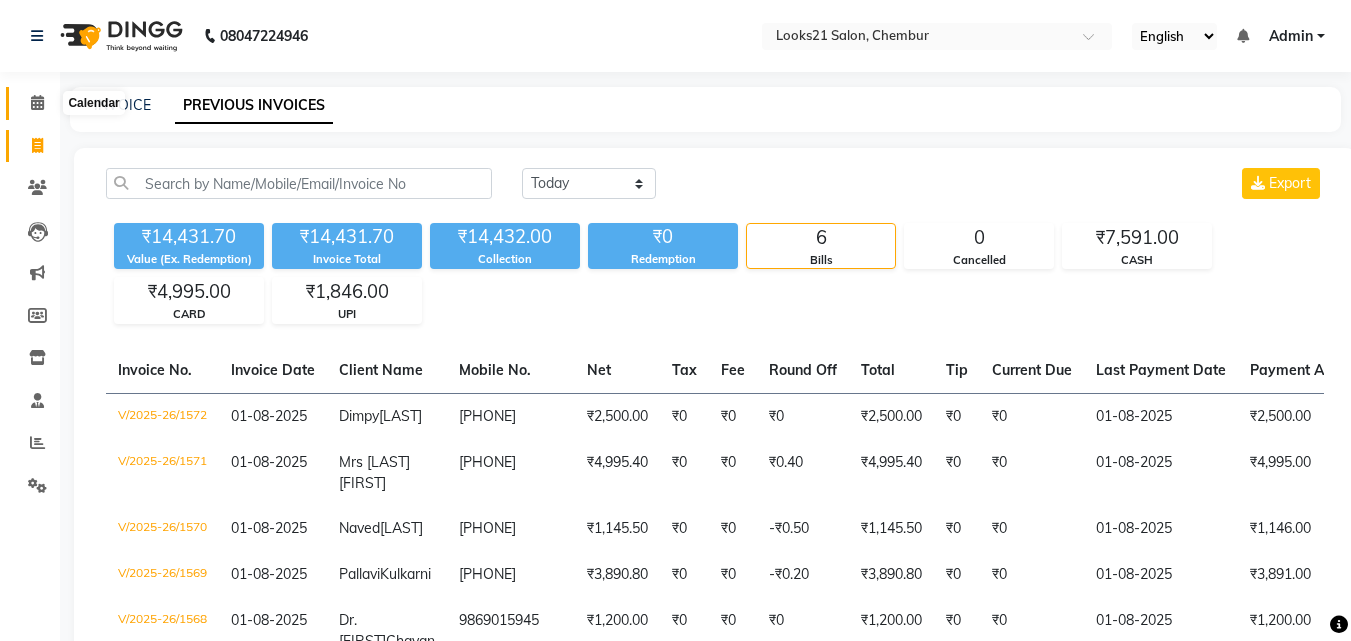 click 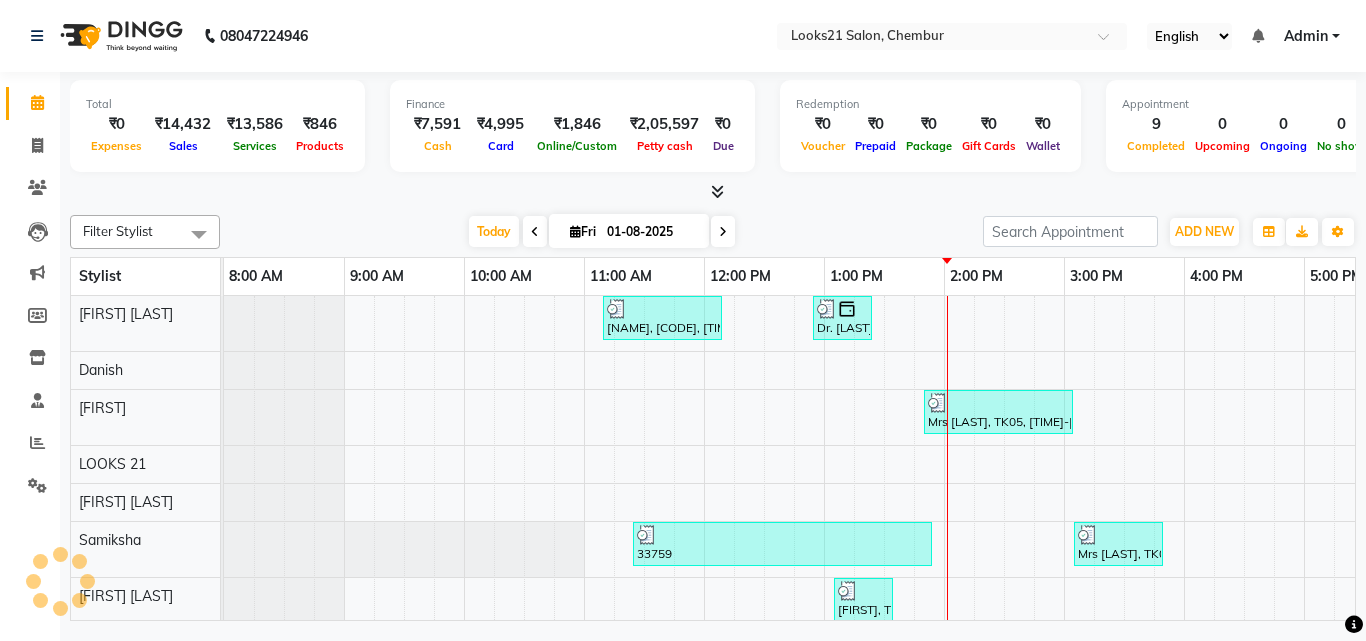 scroll, scrollTop: 0, scrollLeft: 0, axis: both 